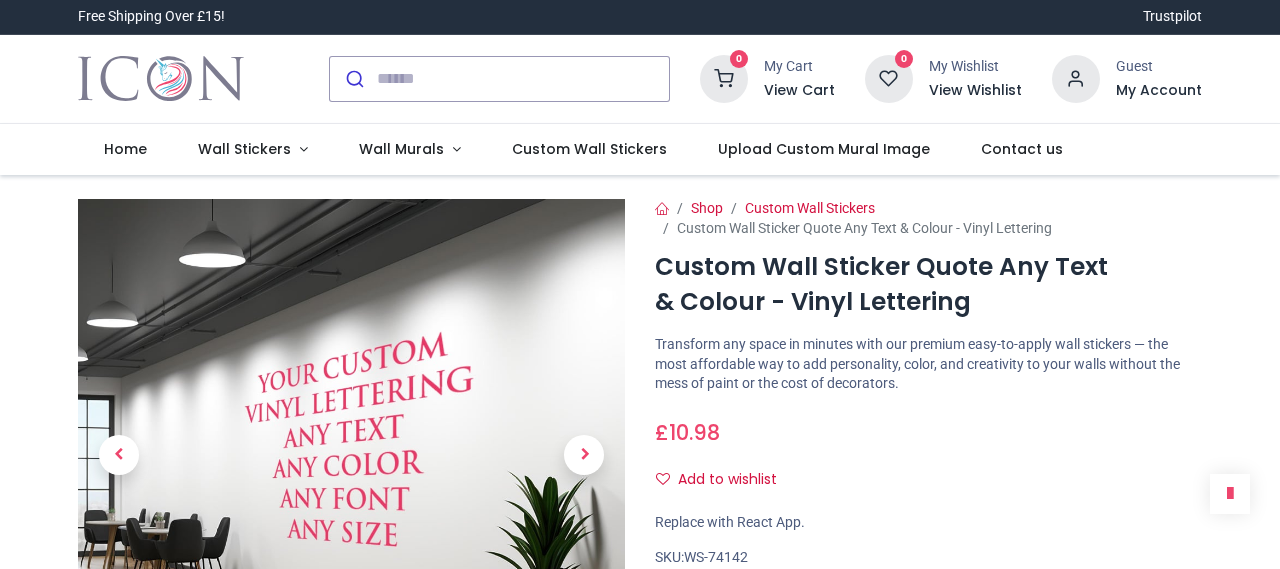 scroll, scrollTop: 0, scrollLeft: 0, axis: both 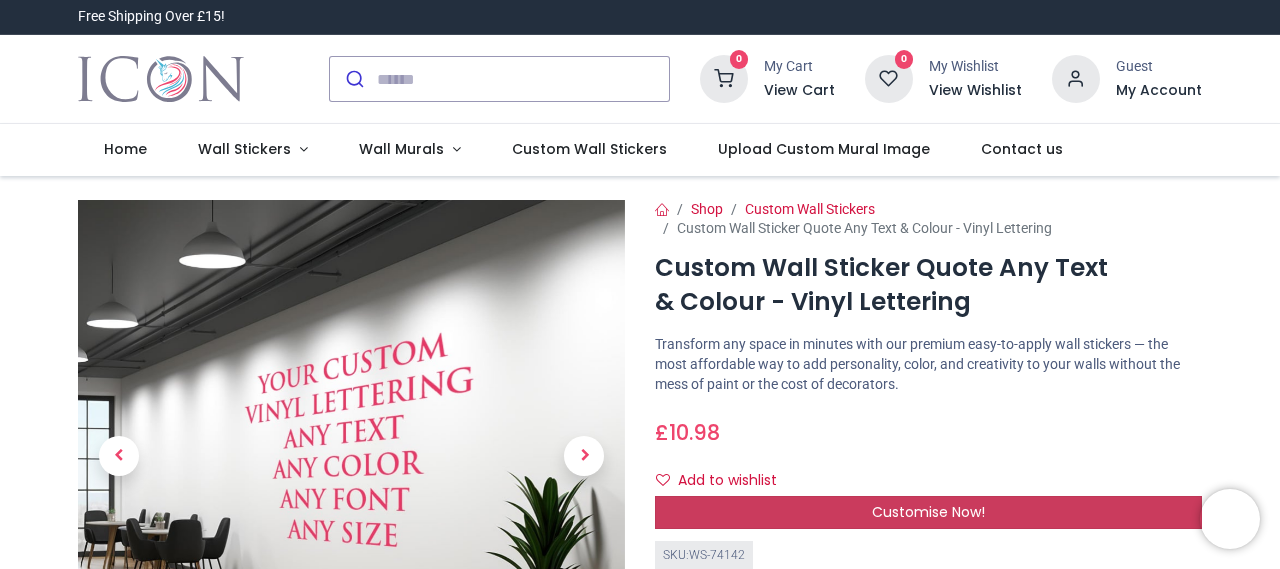 click on "Customise Now!" at bounding box center [928, 512] 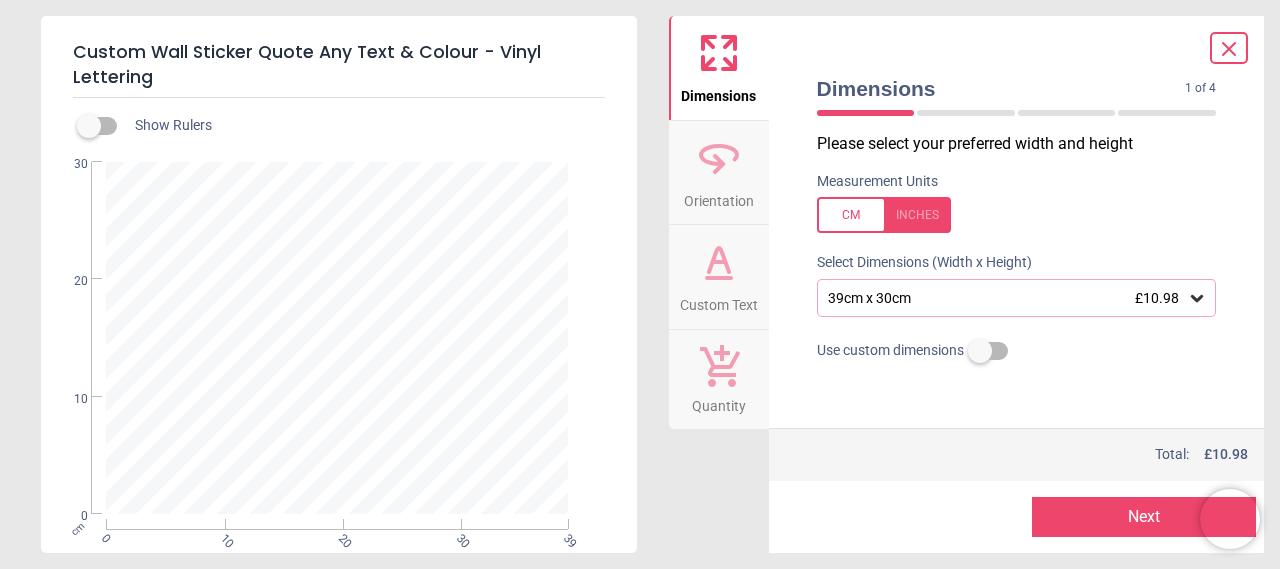 click on "39cm  x  30cm       £10.98" at bounding box center (1007, 298) 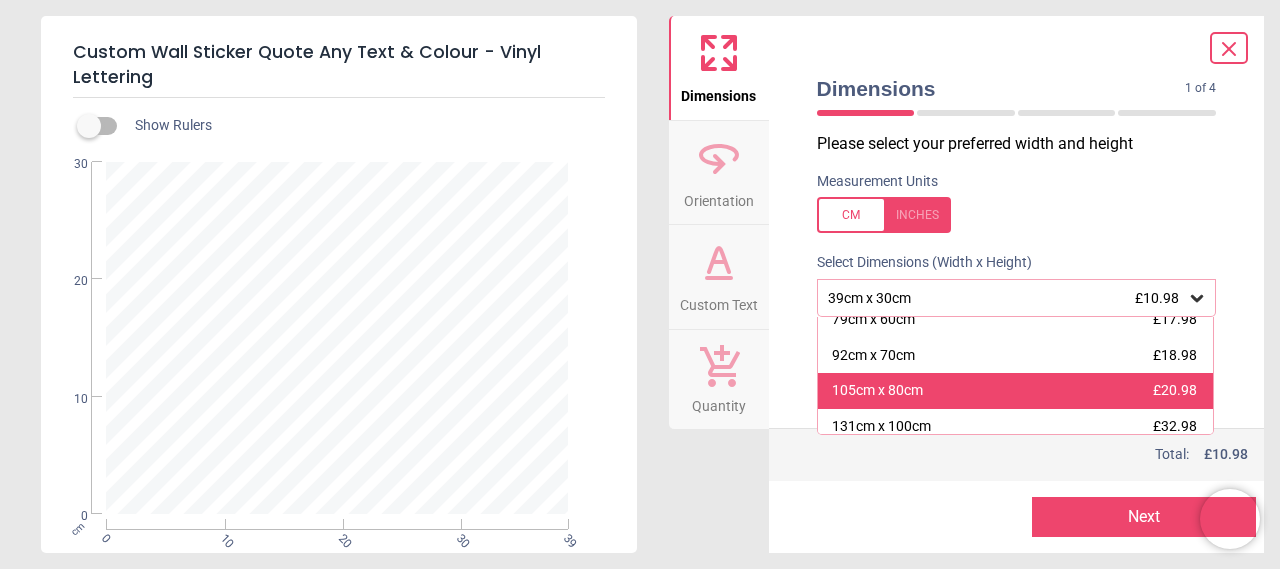 scroll, scrollTop: 121, scrollLeft: 0, axis: vertical 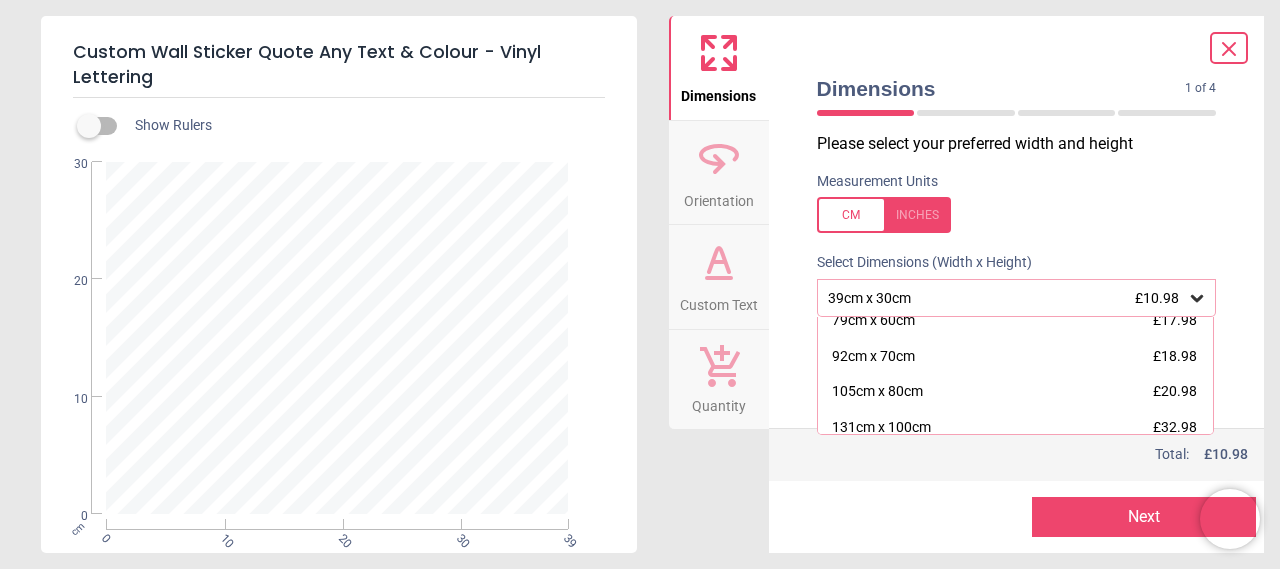 click on "92cm  x  70cm       £18.98" at bounding box center (1016, 357) 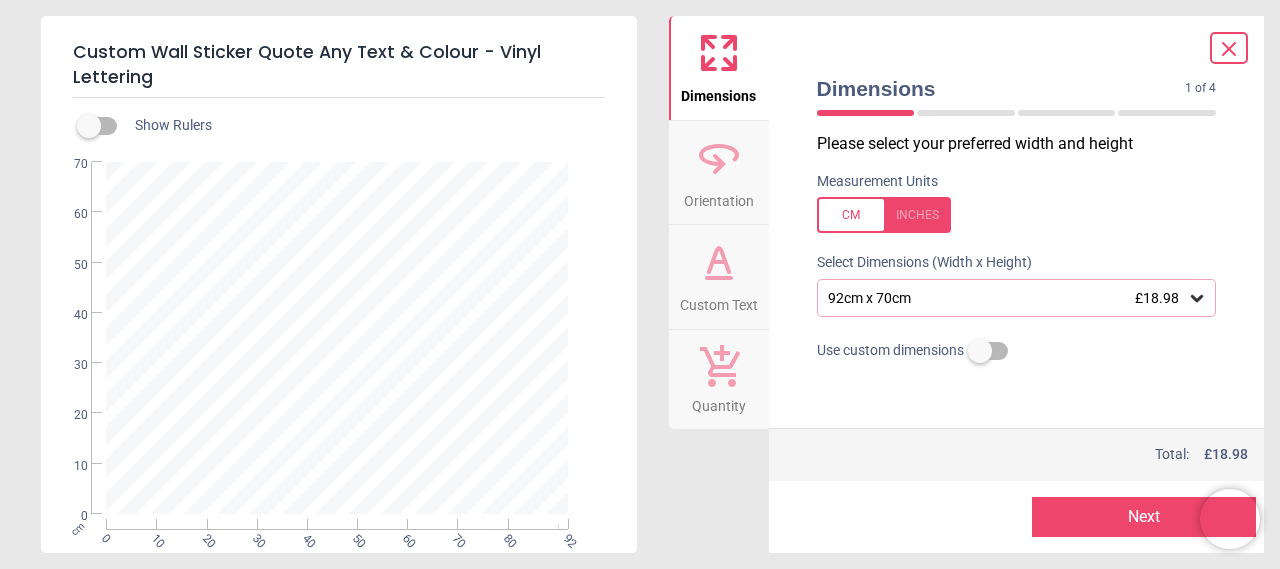 click on "Custom Text" at bounding box center (719, 301) 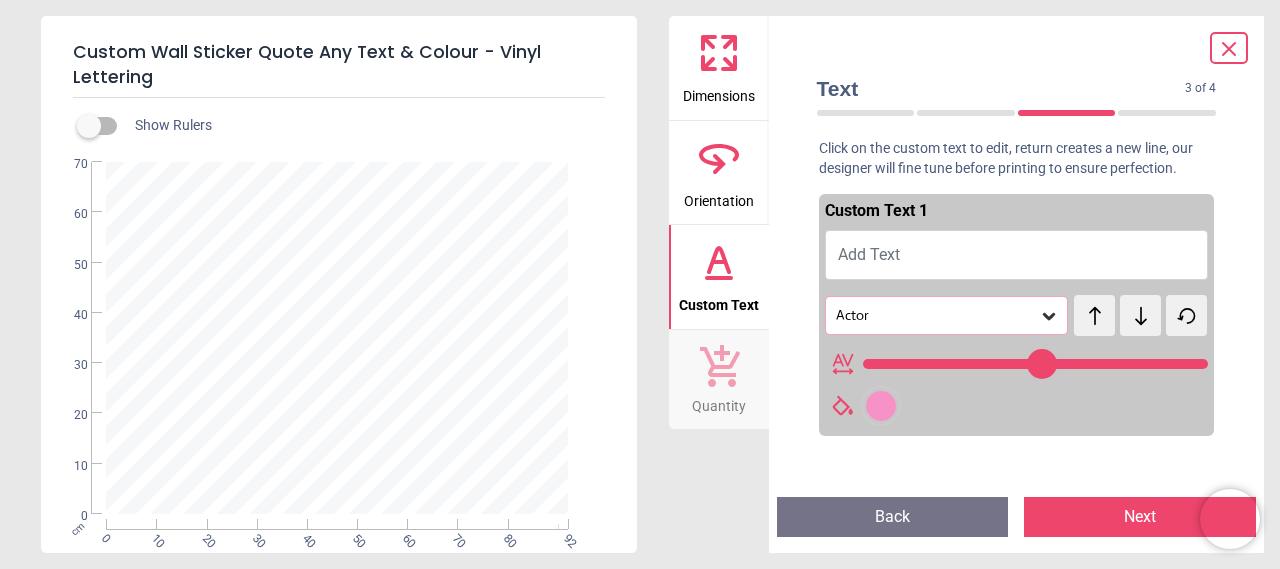 click on "Add Text" at bounding box center [1017, 255] 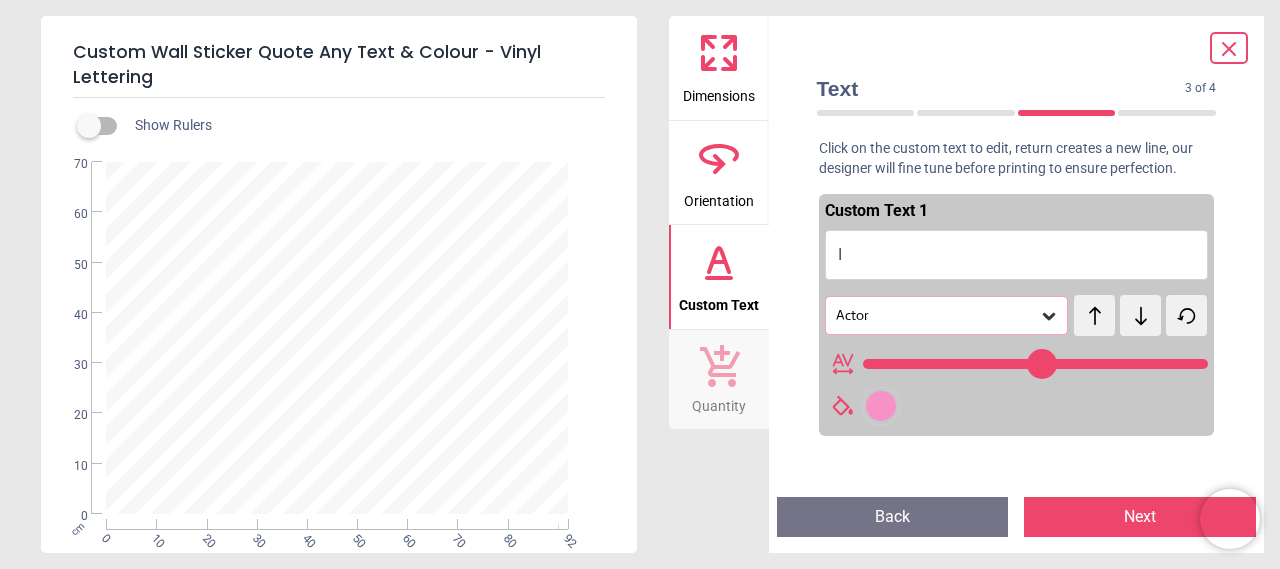type on "**" 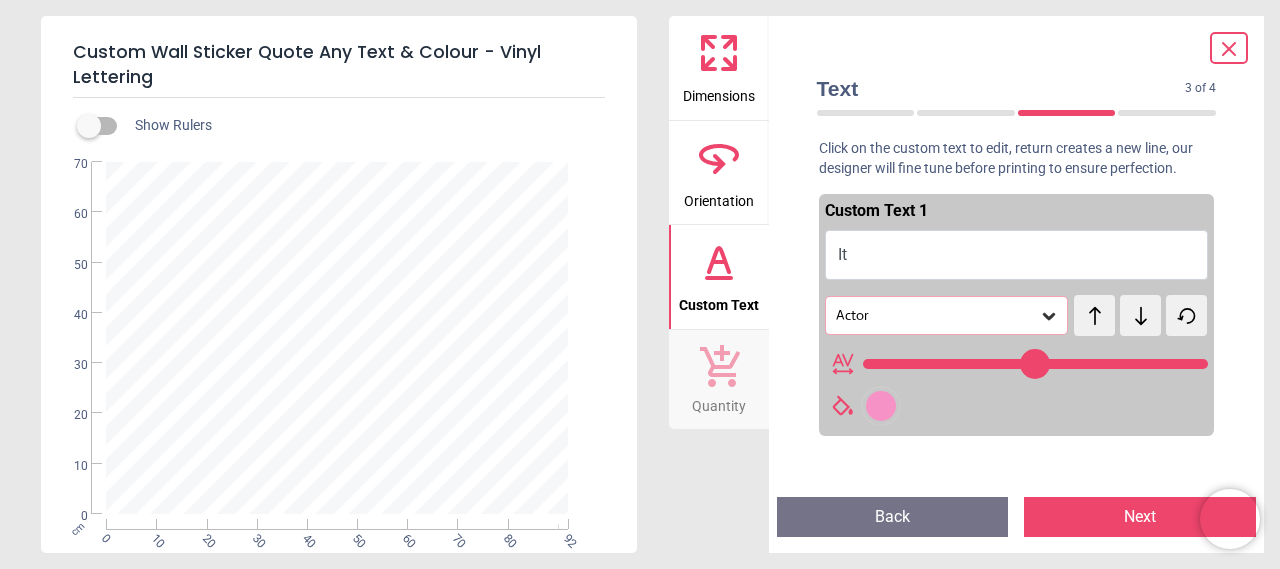 type on "***" 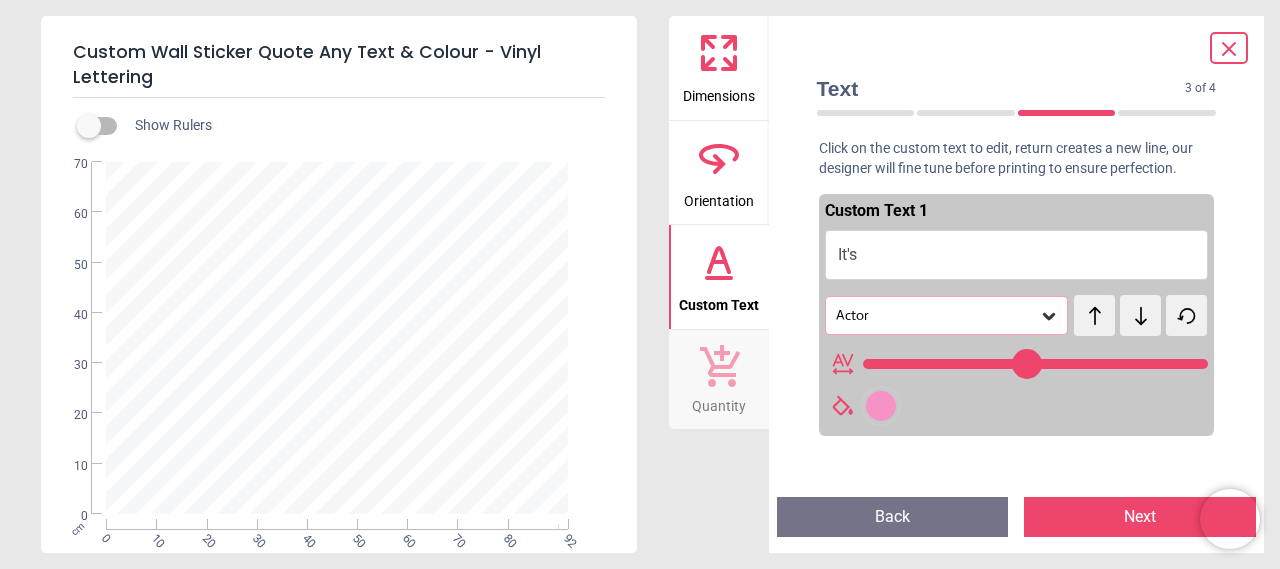 type on "****" 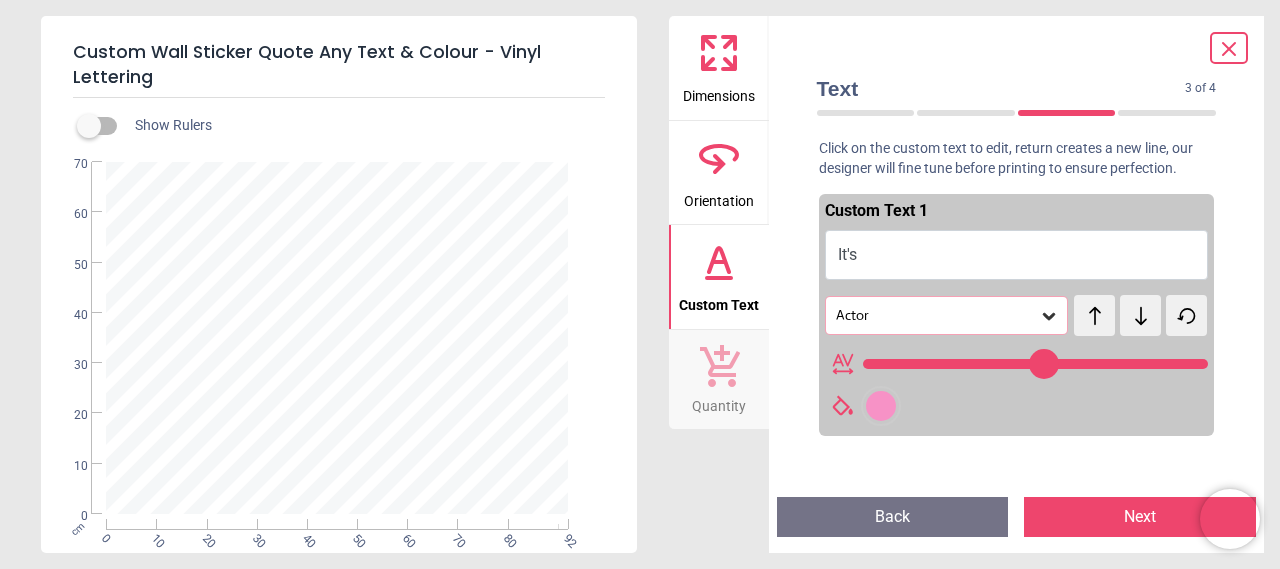 type on "******" 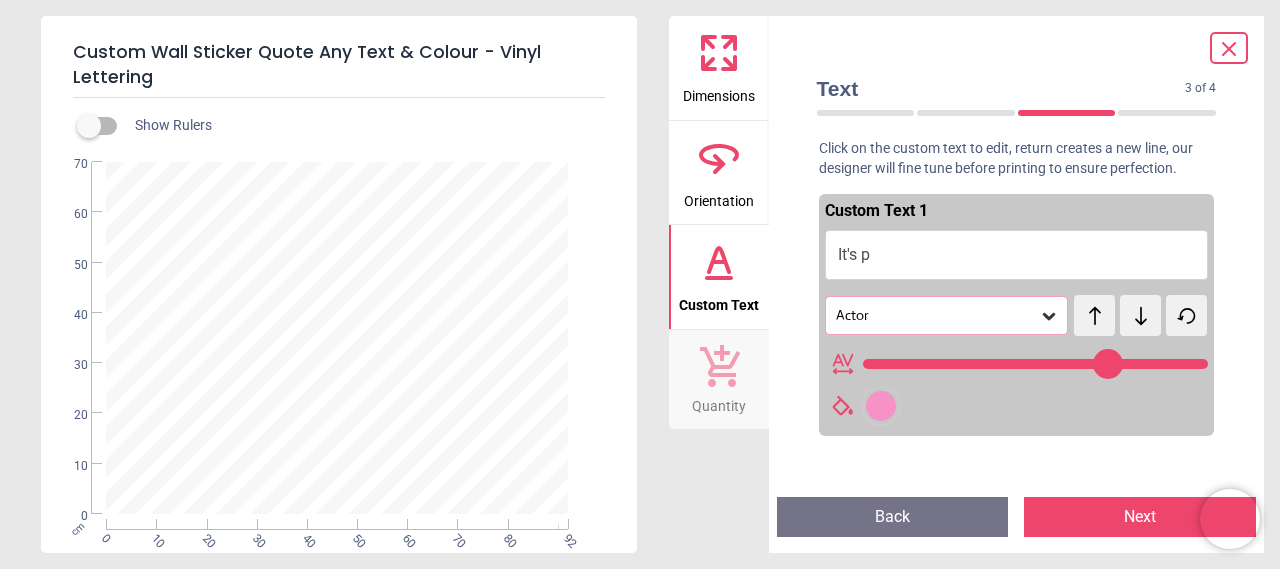 scroll, scrollTop: 0, scrollLeft: 0, axis: both 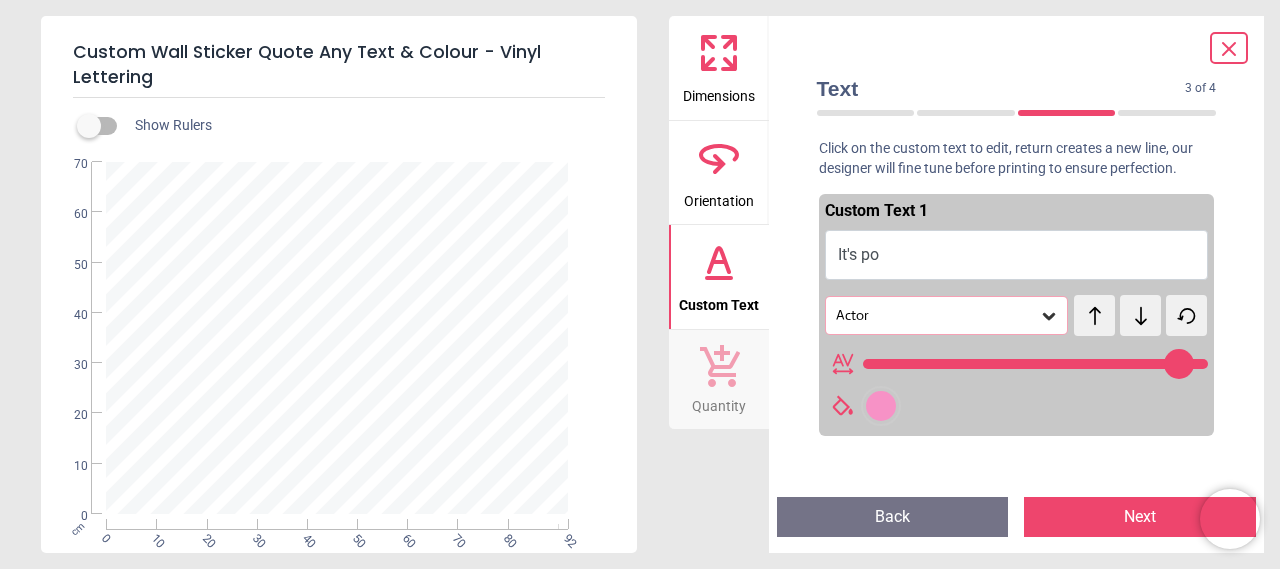 type on "*********" 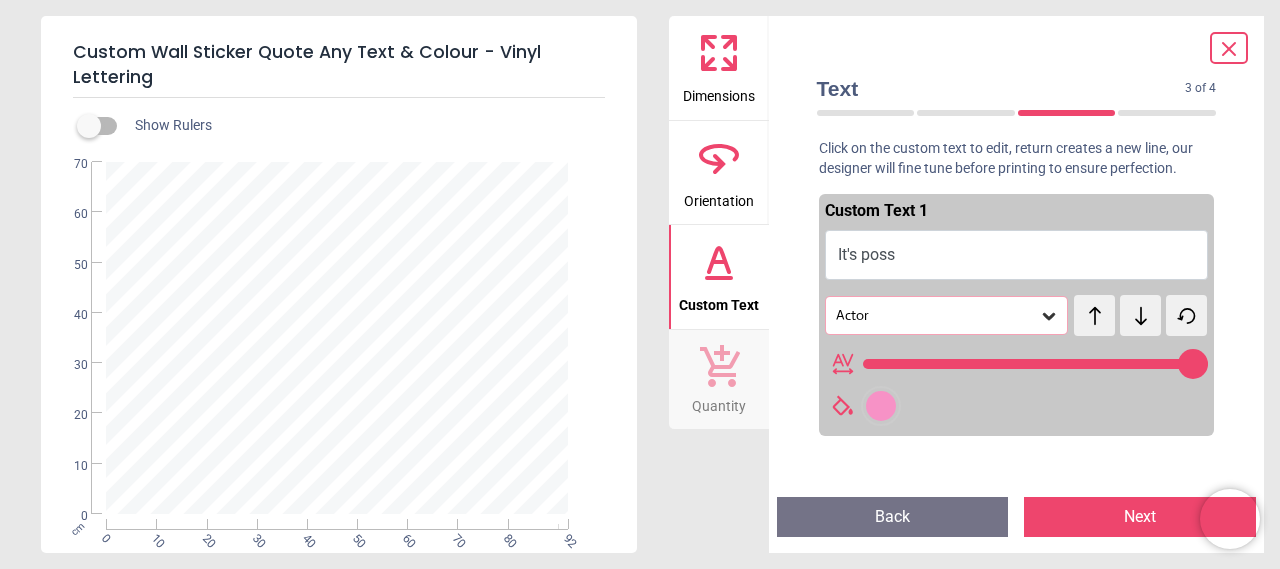 scroll, scrollTop: 0, scrollLeft: 0, axis: both 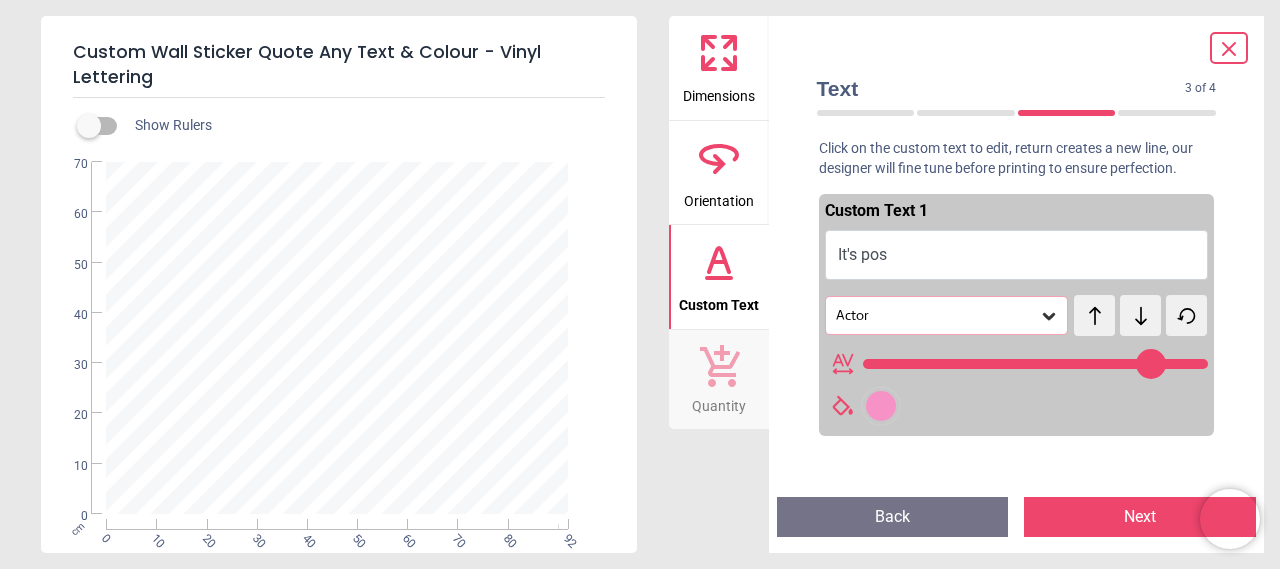 type on "***" 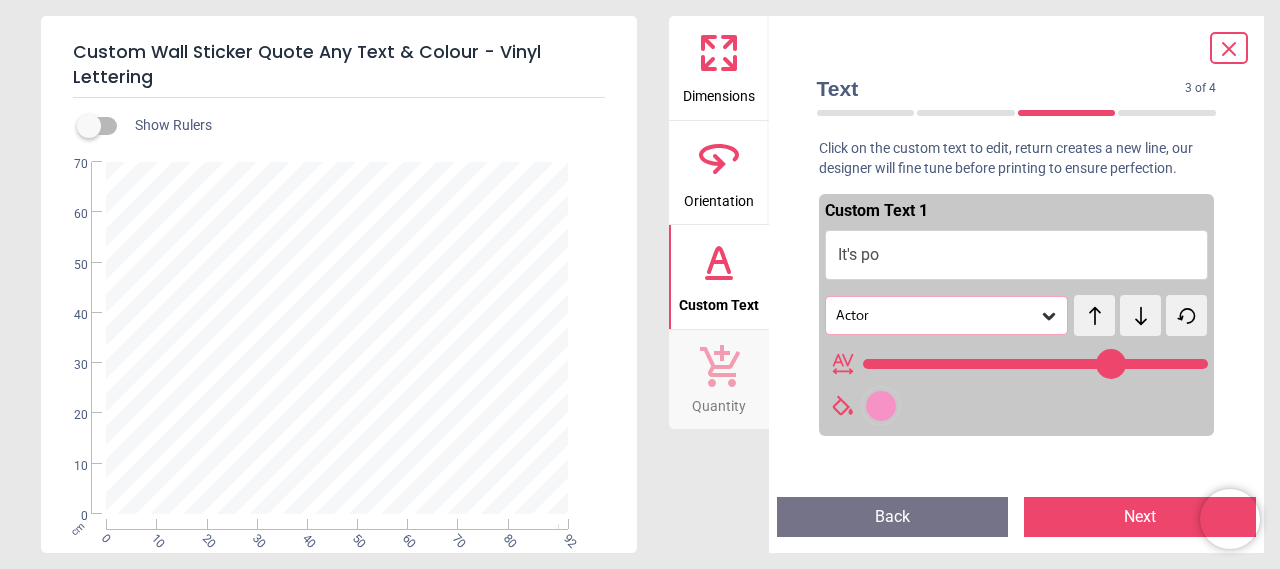 type on "******" 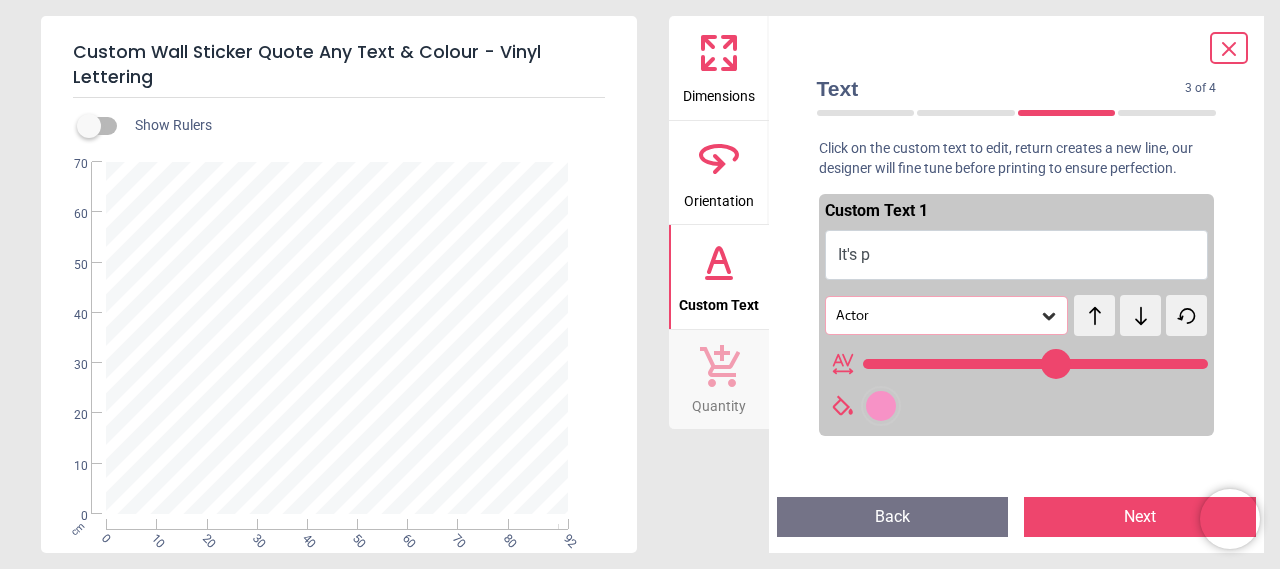 type on "*******" 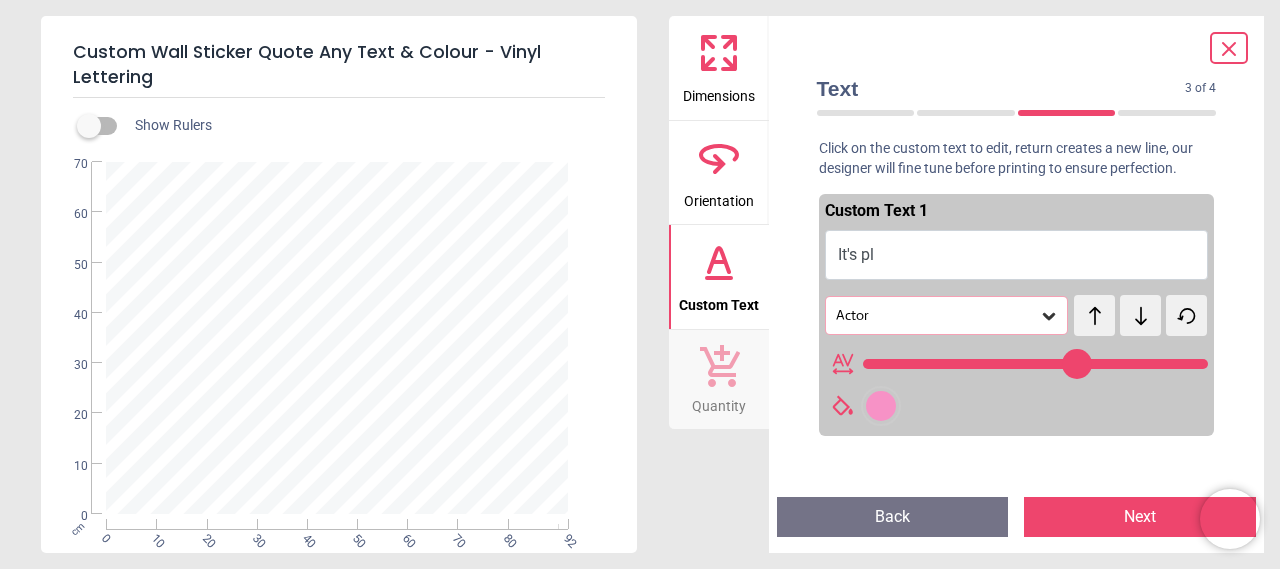 type on "********" 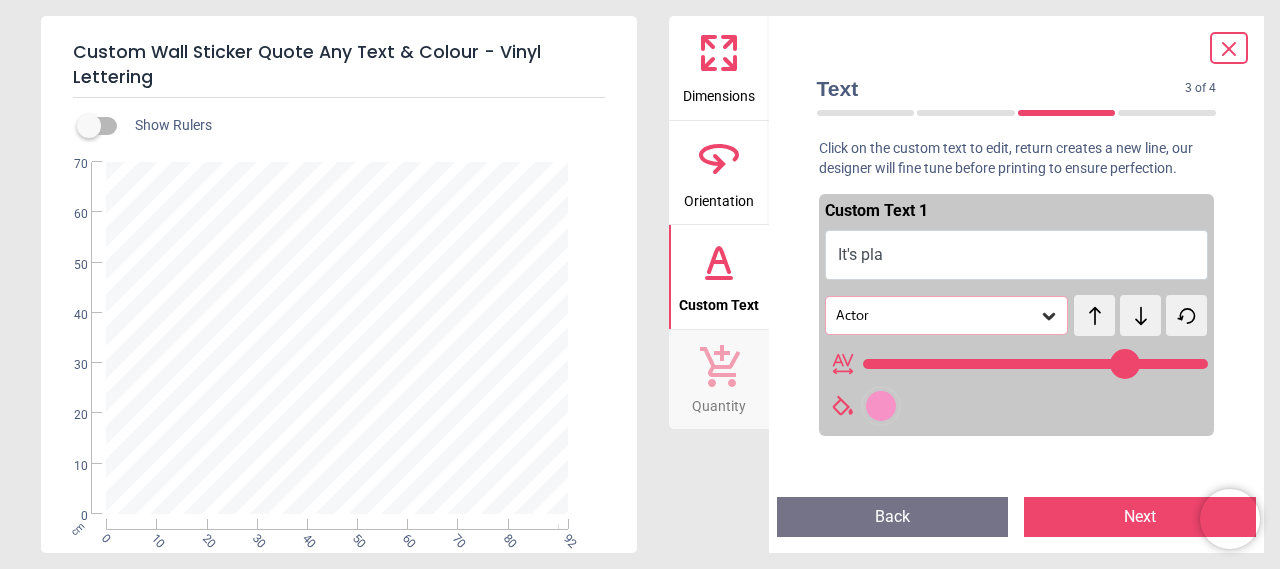 type on "*********" 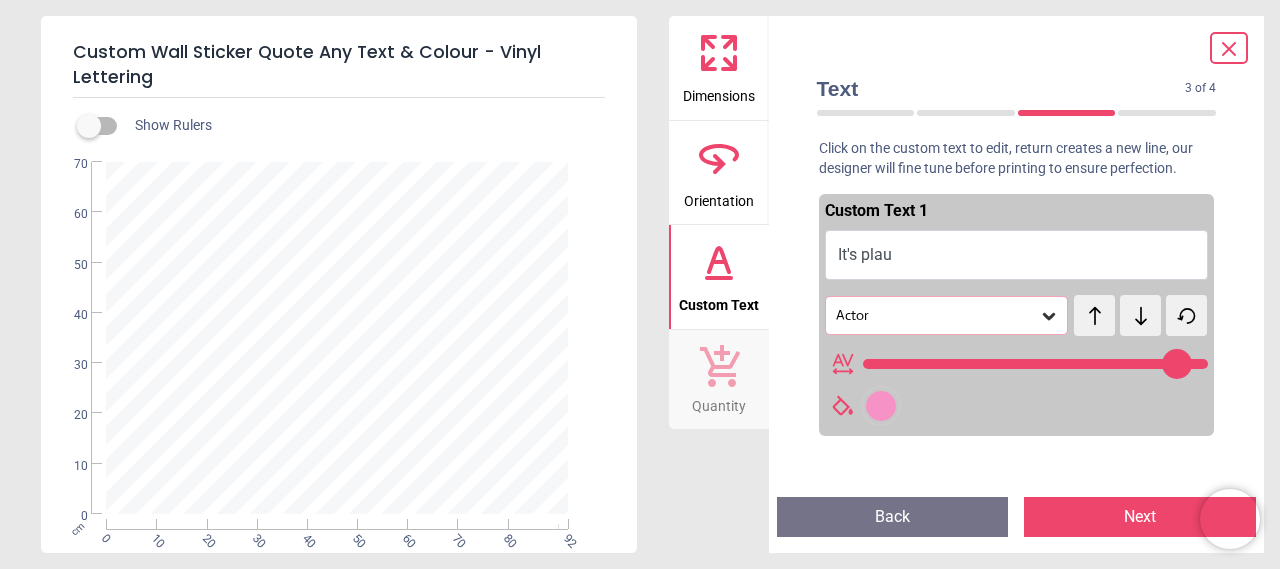 scroll, scrollTop: 0, scrollLeft: 0, axis: both 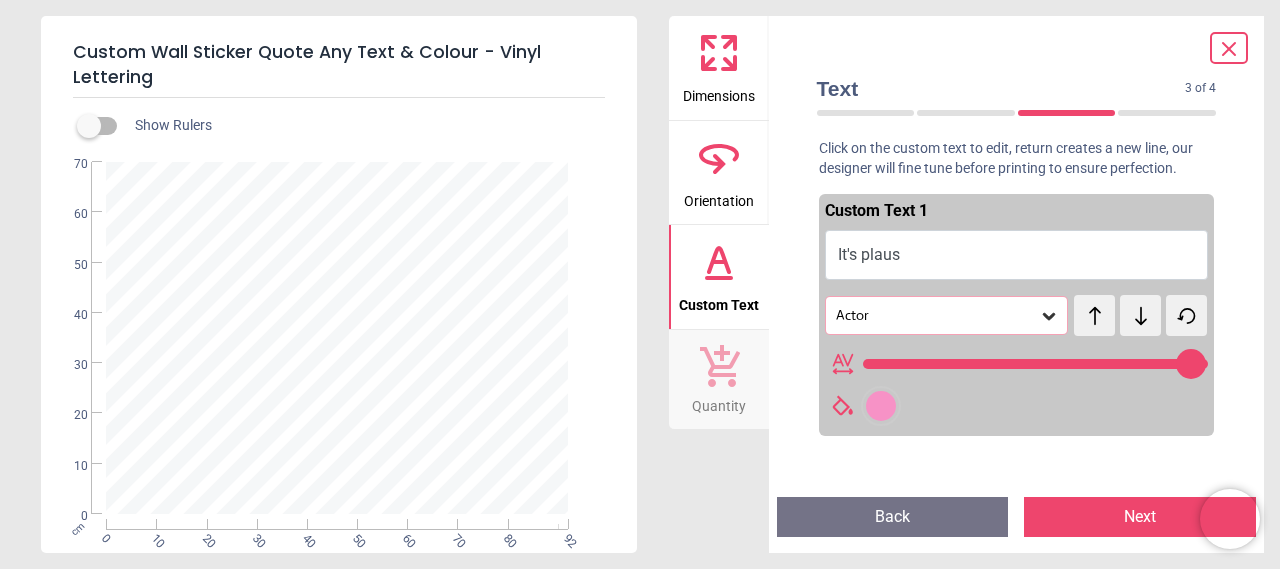 type on "***" 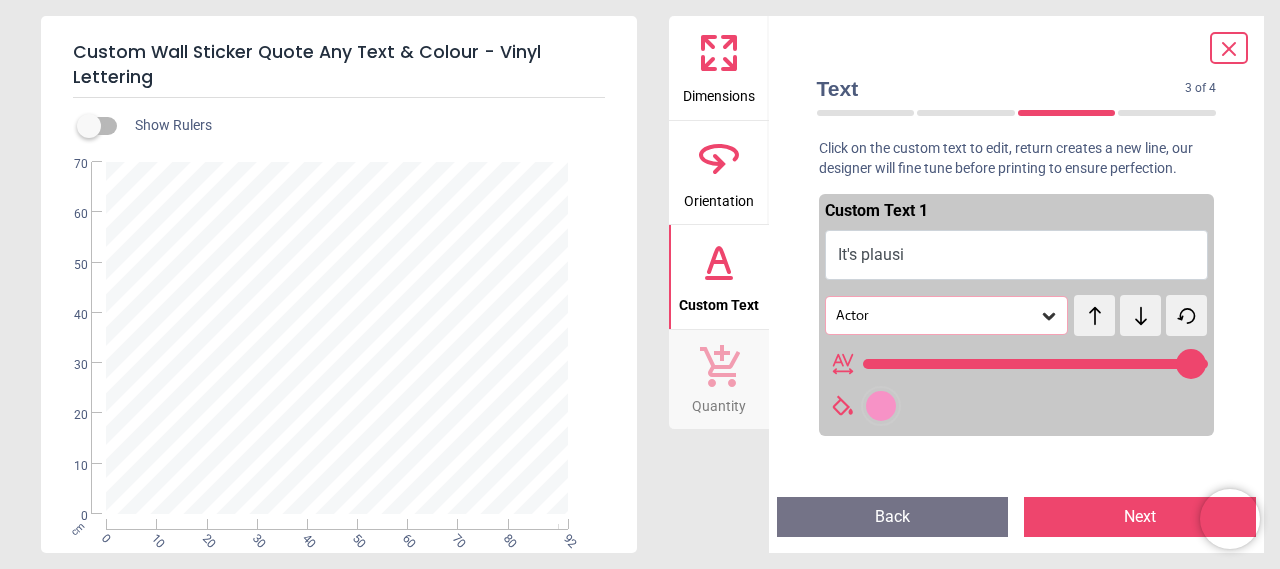 type on "**********" 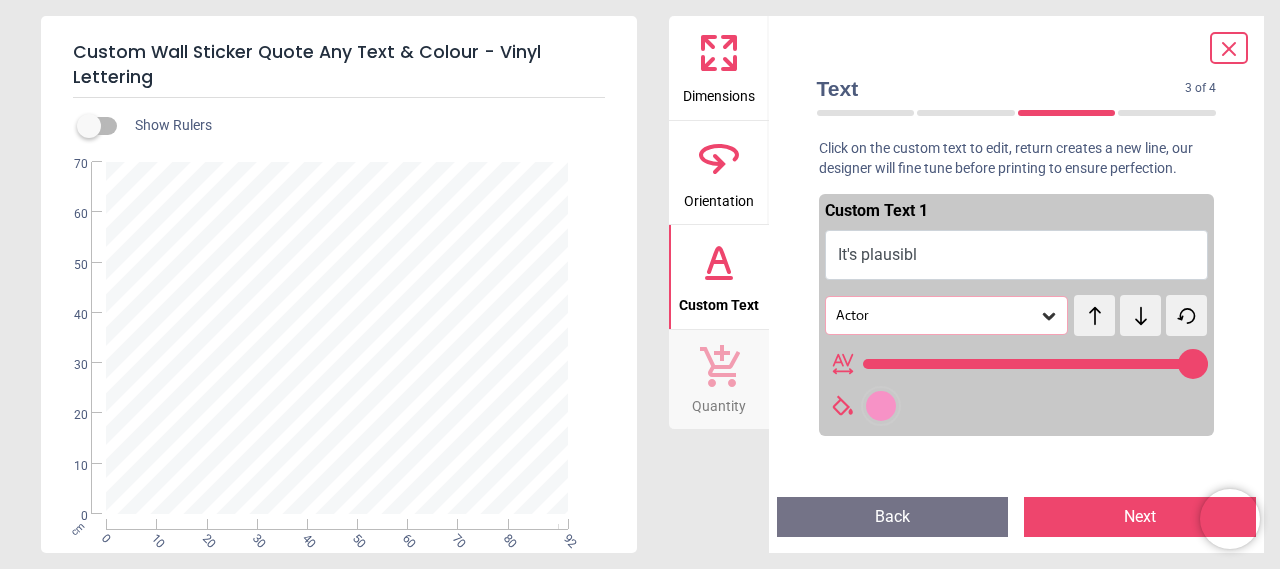 type on "**********" 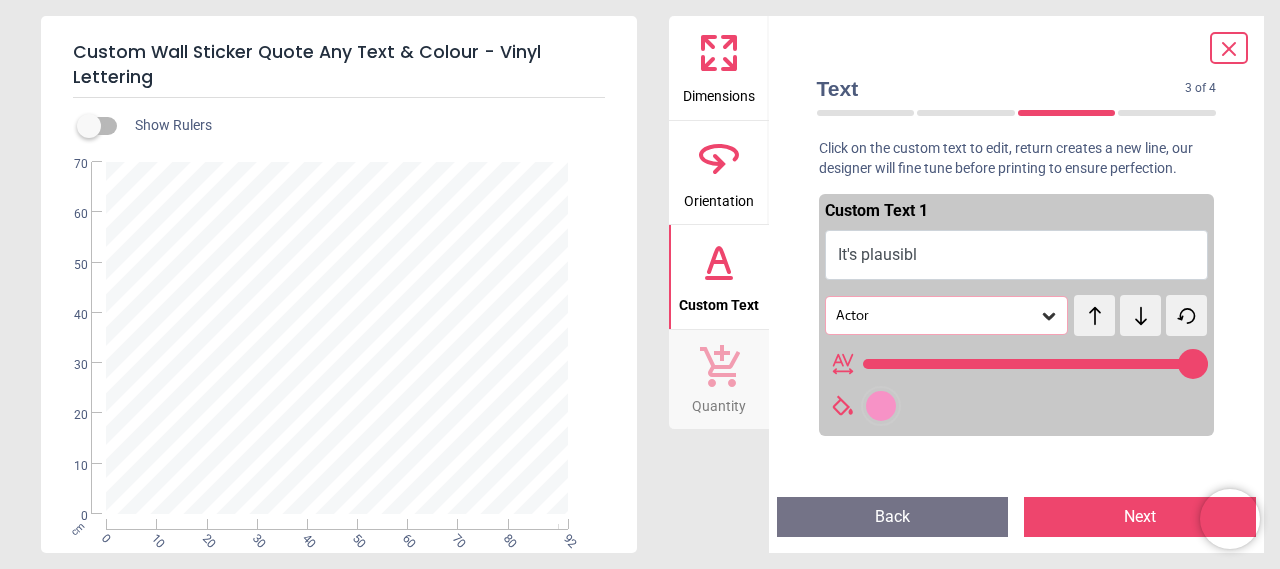 type on "**********" 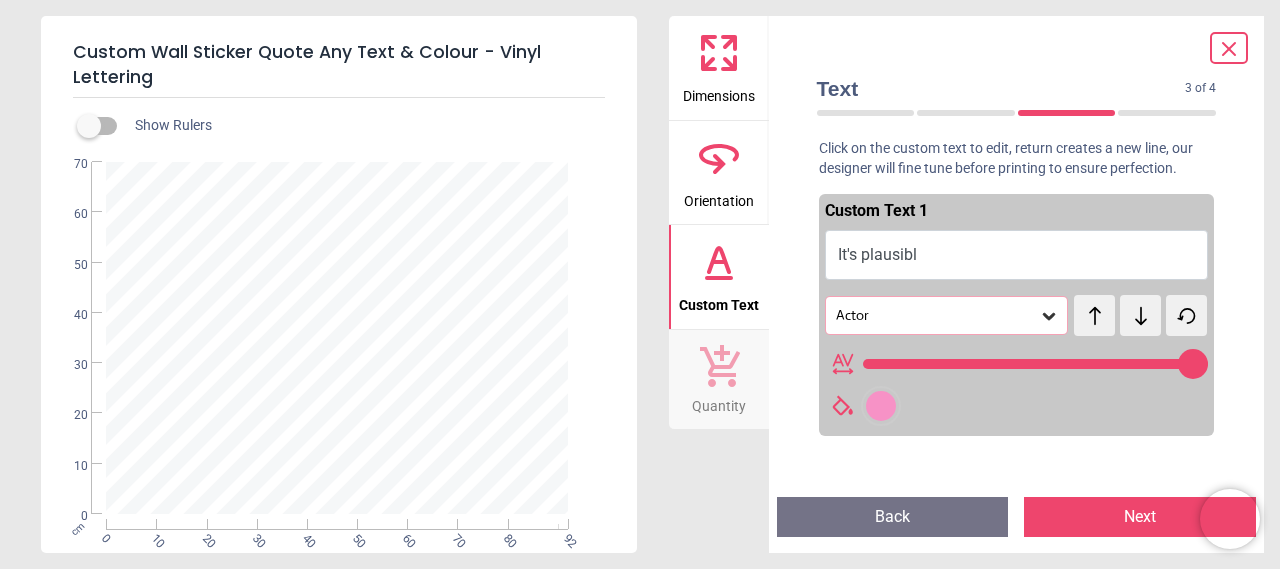type on "**********" 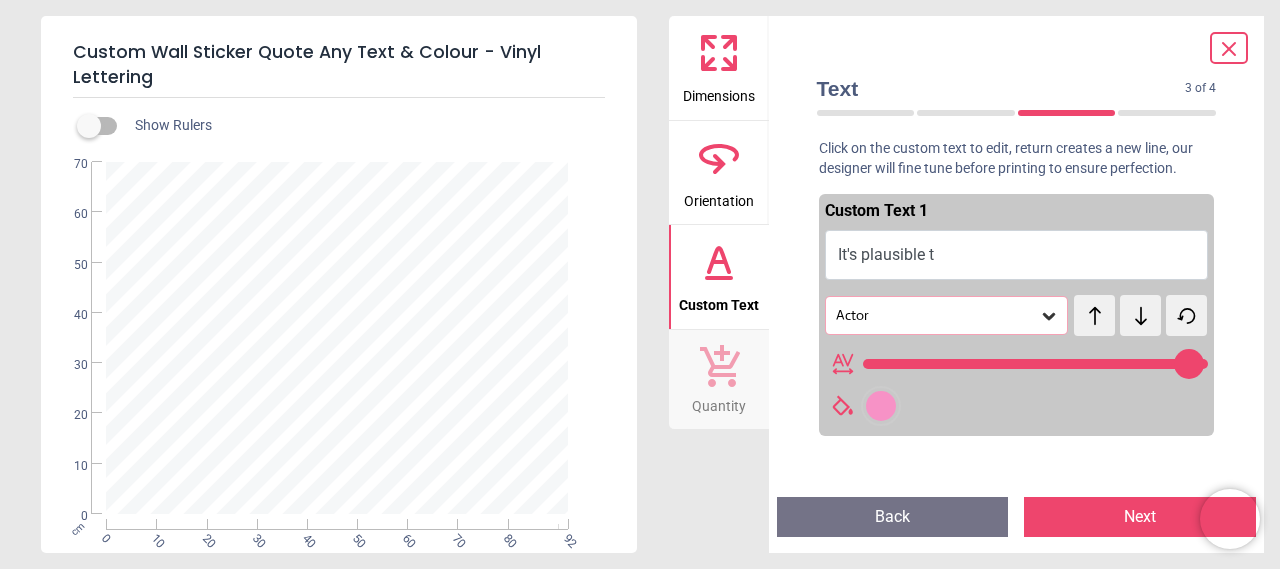 type on "**********" 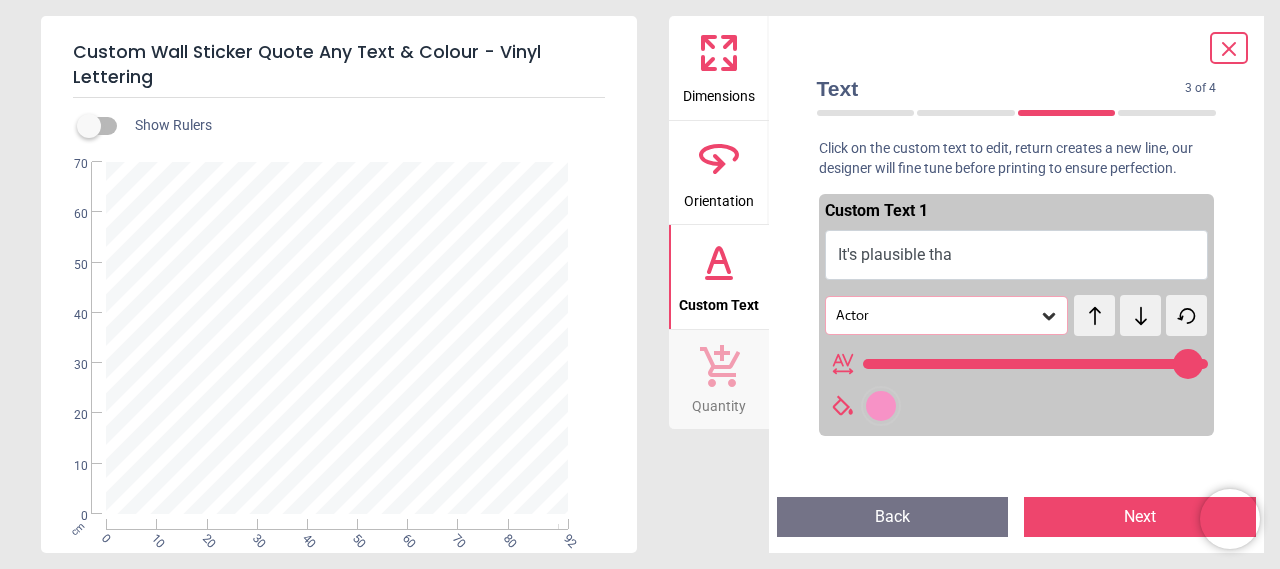 type on "**********" 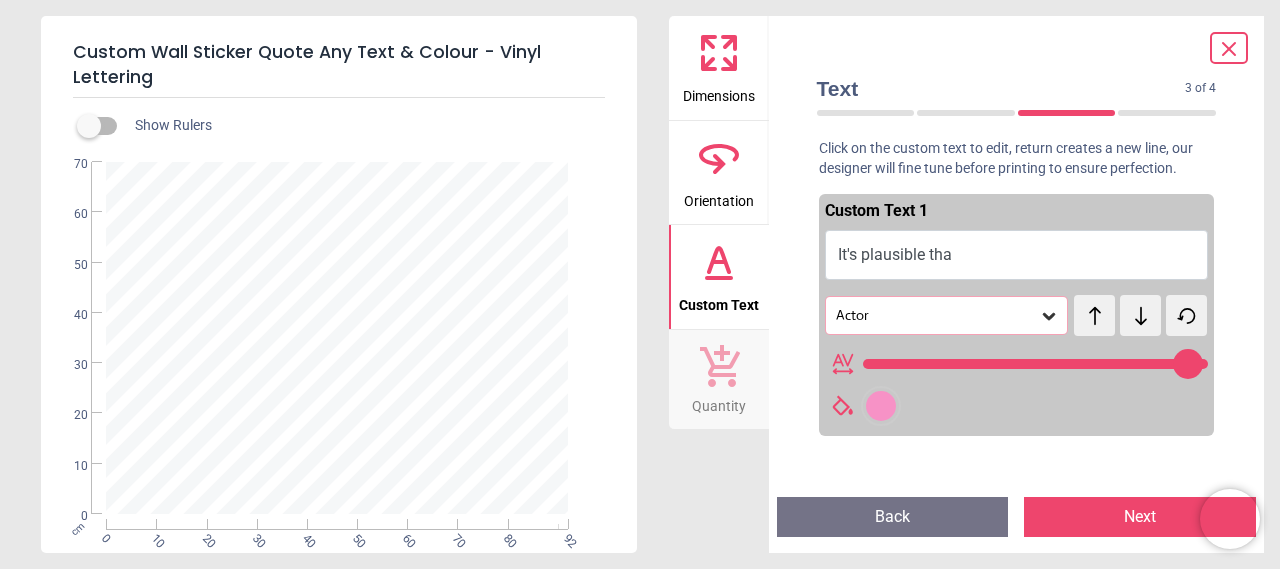 type on "**********" 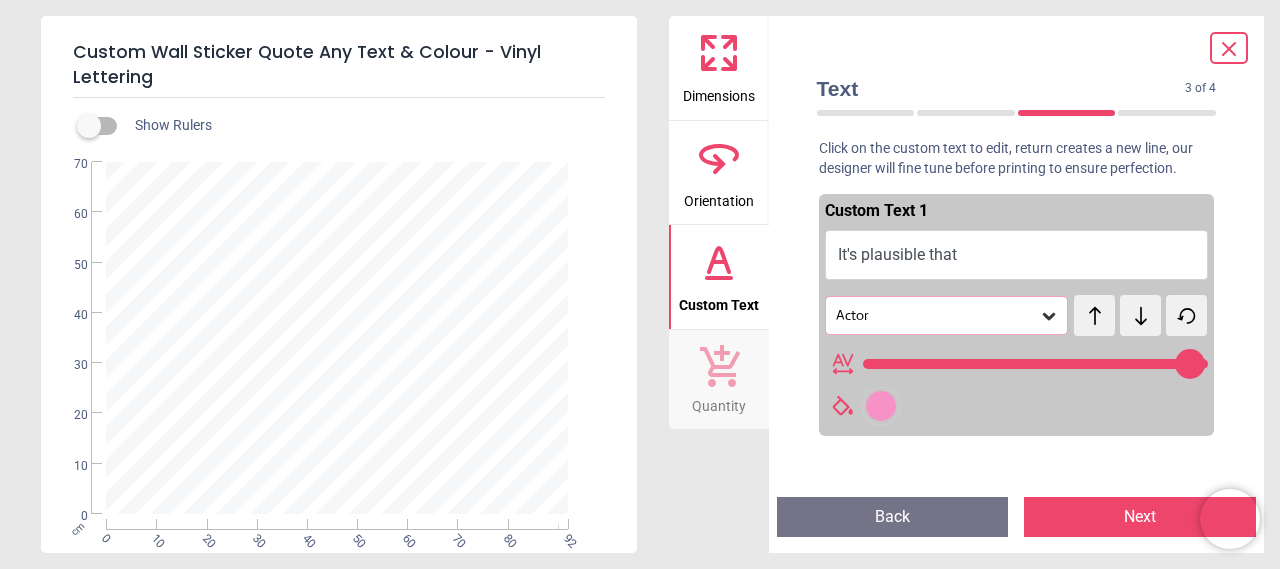 scroll, scrollTop: 0, scrollLeft: 0, axis: both 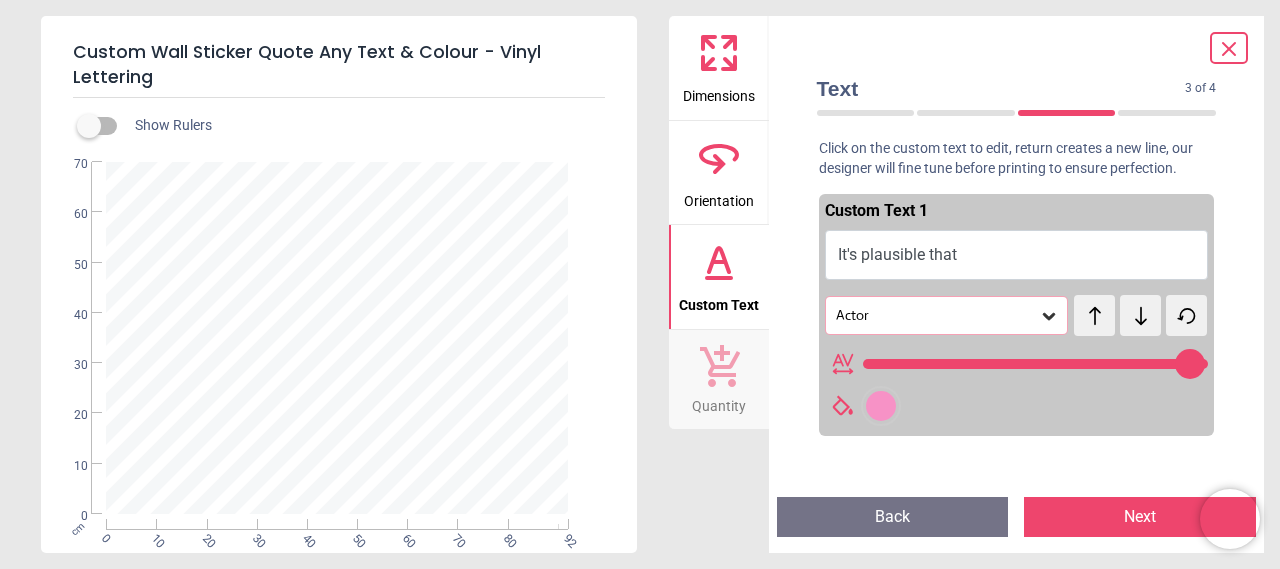 type on "**********" 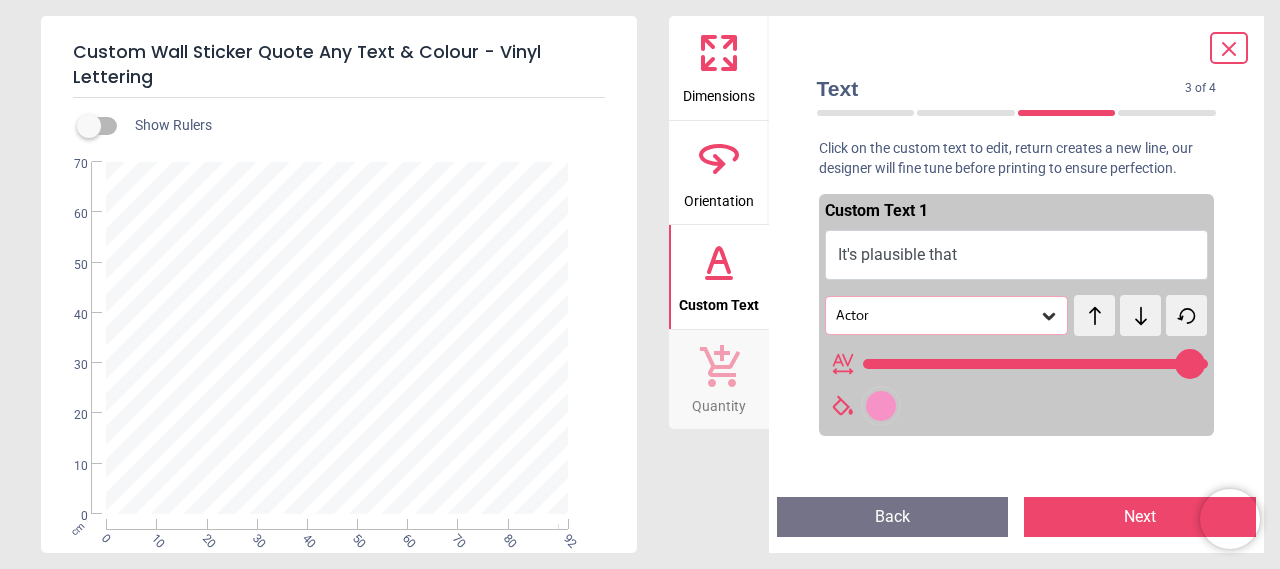 type on "**********" 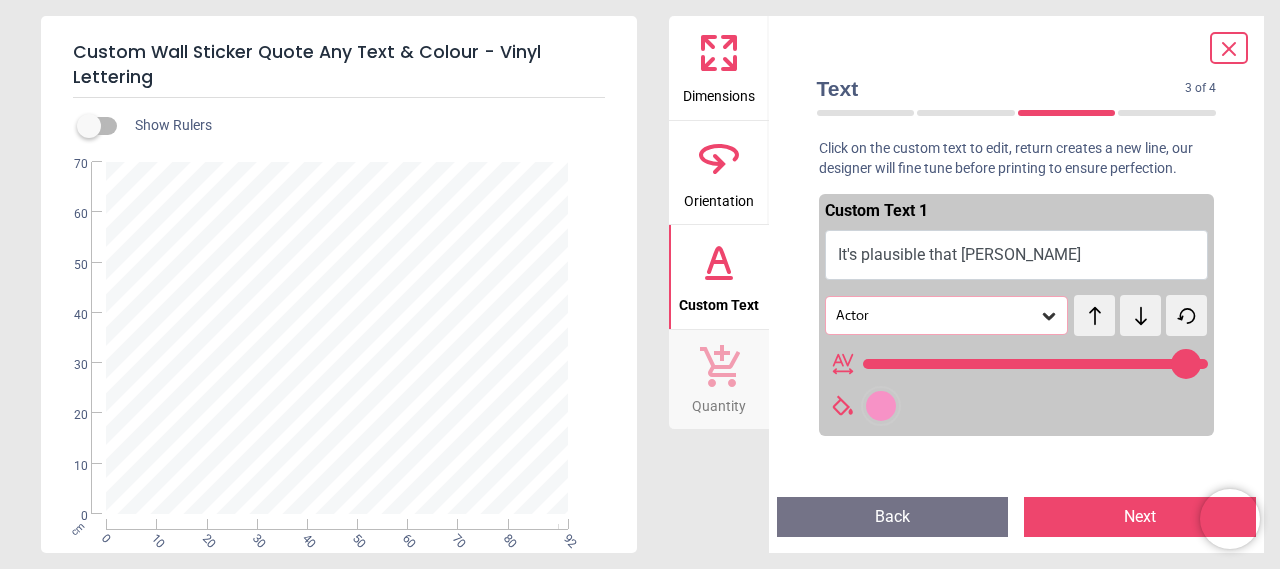type on "**********" 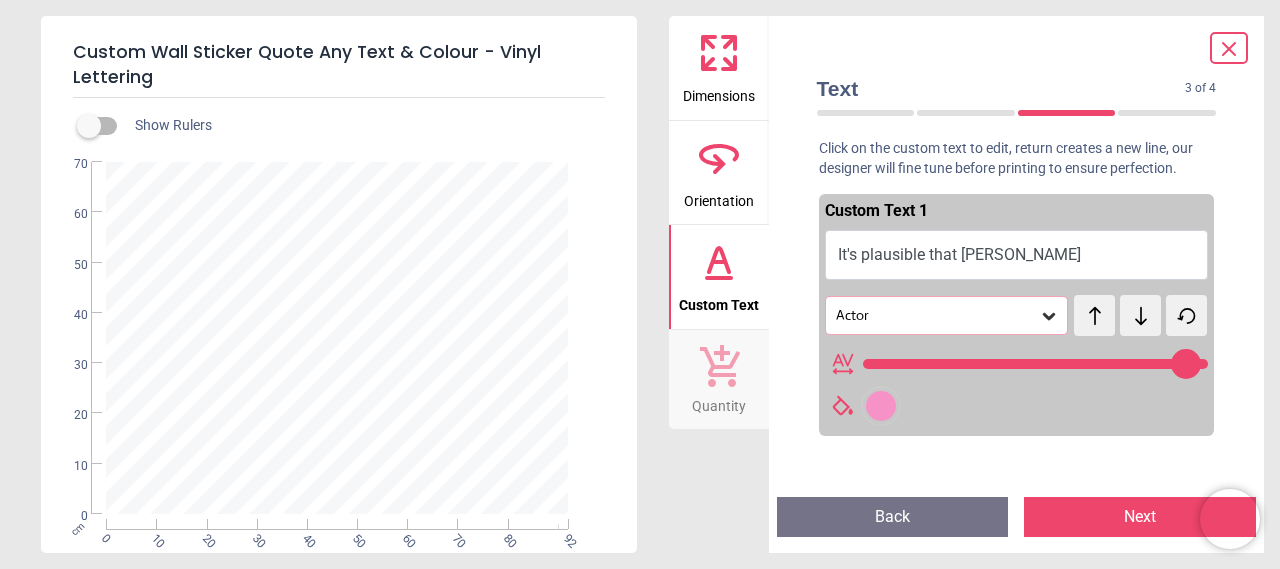 type on "**********" 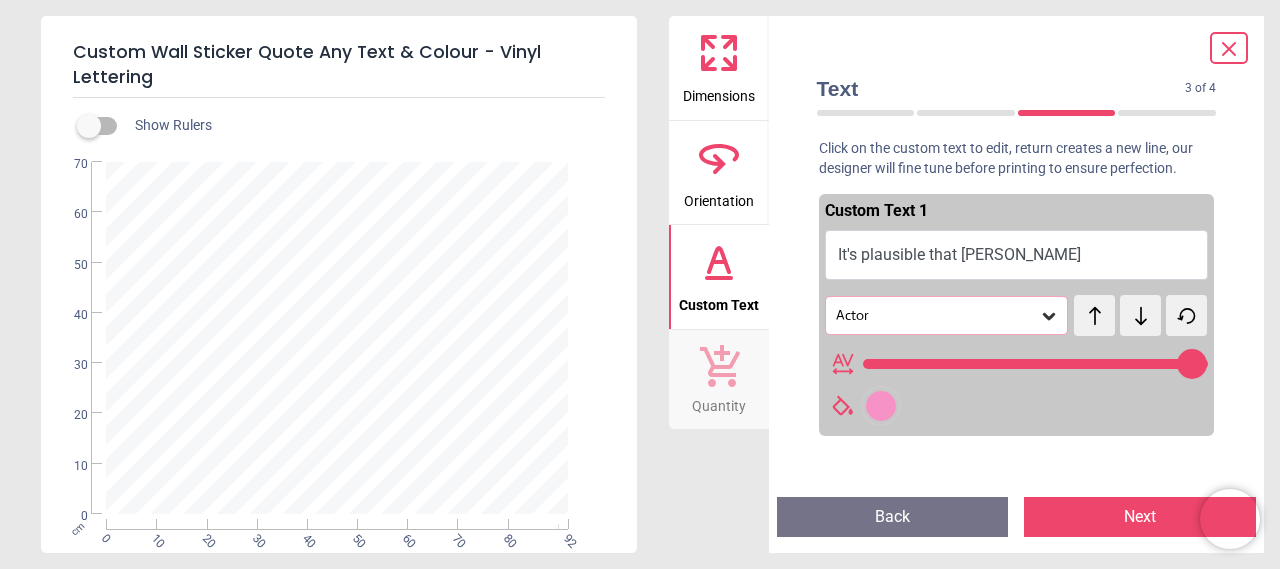 scroll, scrollTop: 45, scrollLeft: 0, axis: vertical 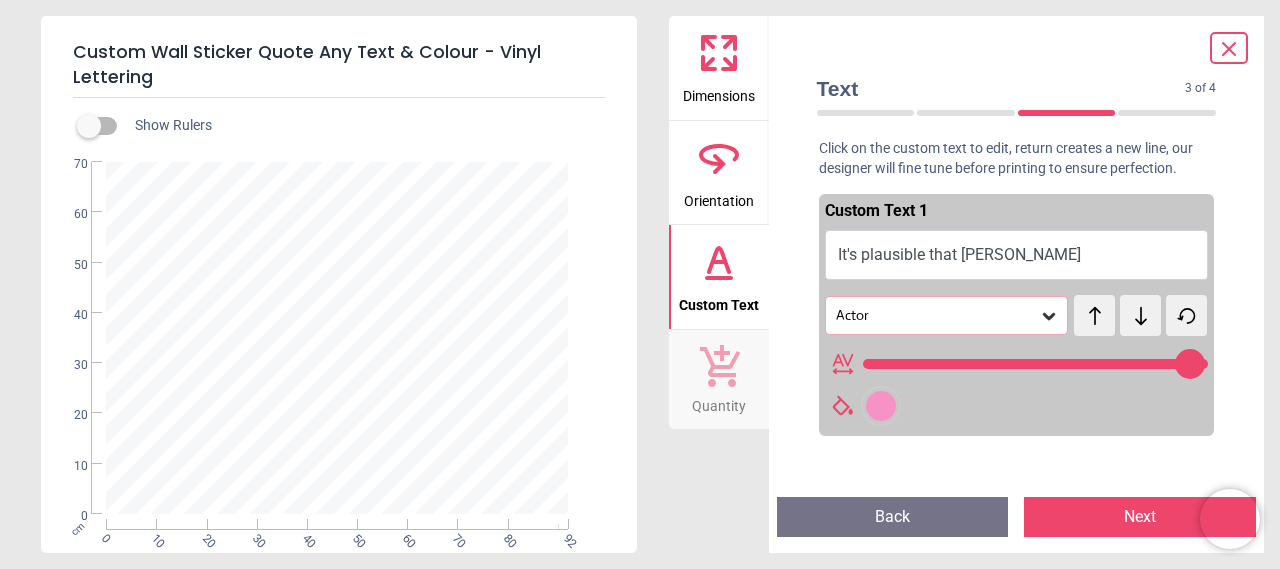 type on "**********" 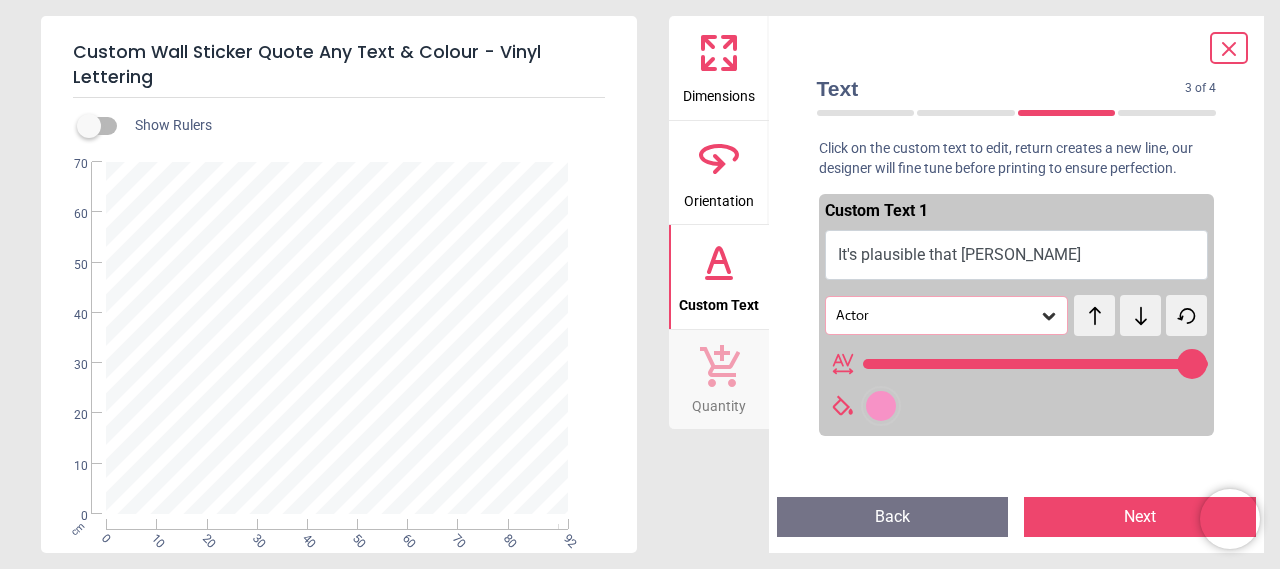 type on "**********" 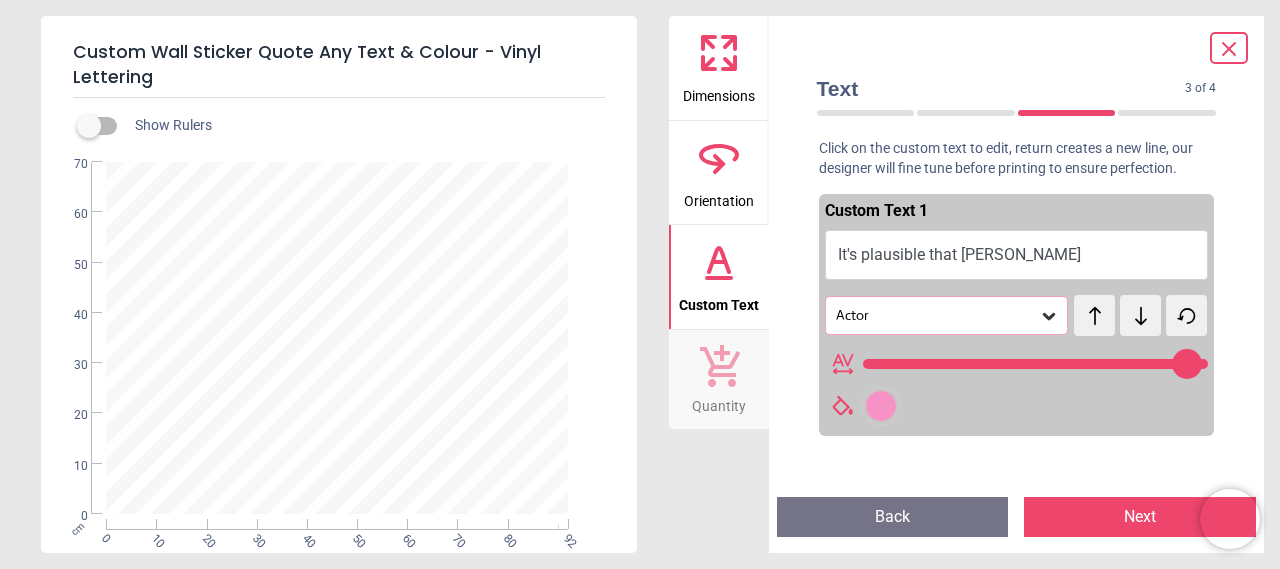 type on "**********" 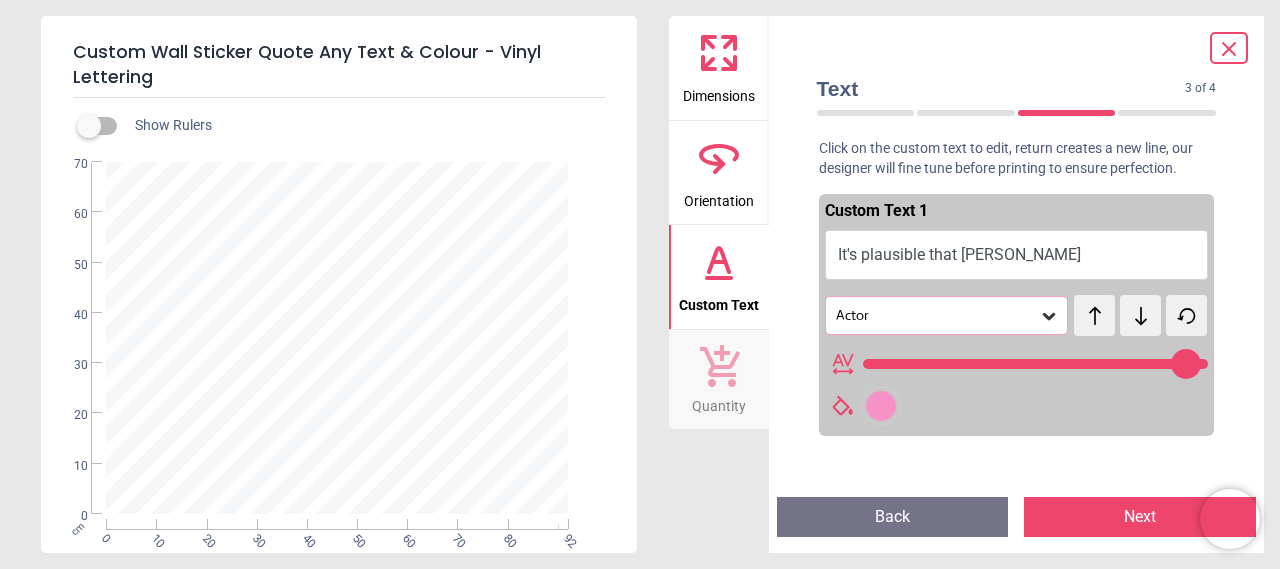 type on "**" 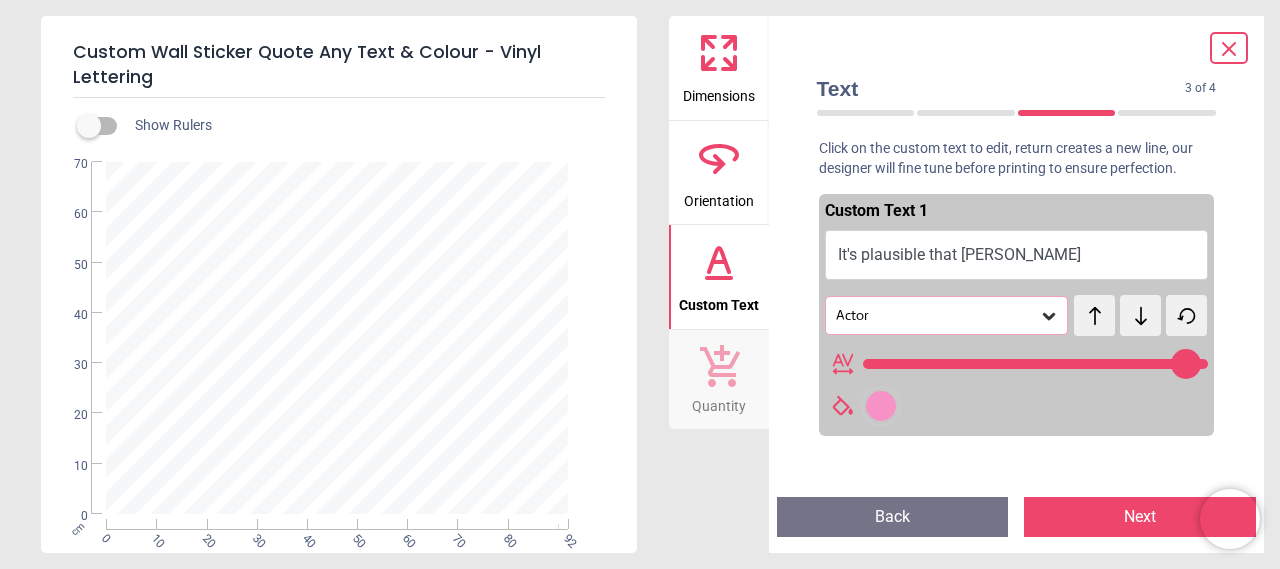 scroll, scrollTop: 0, scrollLeft: 0, axis: both 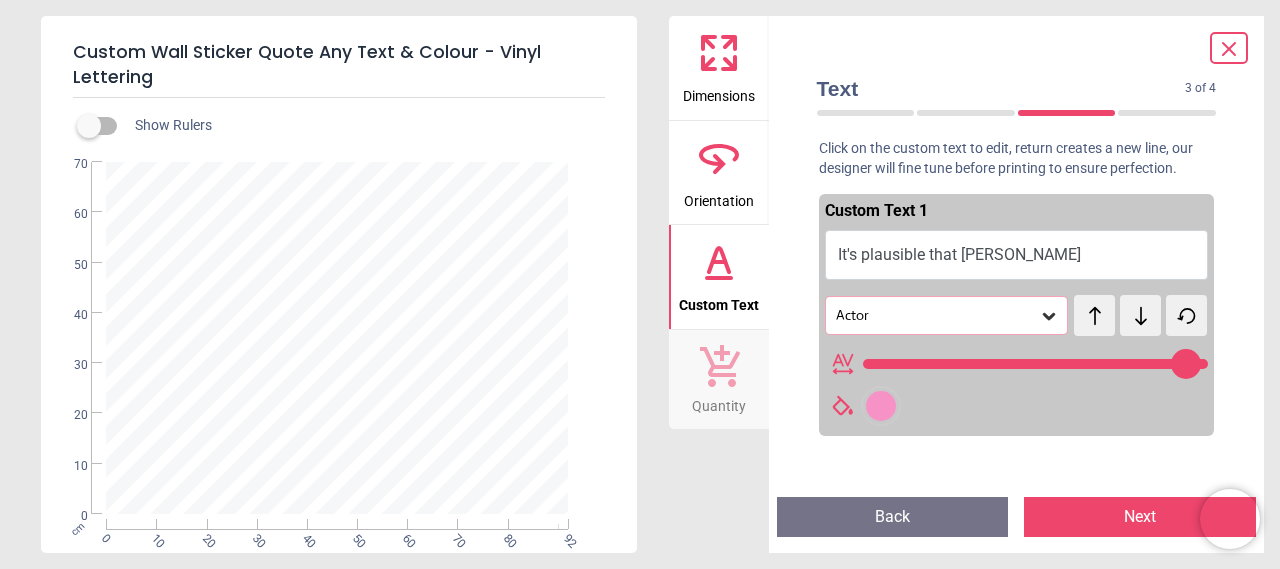 type on "**********" 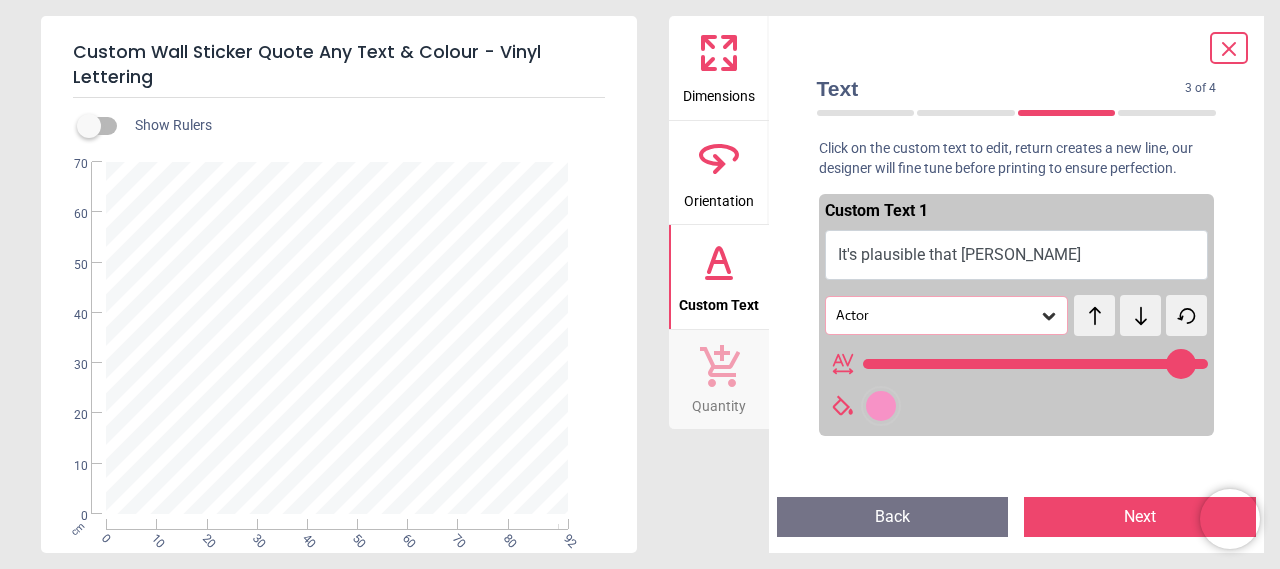 type on "**********" 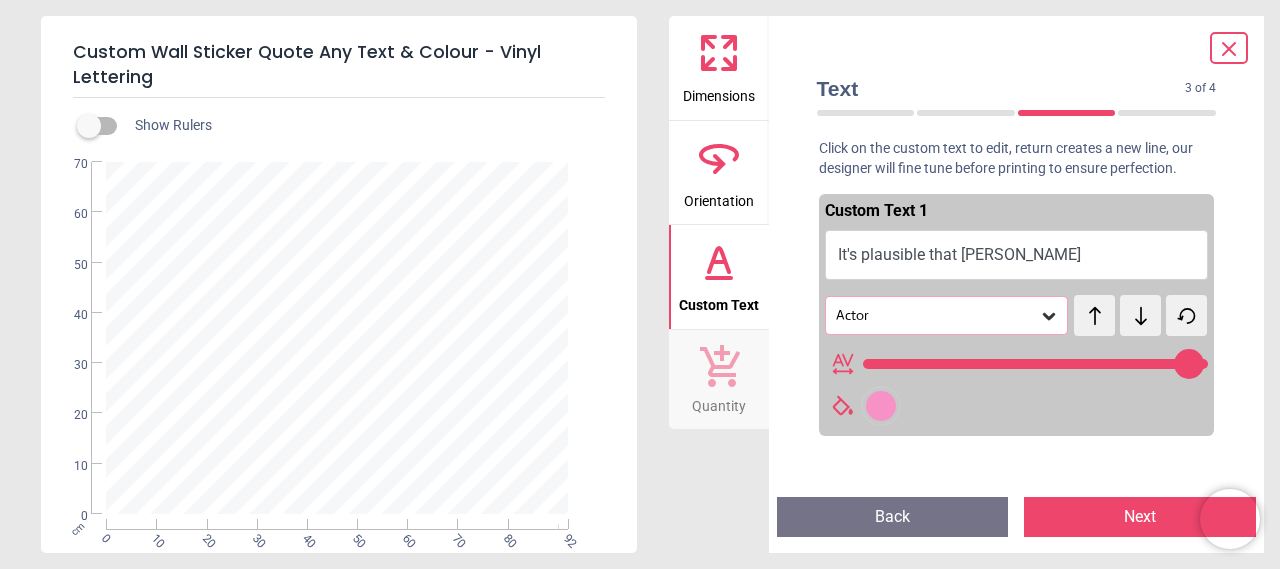 type on "**********" 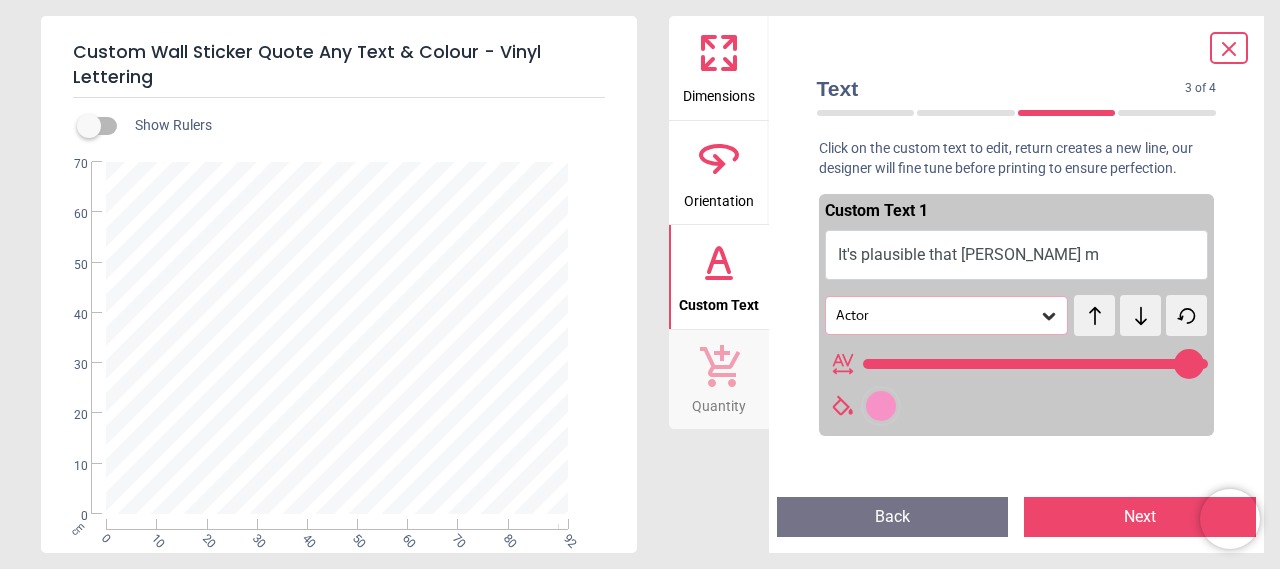 scroll, scrollTop: 1, scrollLeft: 0, axis: vertical 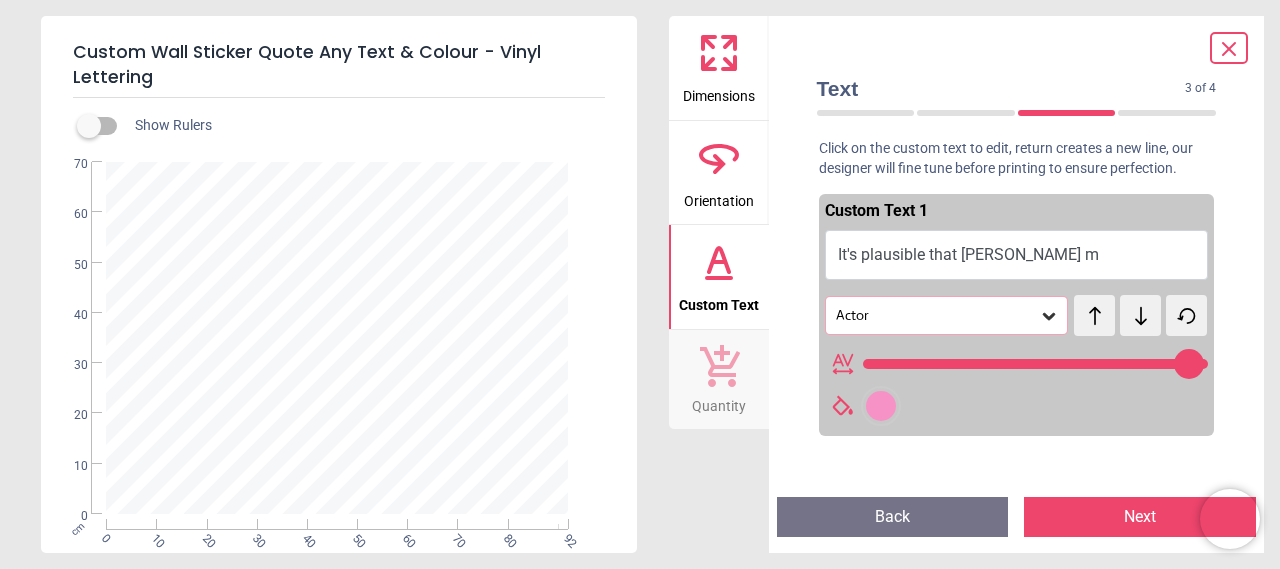 type on "**********" 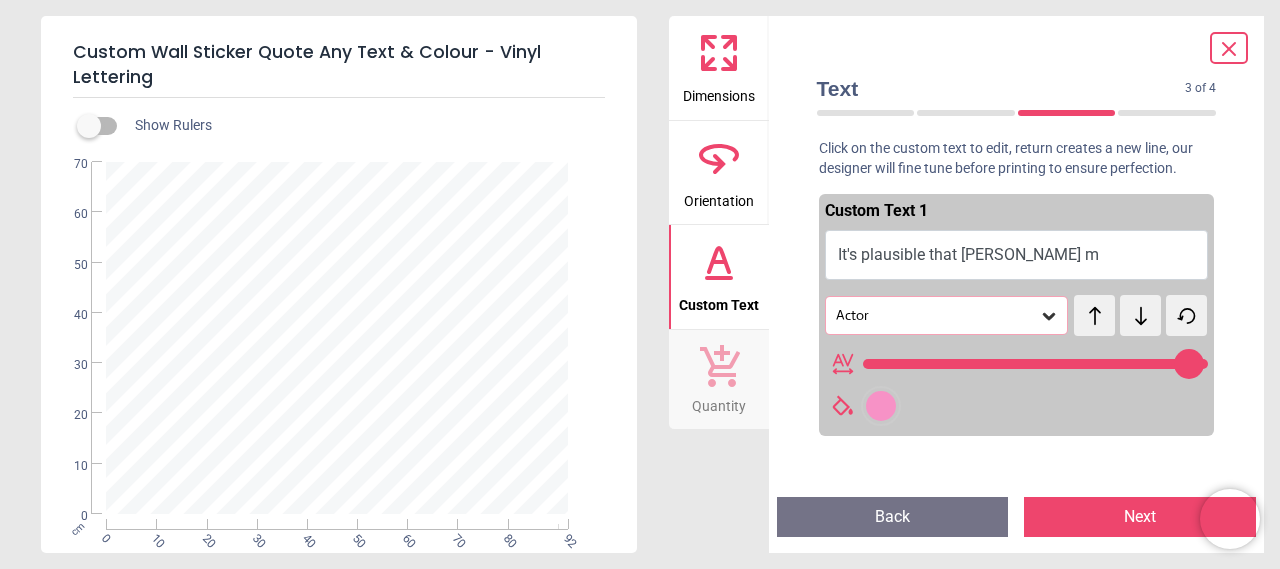 type on "**********" 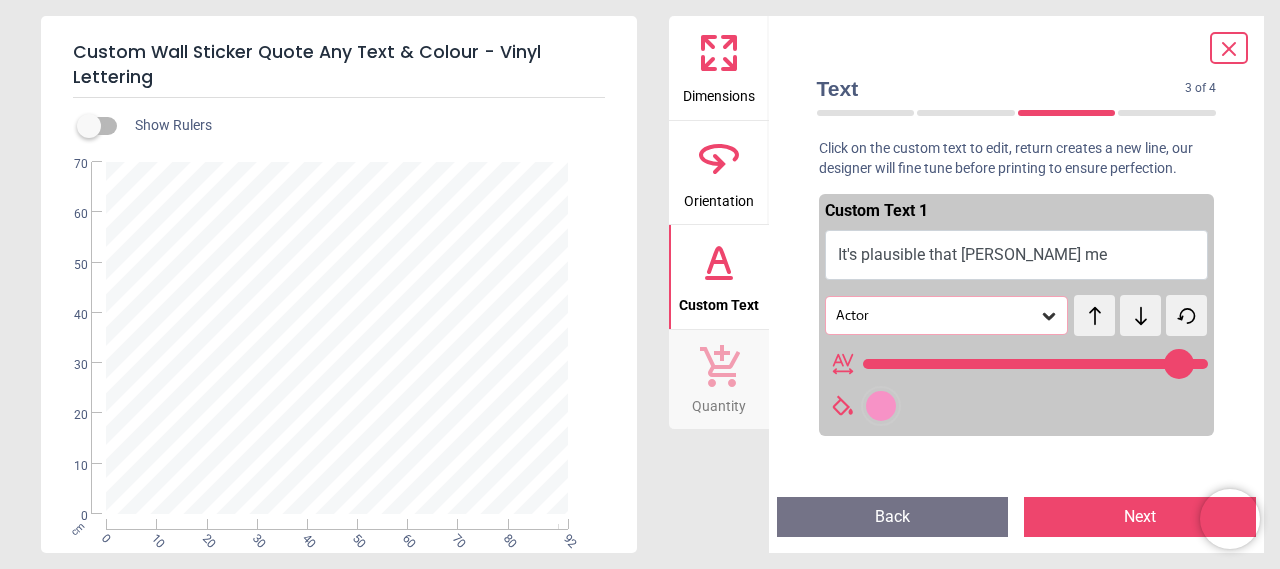 type on "**" 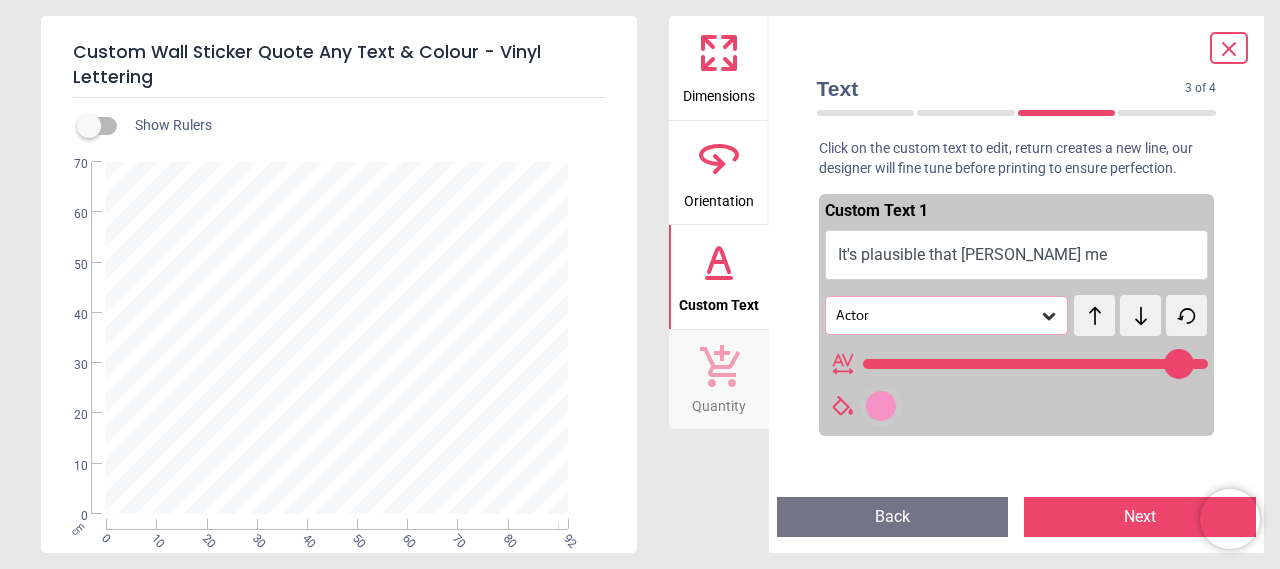 type on "**********" 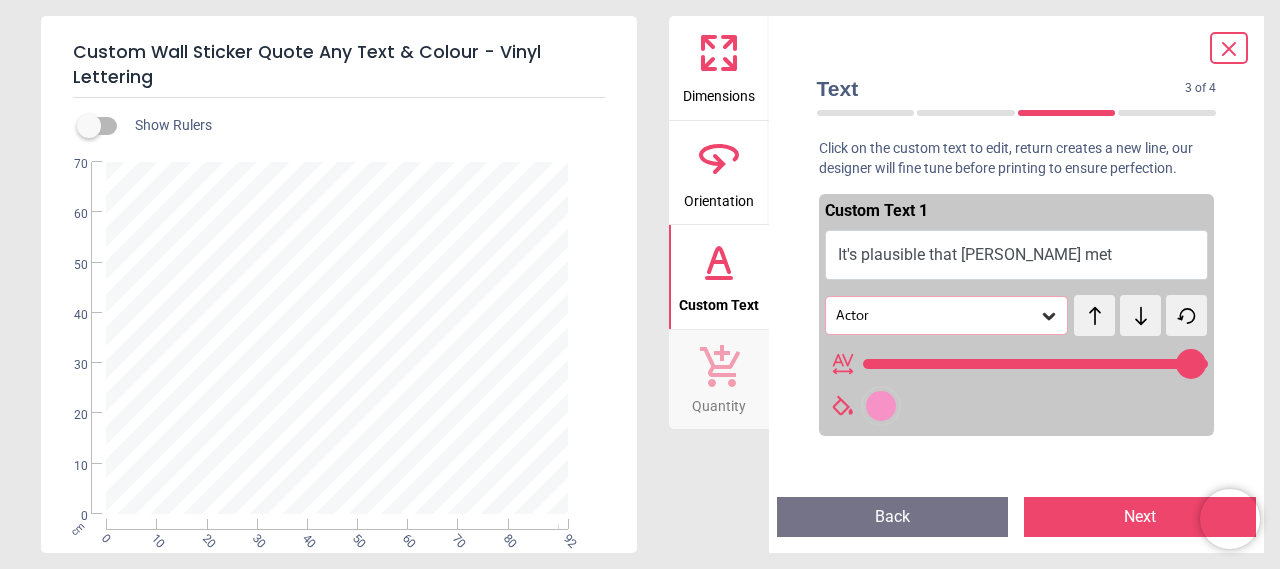 type on "**" 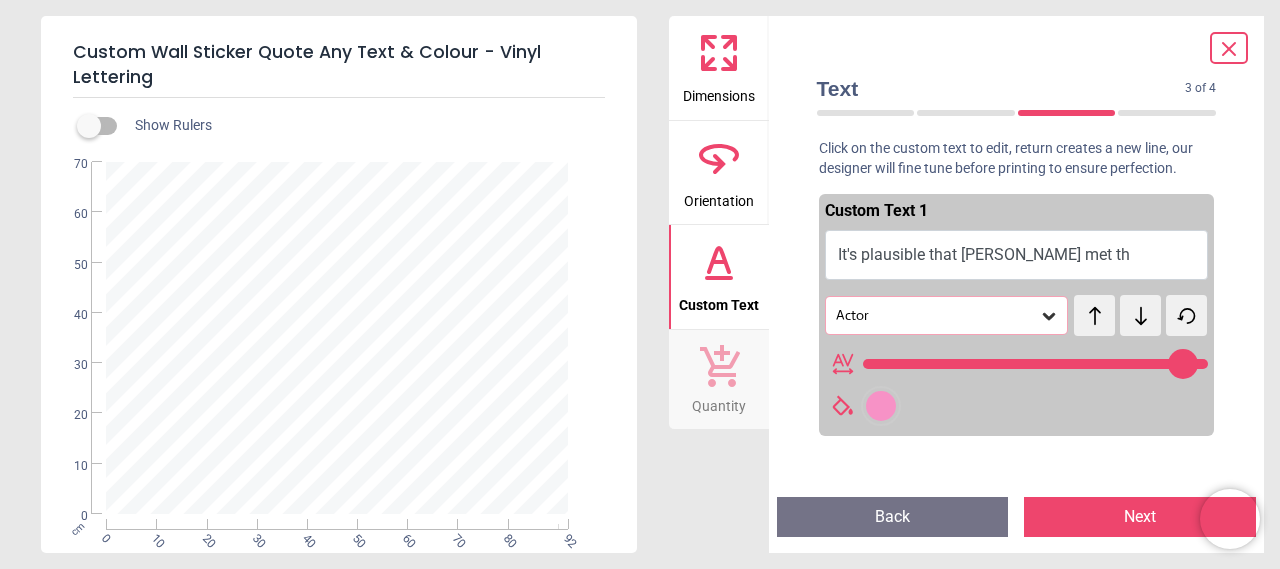 type on "**********" 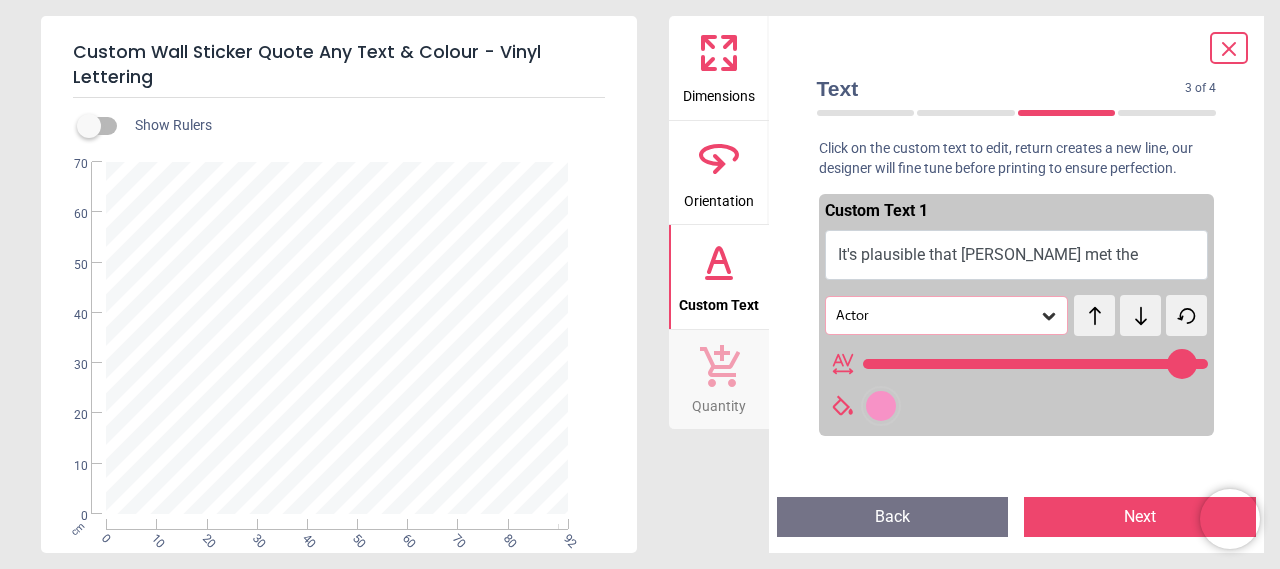 type on "**" 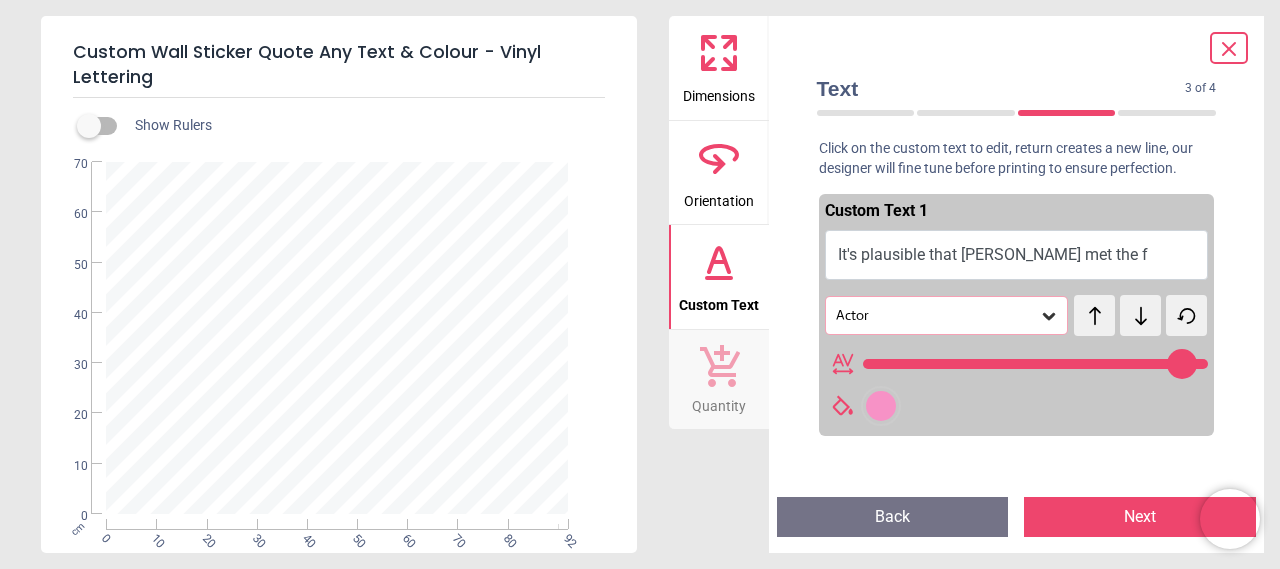 type on "**********" 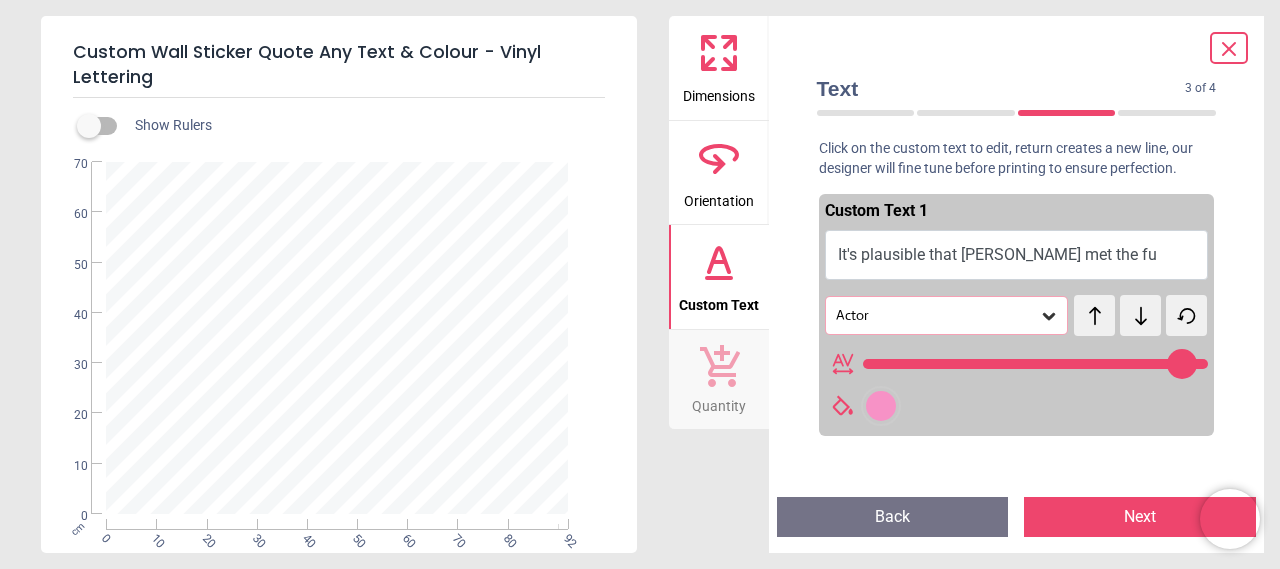 type on "**" 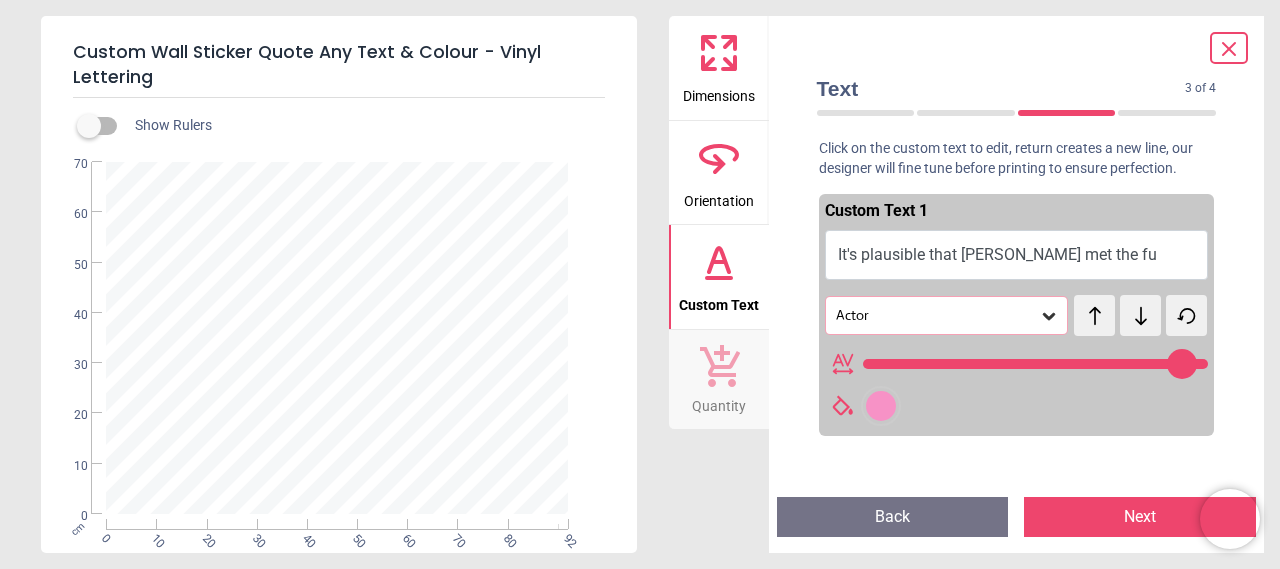 type on "**********" 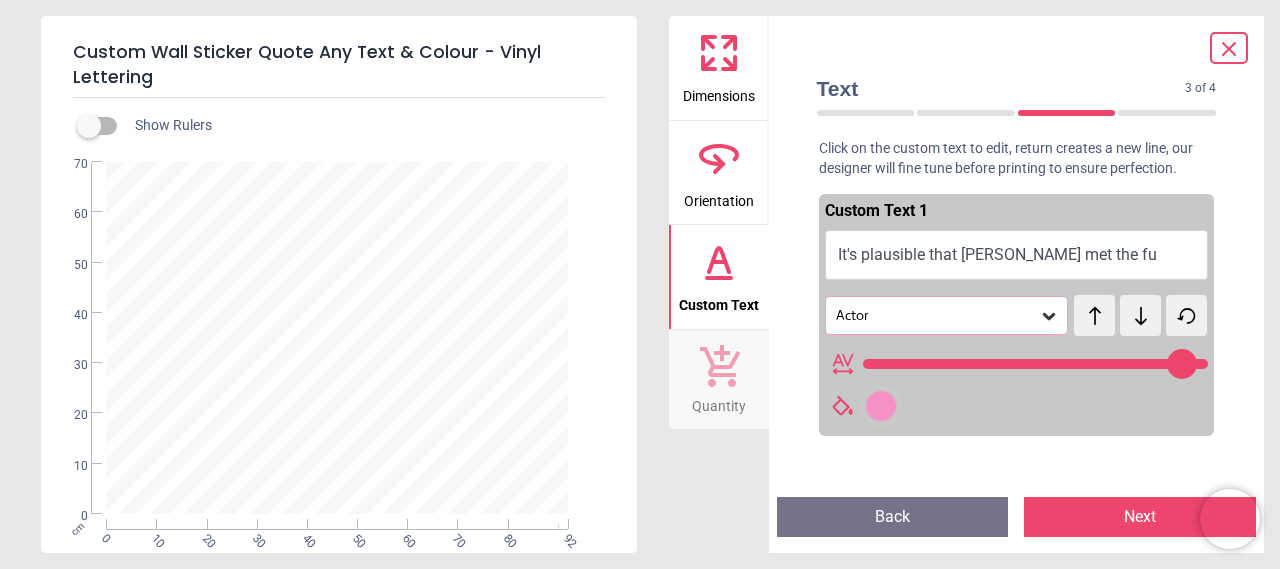 scroll, scrollTop: 0, scrollLeft: 0, axis: both 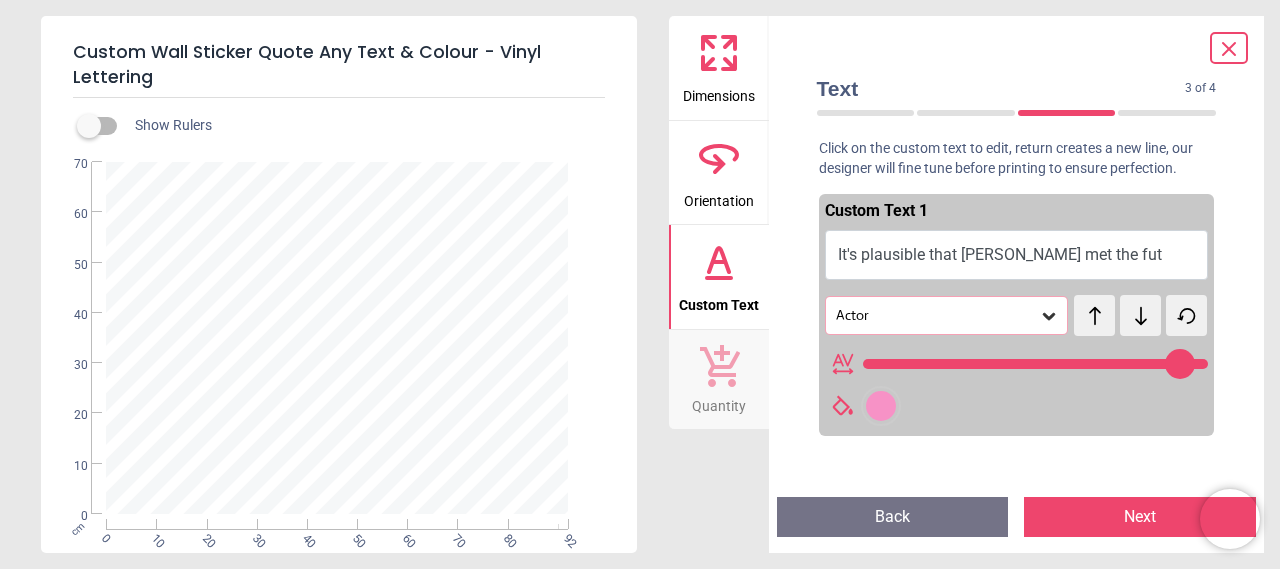 type on "**********" 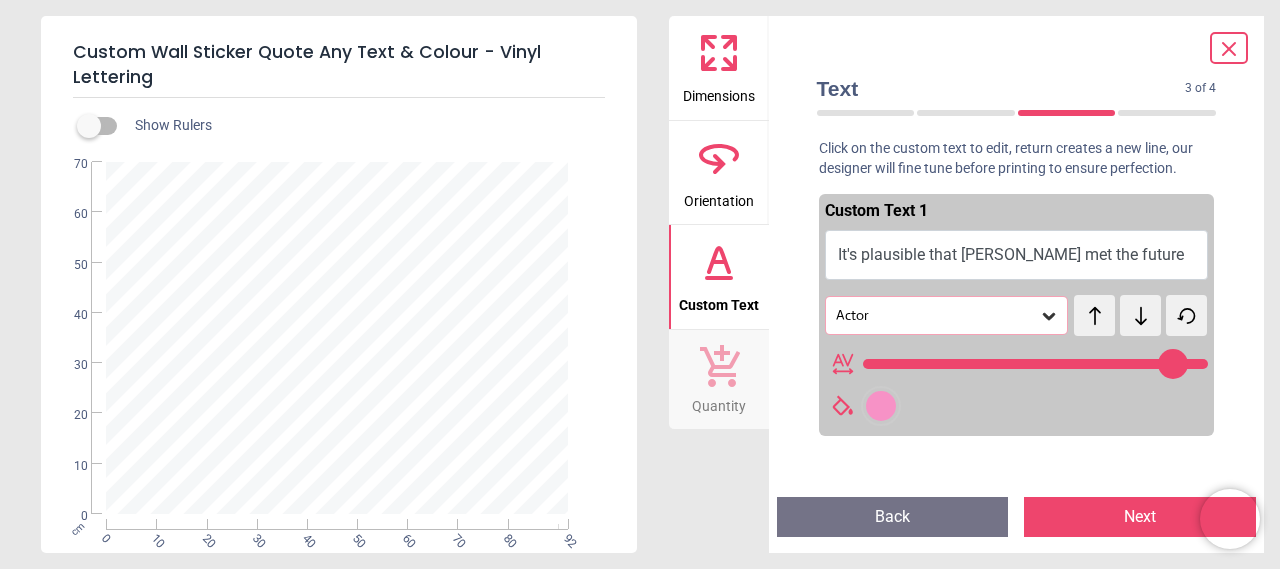 type on "**" 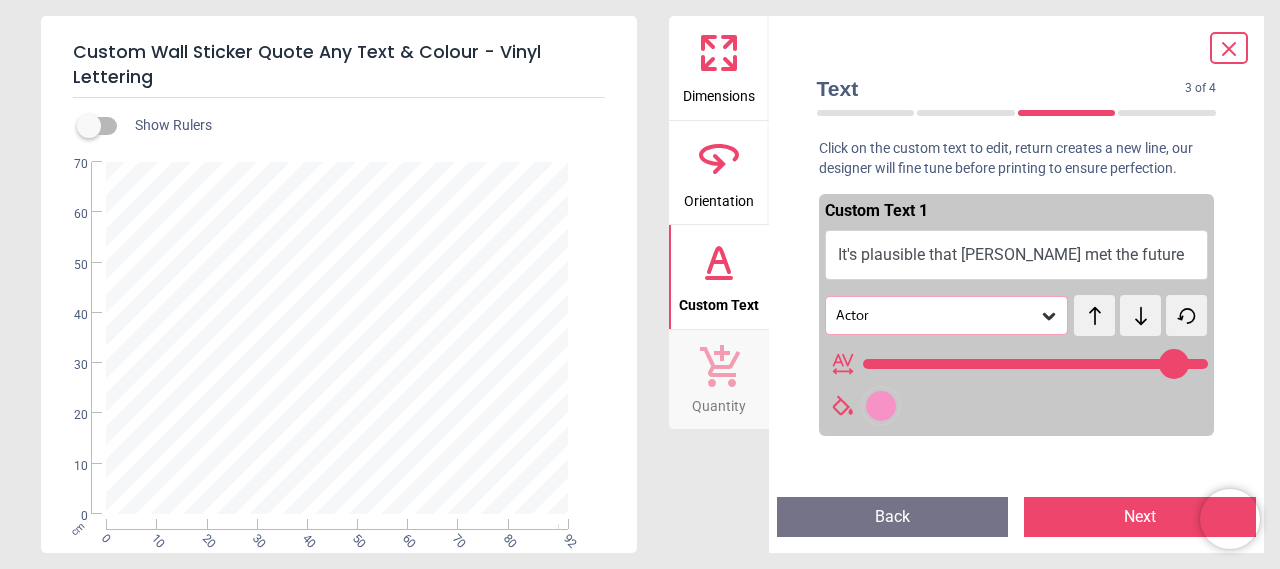 type on "**********" 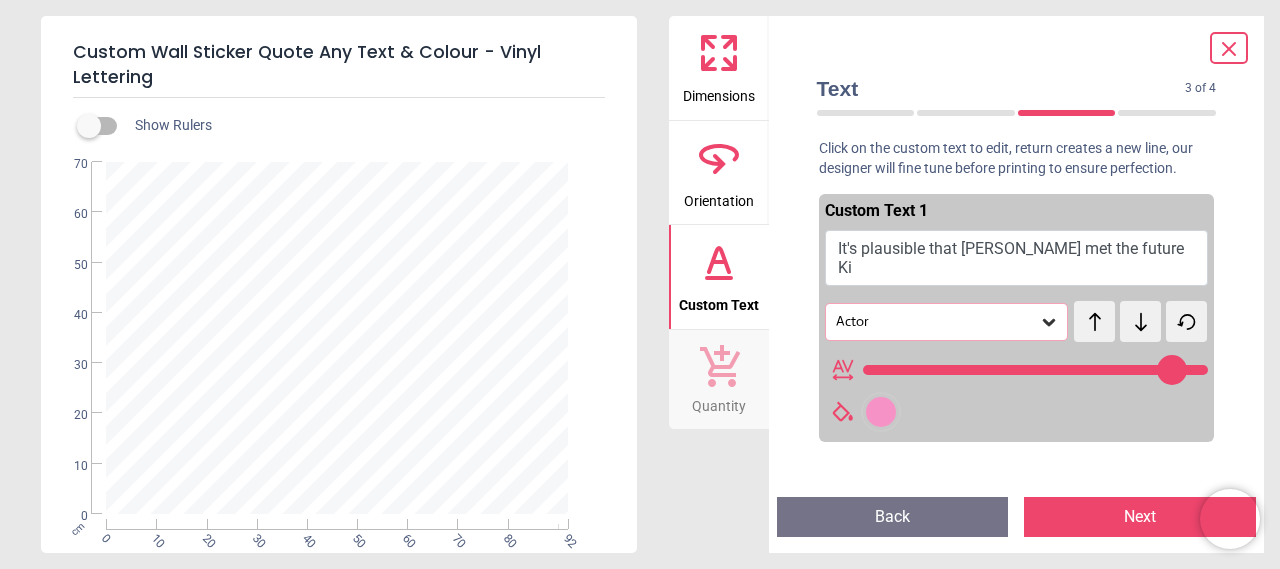 type on "**********" 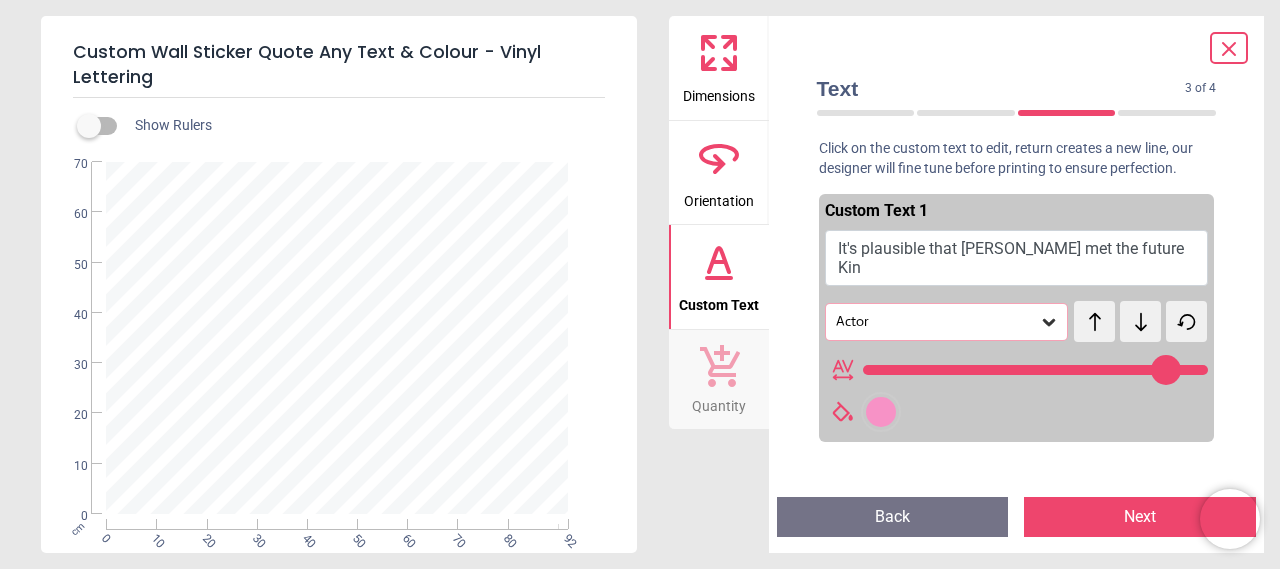 type on "**********" 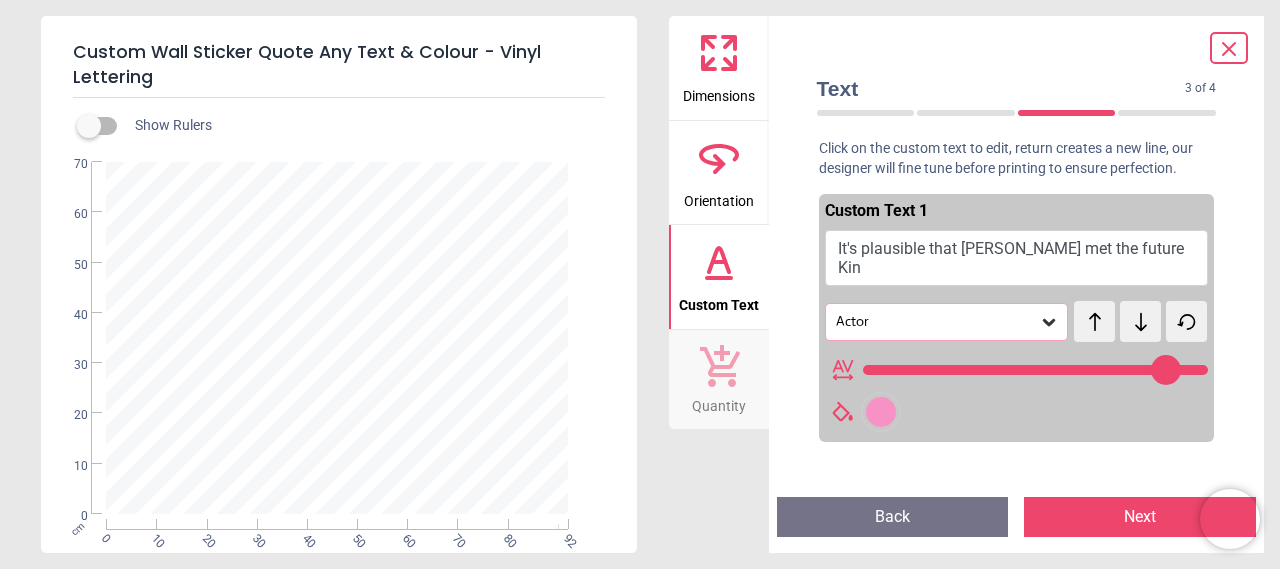 type on "**********" 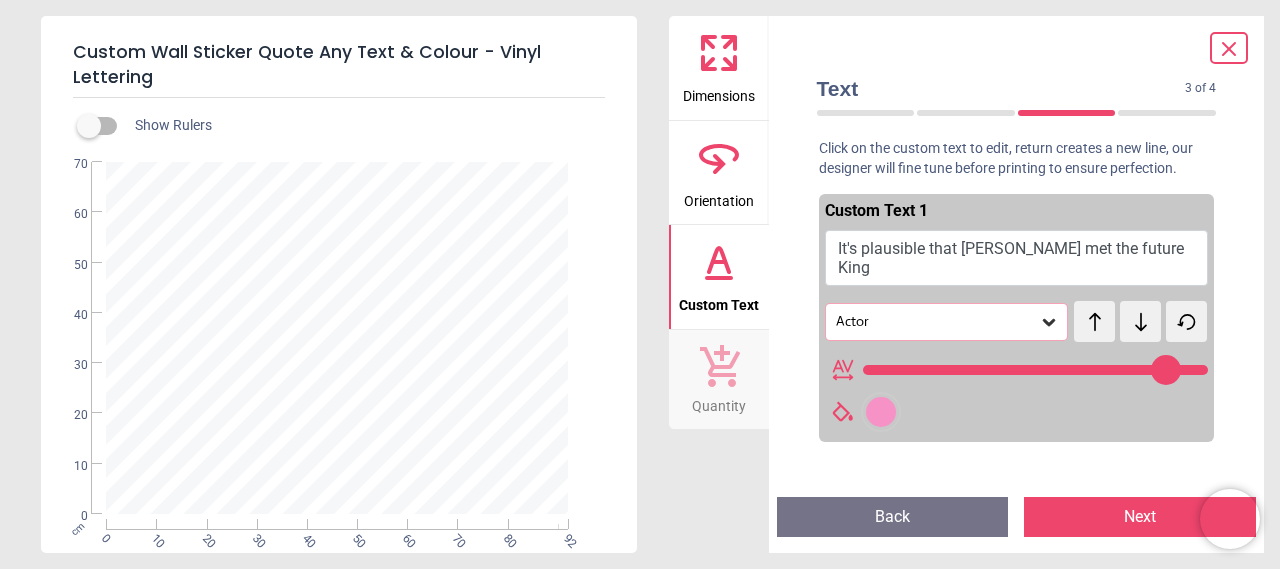 scroll, scrollTop: 18, scrollLeft: 0, axis: vertical 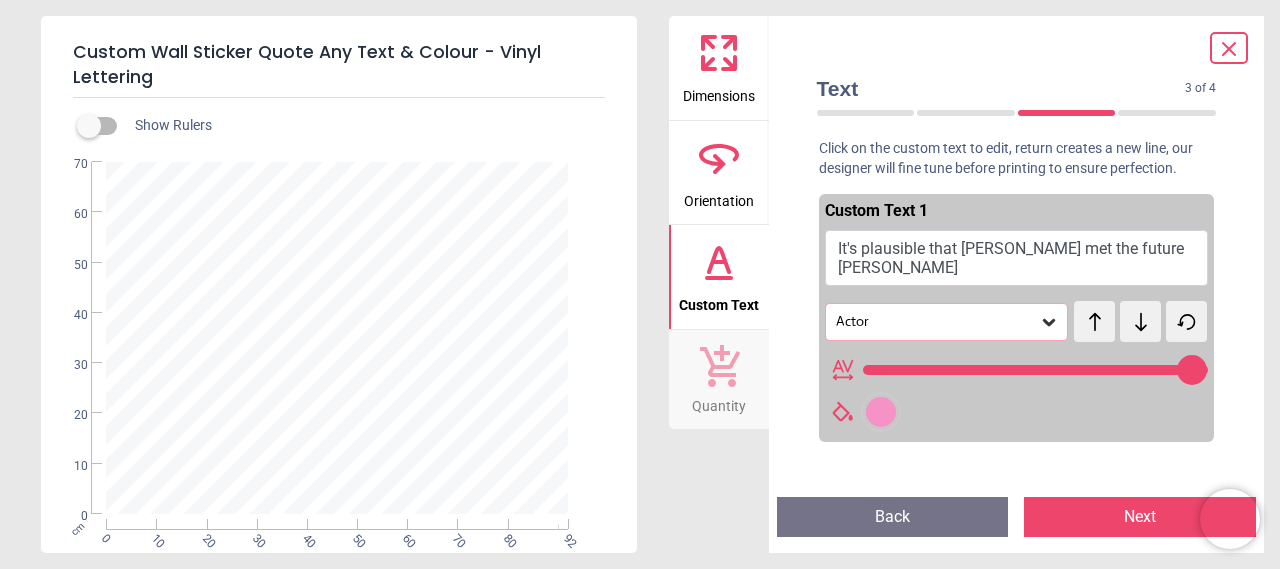 type on "**" 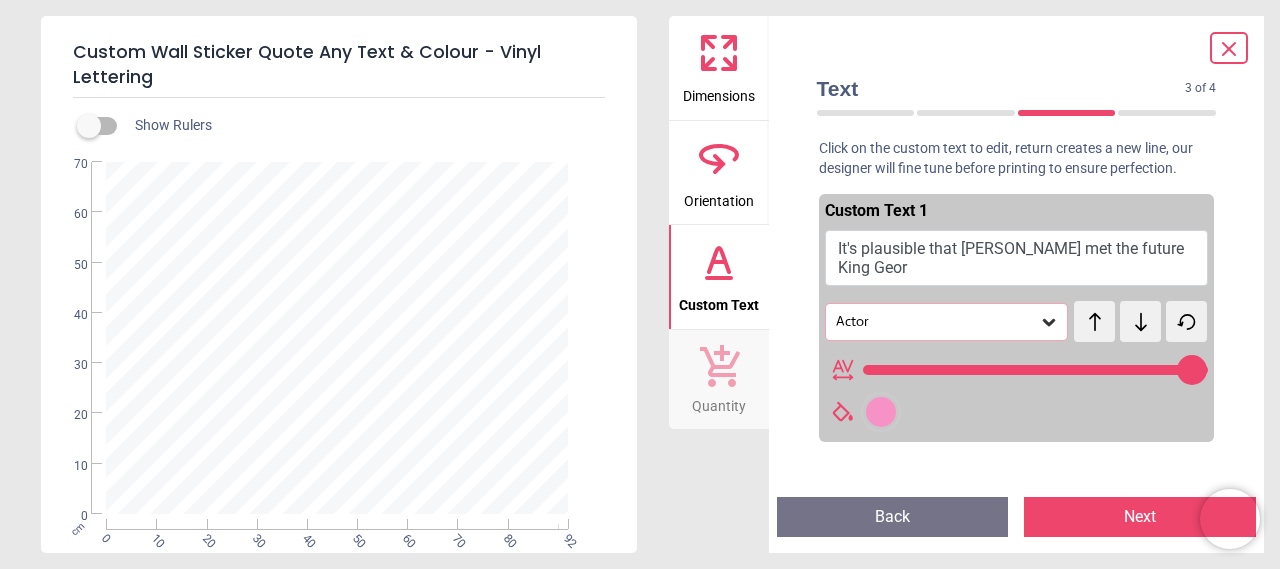 type on "**********" 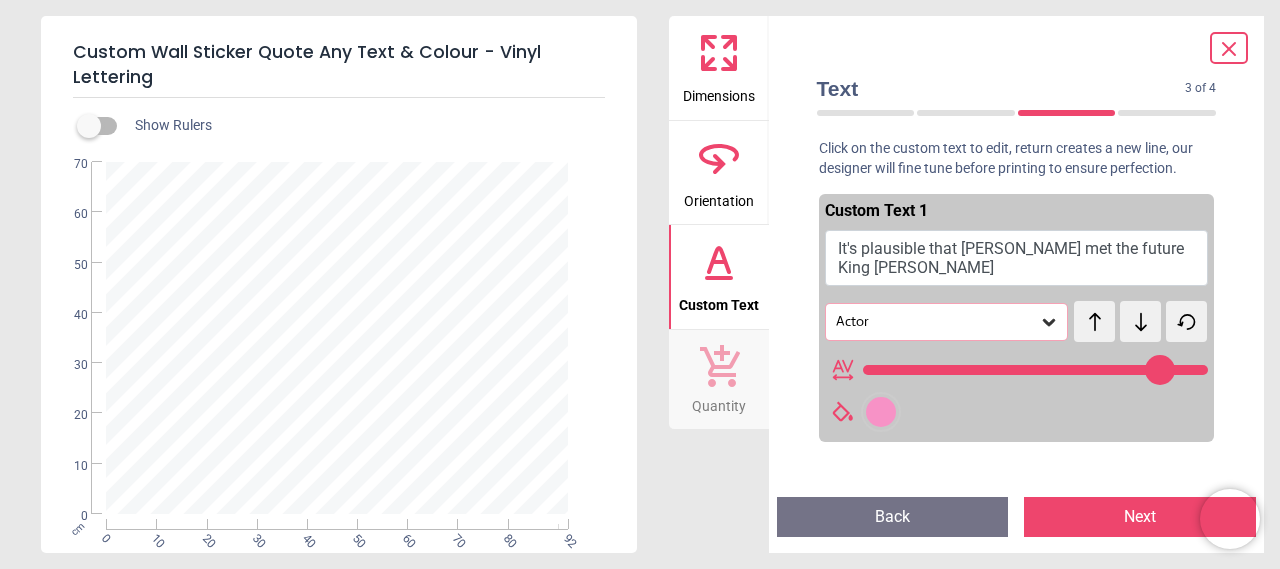 type on "**********" 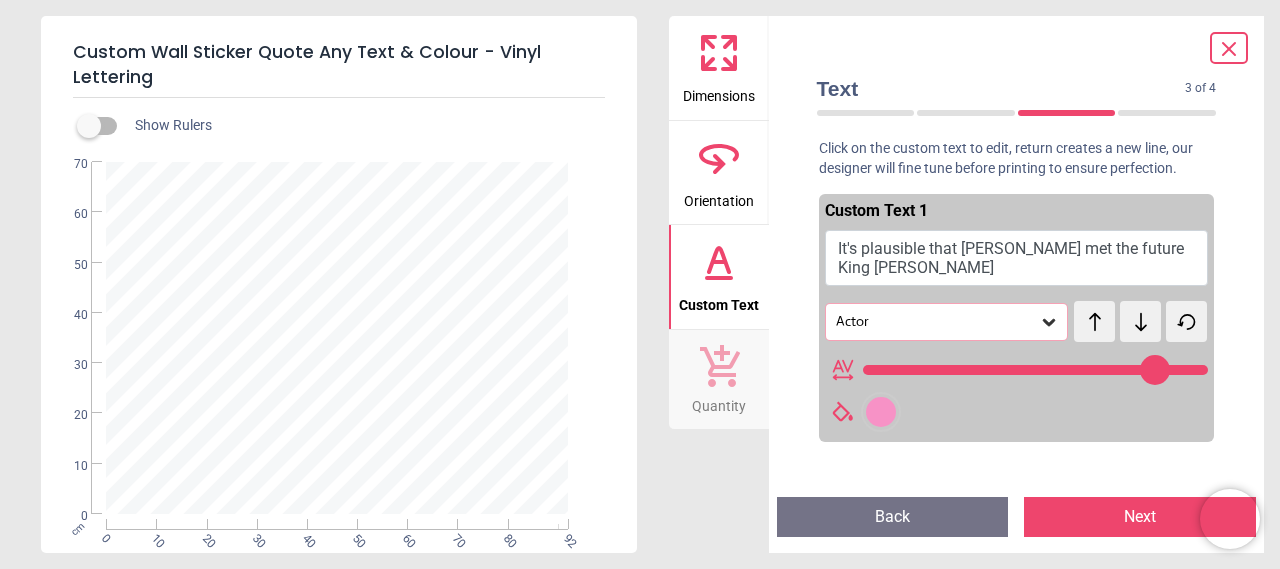 type on "**********" 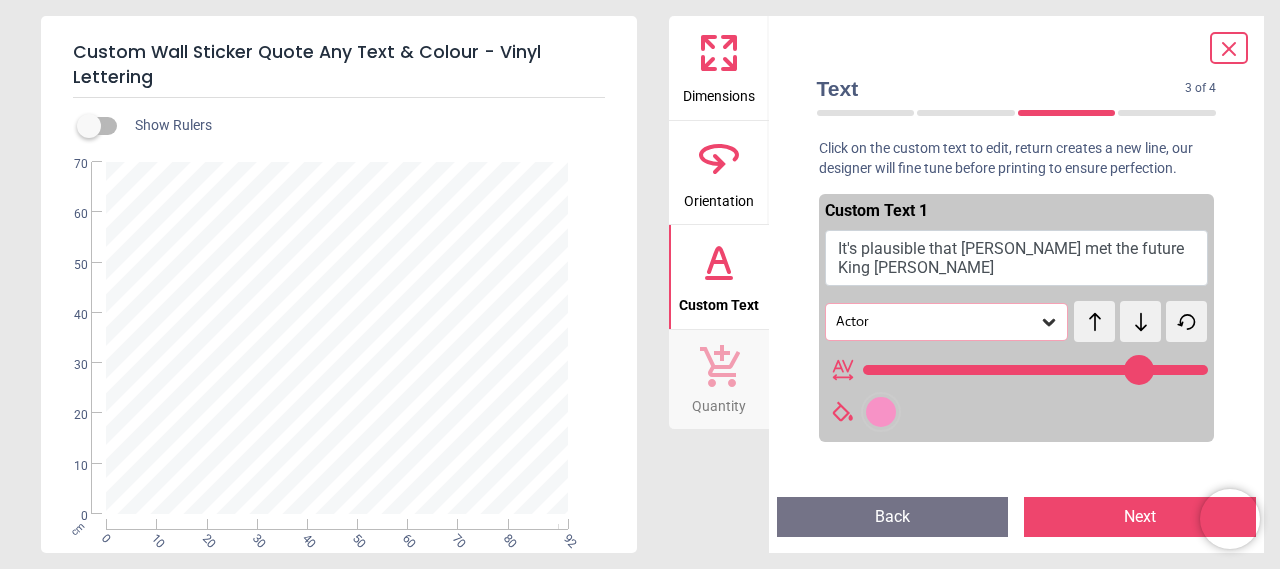 type on "**********" 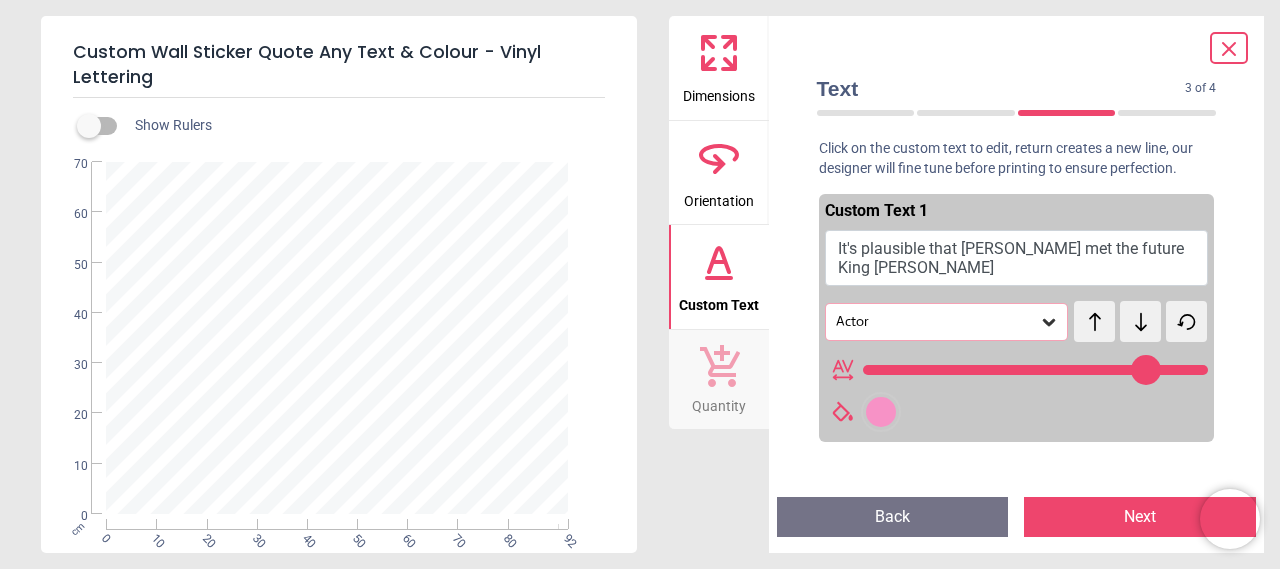 type on "**********" 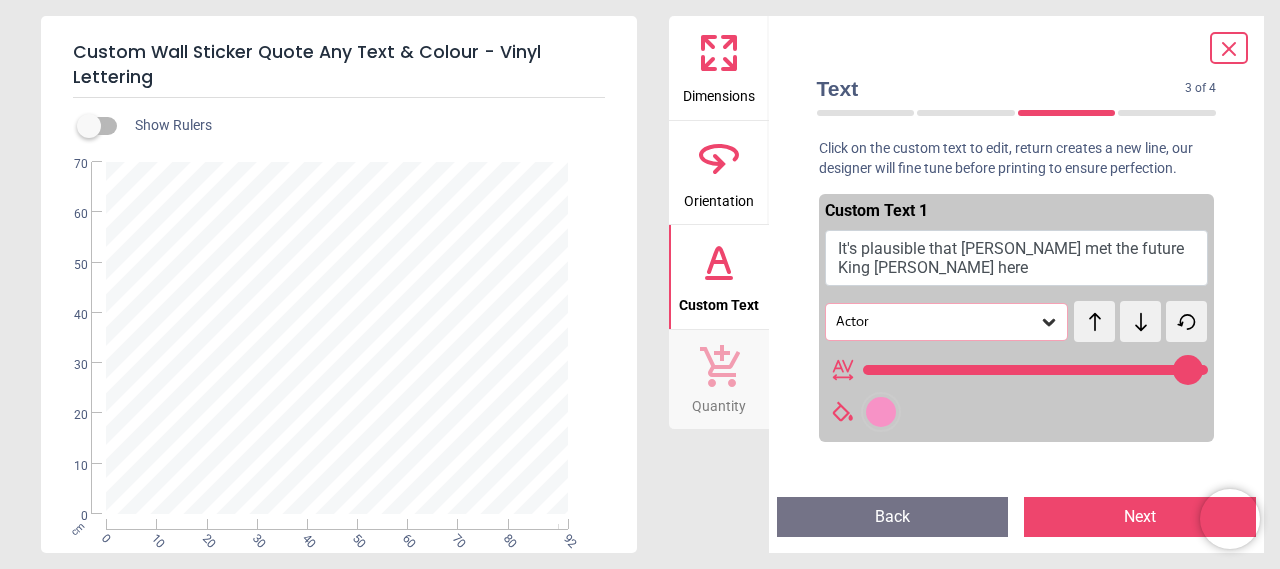 type on "**********" 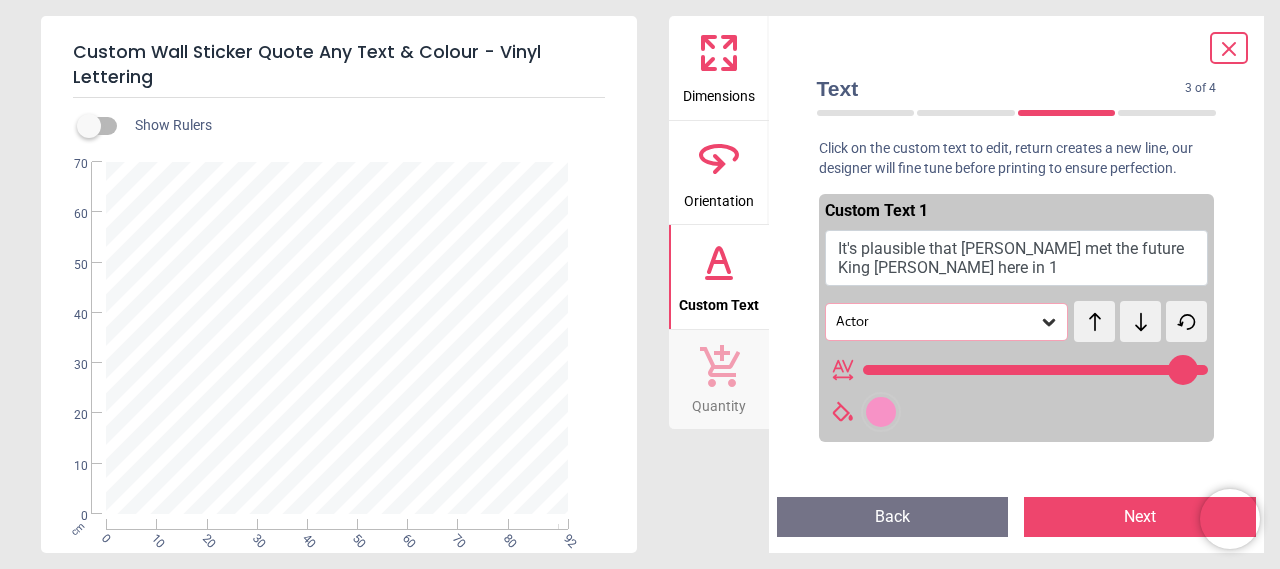type on "**********" 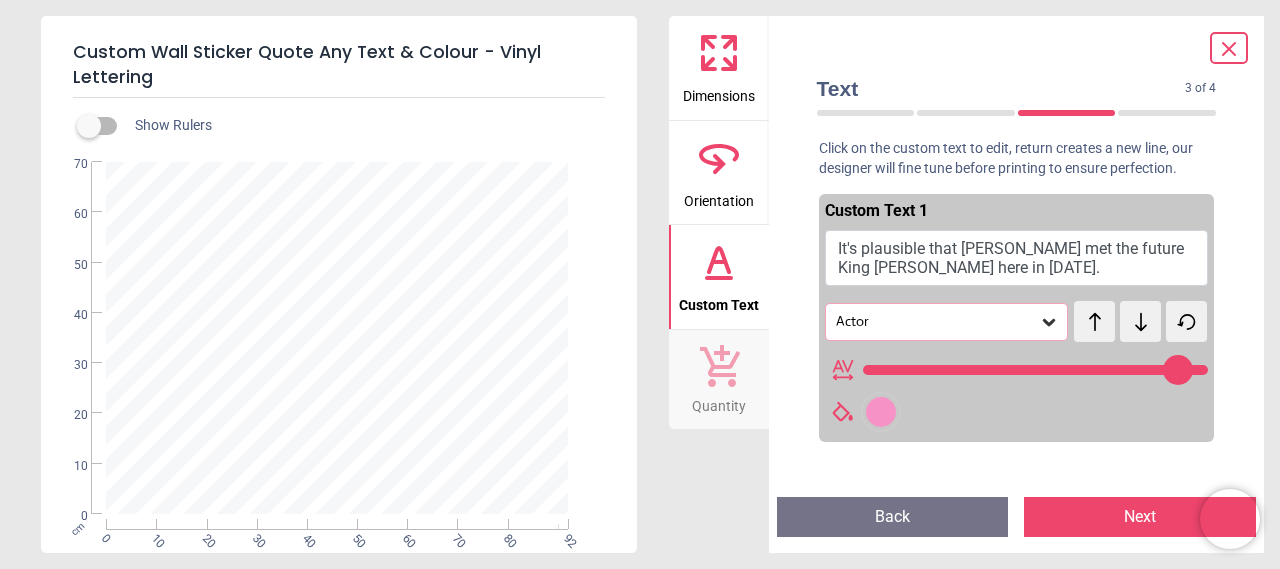 type on "**********" 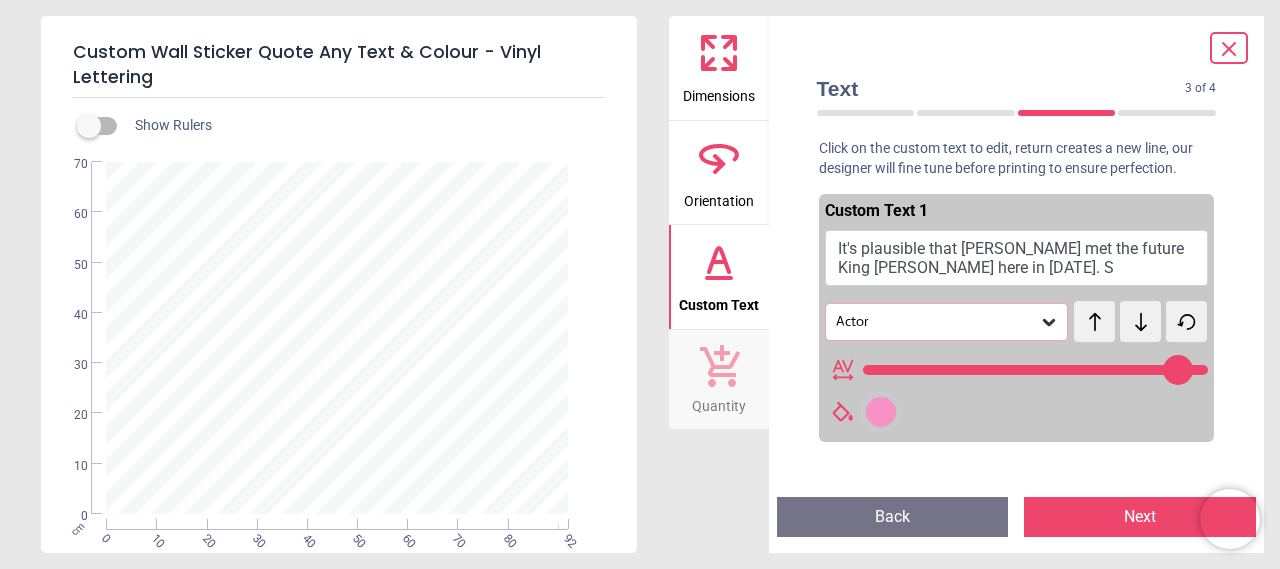type on "**" 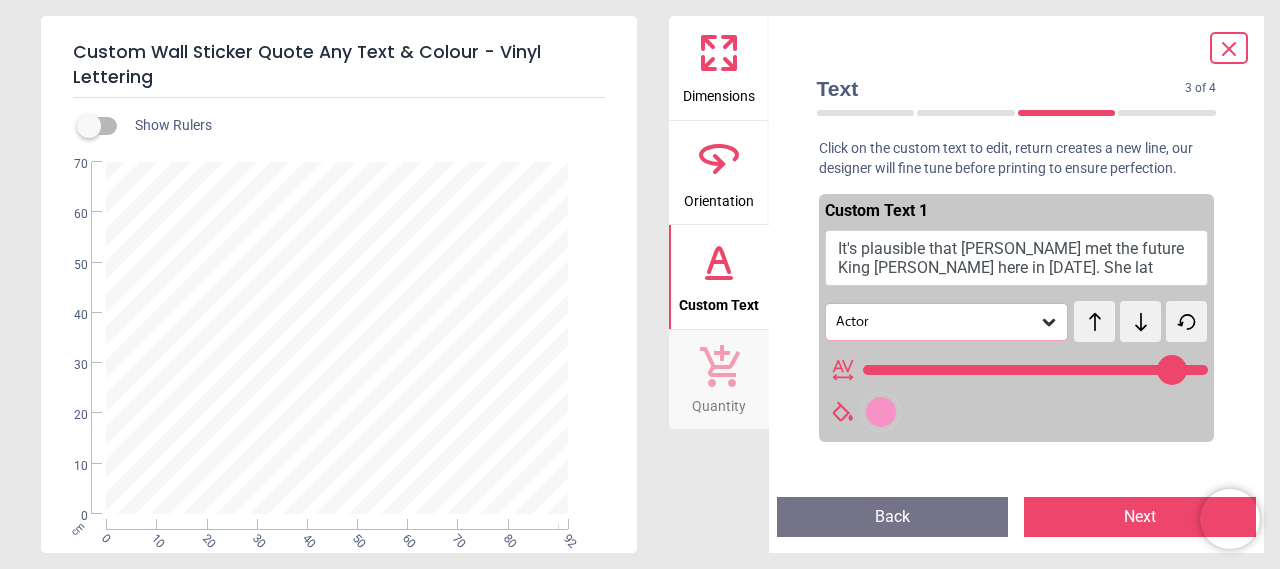 type on "**********" 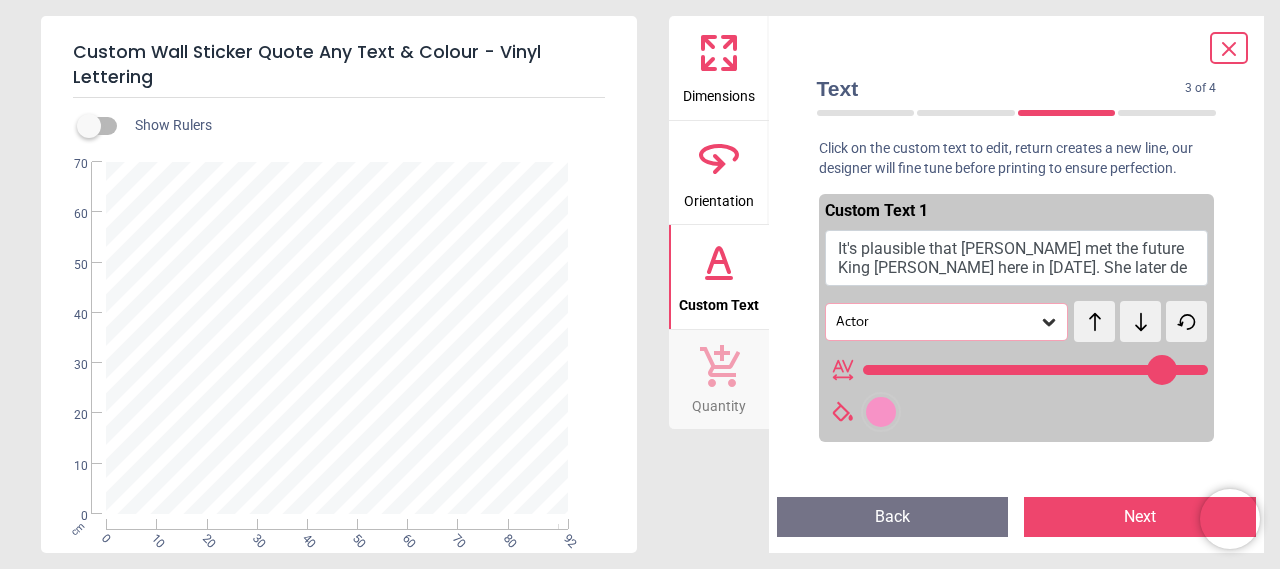 type on "**********" 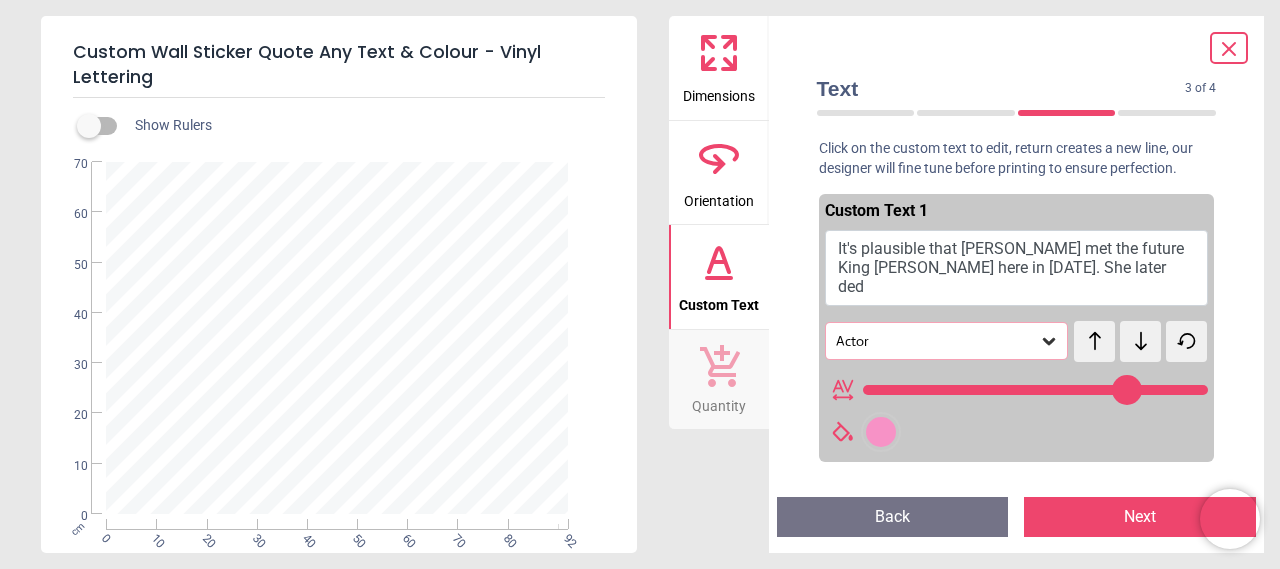type on "**" 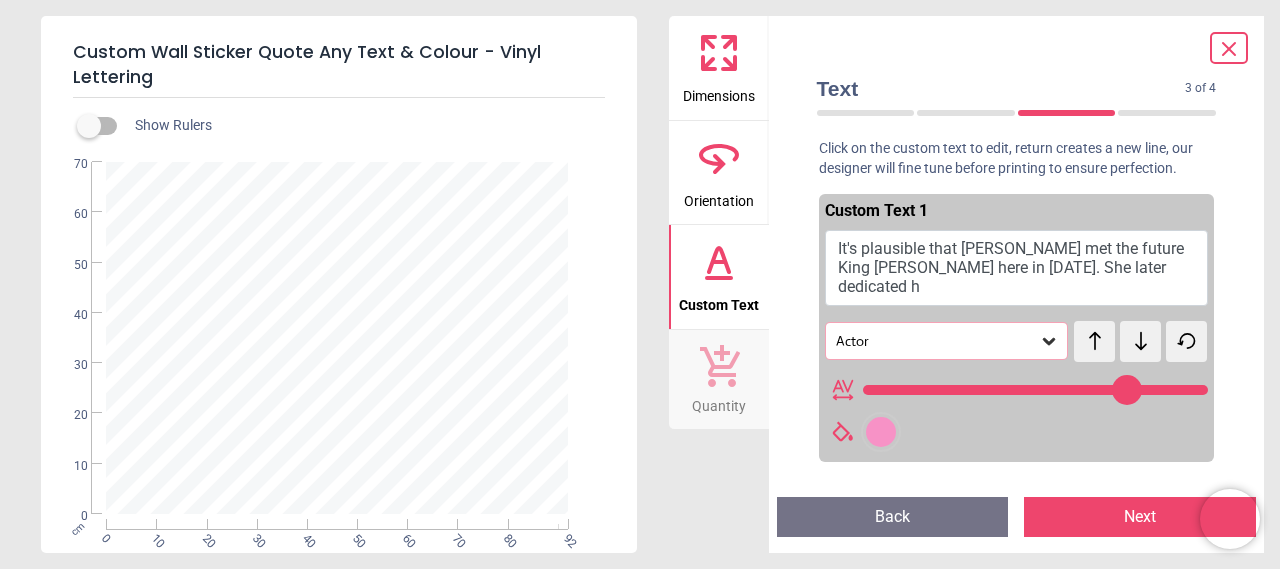 type on "**********" 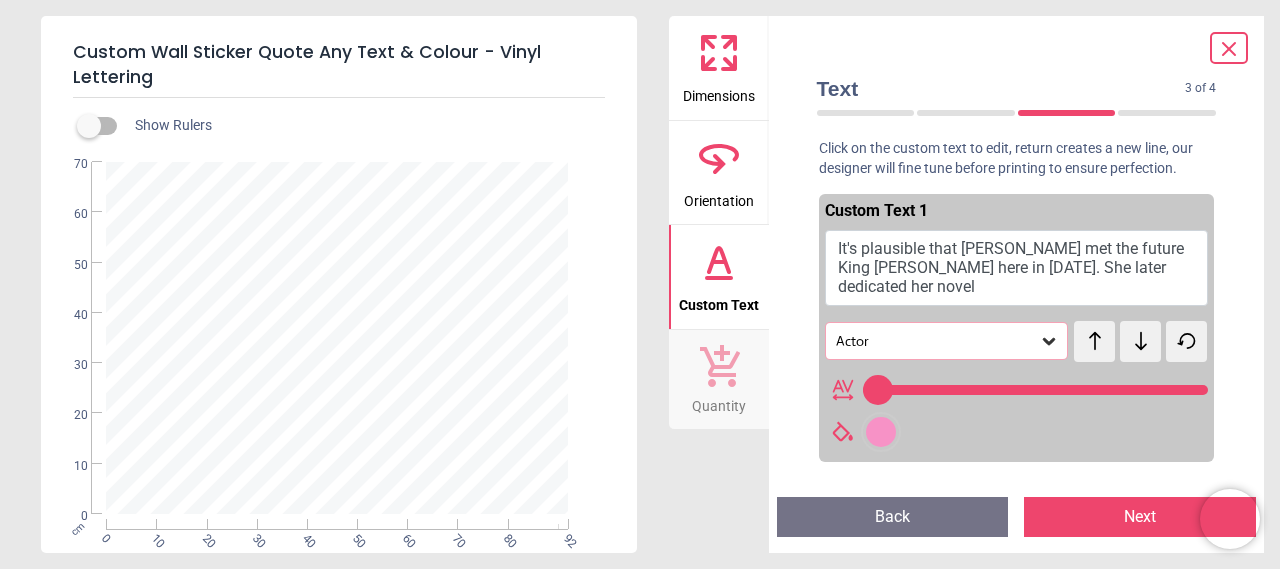 type on "**********" 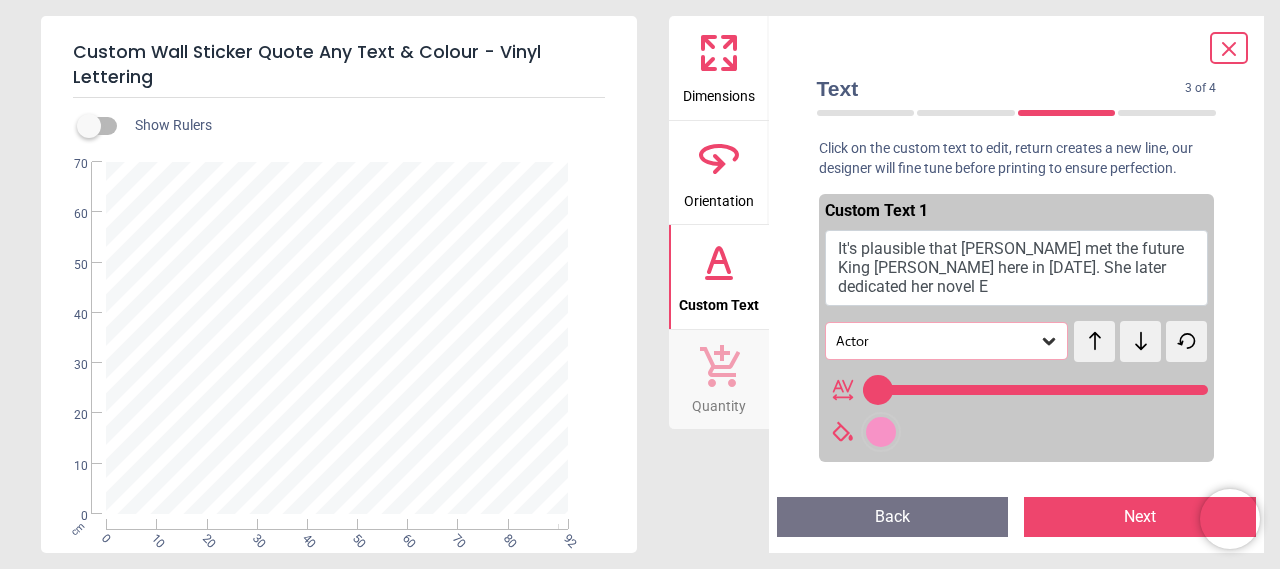 type on "**********" 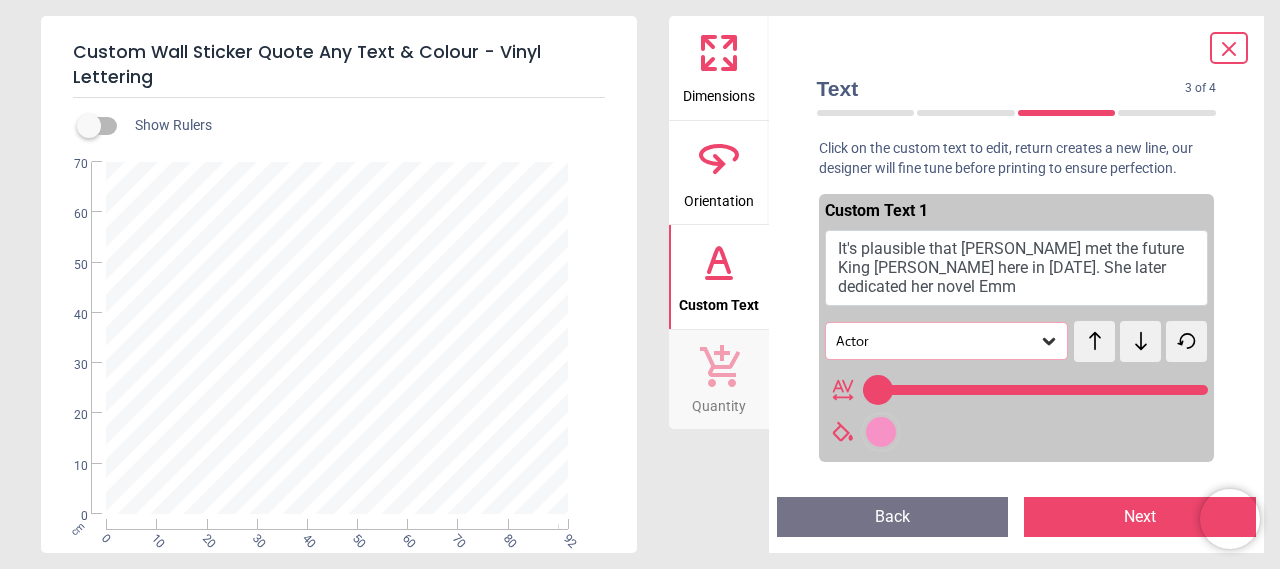 type on "**********" 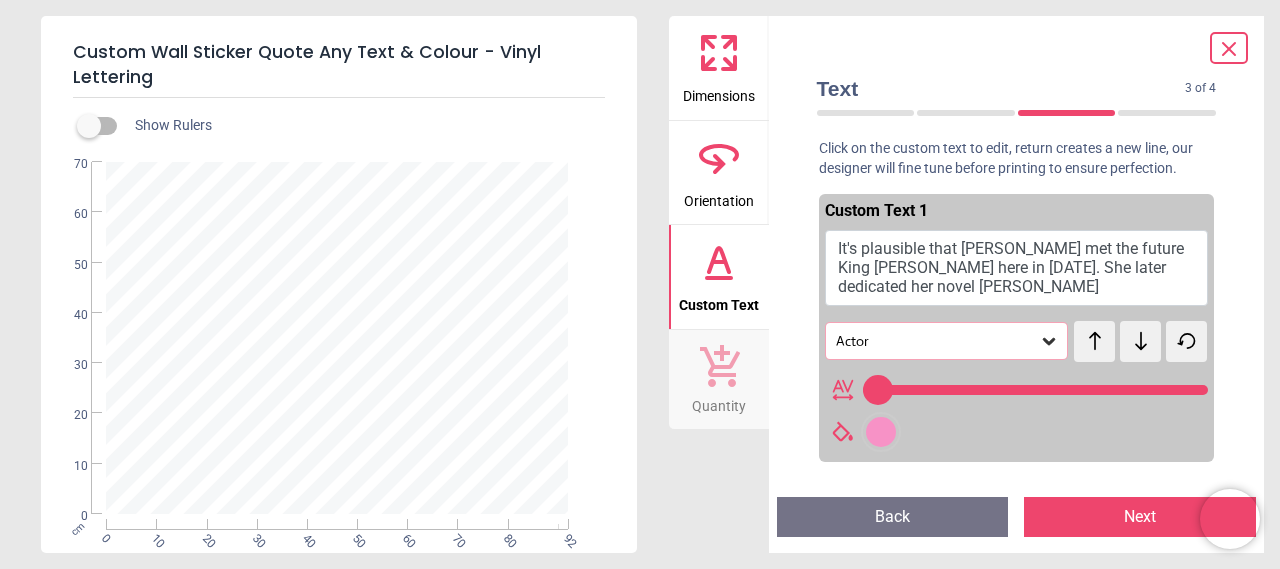 type on "**********" 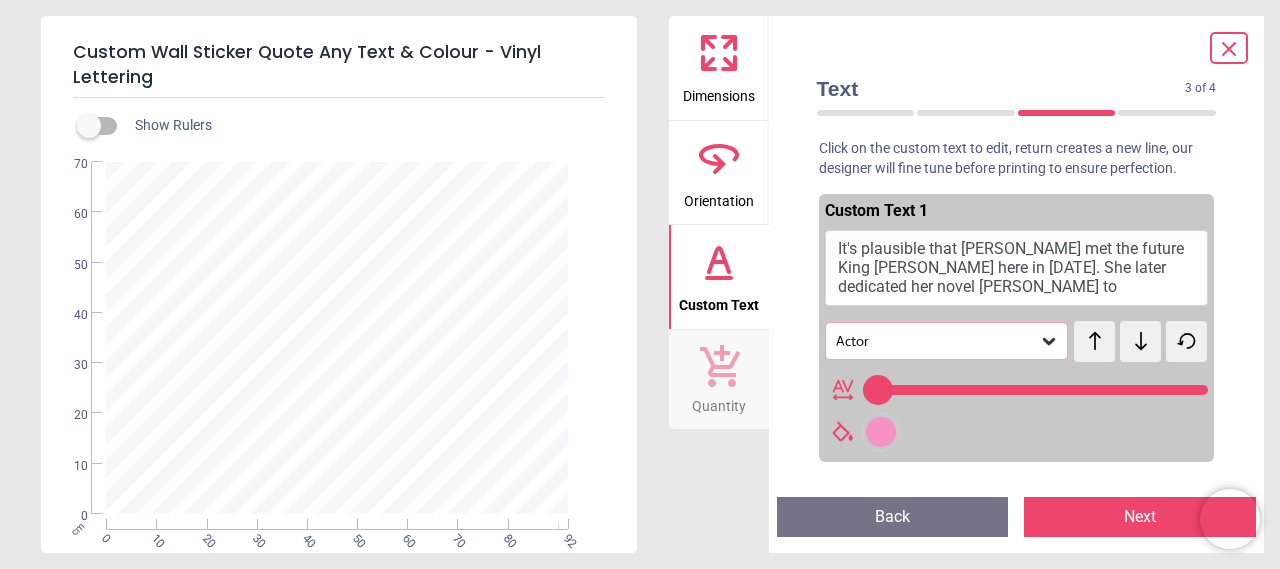 type on "**********" 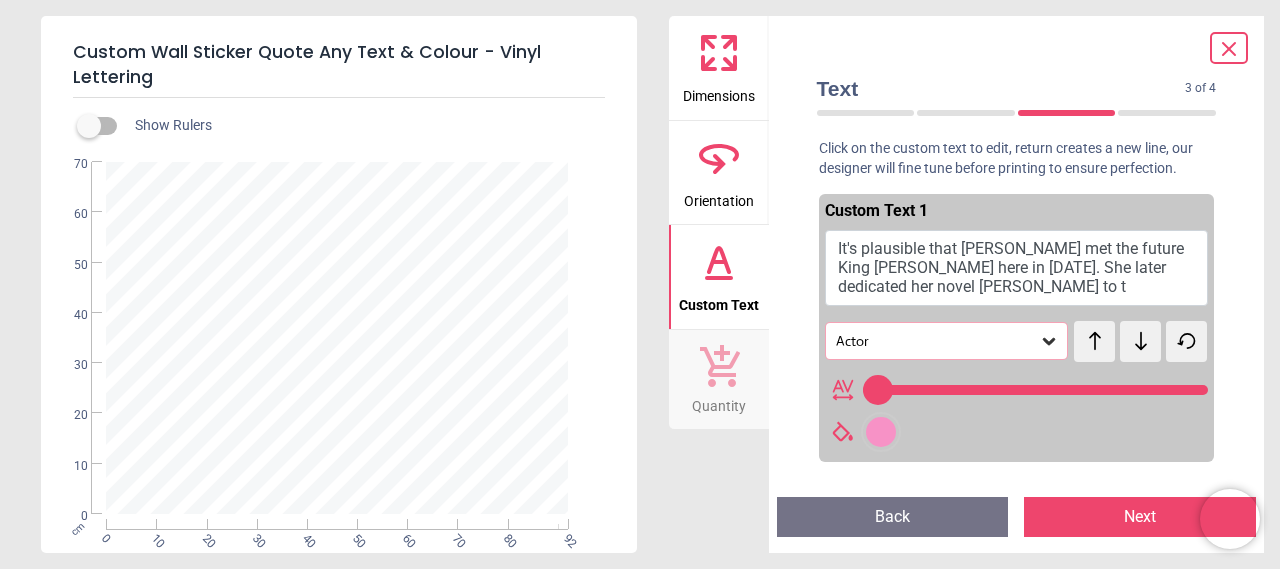 type on "**" 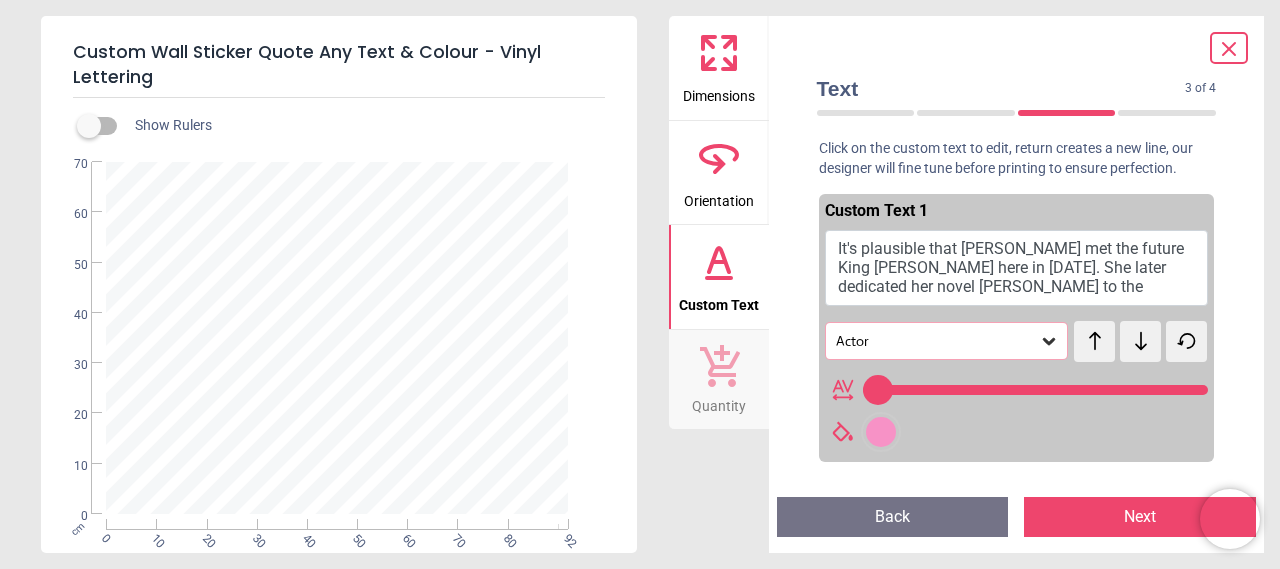 type on "**" 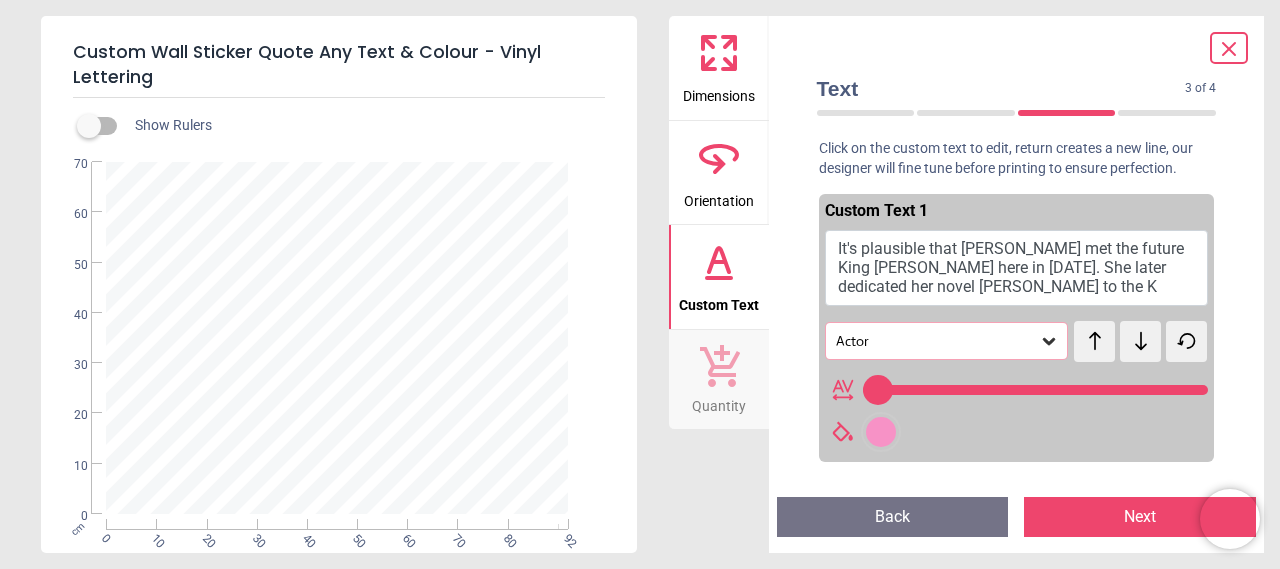 type on "**********" 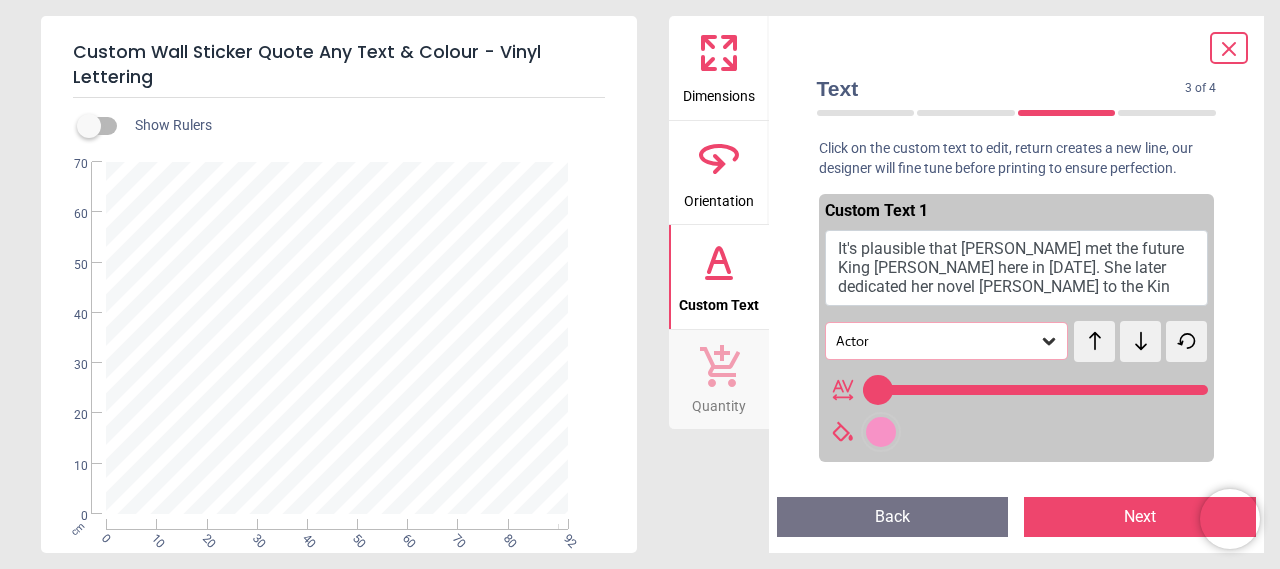 type on "**********" 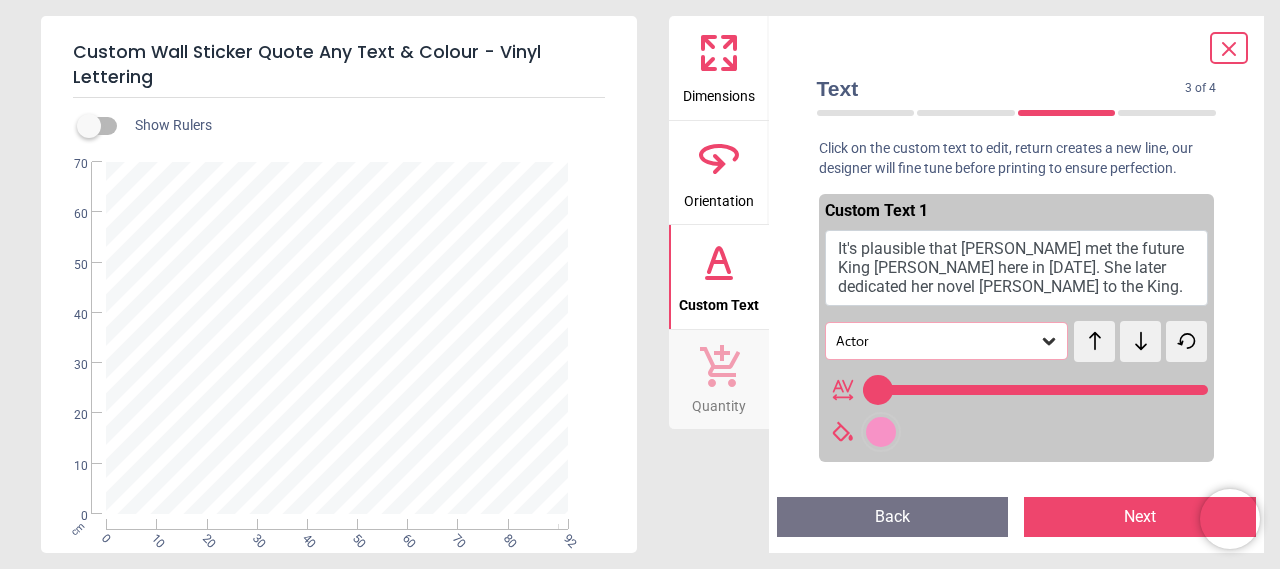 type on "**********" 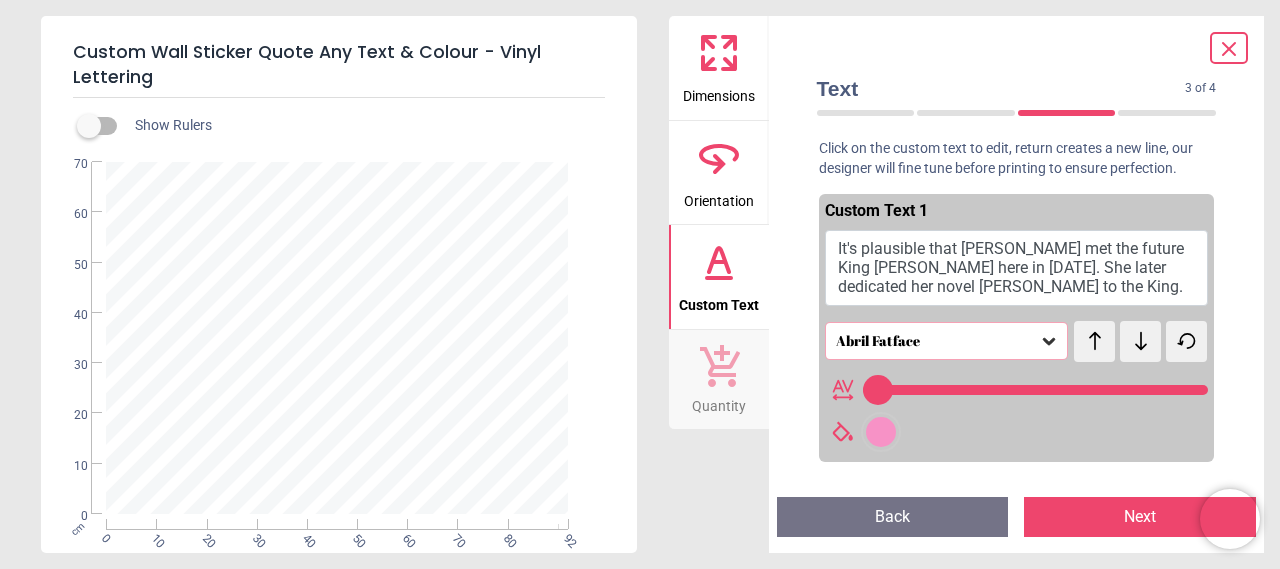 click 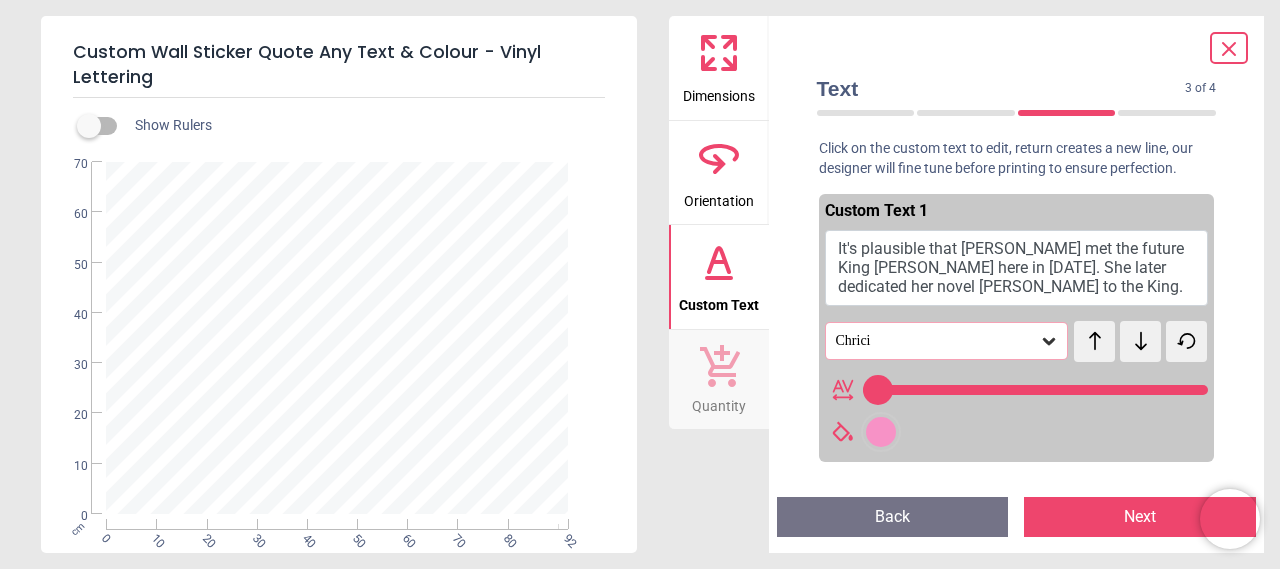 click 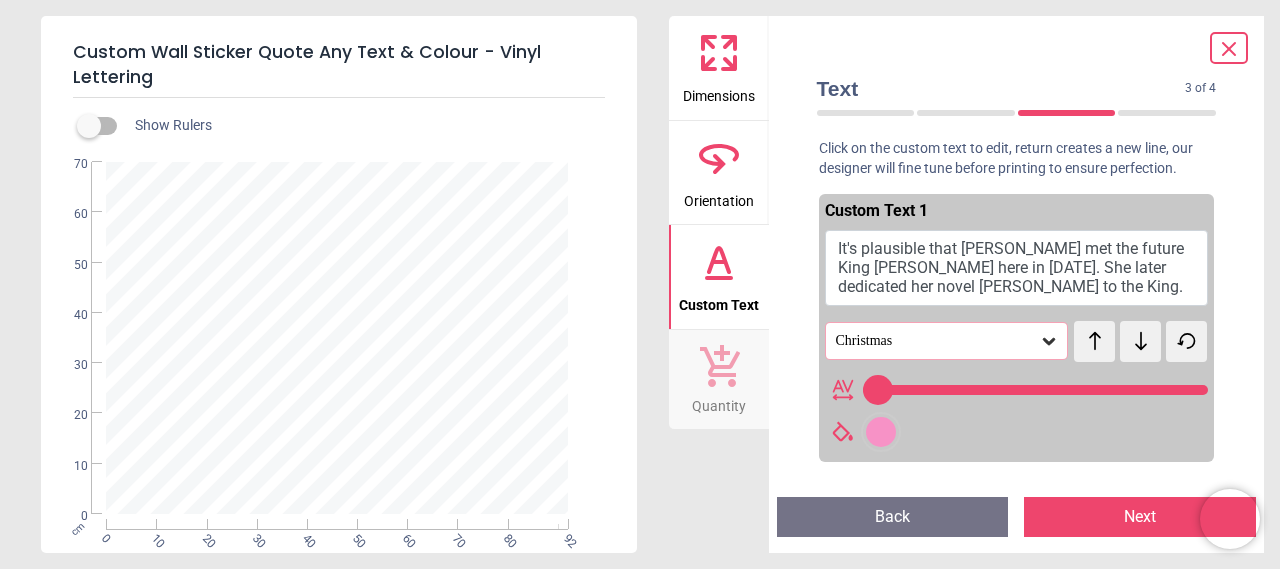 click 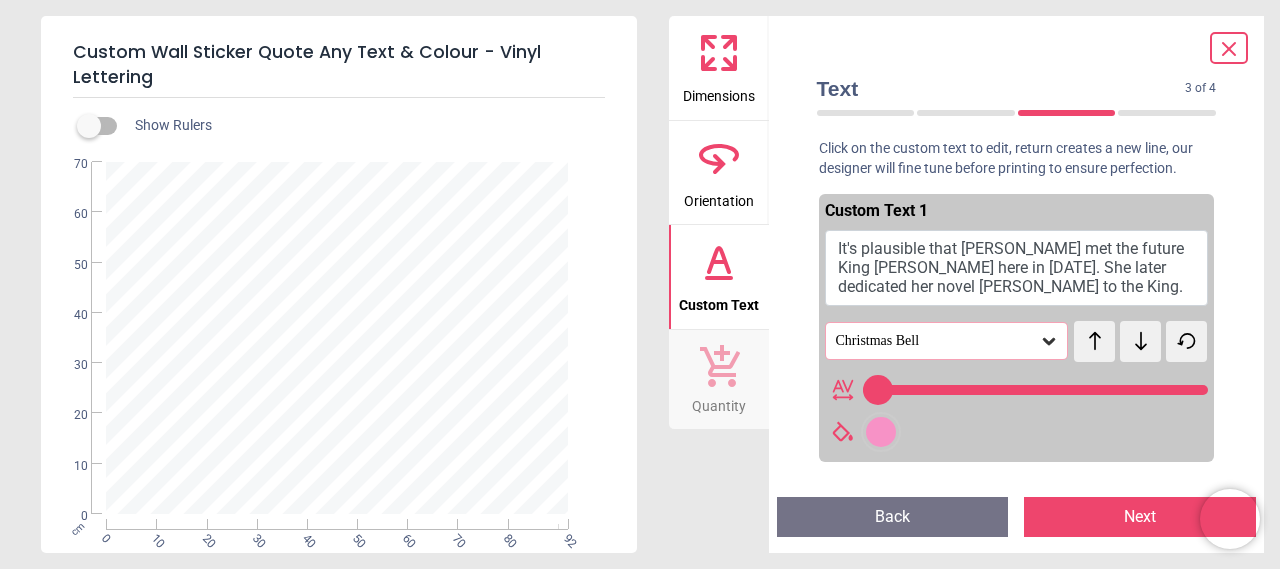 click 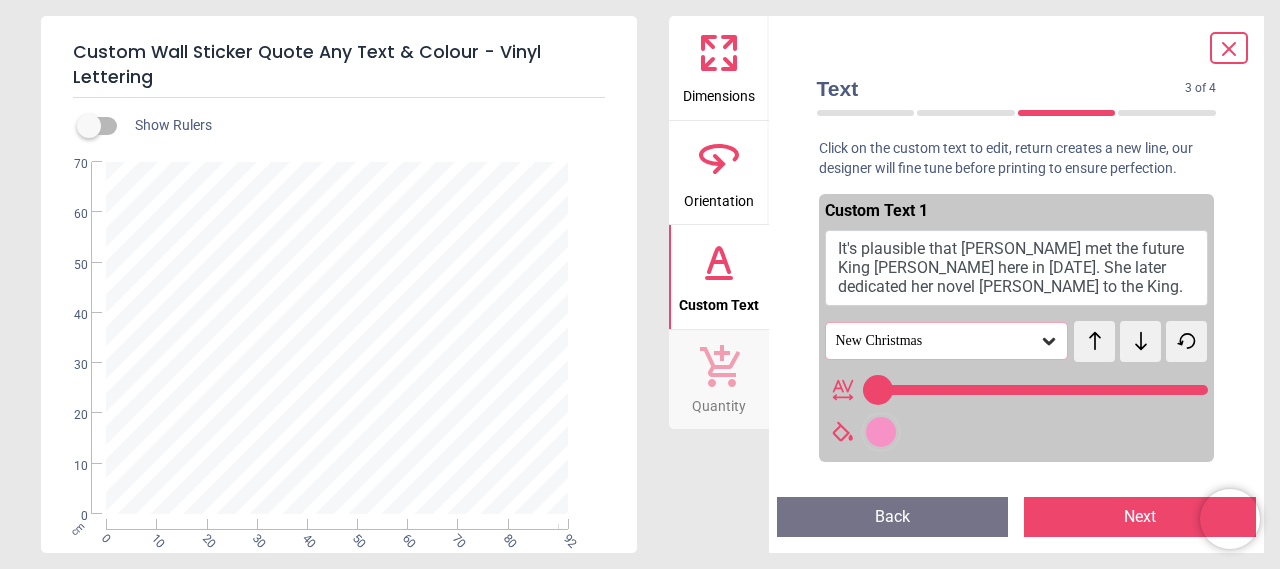 click 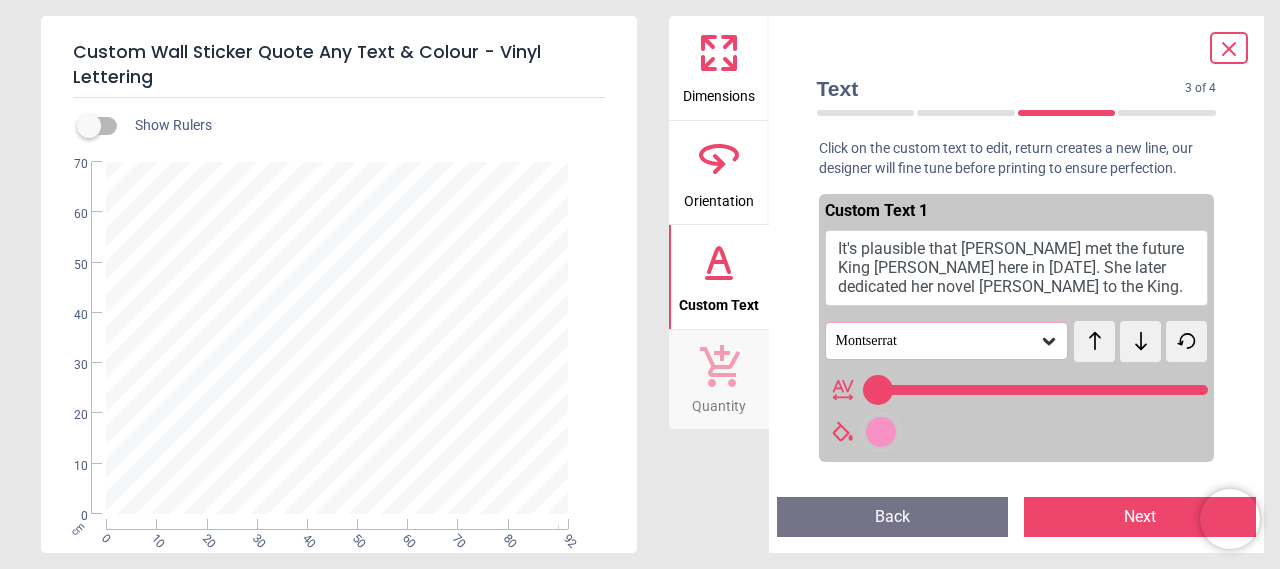 click 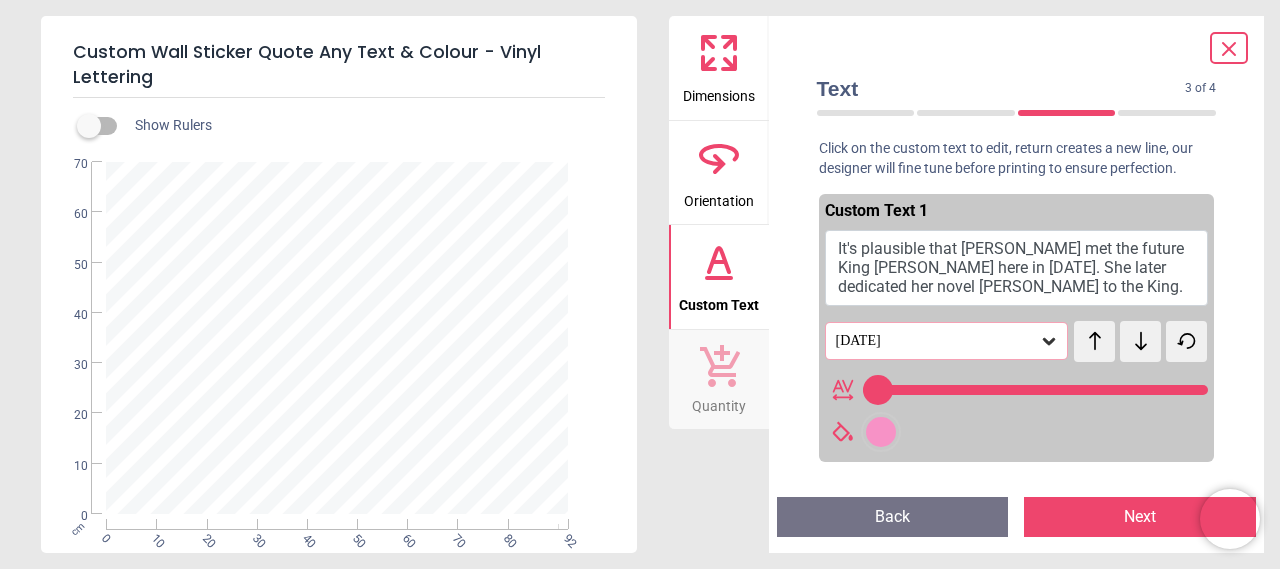 click 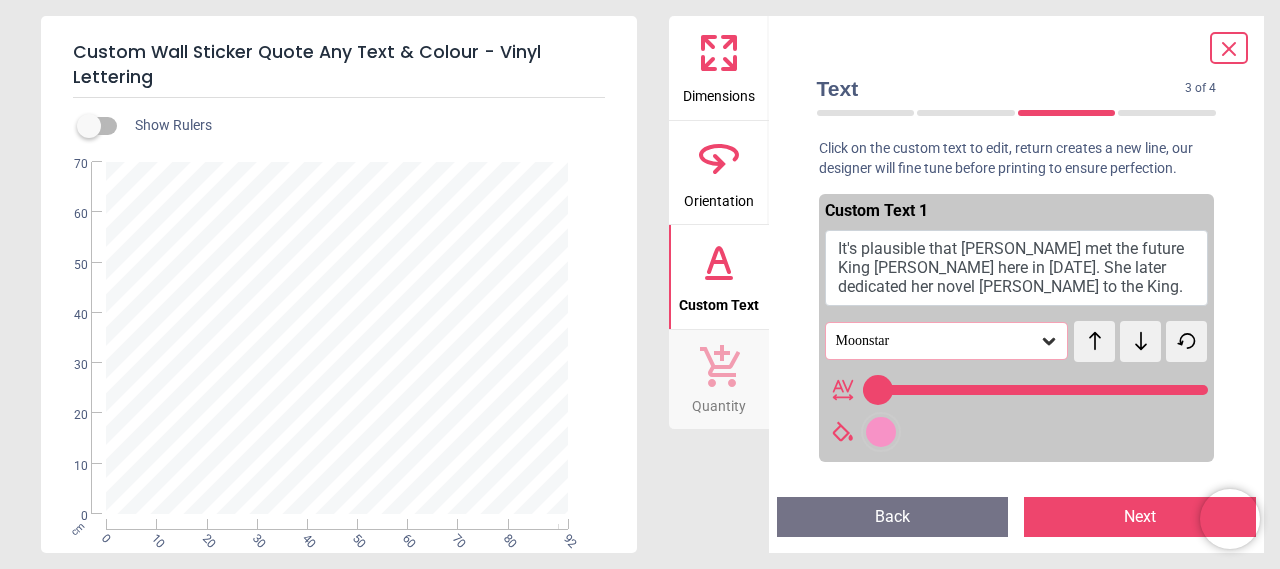 click 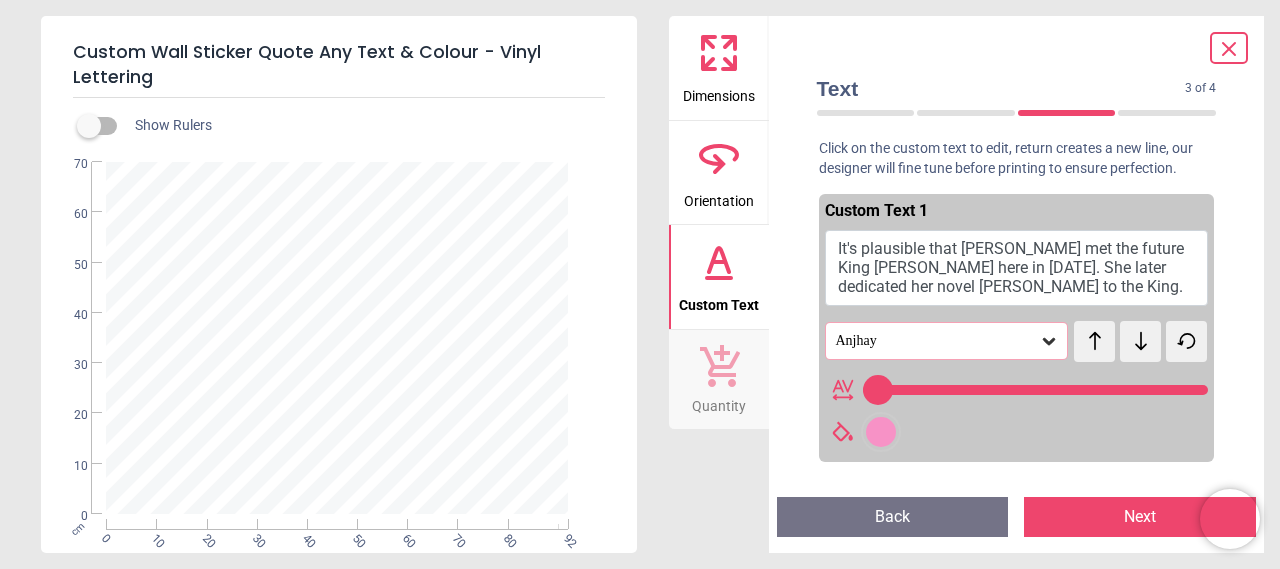 click 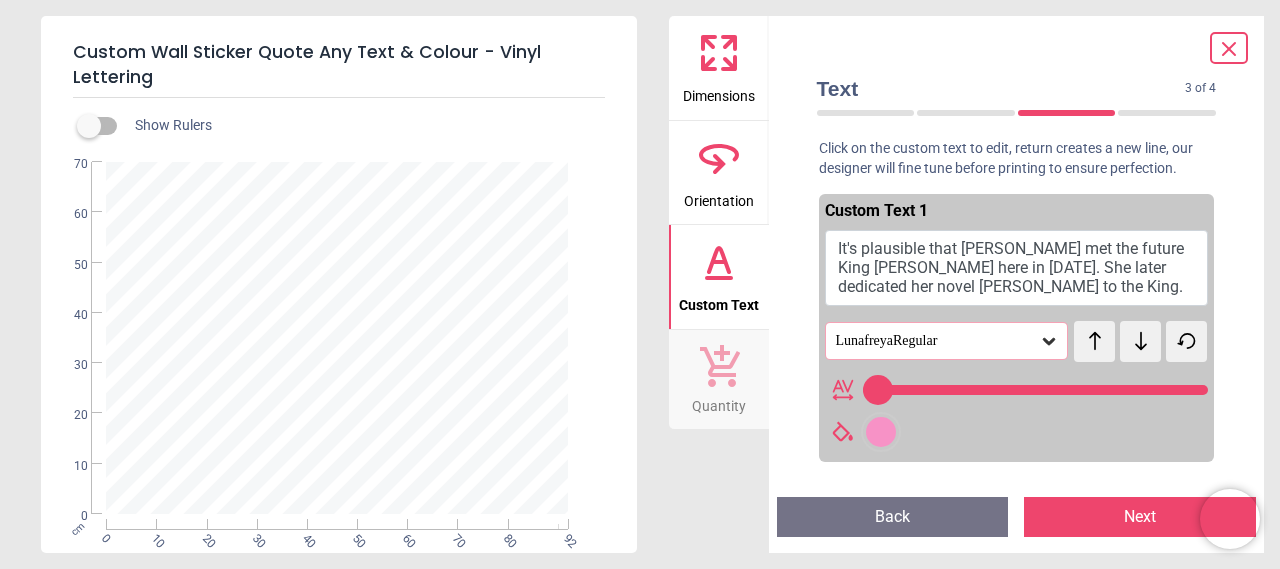 click 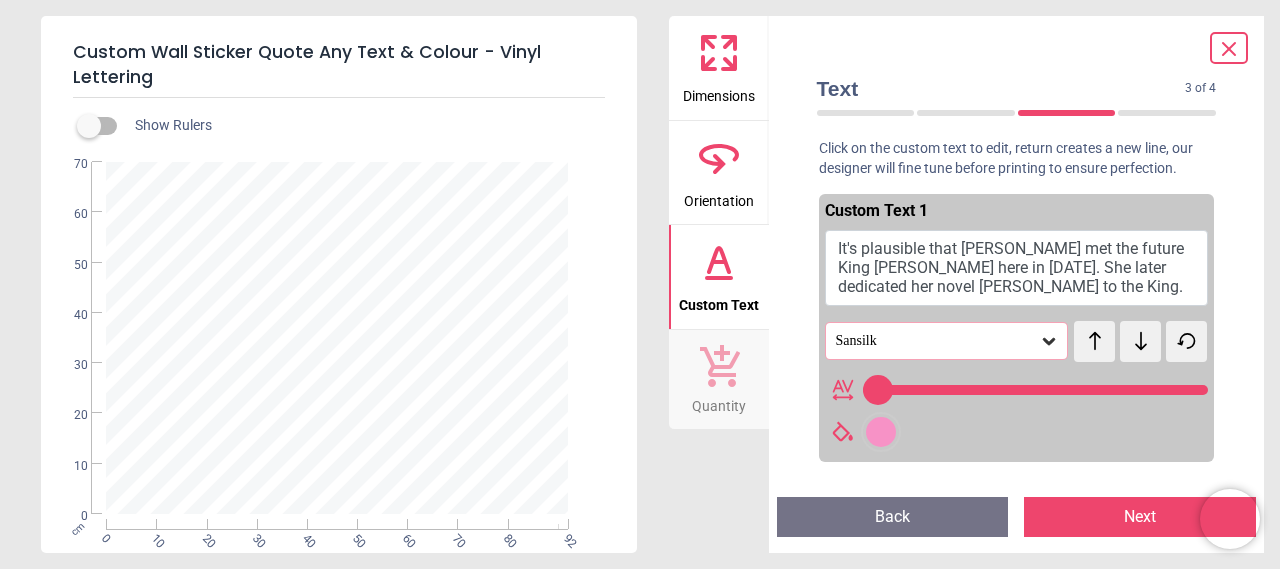 click 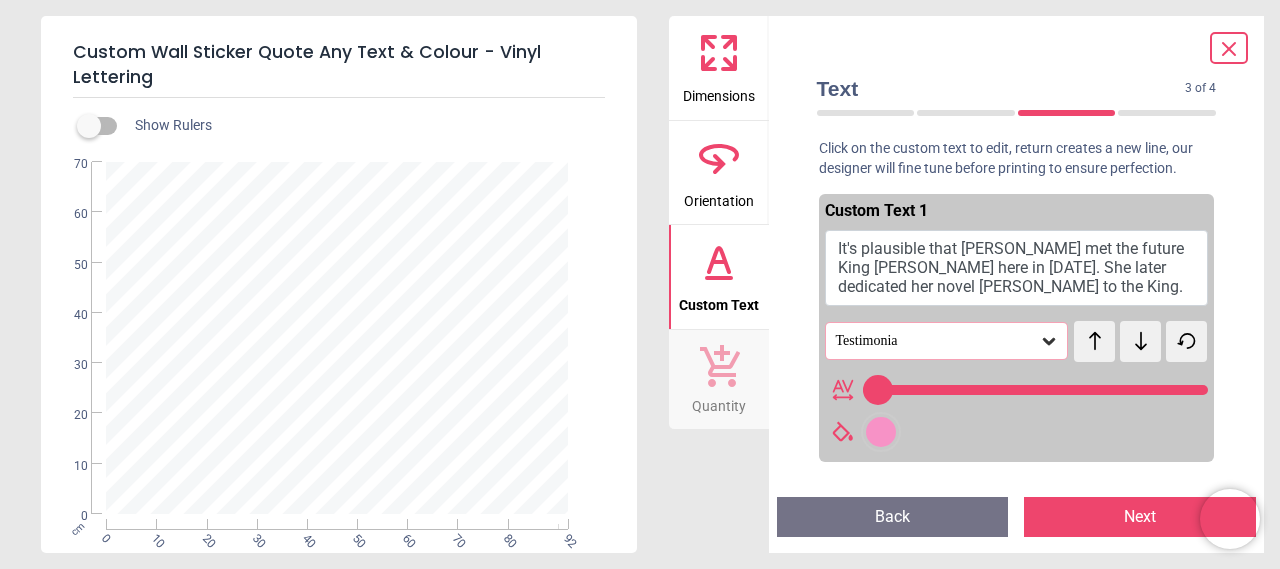 click 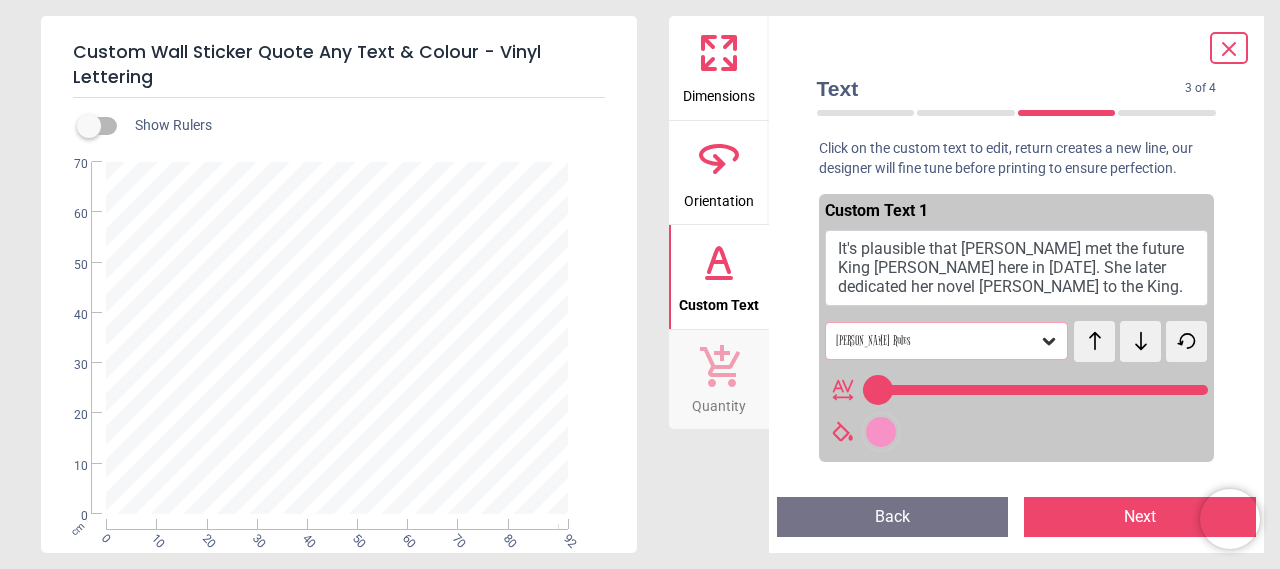 click 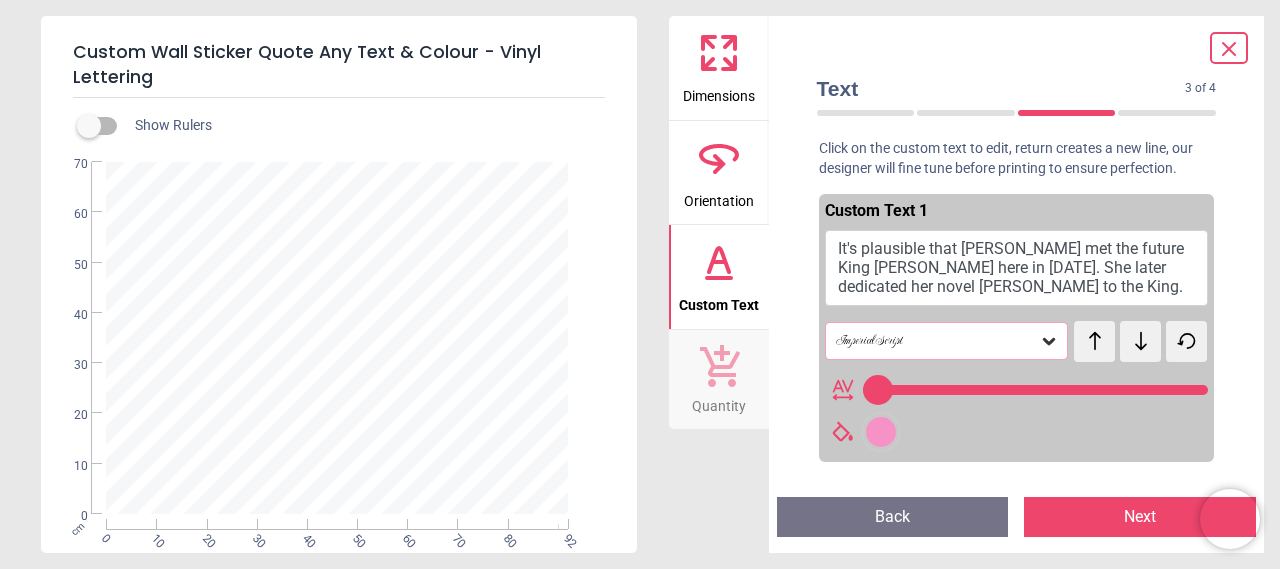 click 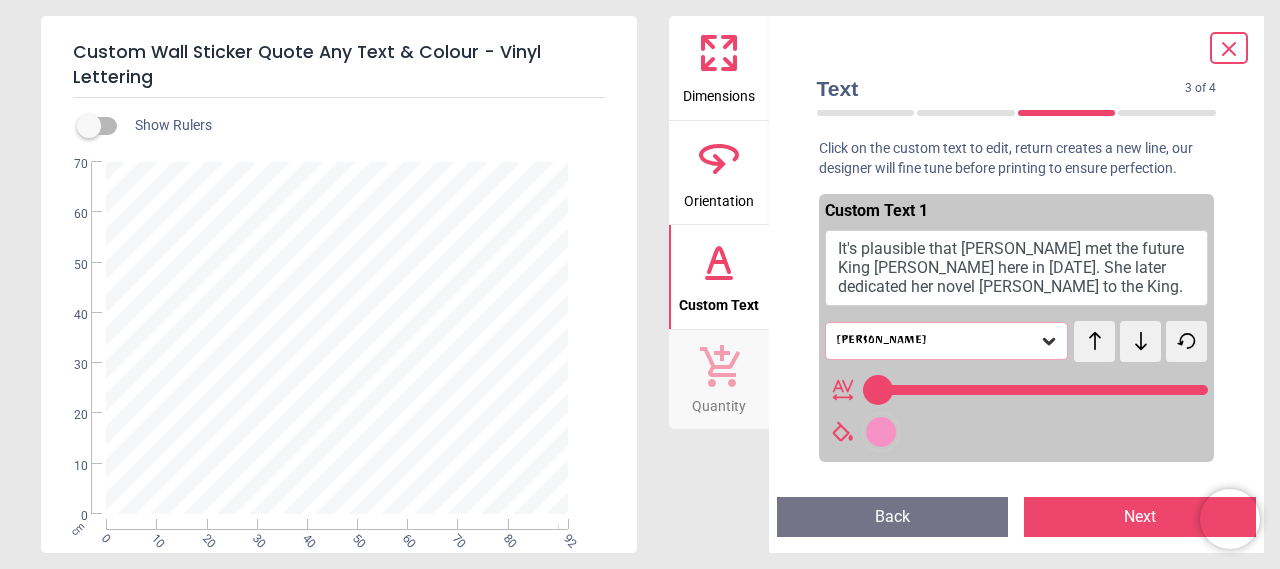 click 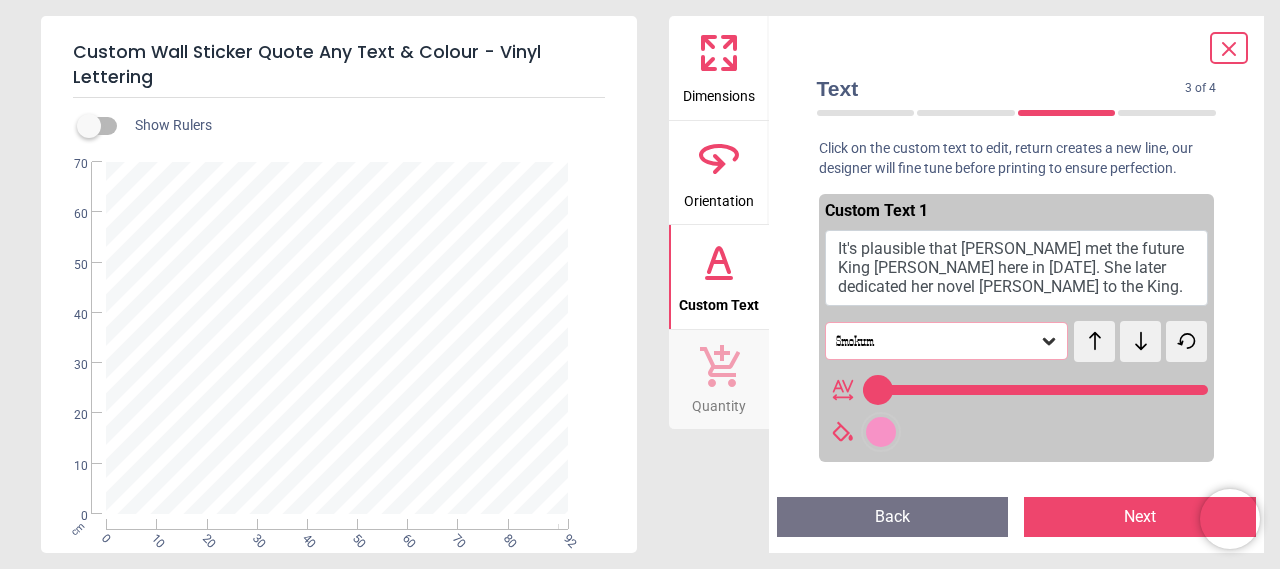 click 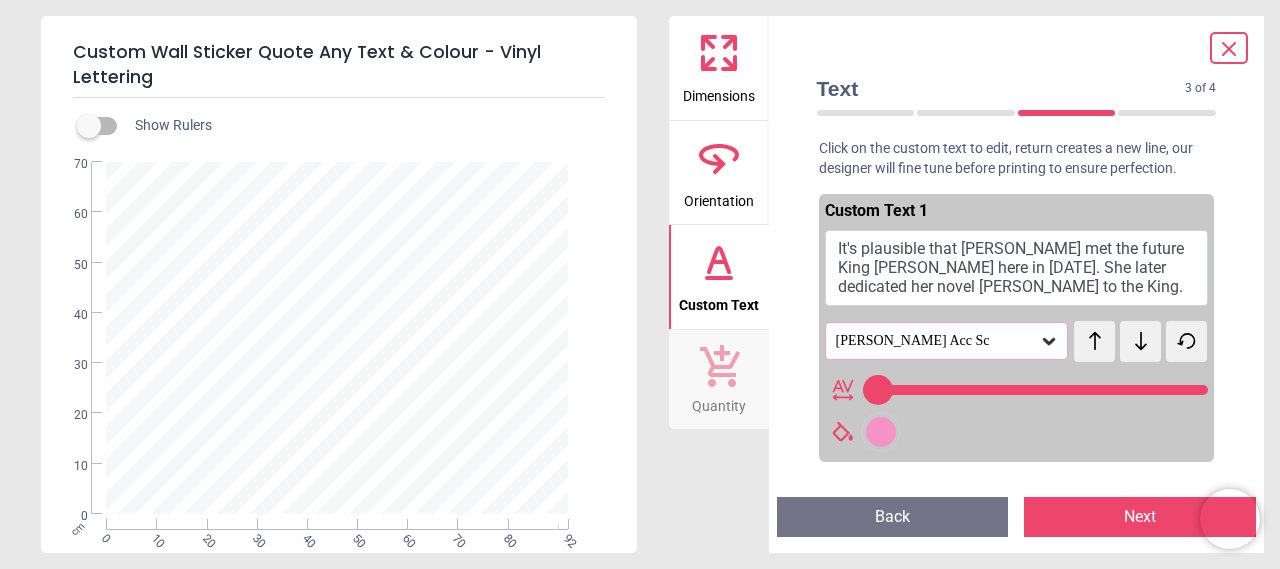 click 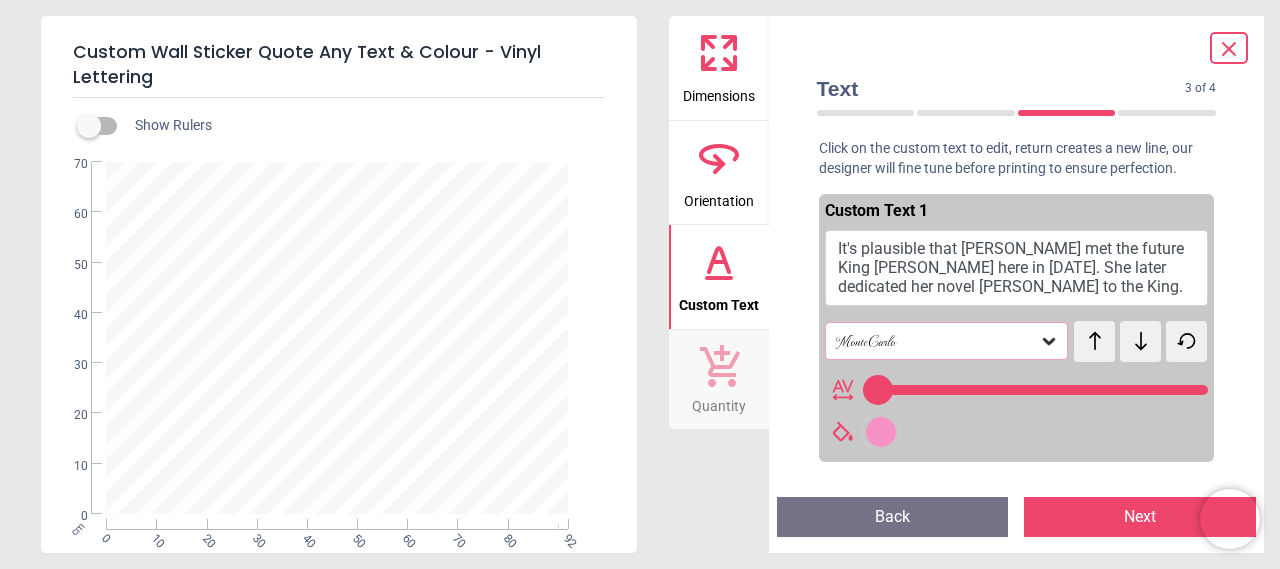 click 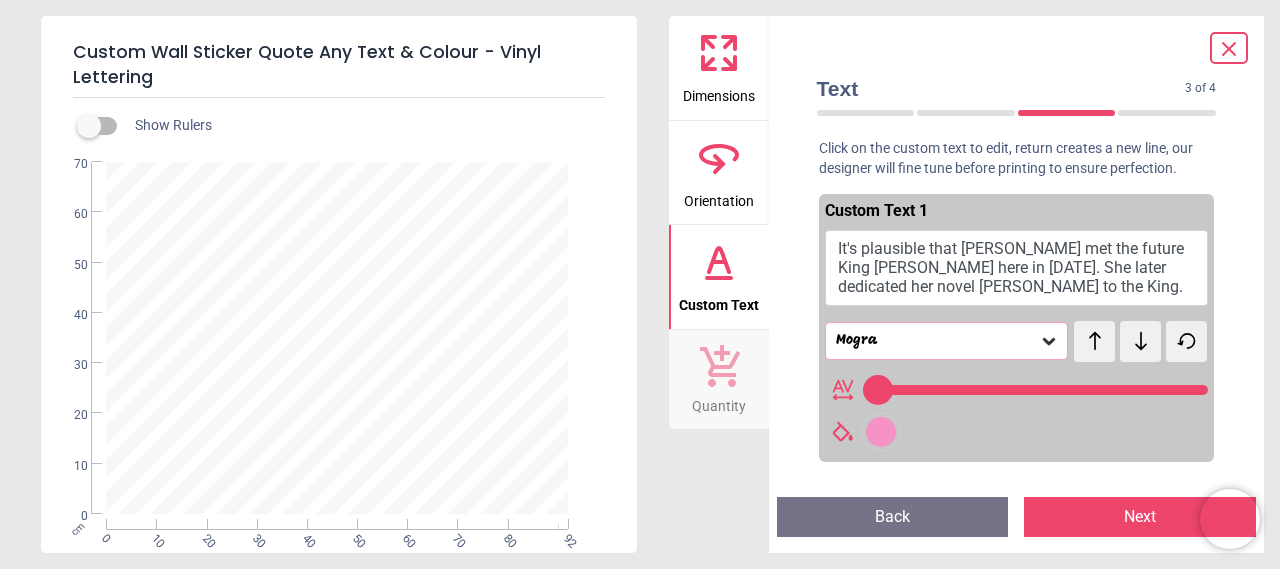 click 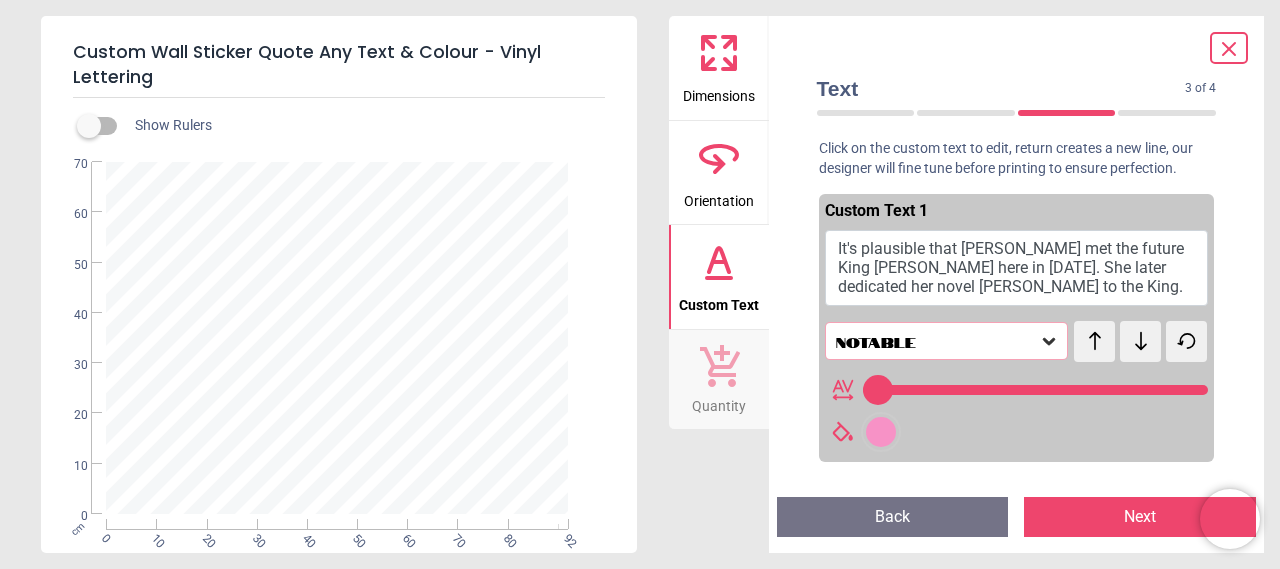 click 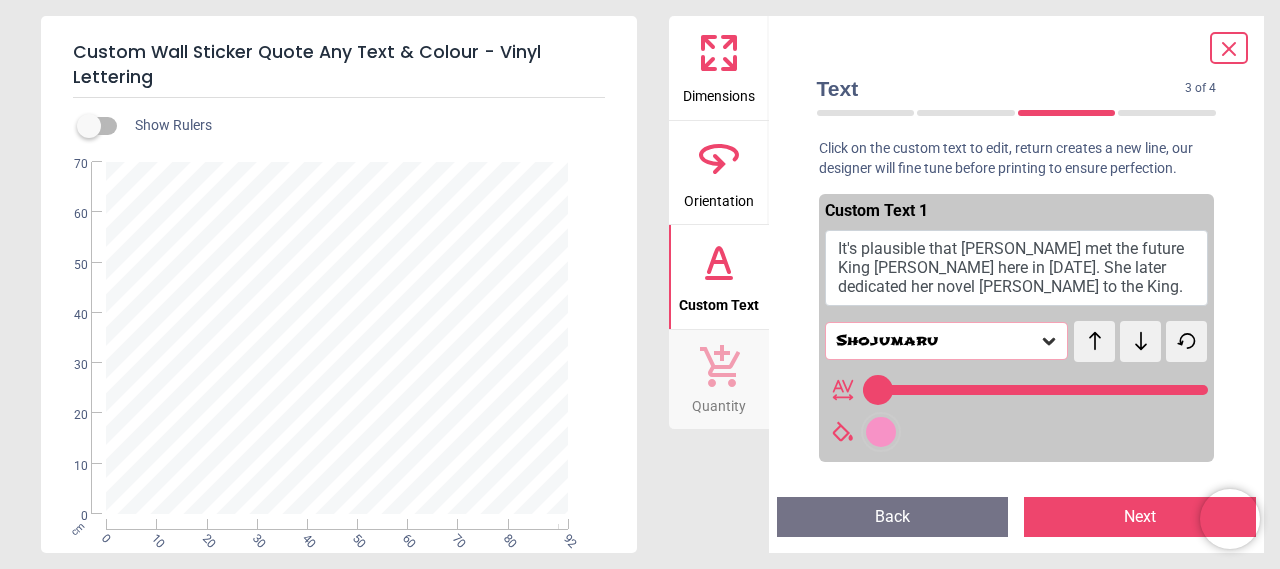 click 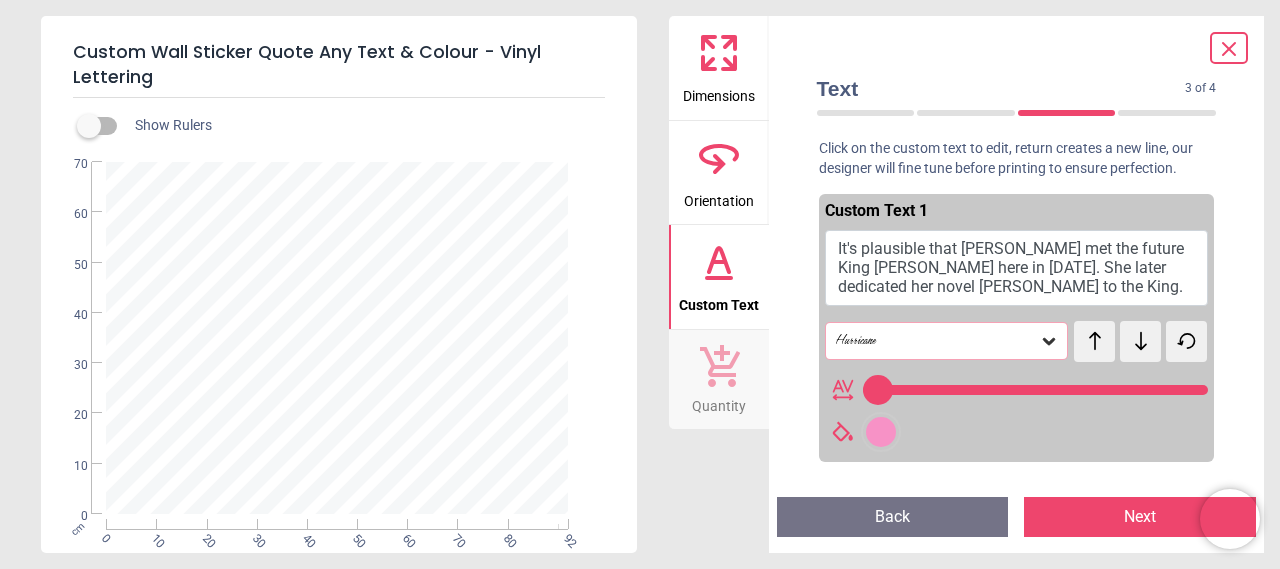 click 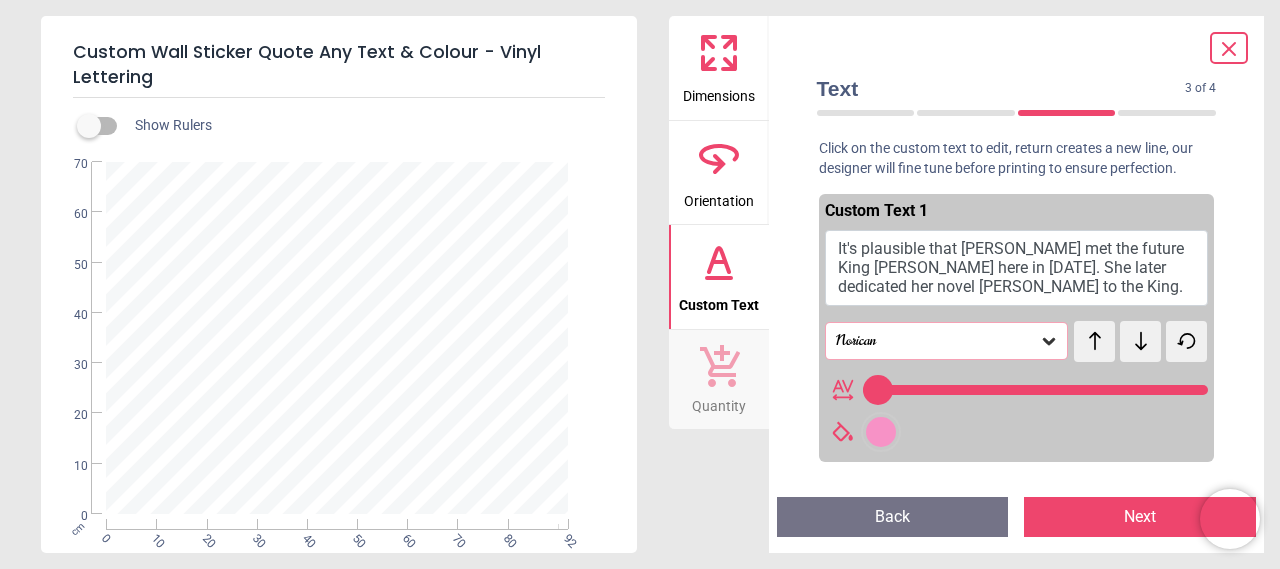 click 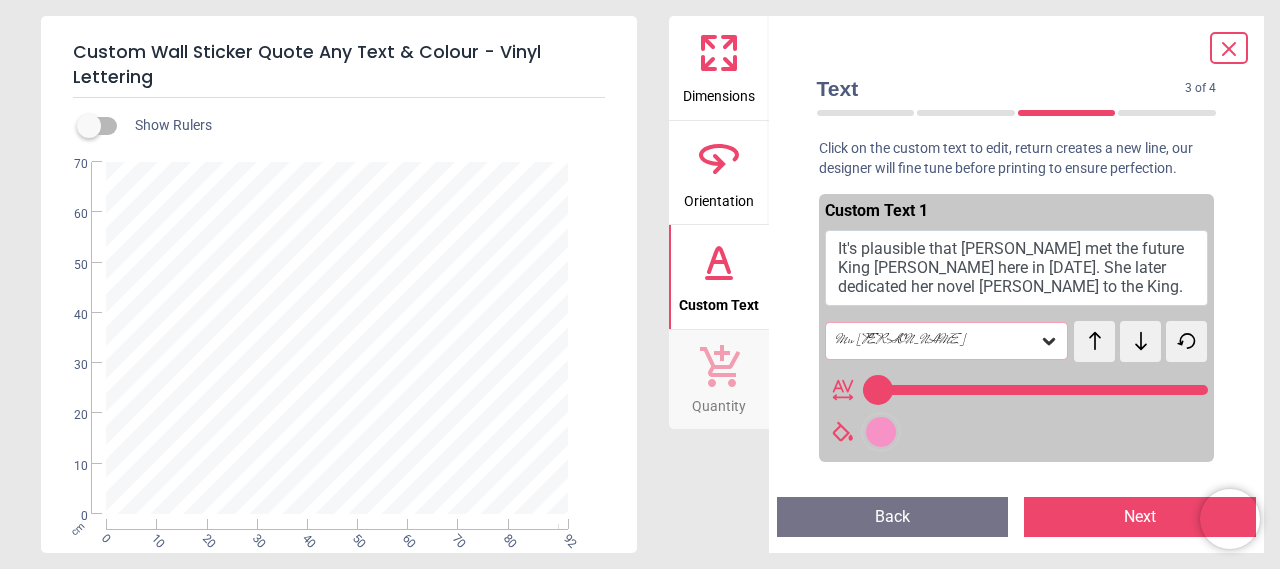 click 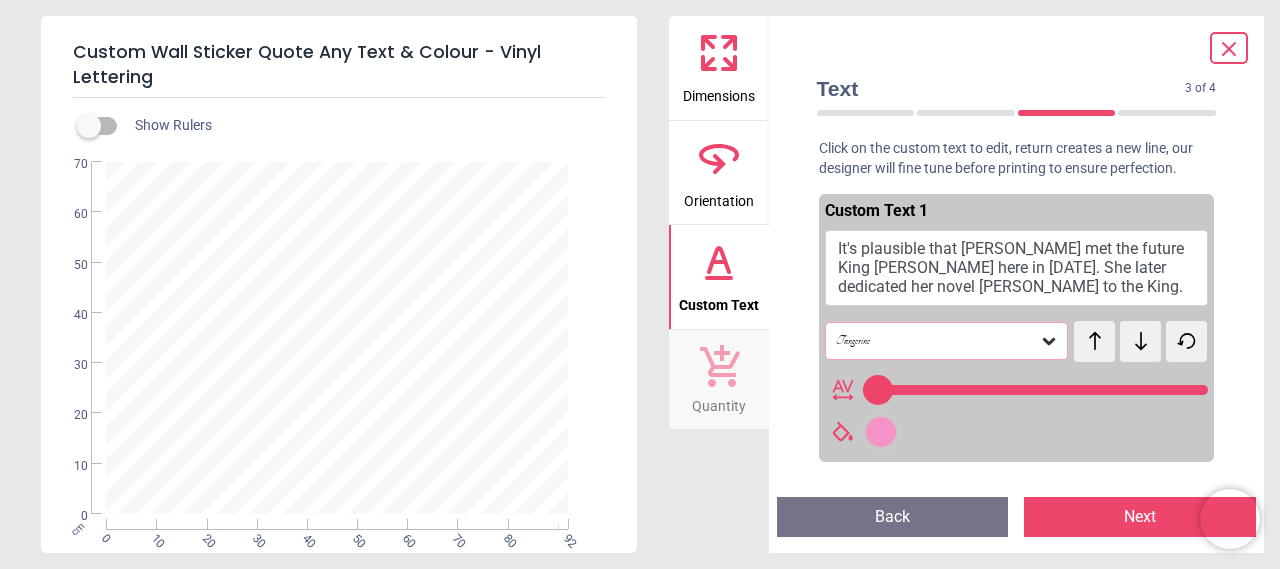drag, startPoint x: 1130, startPoint y: 389, endPoint x: 1090, endPoint y: 389, distance: 40 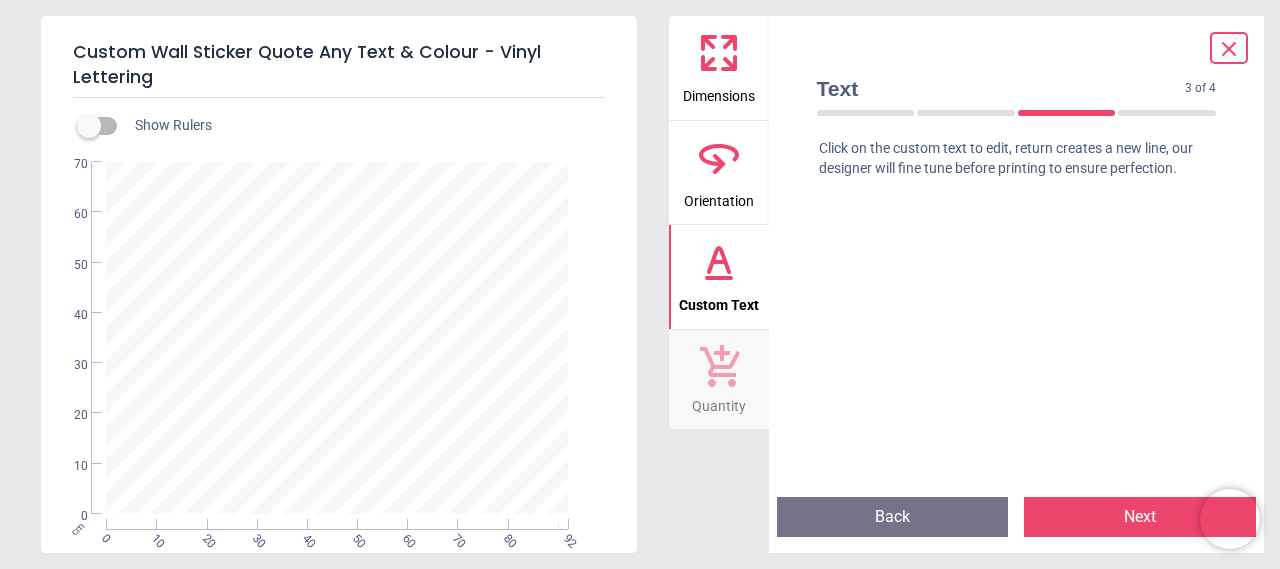 scroll, scrollTop: 0, scrollLeft: 0, axis: both 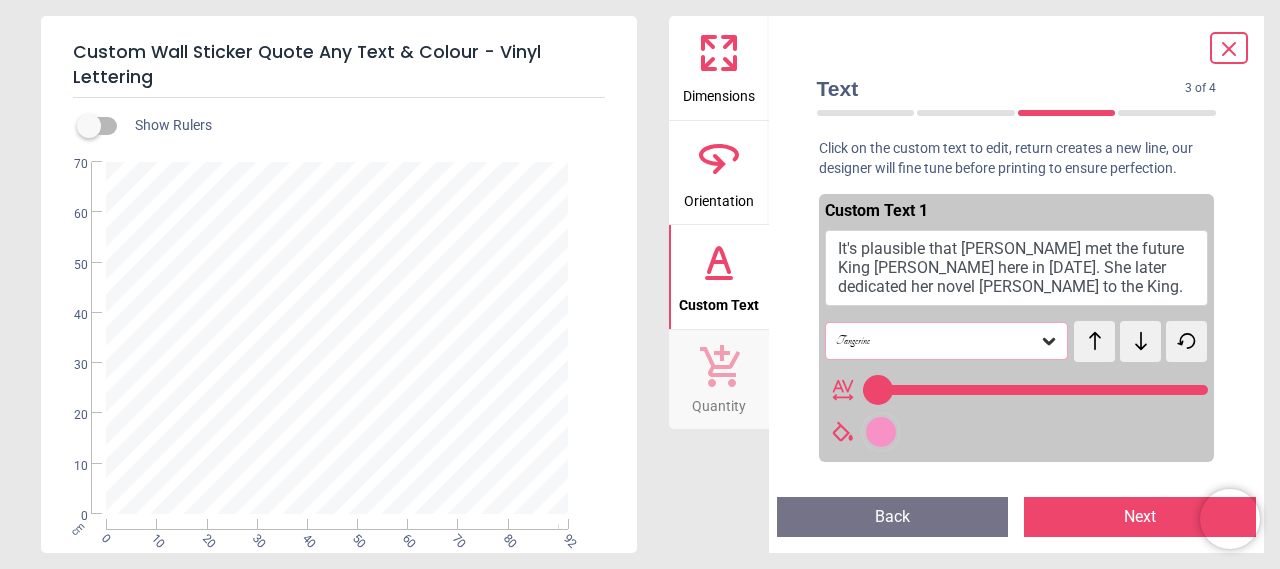 click 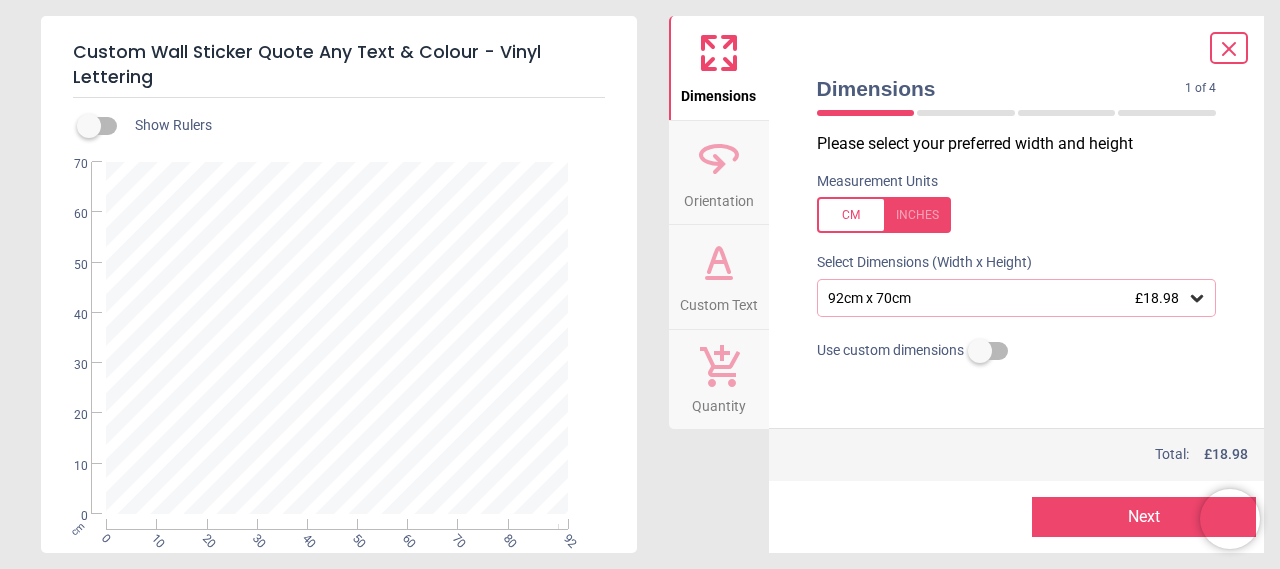 click 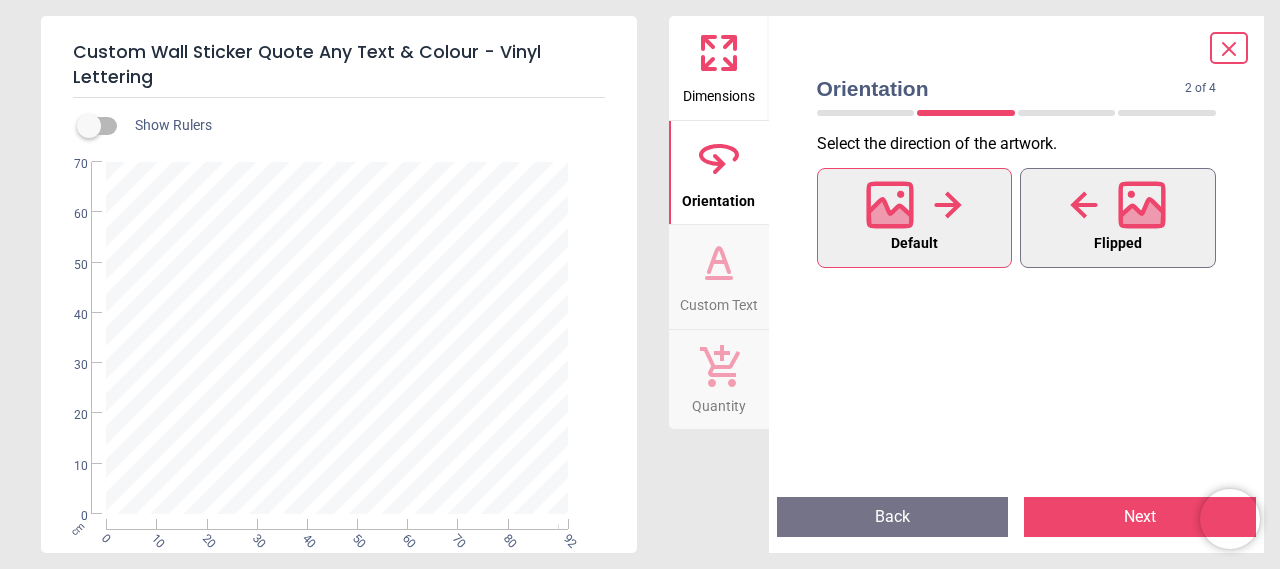 click at bounding box center (1118, 205) 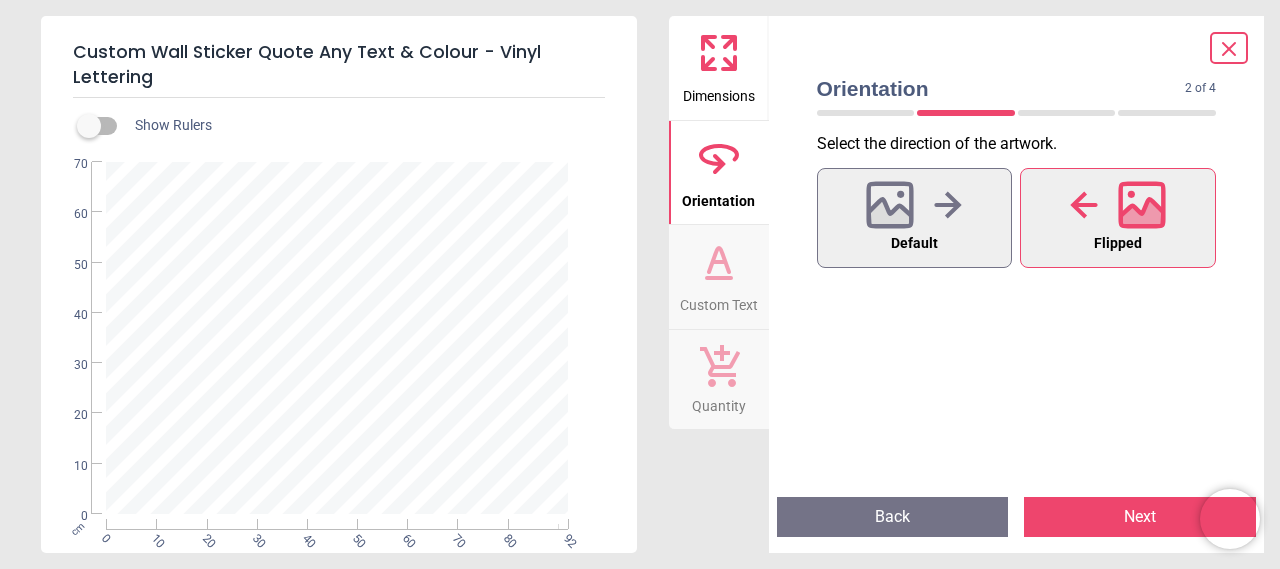 click on "Default Flipped" at bounding box center [1017, 218] 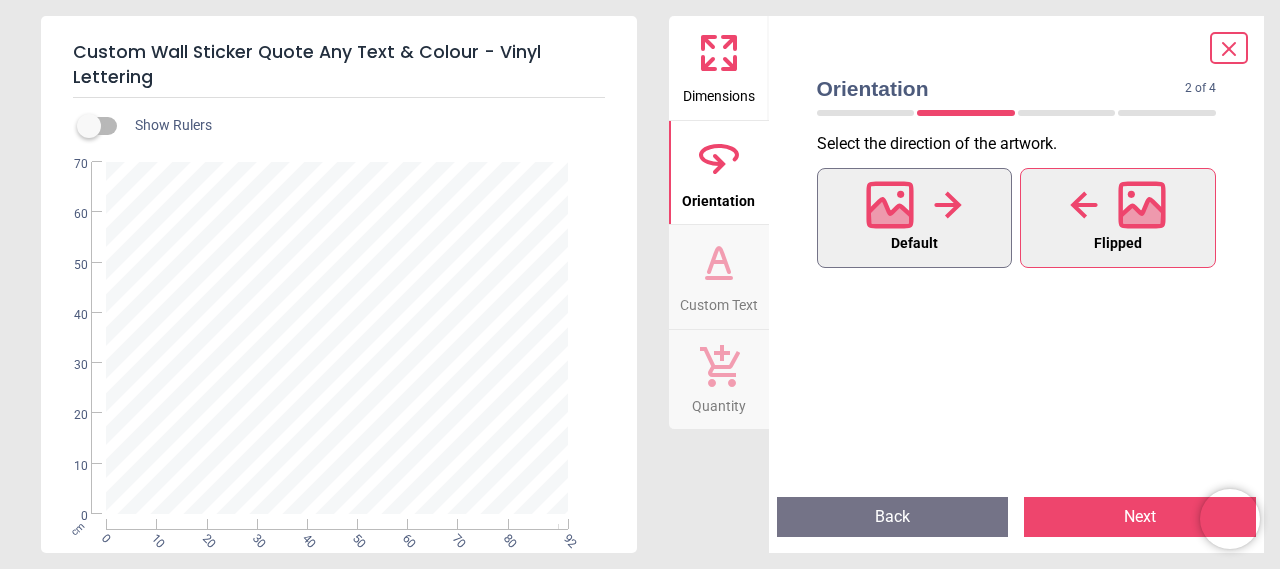 click at bounding box center (914, 205) 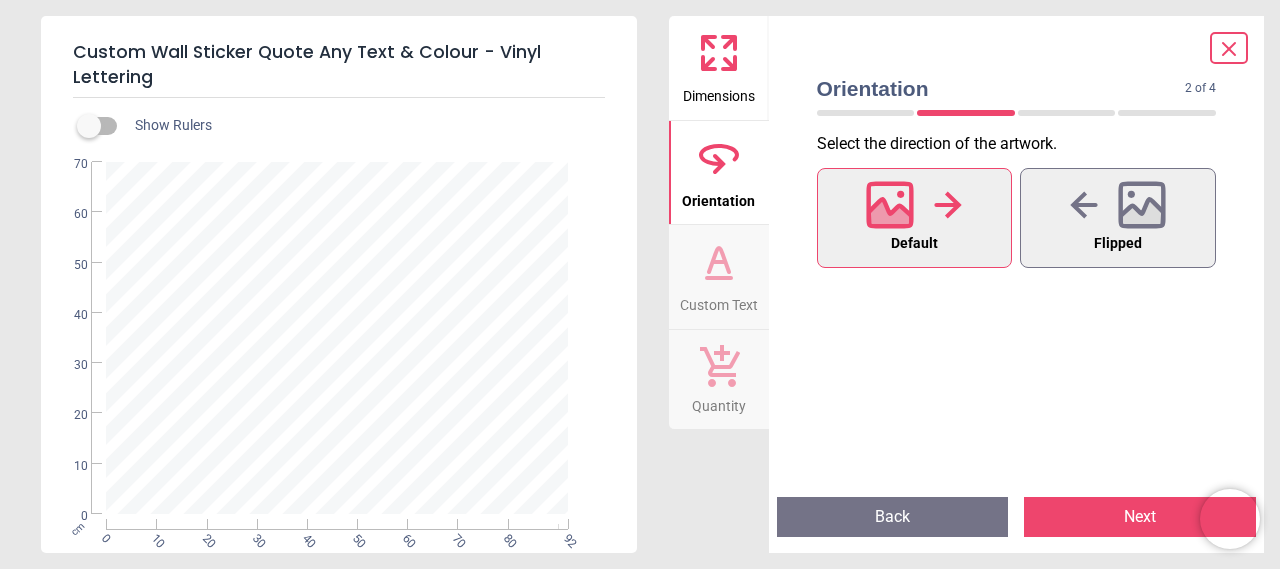 click 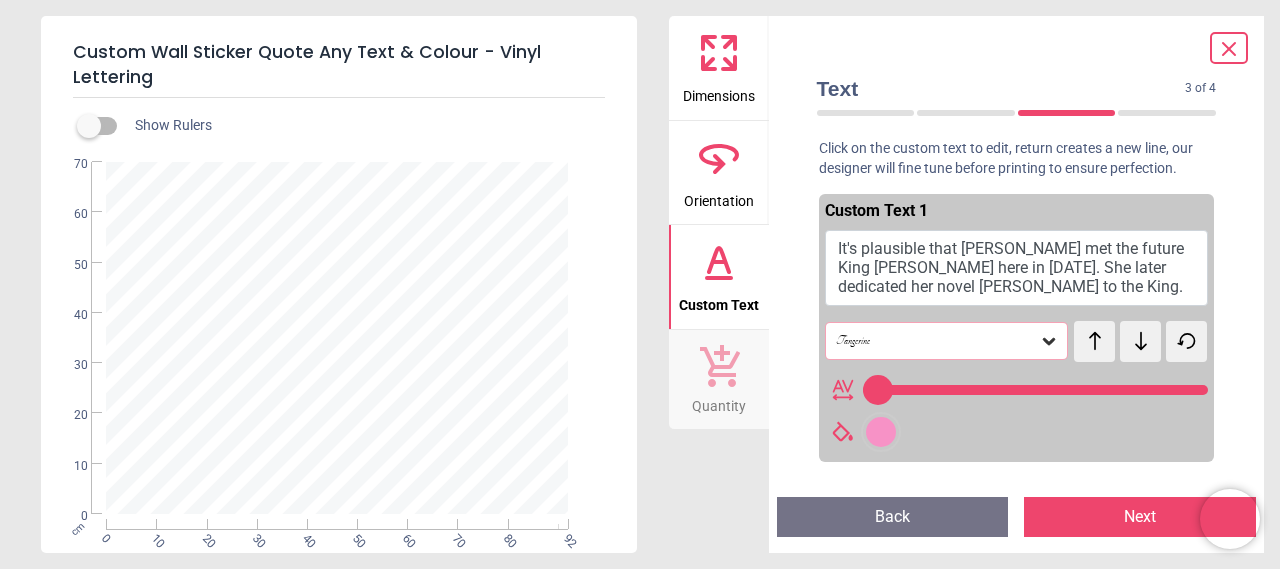 type on "**" 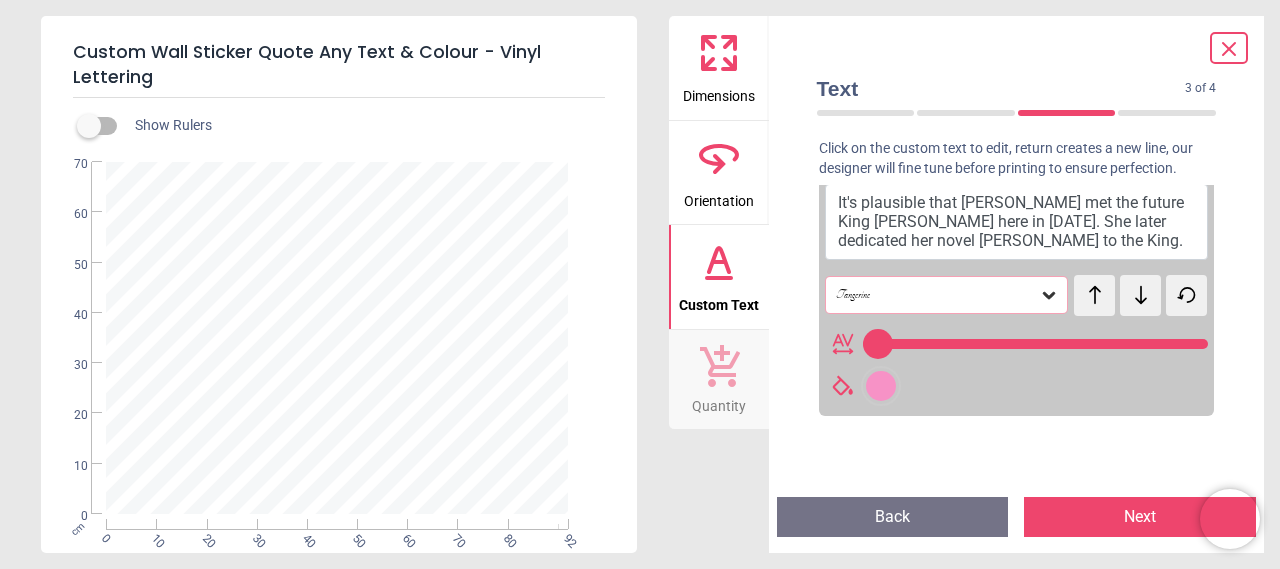 scroll, scrollTop: 0, scrollLeft: 0, axis: both 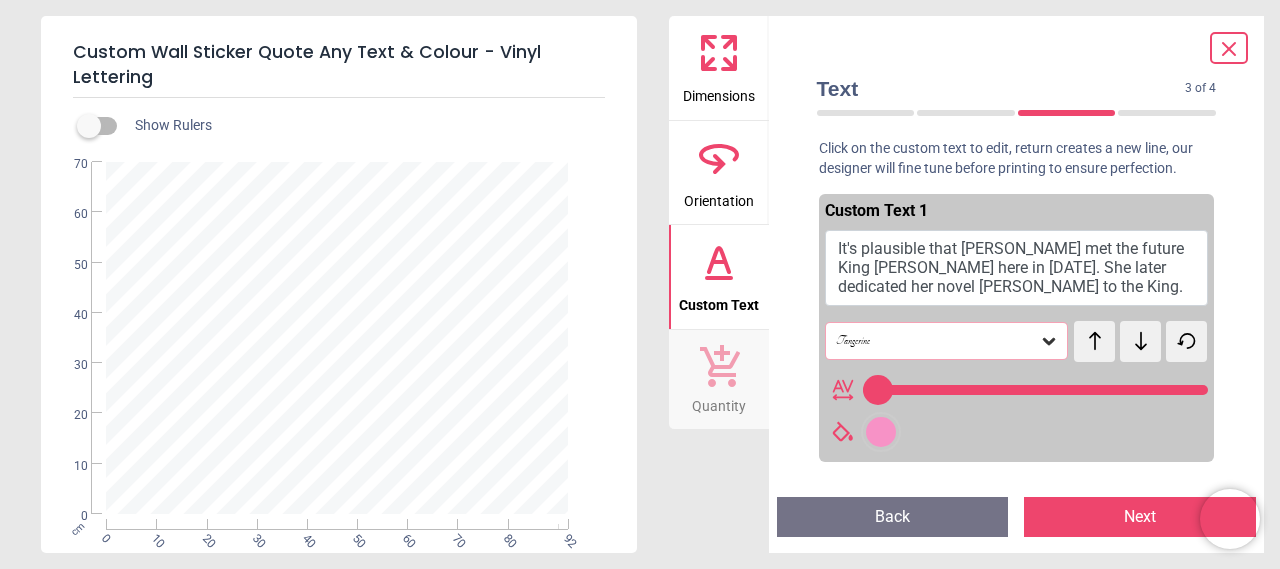 click on "**********" at bounding box center [337, 339] 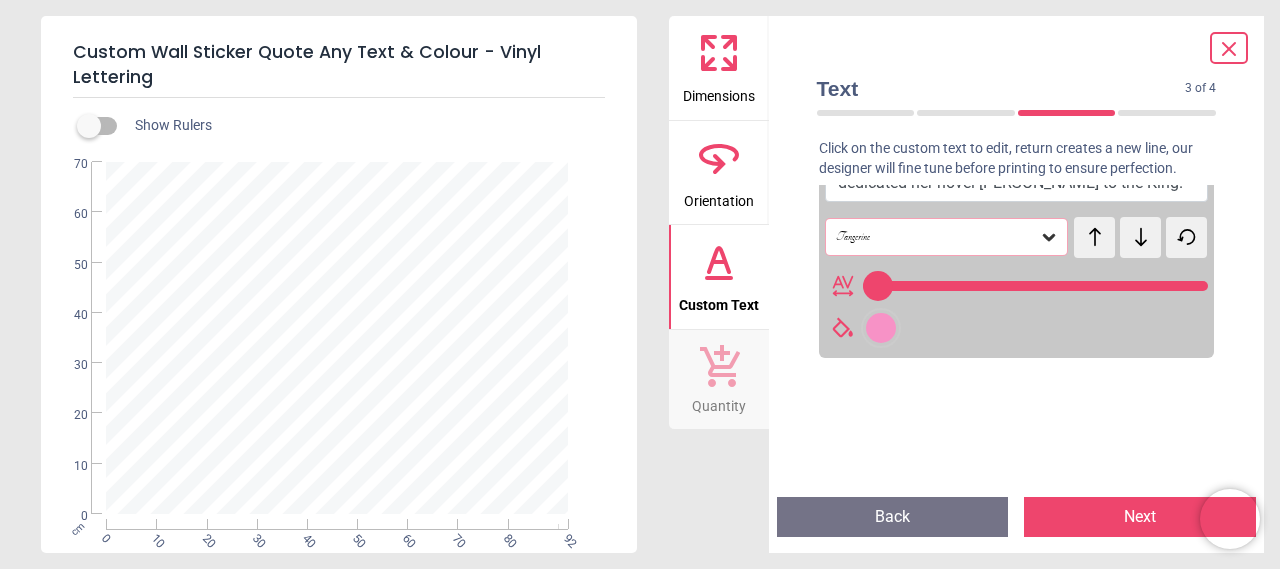 scroll, scrollTop: 0, scrollLeft: 0, axis: both 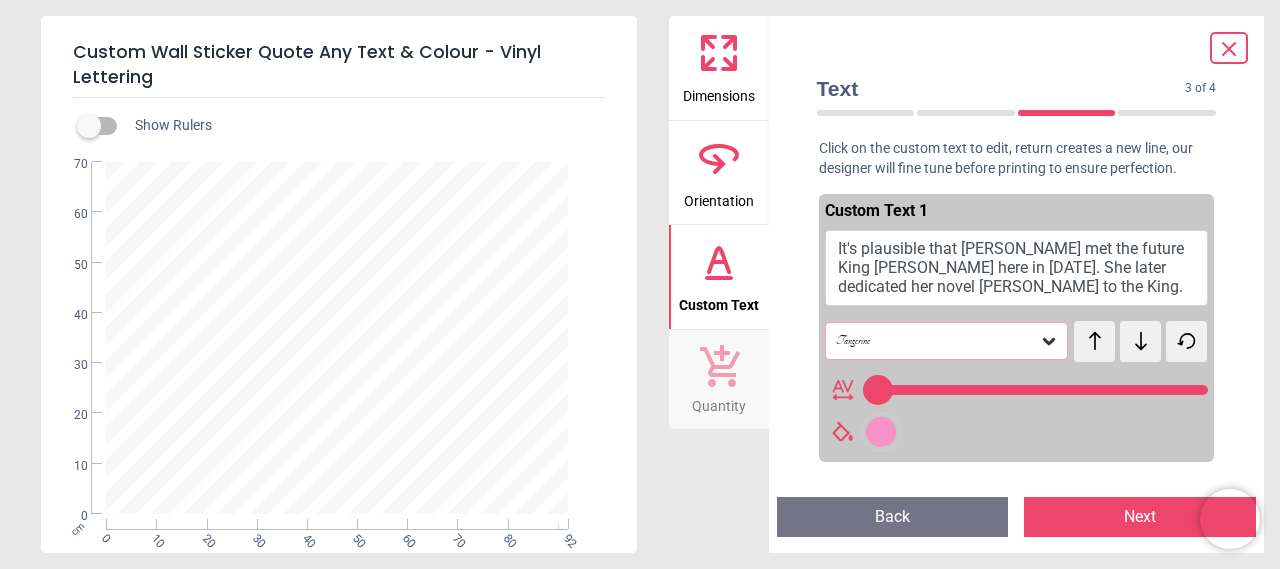click on "It's plausible that Jane Austen met the future King George IV here in 1789. She later dedicated her novel Emma to the King." at bounding box center [1017, 268] 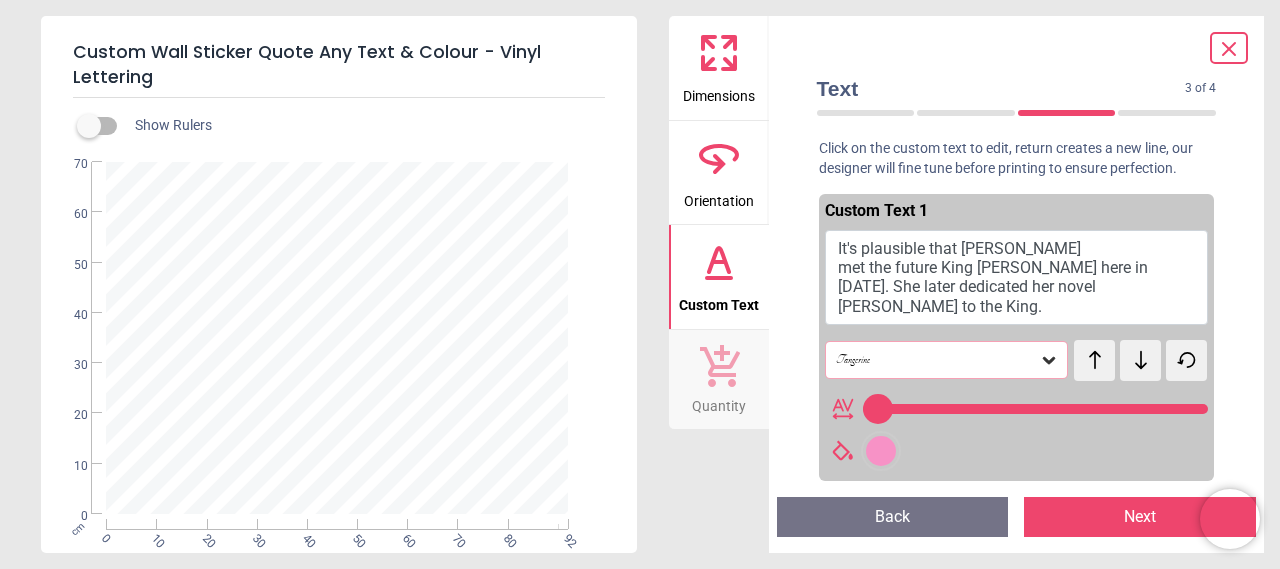 scroll, scrollTop: 0, scrollLeft: 0, axis: both 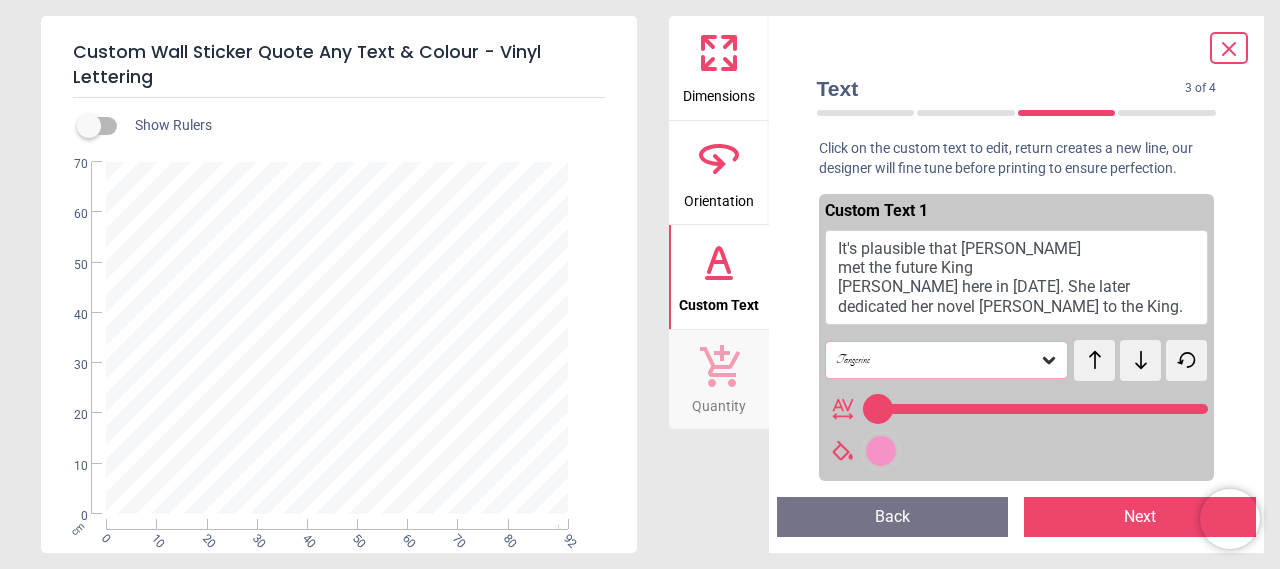 type on "**********" 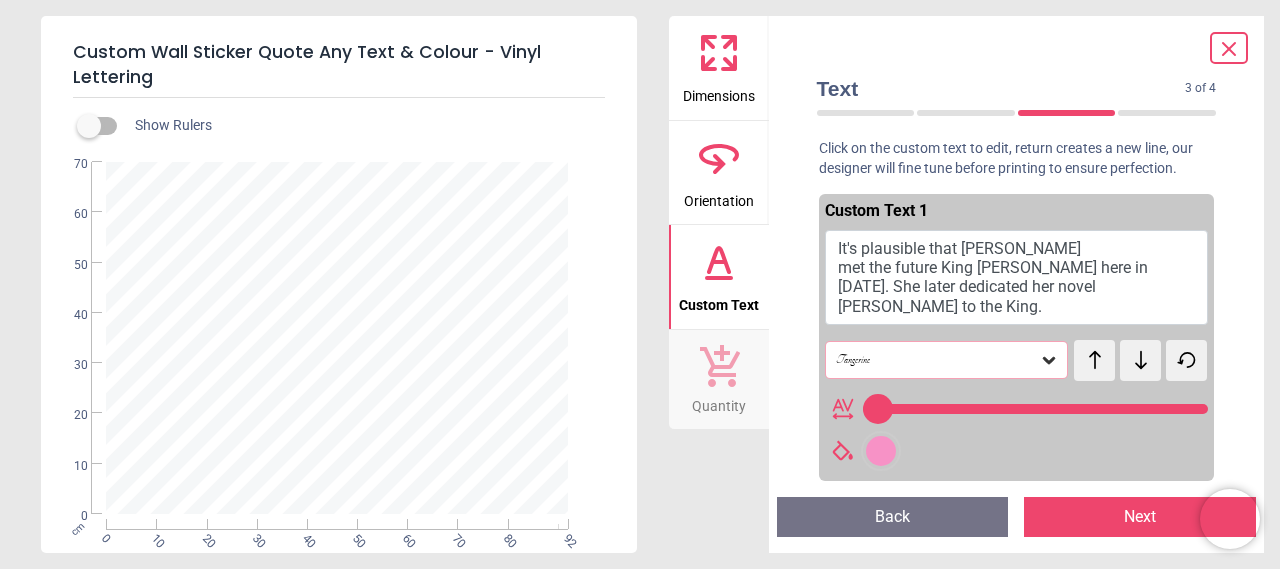type on "**" 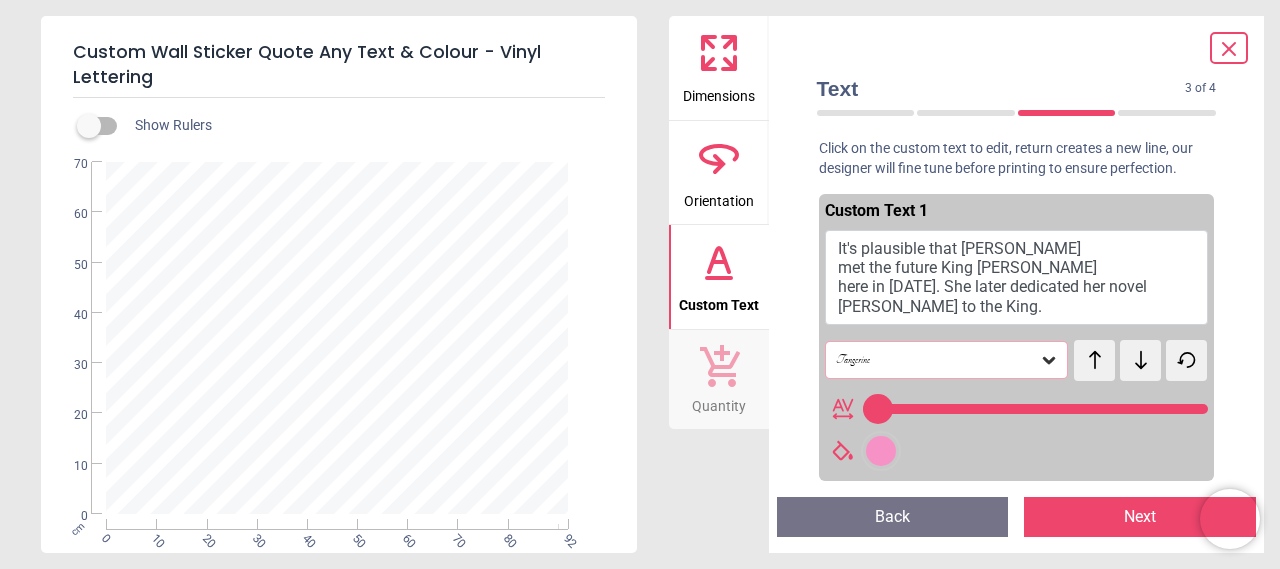 scroll, scrollTop: 0, scrollLeft: 0, axis: both 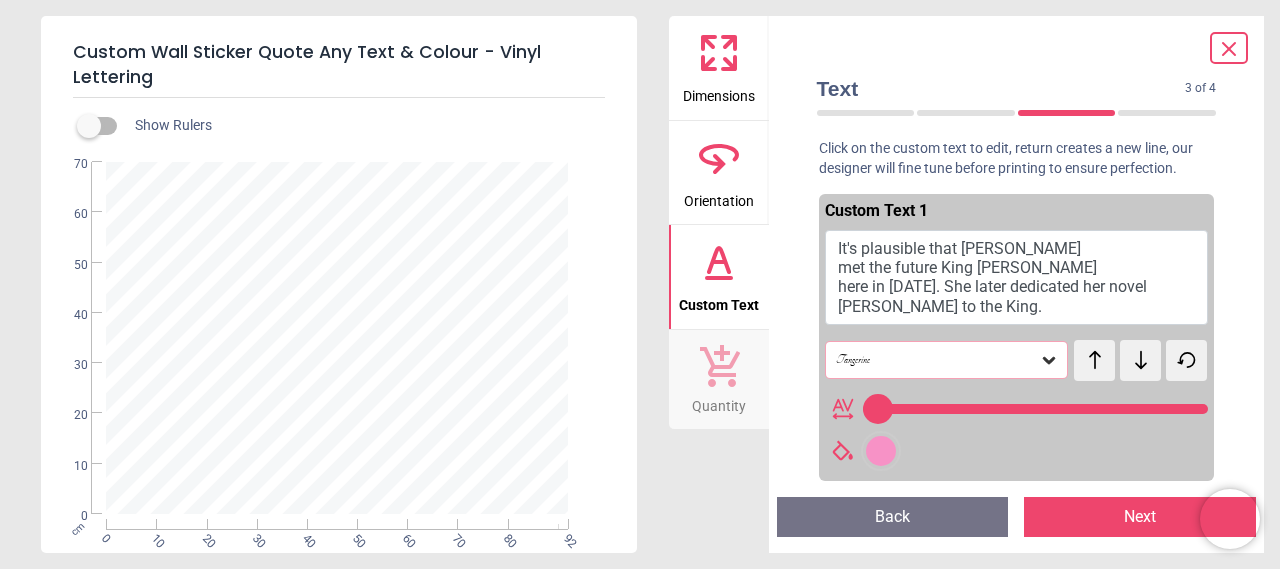 type on "**********" 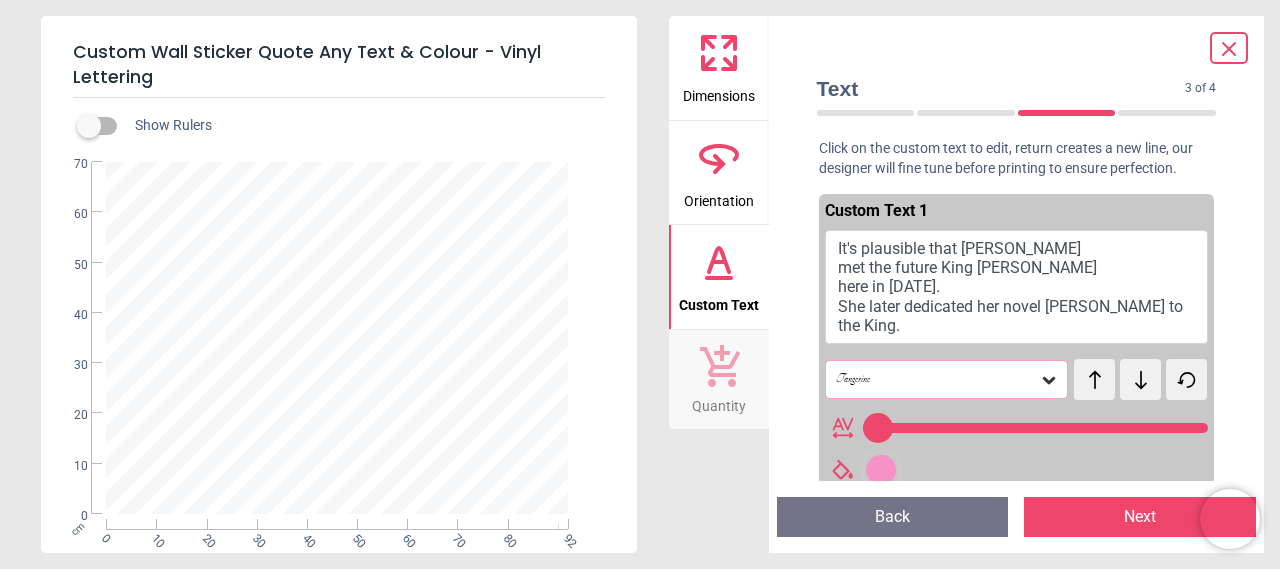 type on "**********" 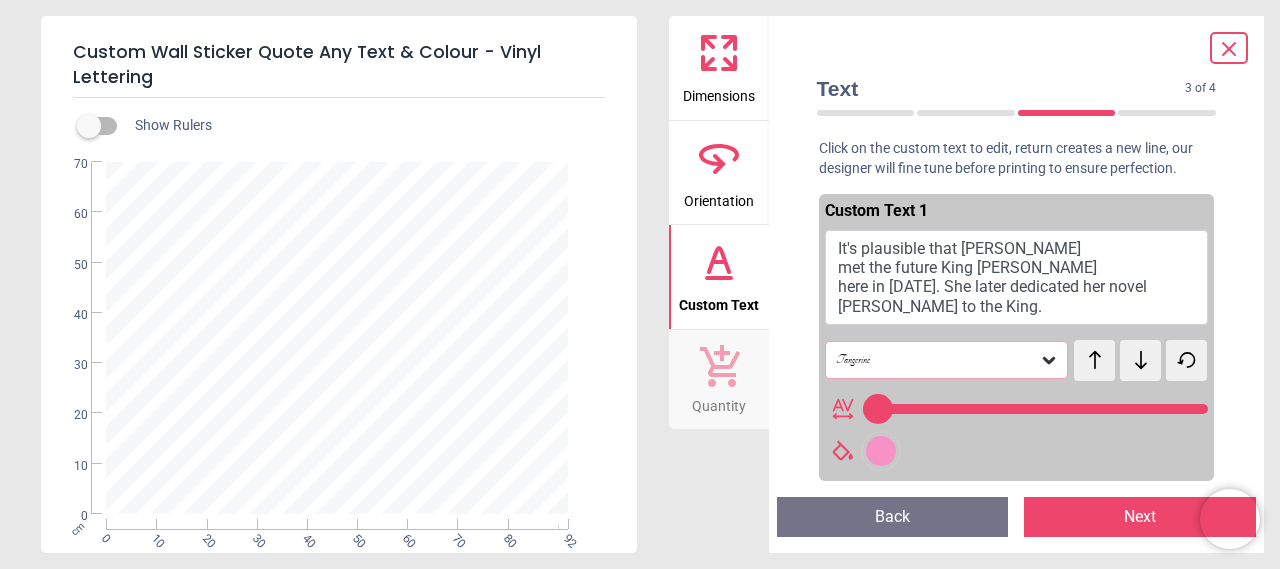 scroll, scrollTop: 0, scrollLeft: 0, axis: both 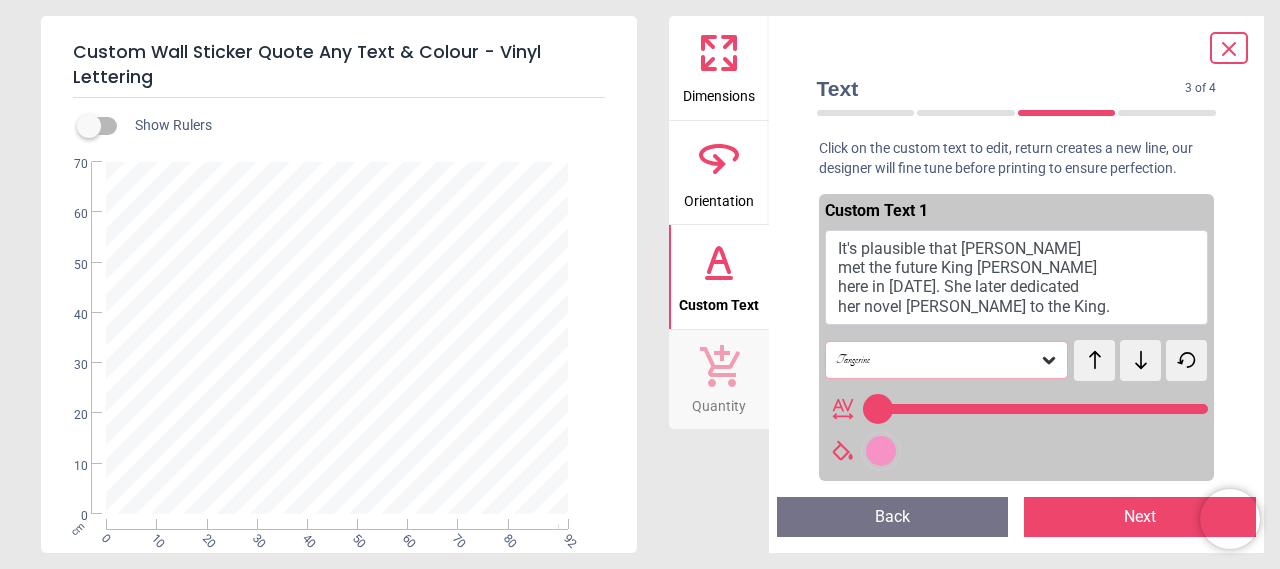 type on "**" 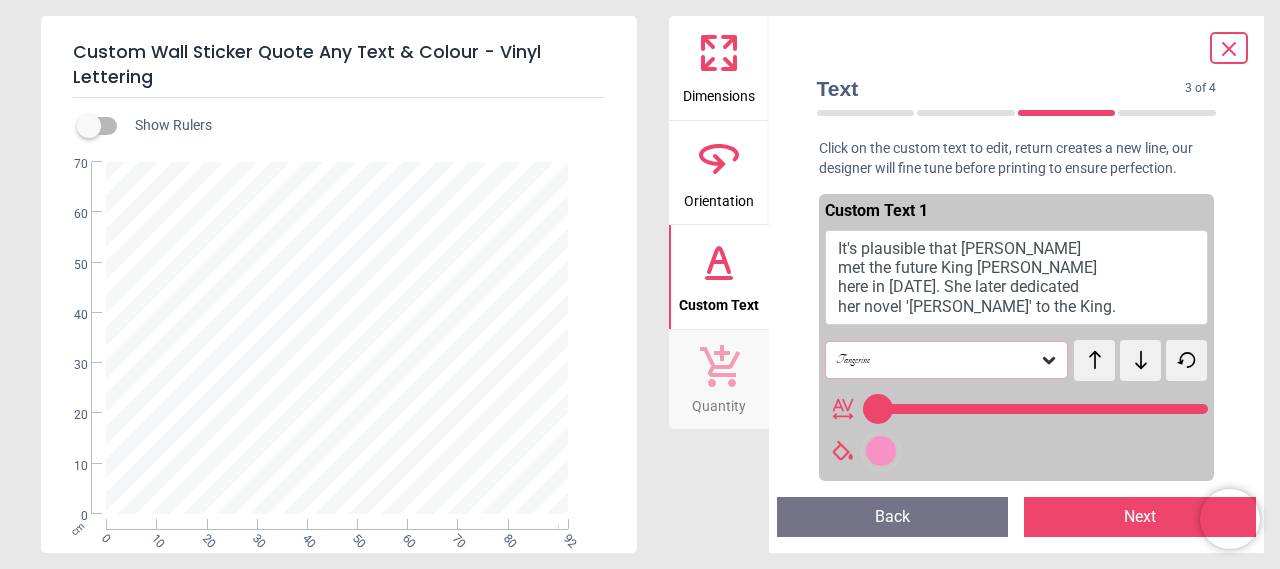 type on "**********" 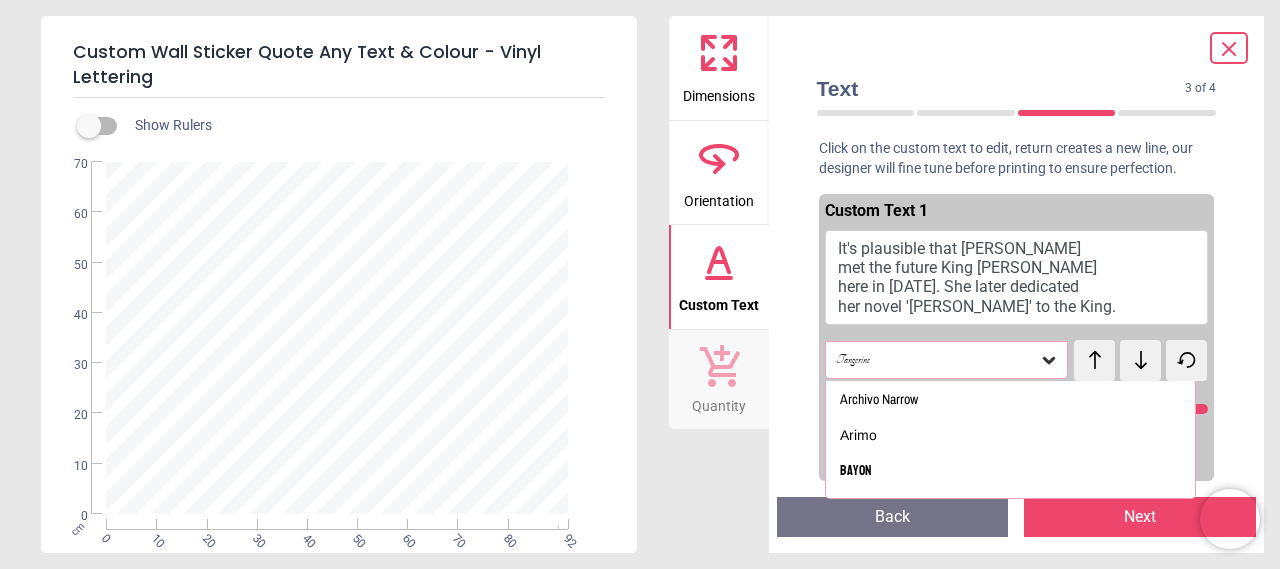 scroll, scrollTop: 0, scrollLeft: 0, axis: both 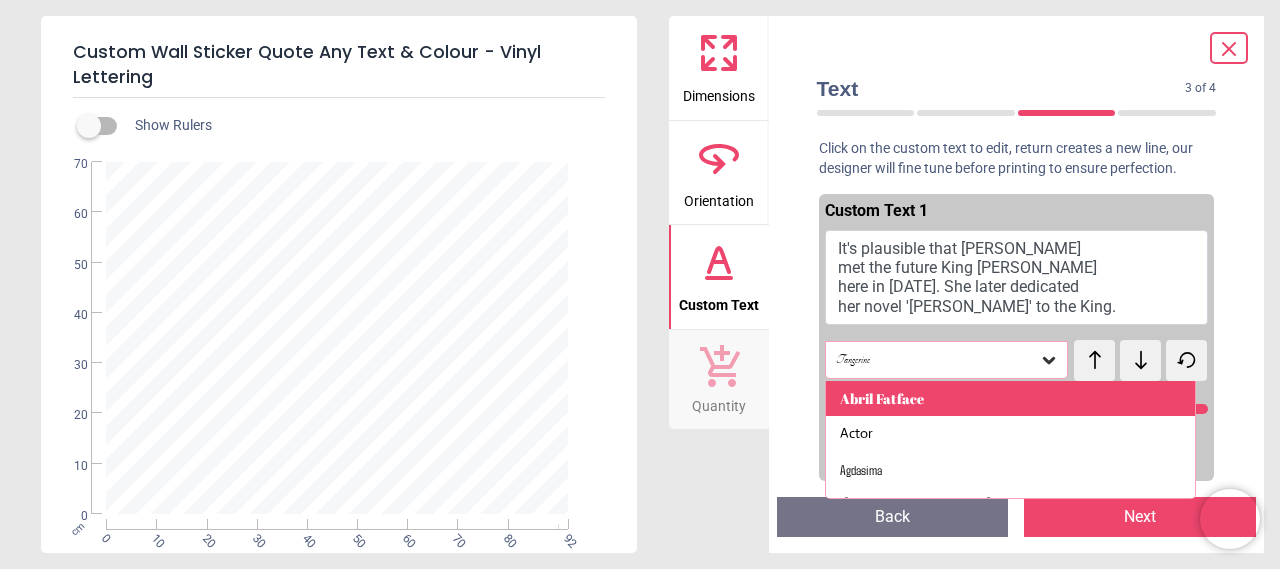 click on "Abril Fatface" at bounding box center (882, 399) 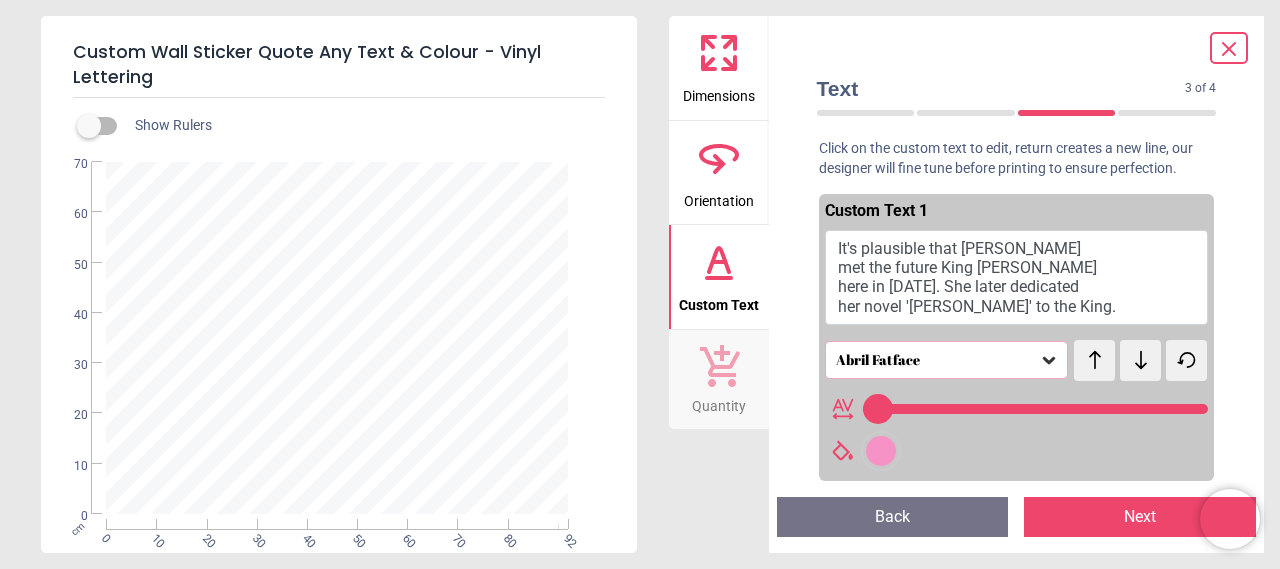 scroll, scrollTop: 0, scrollLeft: 0, axis: both 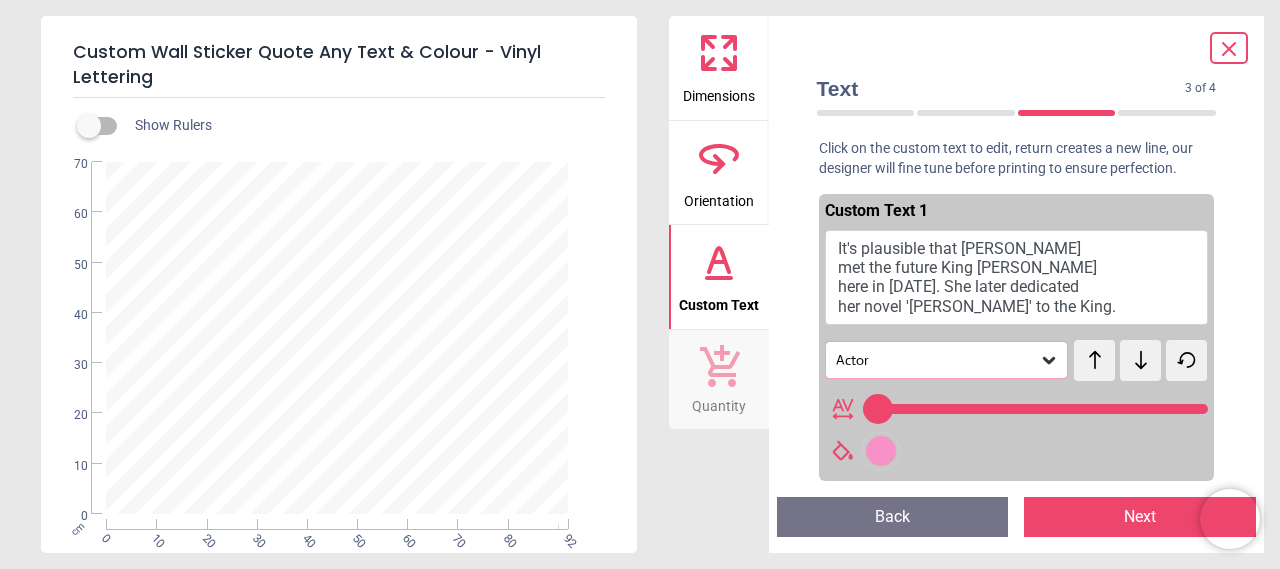 click 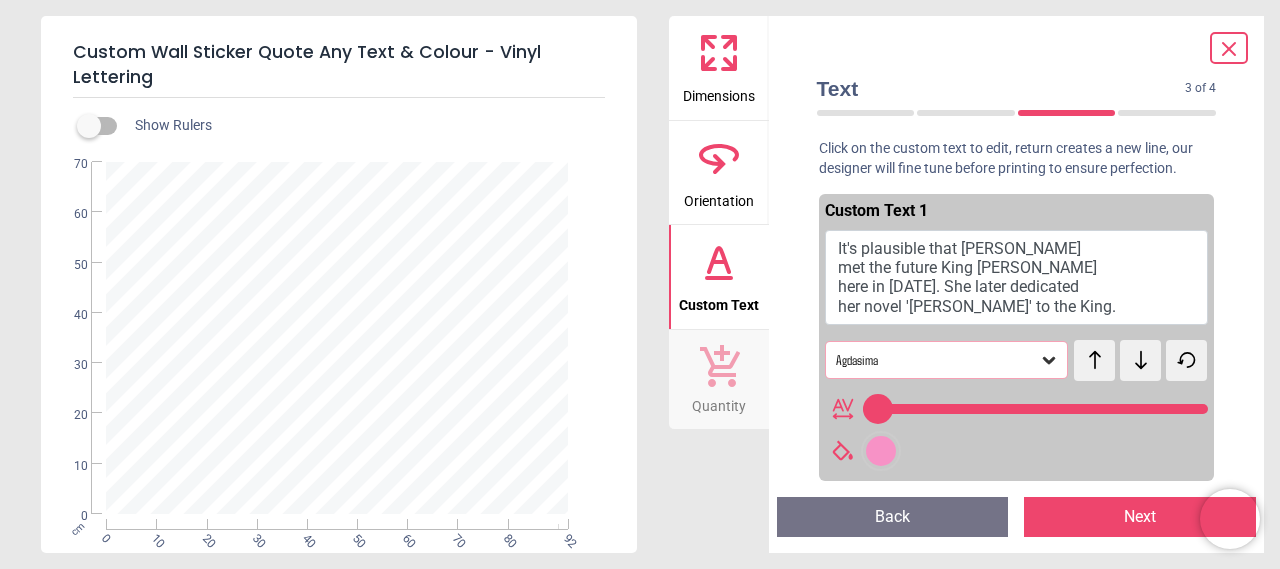 click 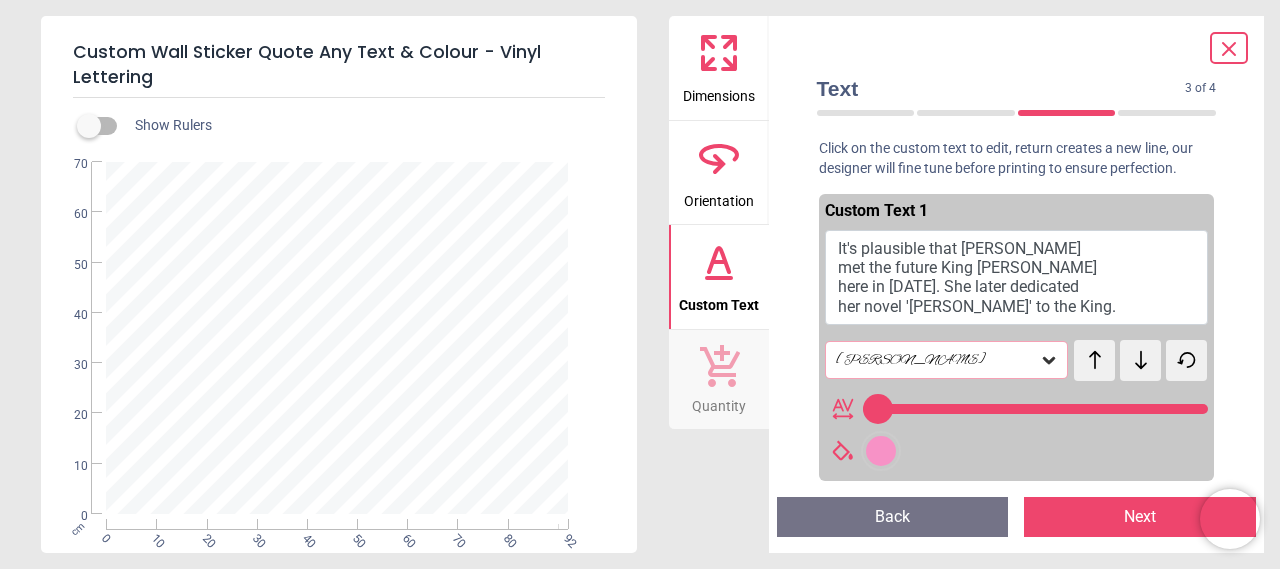 click on "test" at bounding box center (1100, 349) 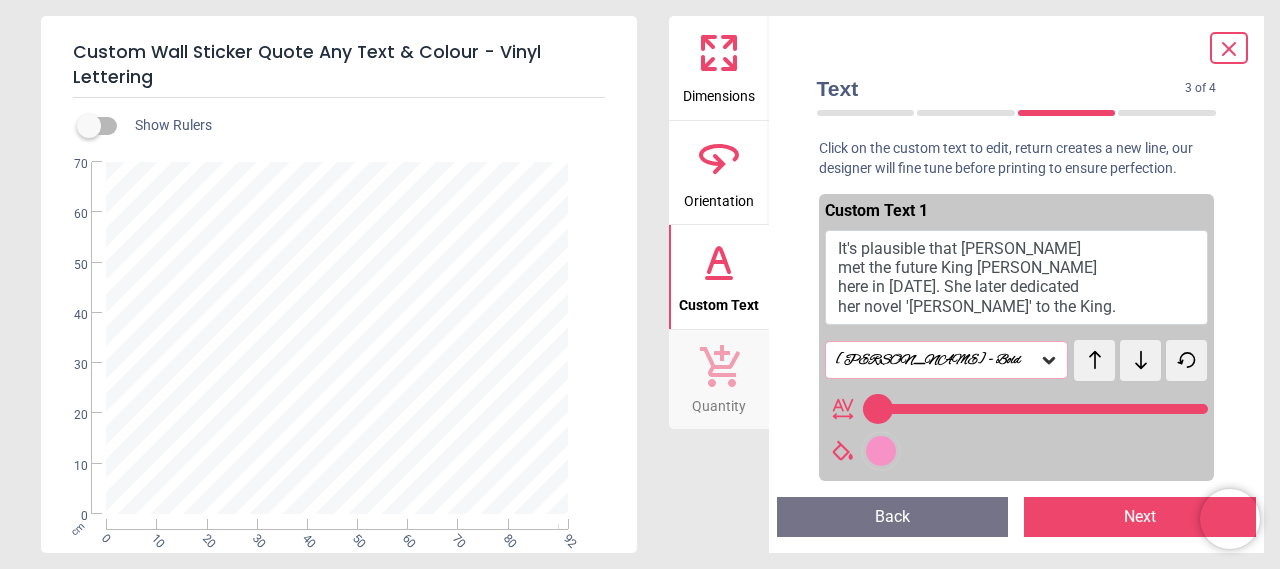 click 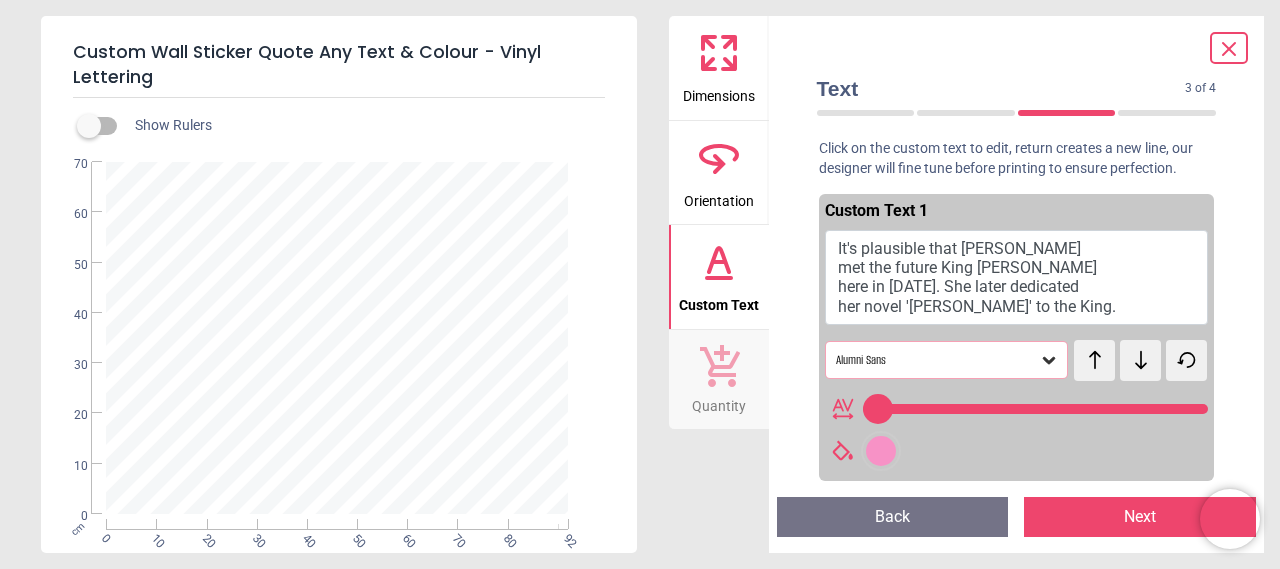click 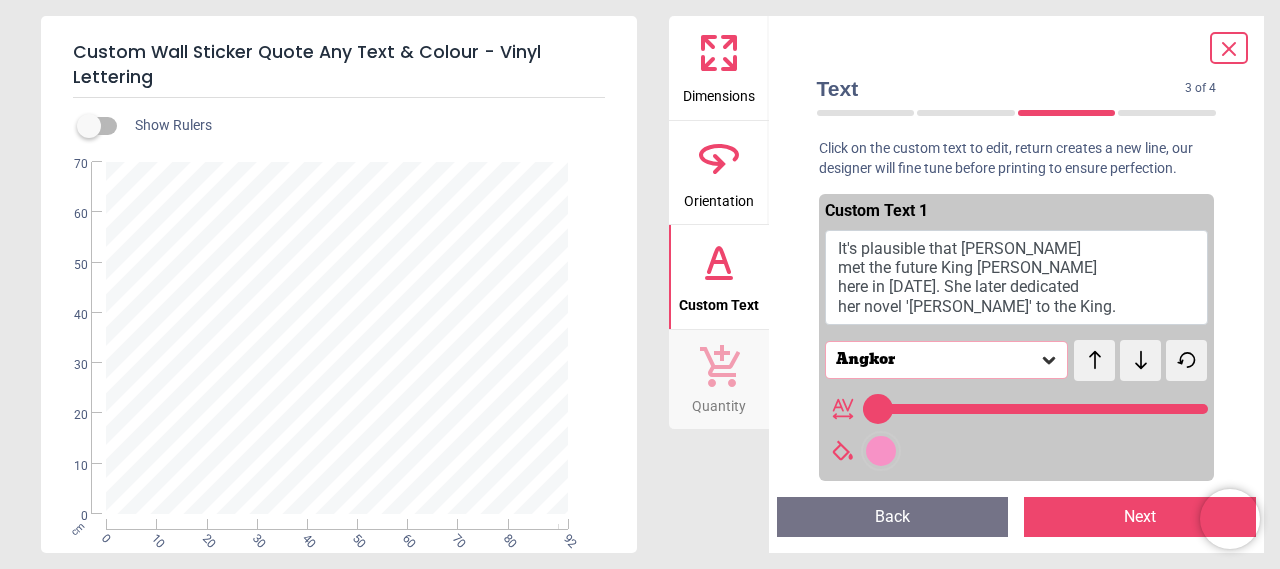 click 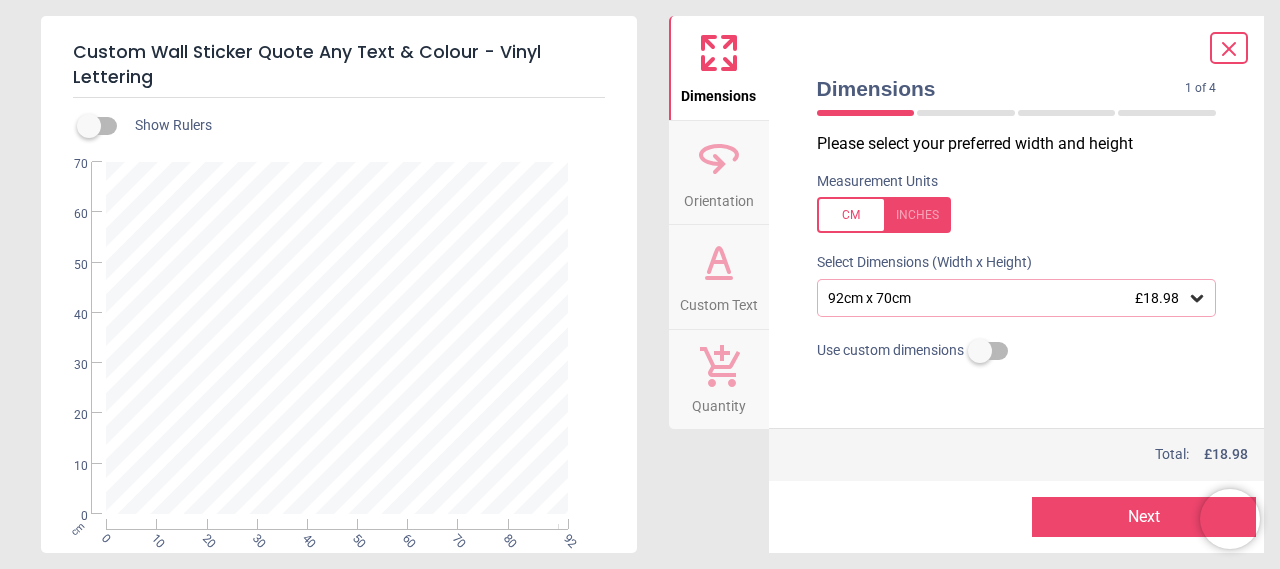 click on "92cm  x  70cm       £18.98" at bounding box center (1007, 298) 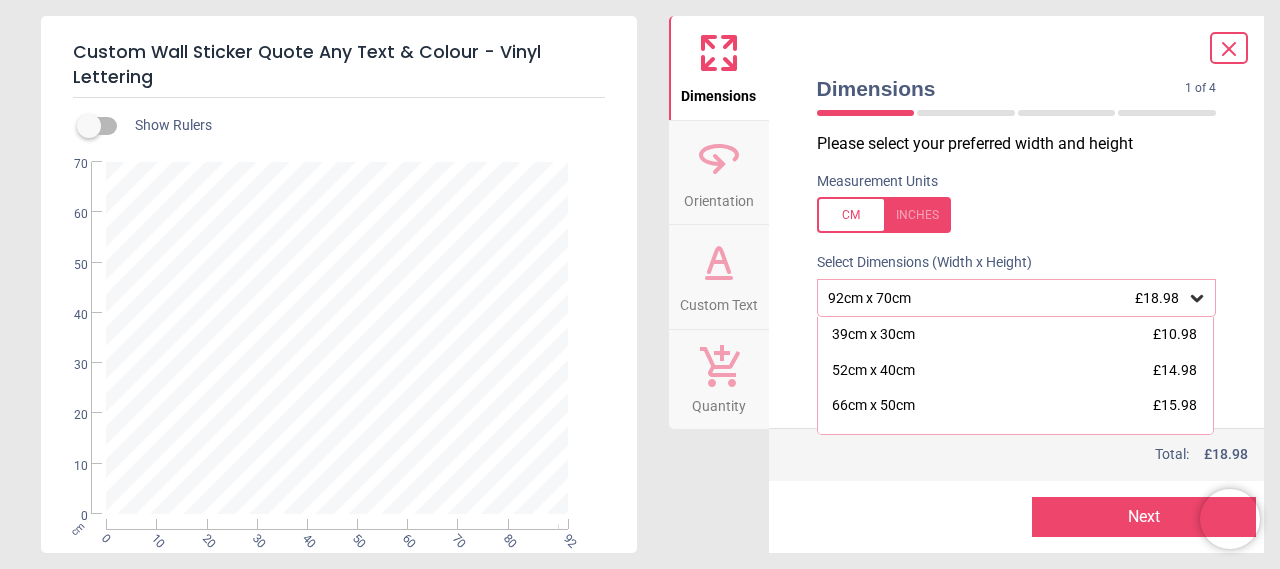 scroll, scrollTop: 60, scrollLeft: 0, axis: vertical 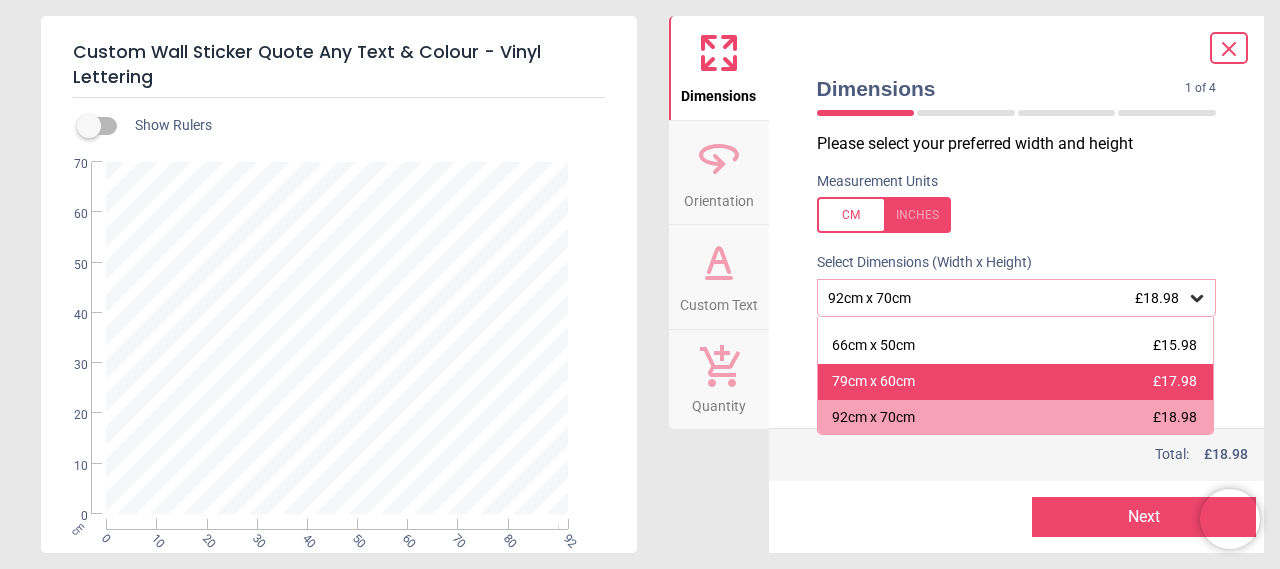 click on "79cm  x  60cm       £17.98" at bounding box center [1016, 382] 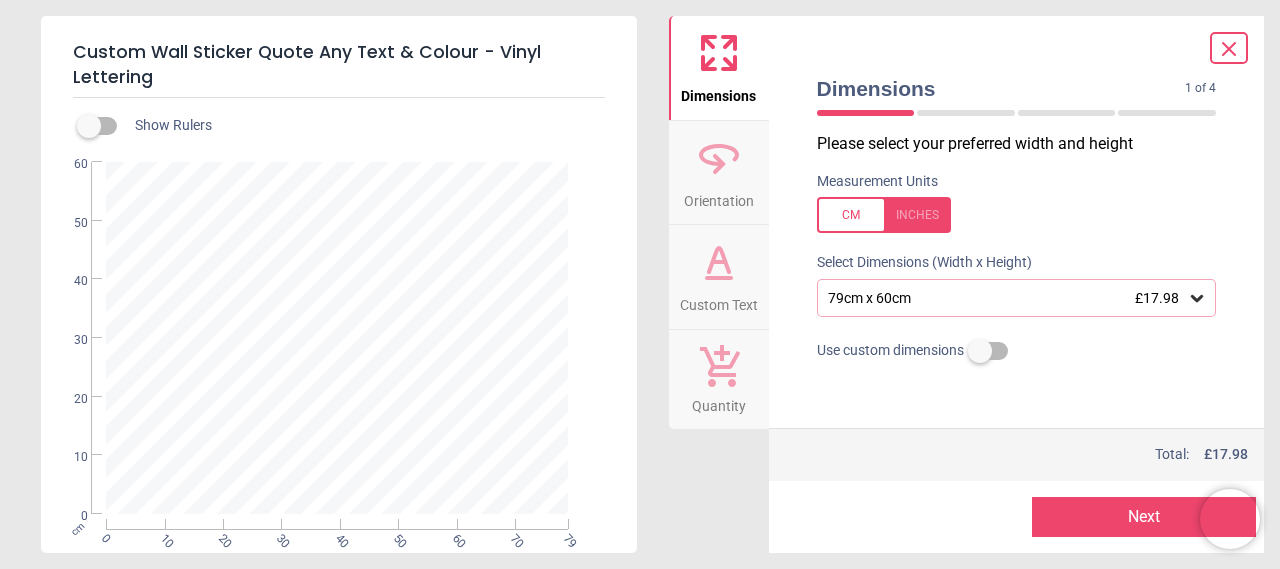 click on "79cm  x  60cm       £17.98" at bounding box center [1007, 298] 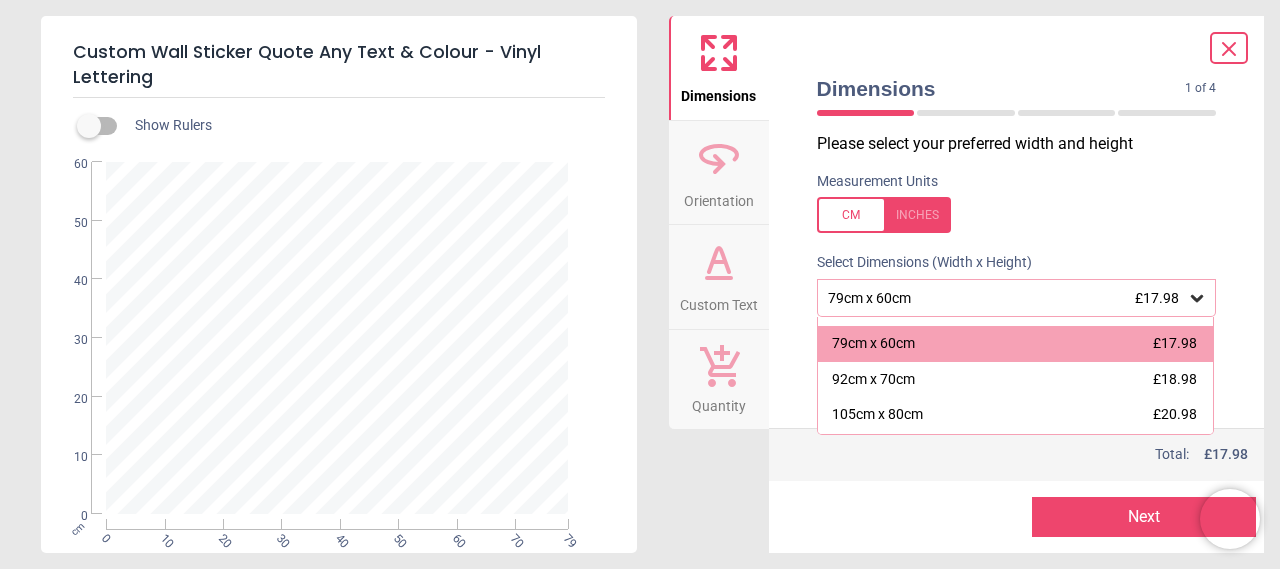 scroll, scrollTop: 127, scrollLeft: 0, axis: vertical 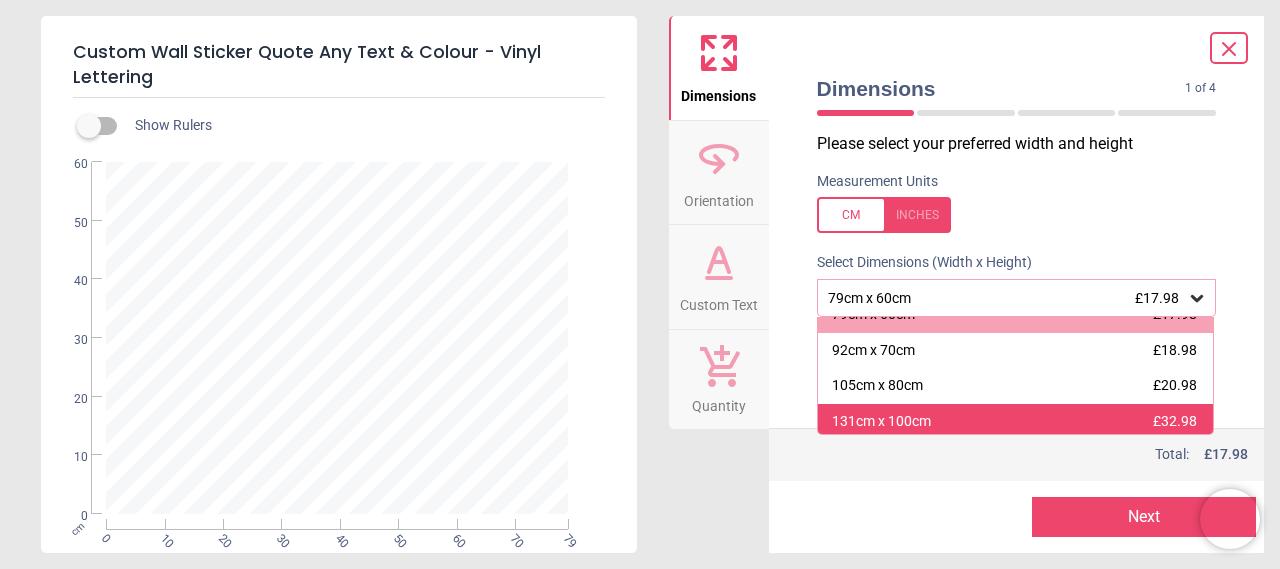 click on "131cm  x  100cm       £32.98" at bounding box center [1016, 422] 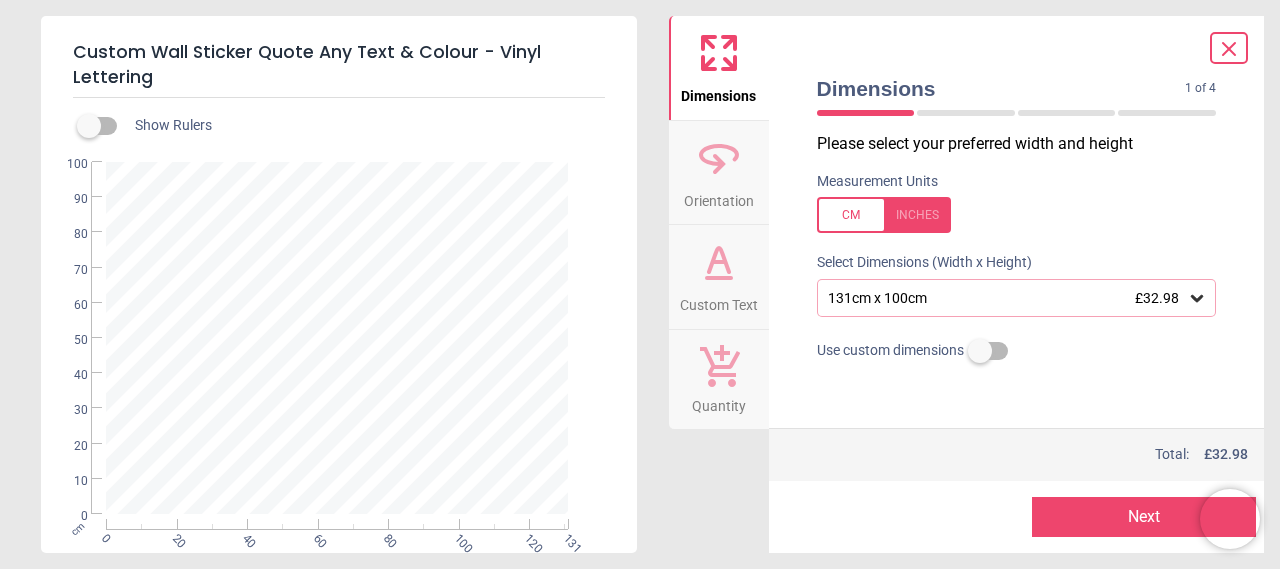 click on "131cm  x  100cm       £32.98" at bounding box center (1007, 298) 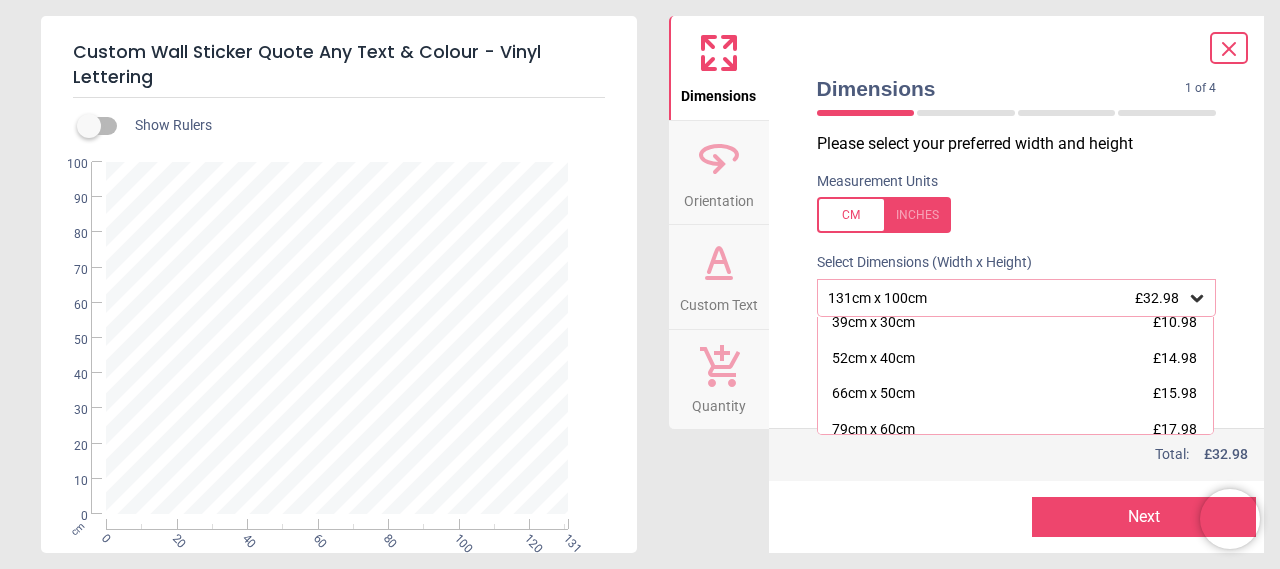 scroll, scrollTop: 0, scrollLeft: 0, axis: both 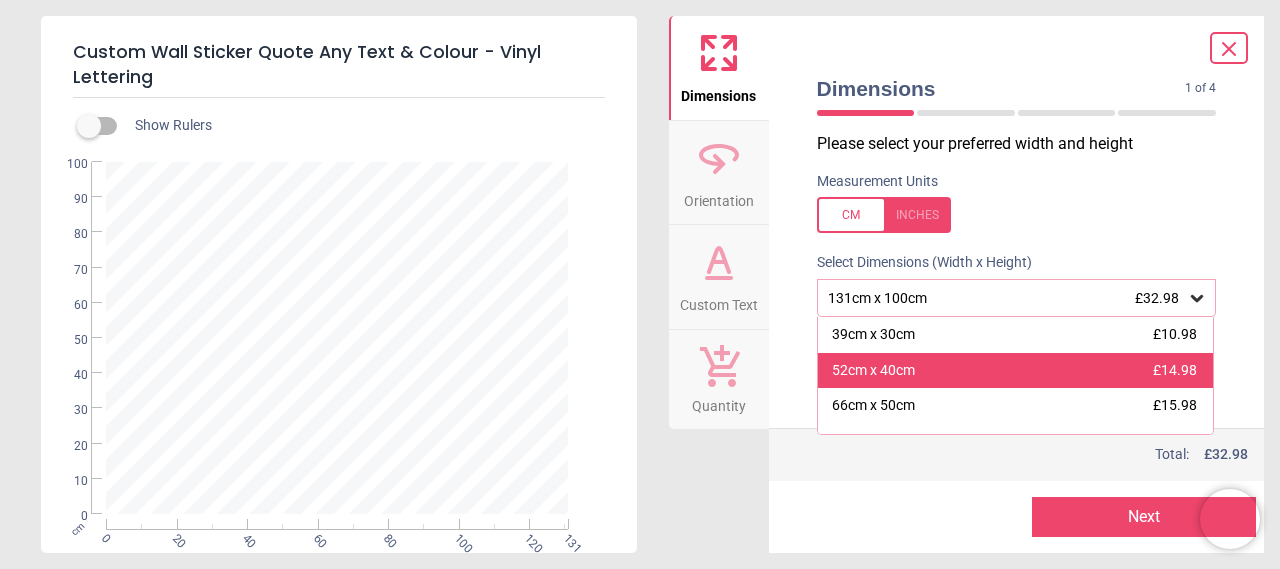 click on "52cm  x  40cm       £14.98" at bounding box center (1016, 371) 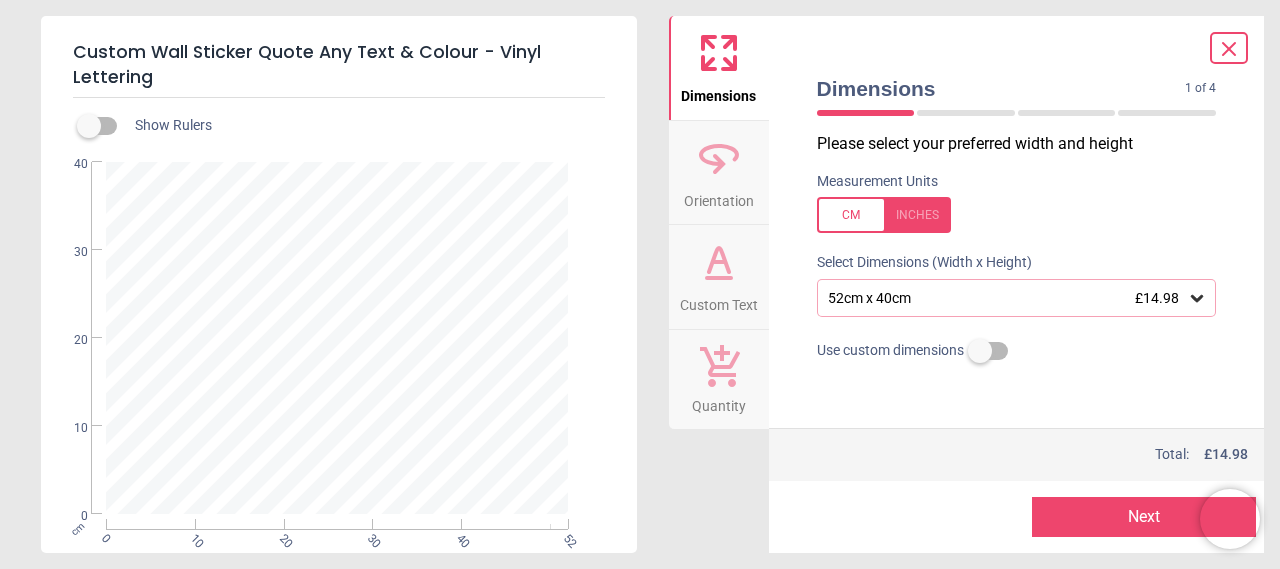 click 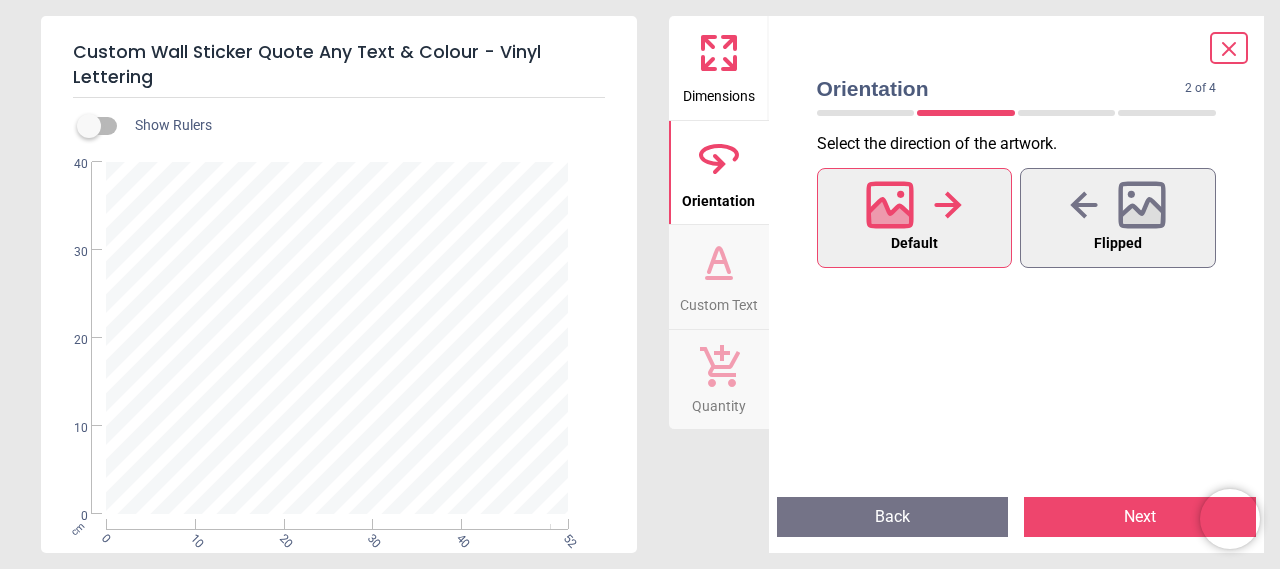 click 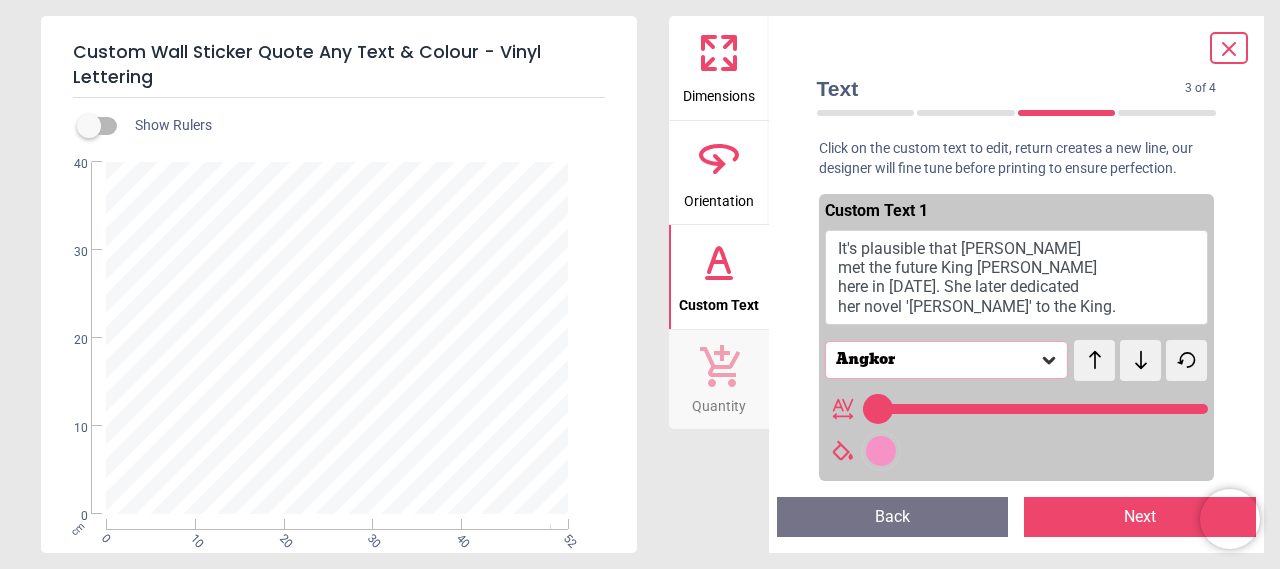 type on "**" 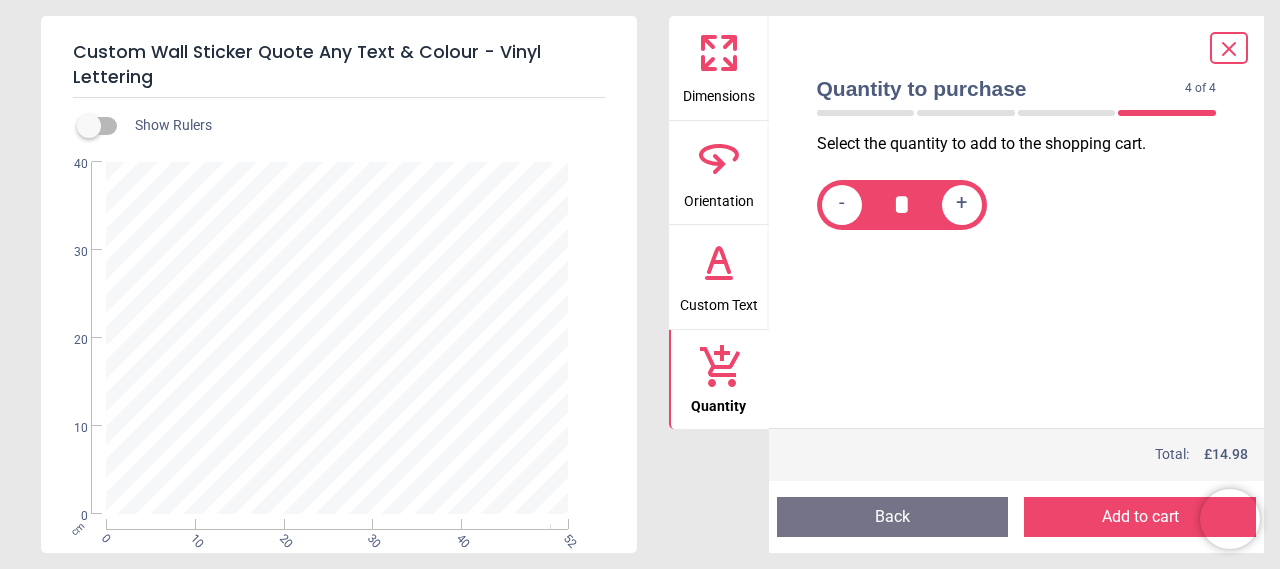 click 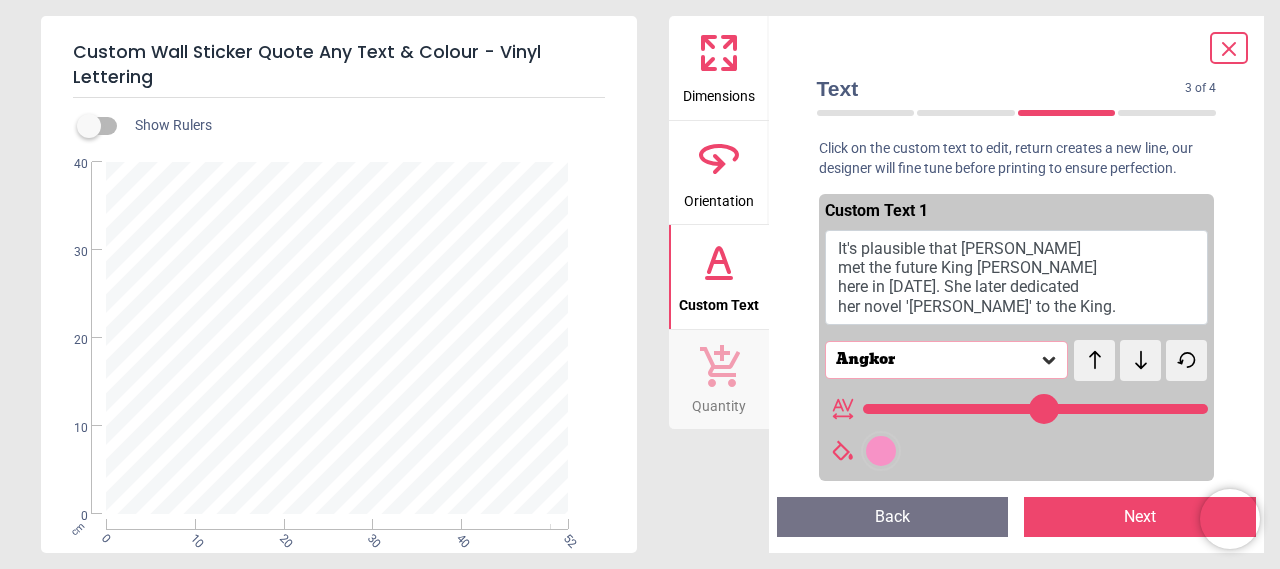 click 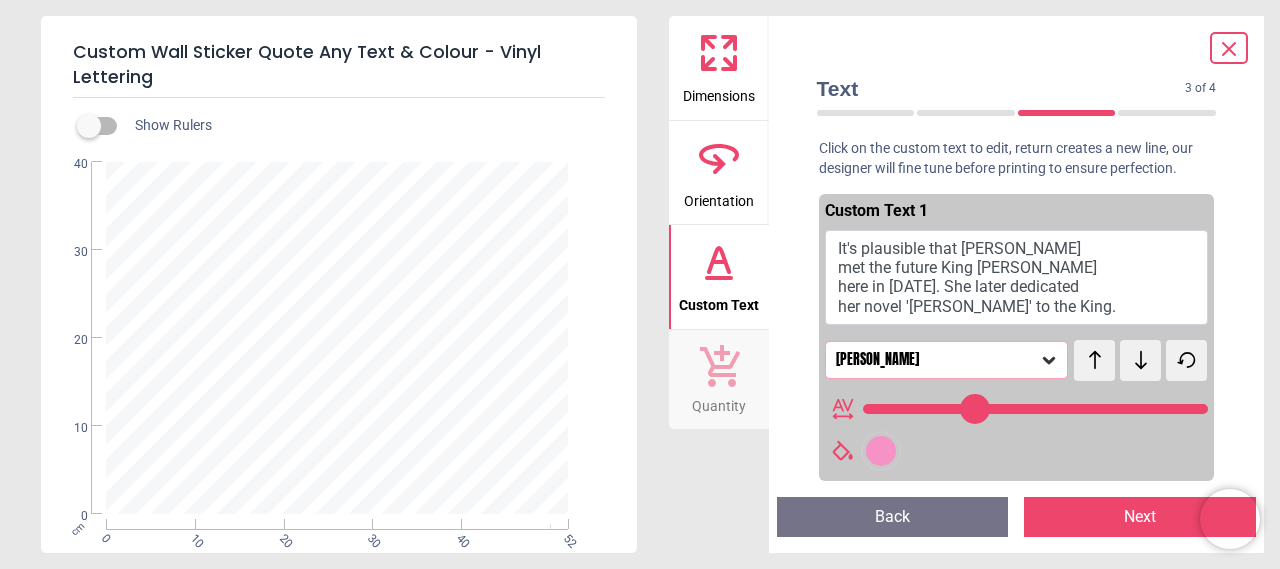 click 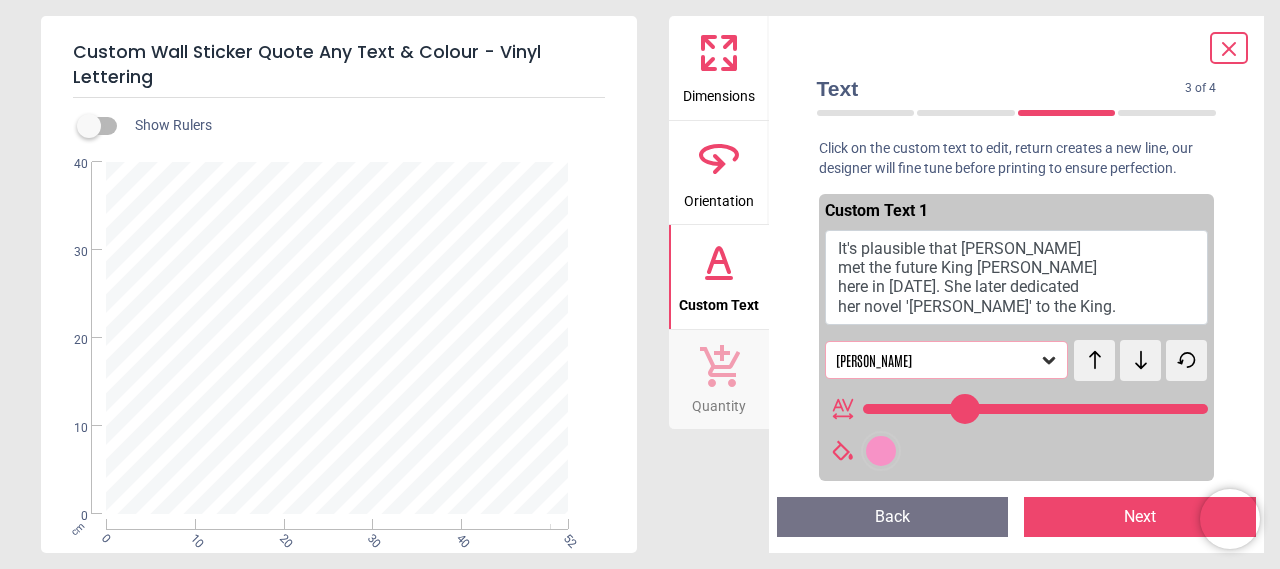 click 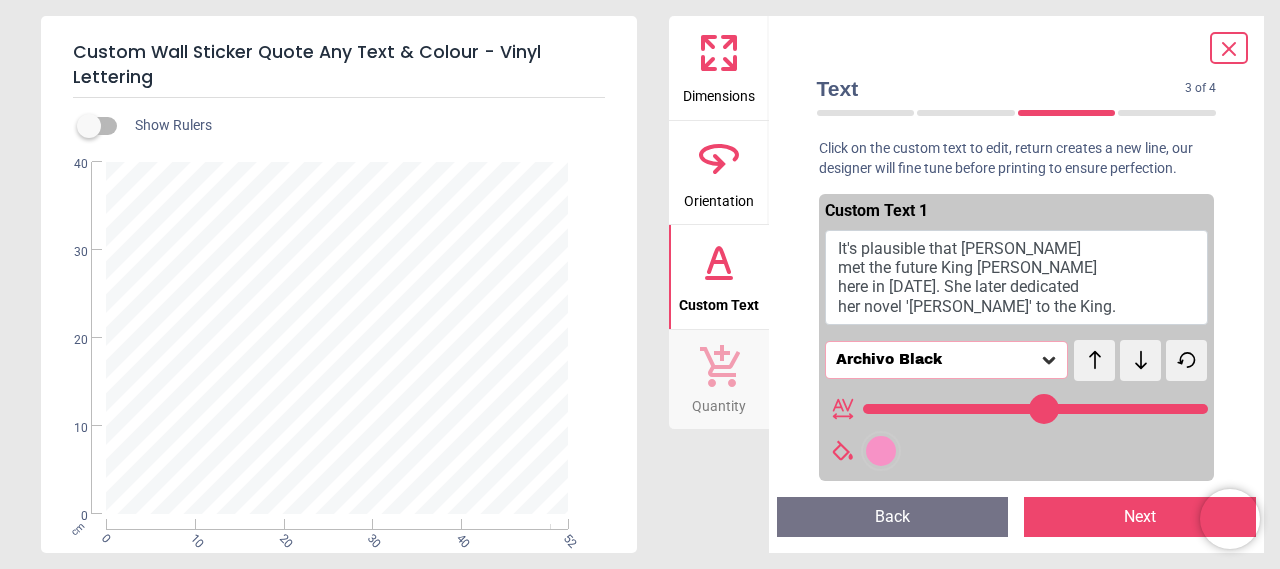 click at bounding box center (881, 451) 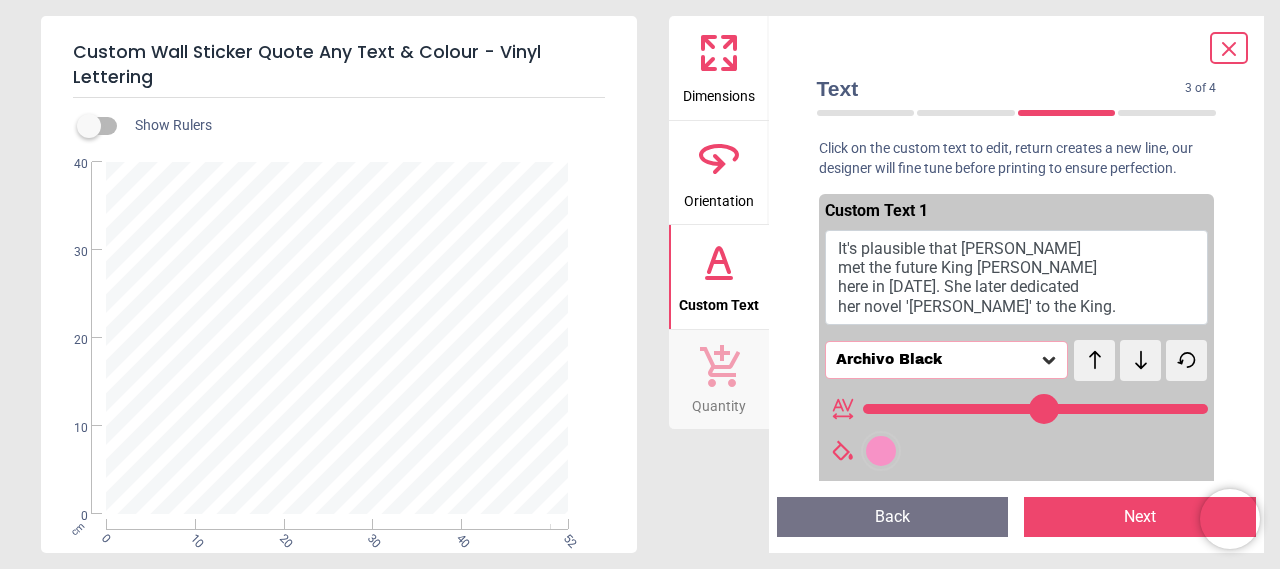 click at bounding box center (881, 451) 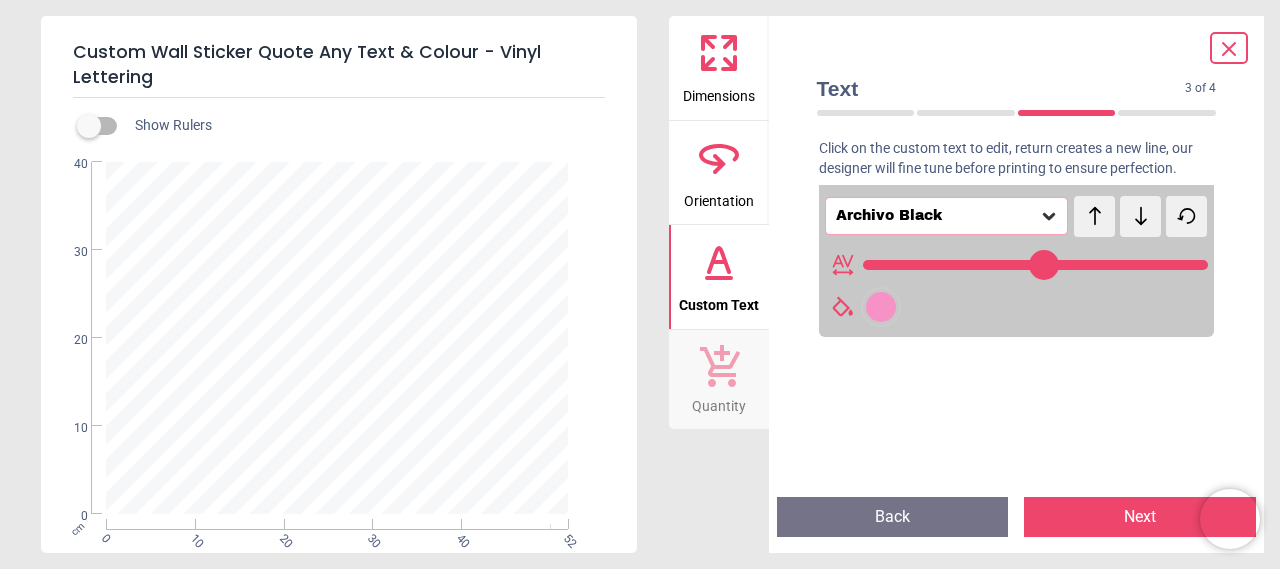 scroll, scrollTop: 182, scrollLeft: 0, axis: vertical 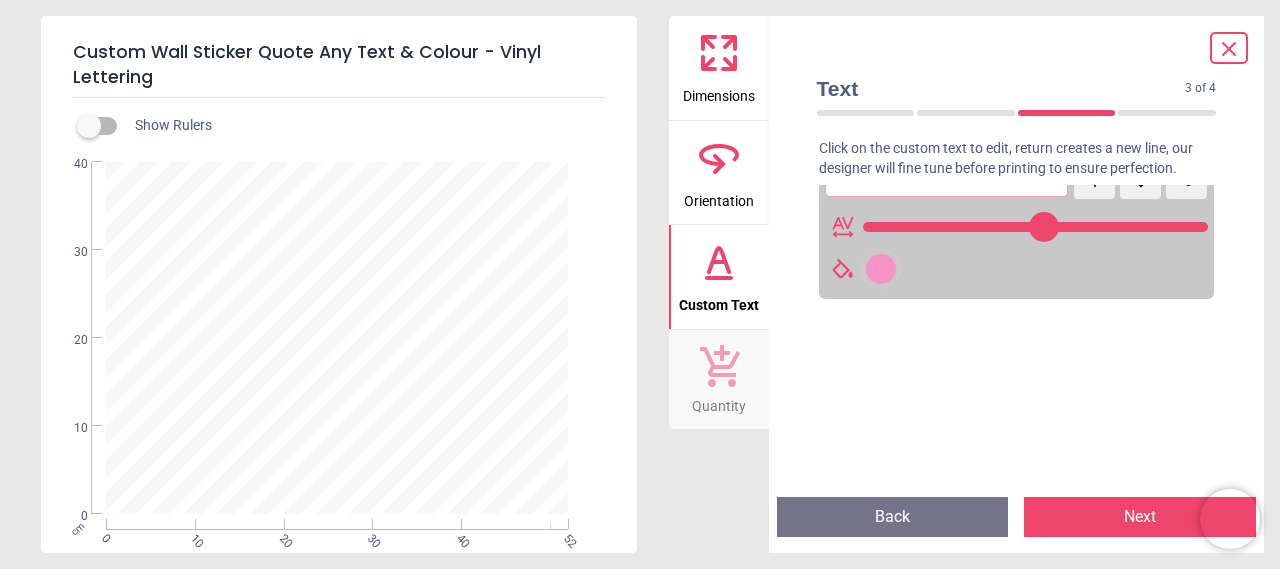 click at bounding box center [881, 269] 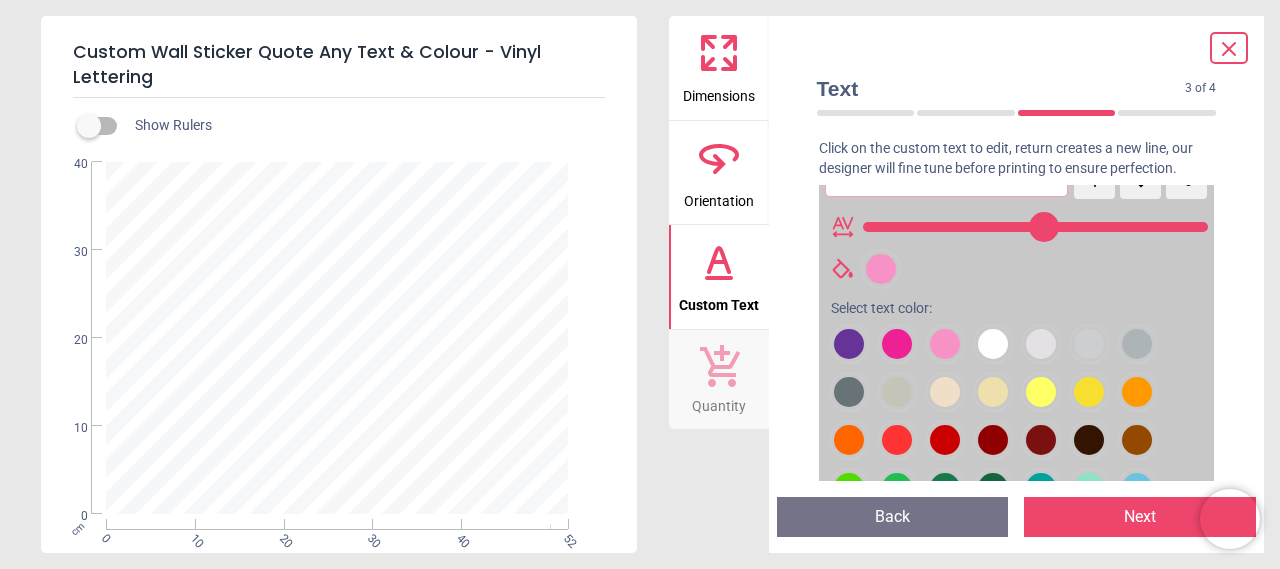 click at bounding box center (849, 344) 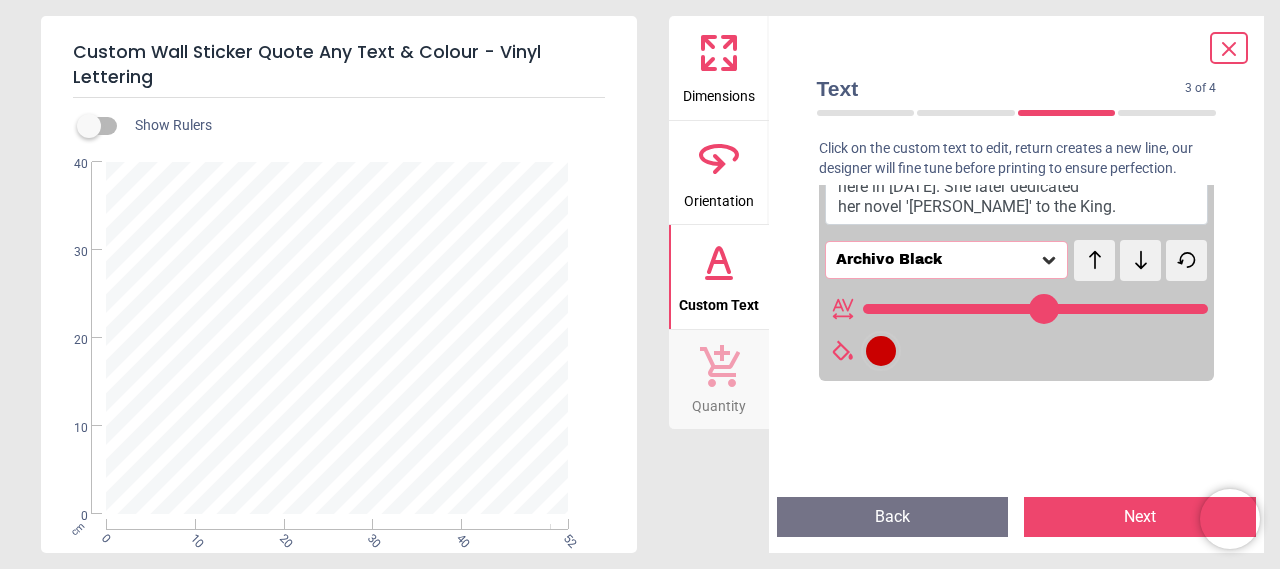 scroll, scrollTop: 44, scrollLeft: 0, axis: vertical 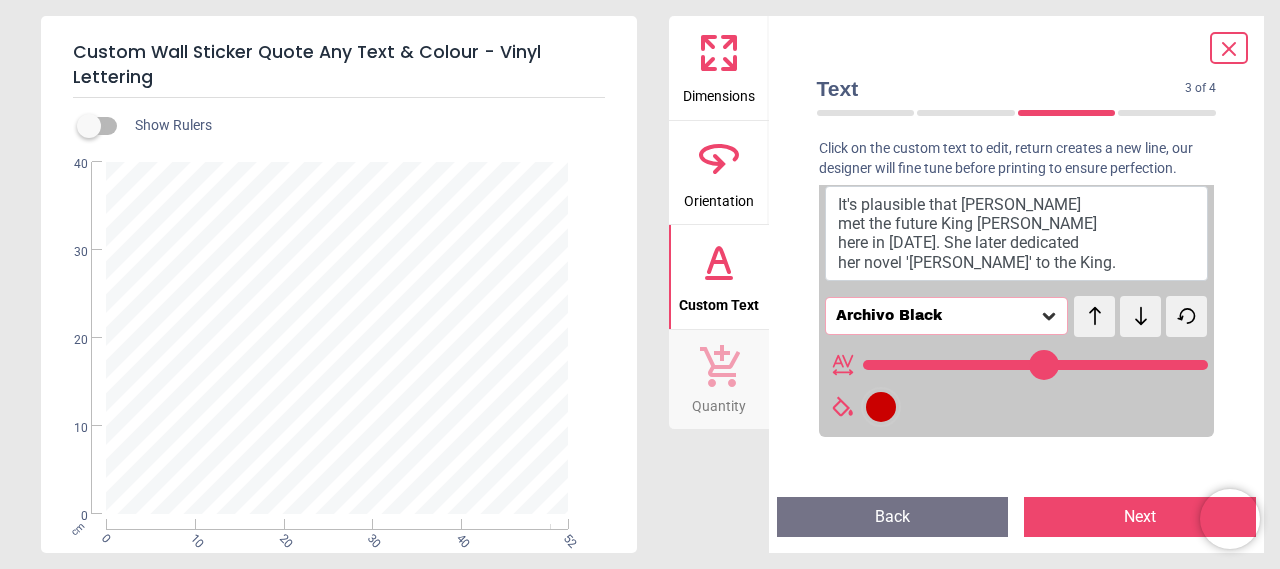 click 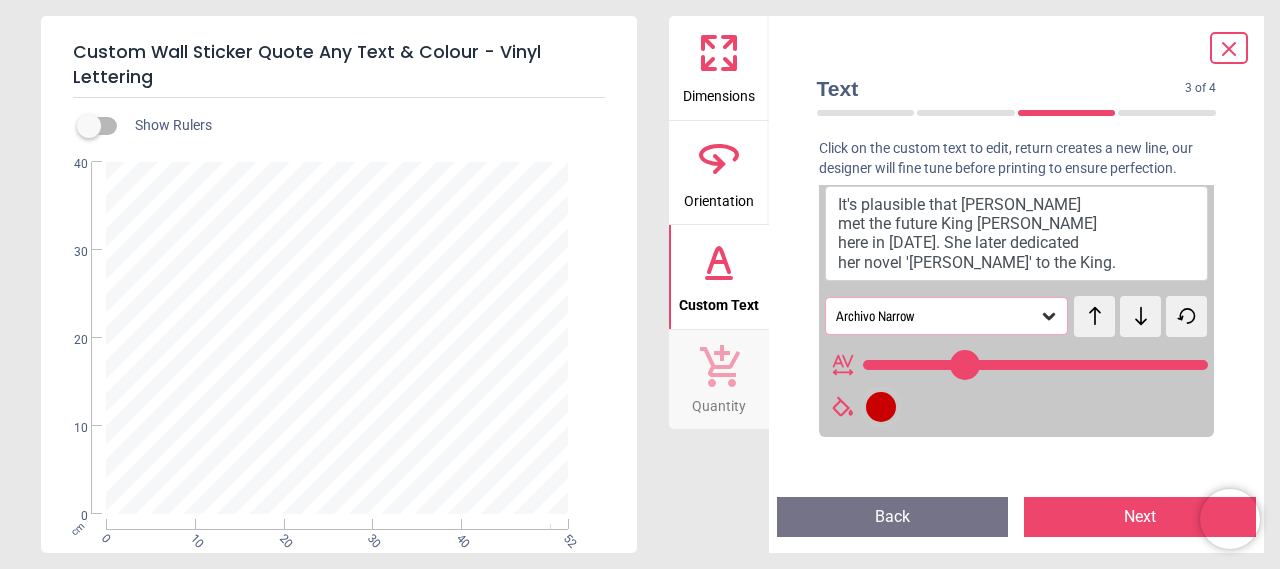 click 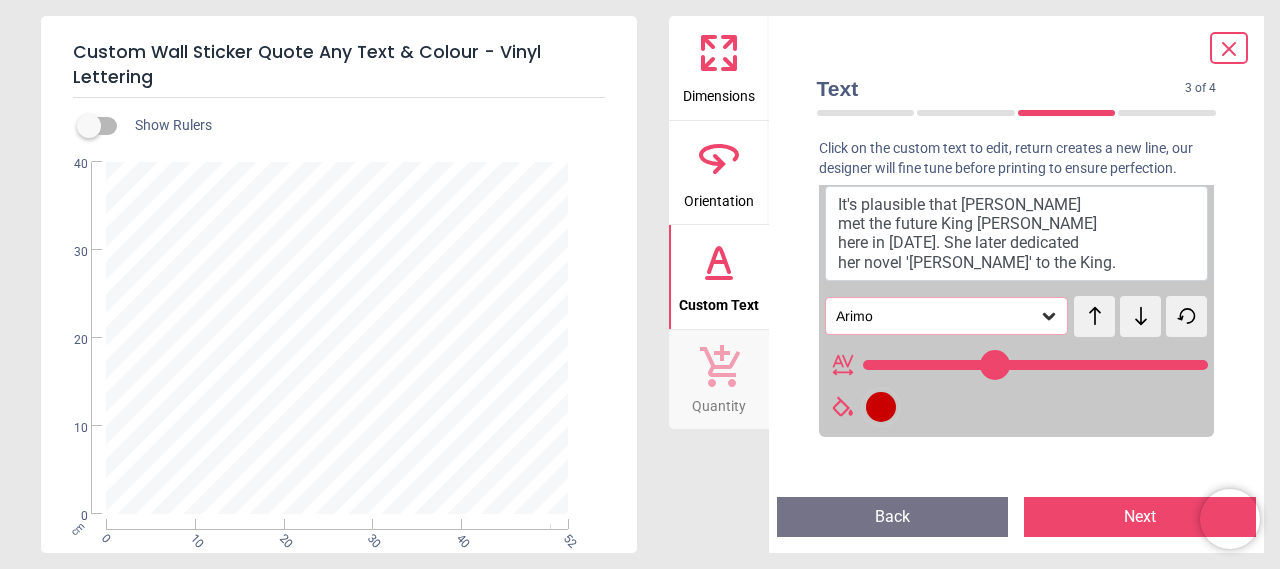 click 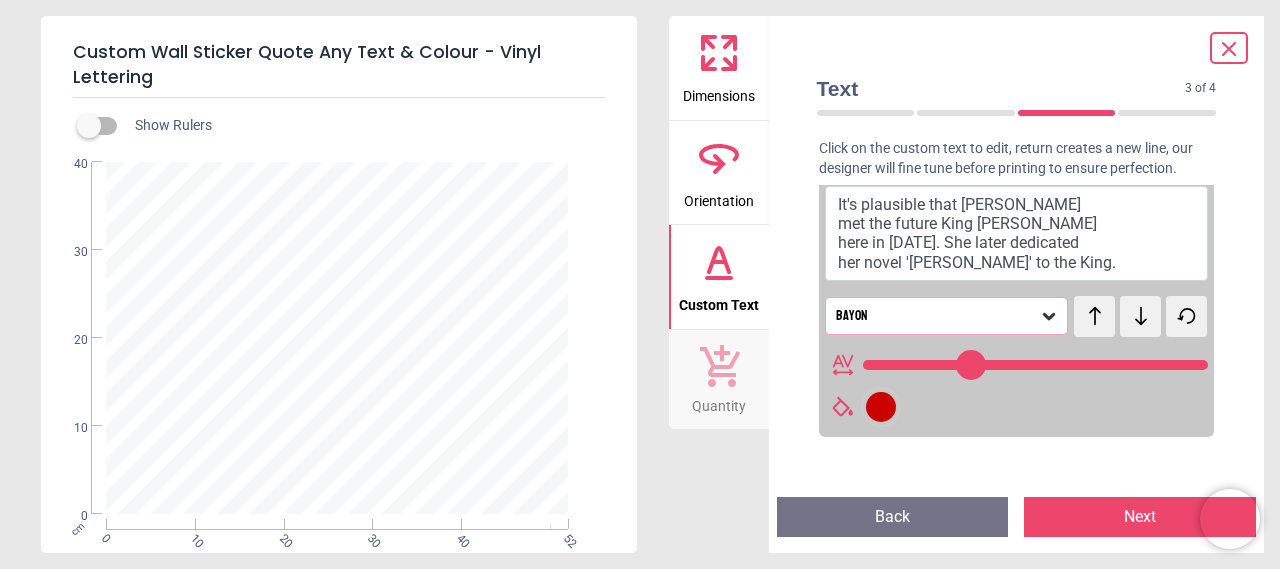 click 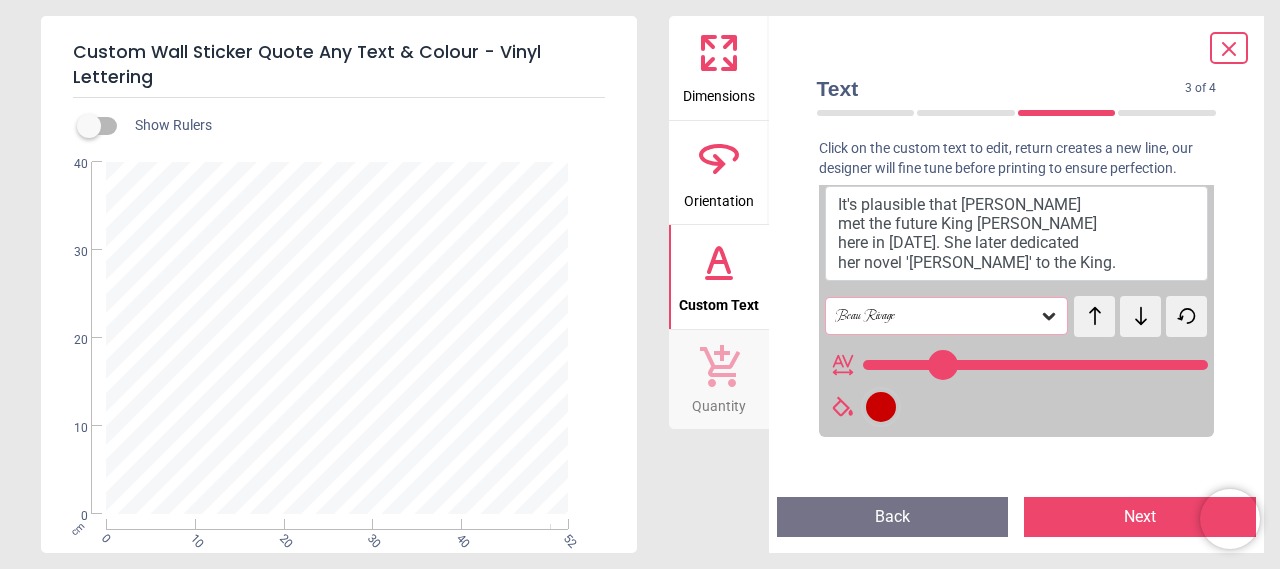 click 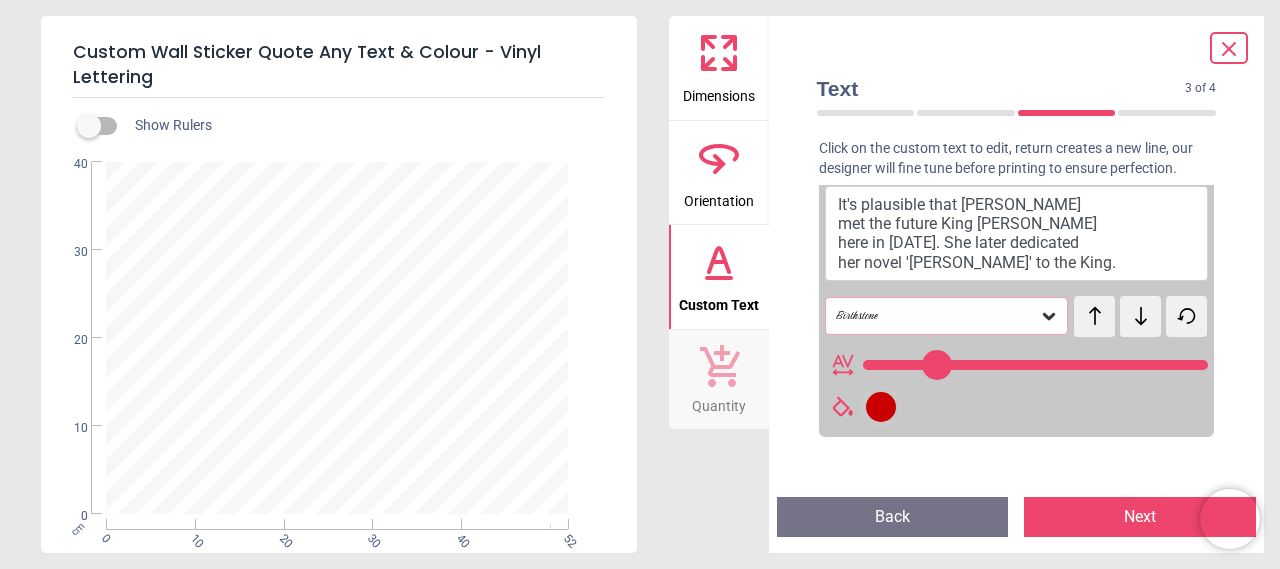 click 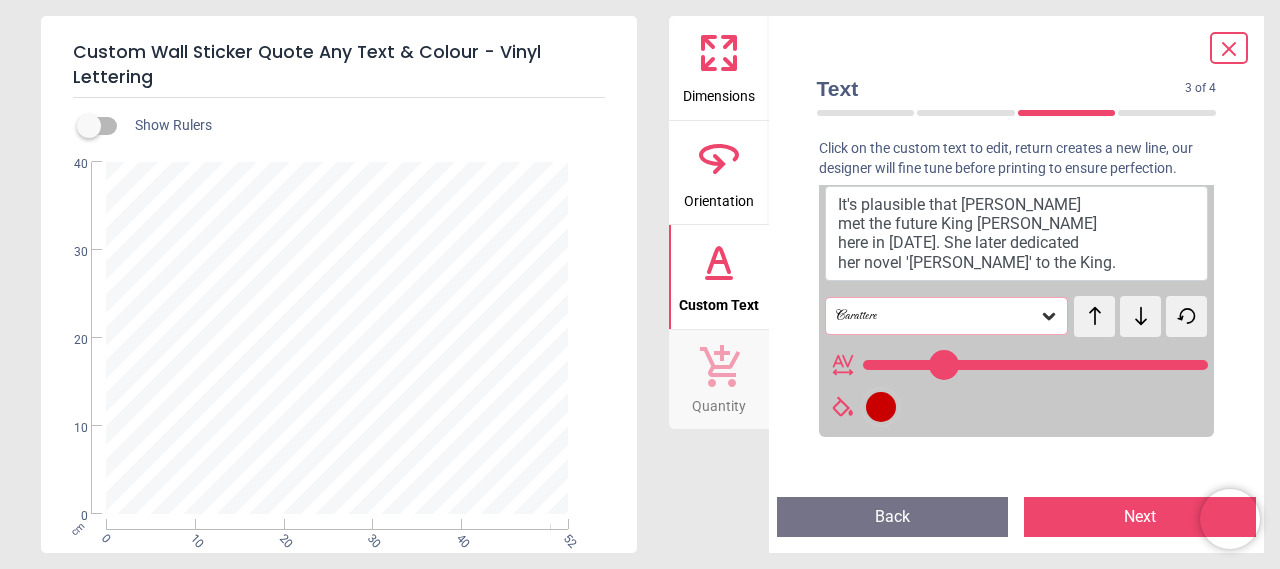 click 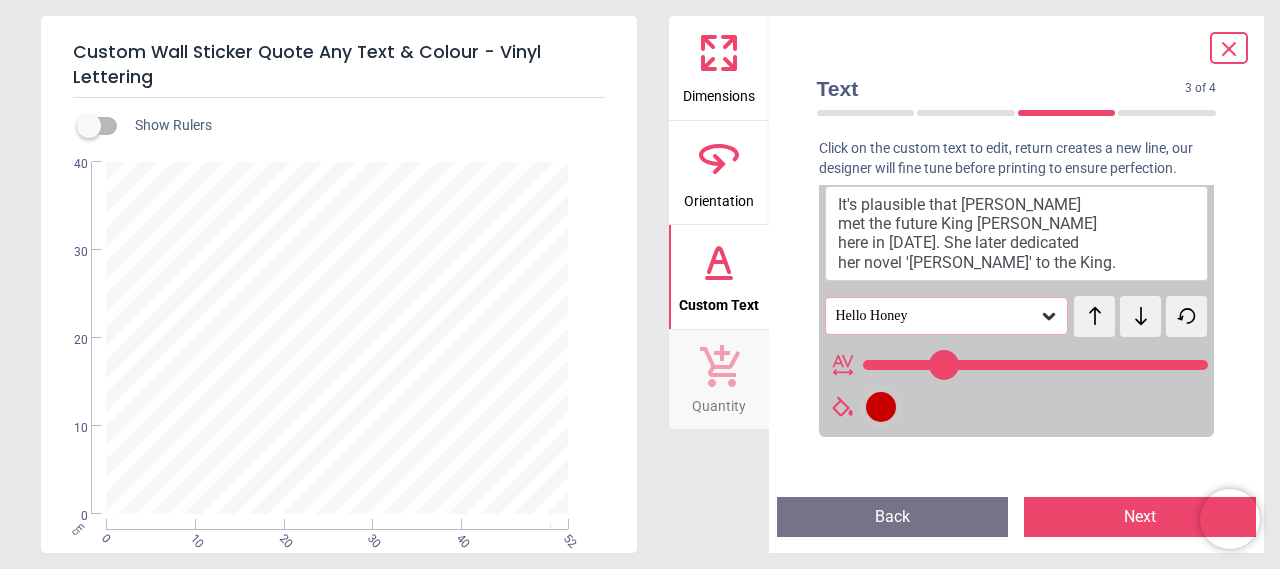 click 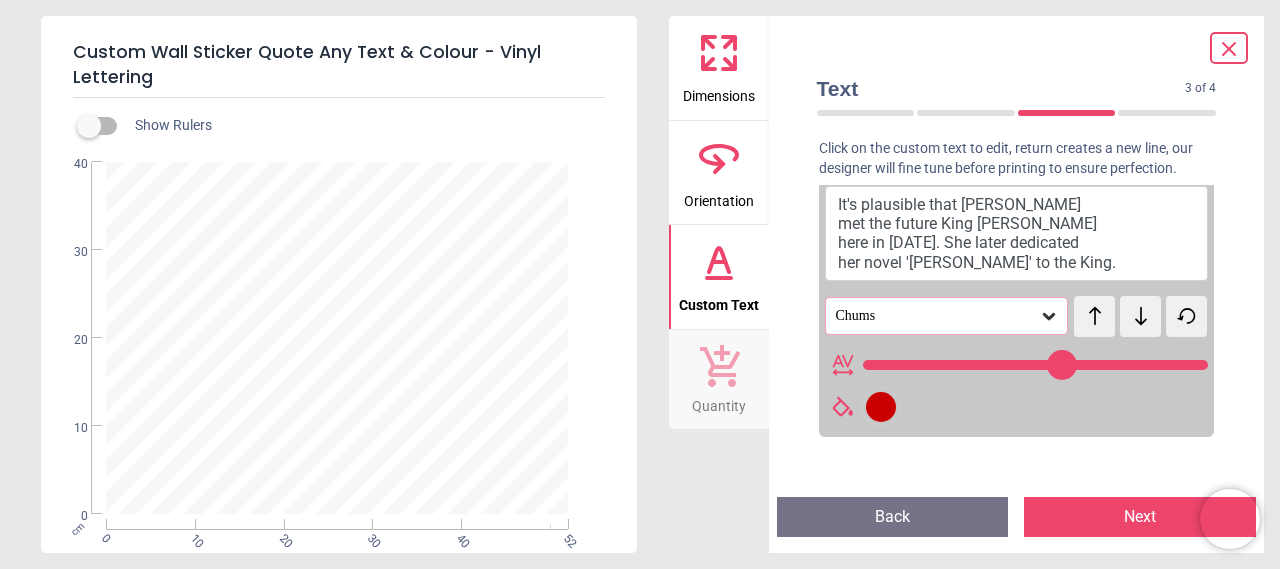 click 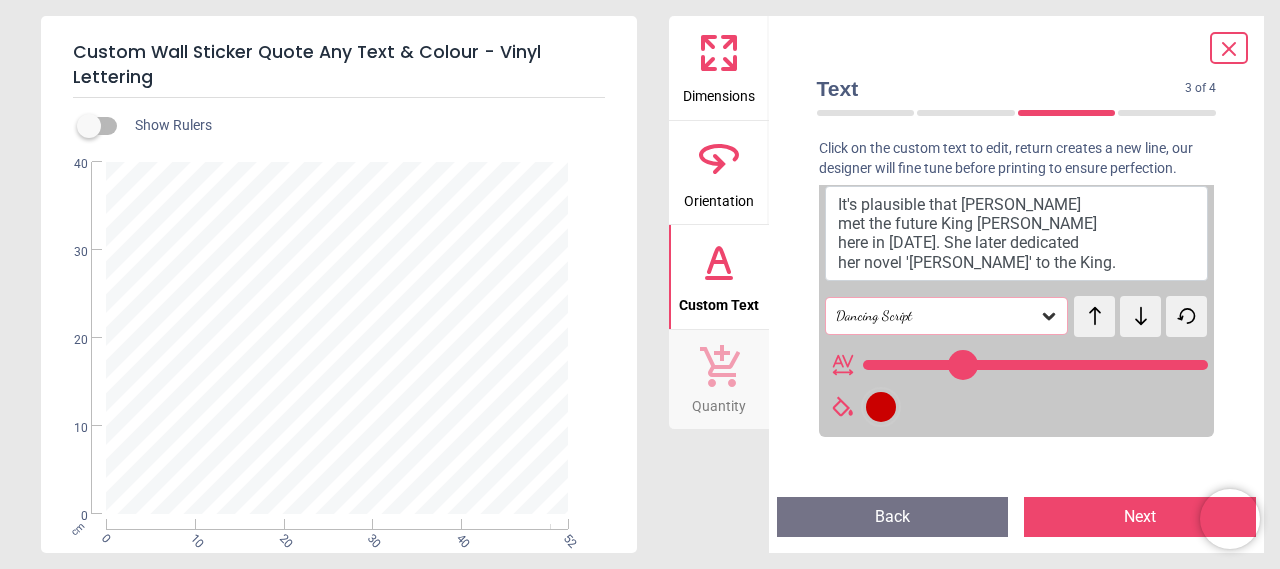 click 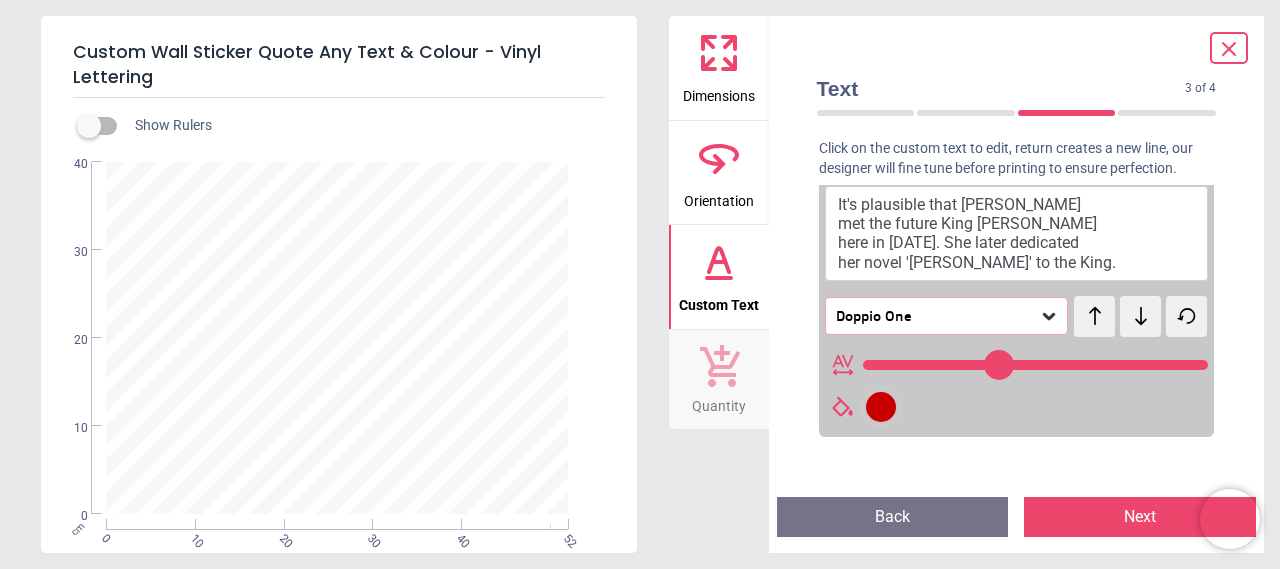 click 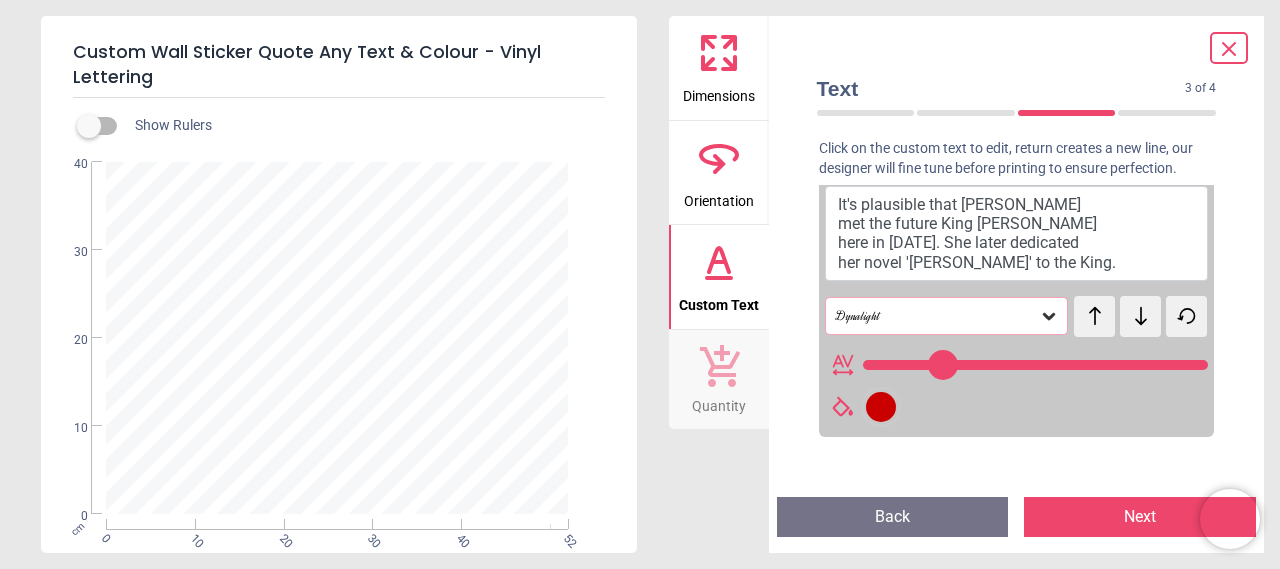 click 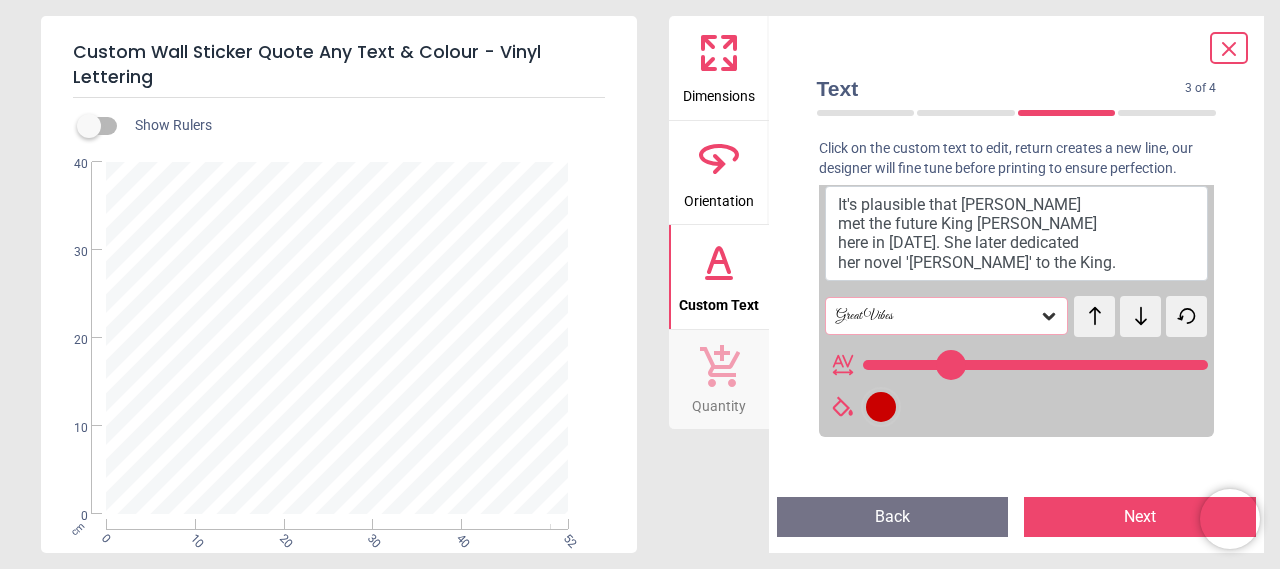 click 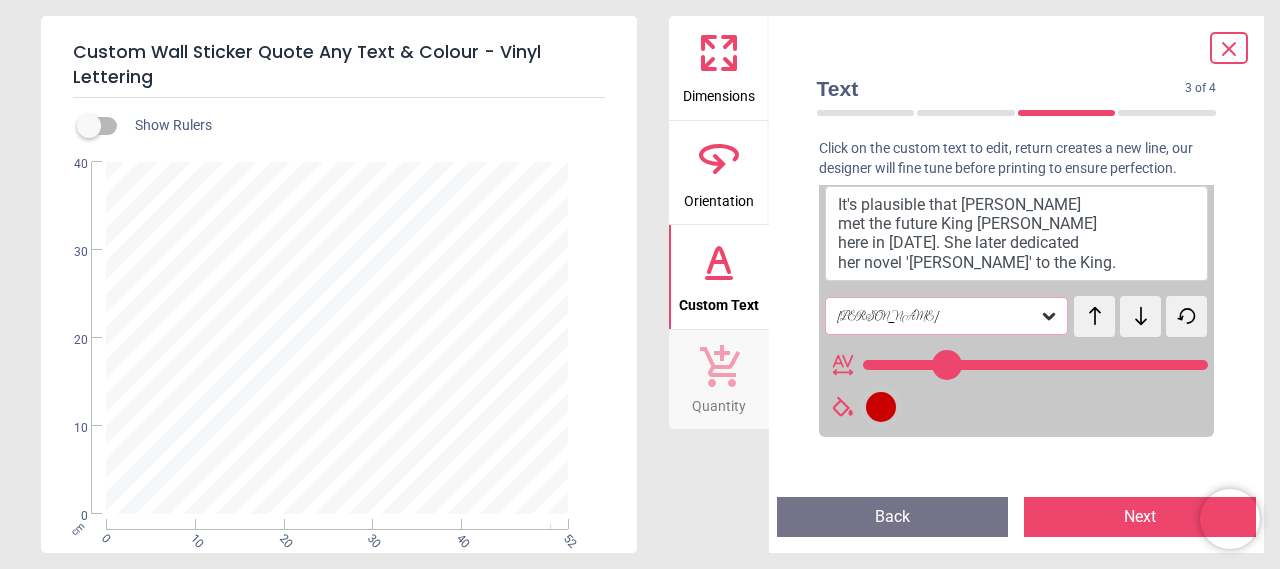 click 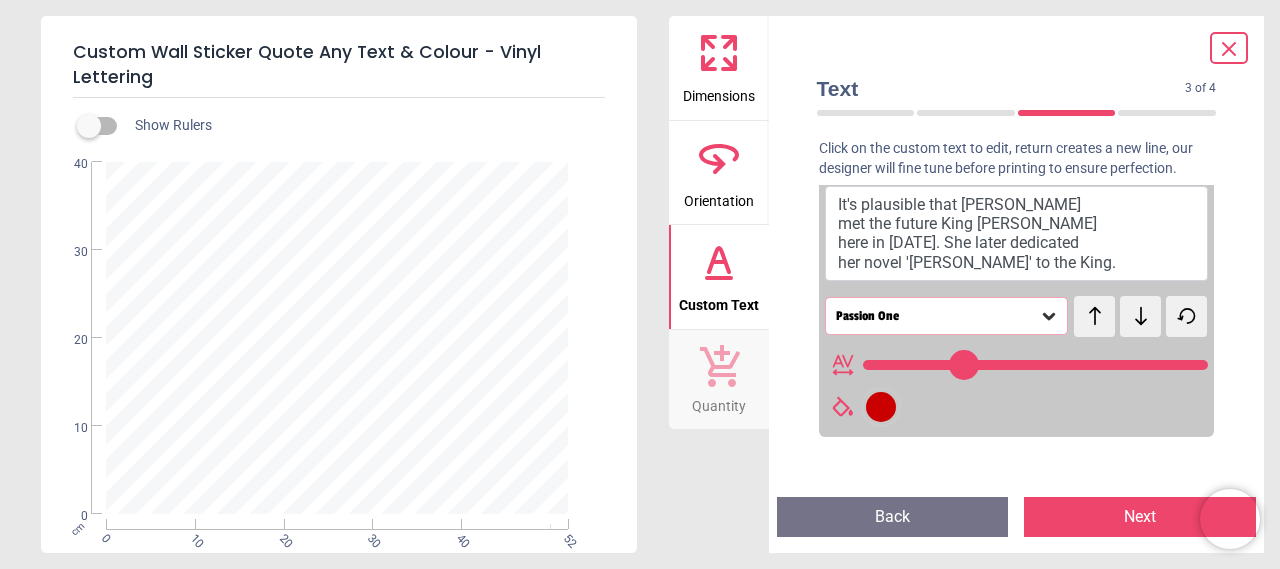 click 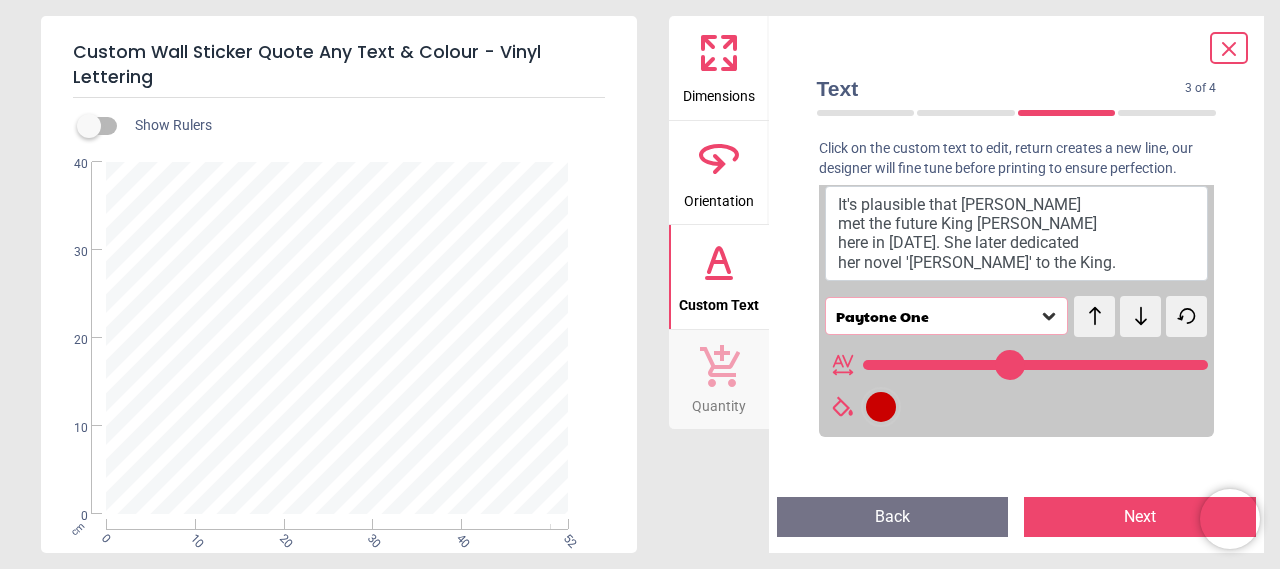 click 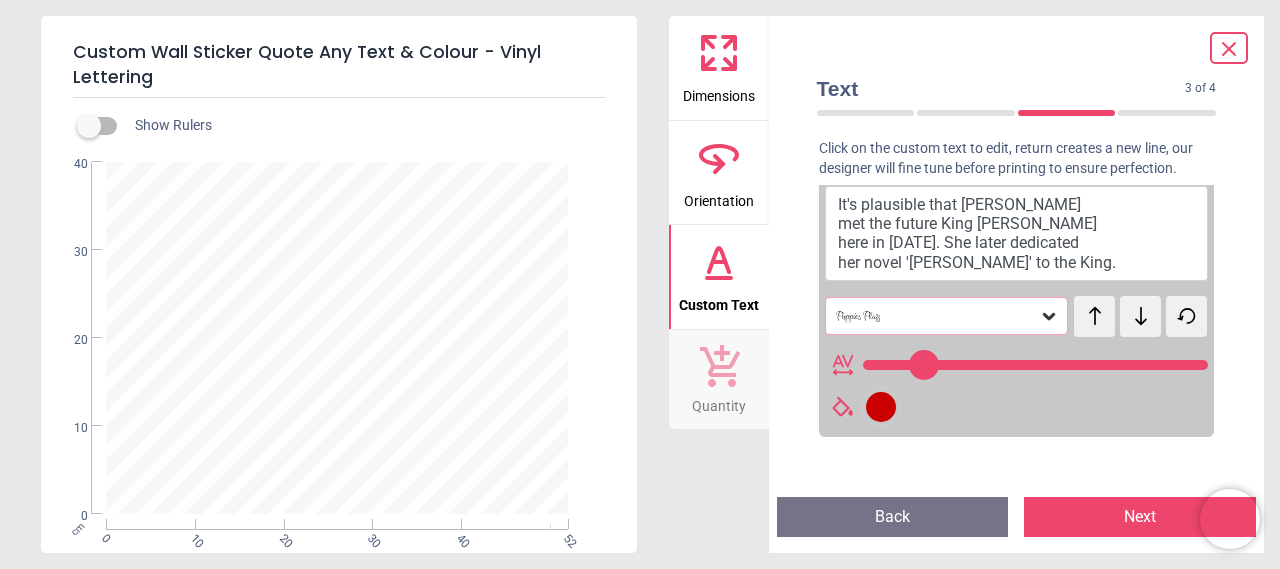 click 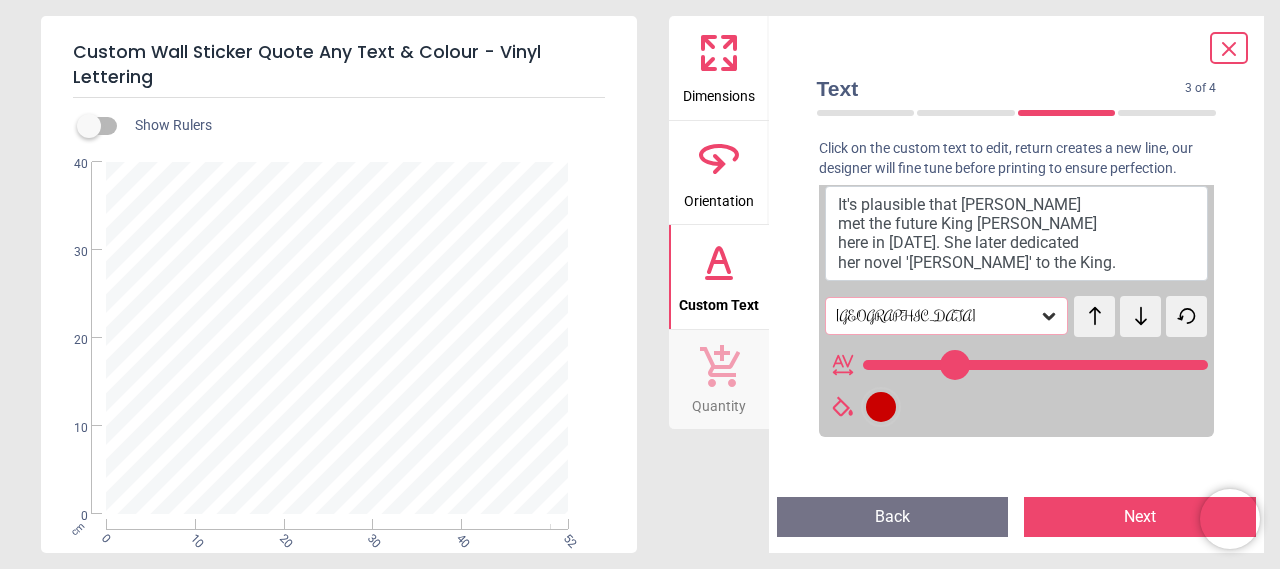 click 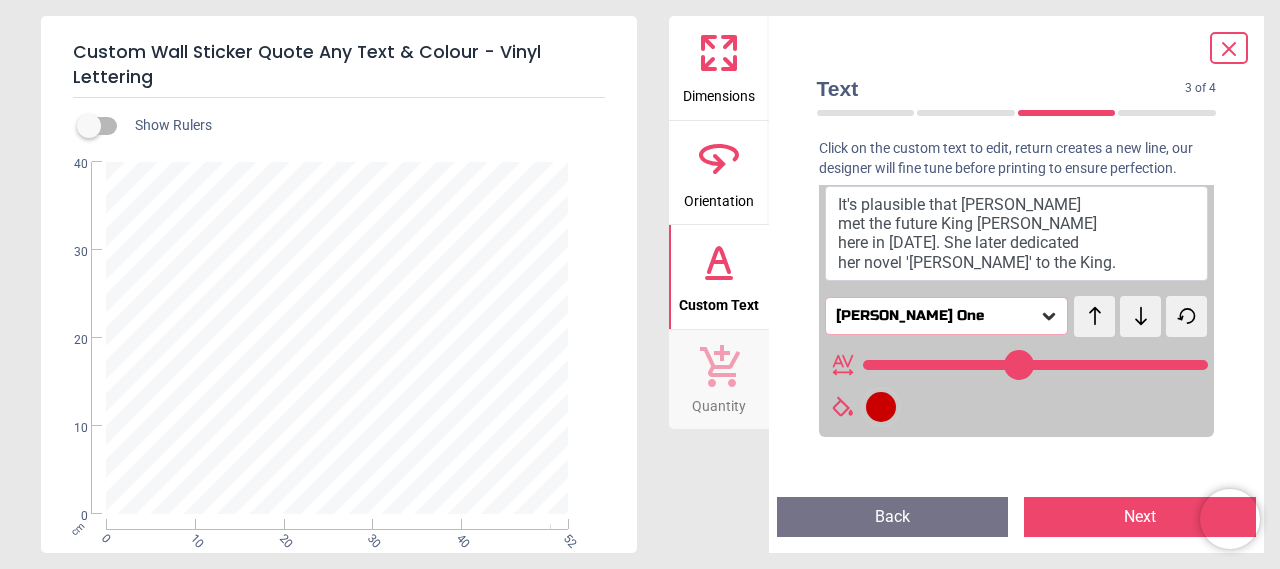 click 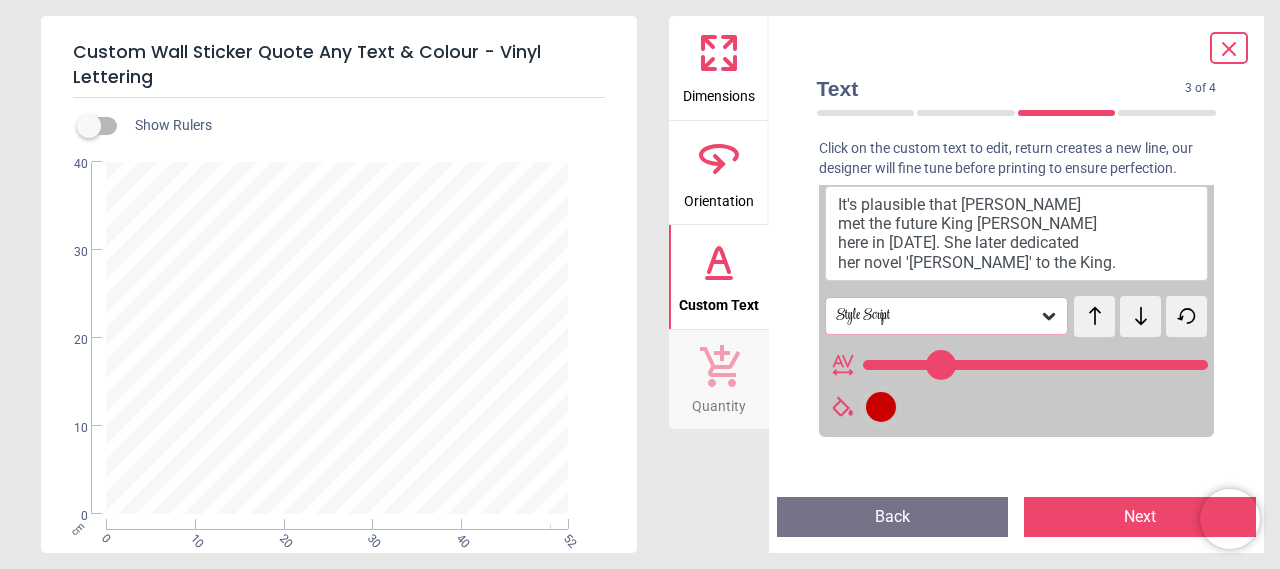 click 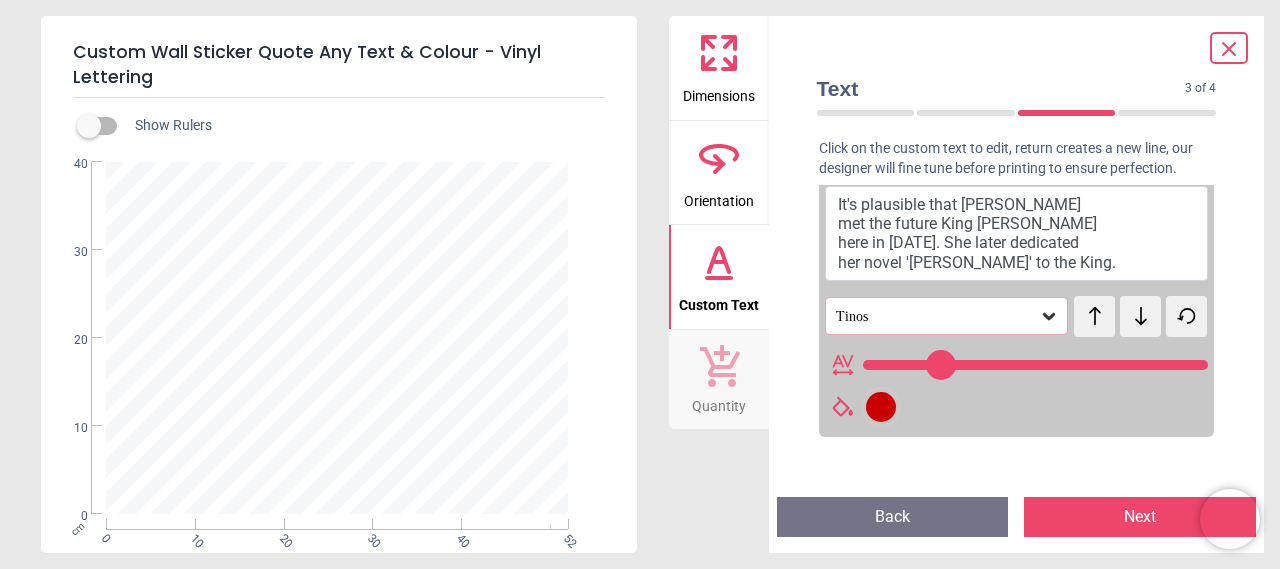 type on "**" 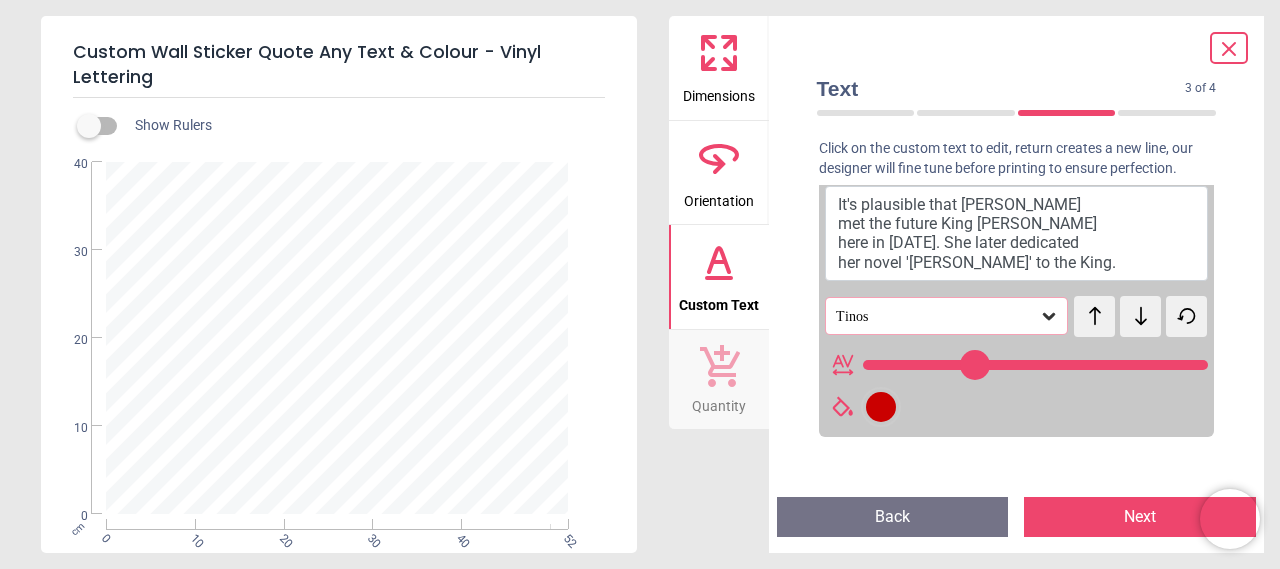 click on "It's plausible that Jane Austen
met the future King George IV
here in 1789. She later dedicated
her novel 'Emma' to the King." at bounding box center (1017, 233) 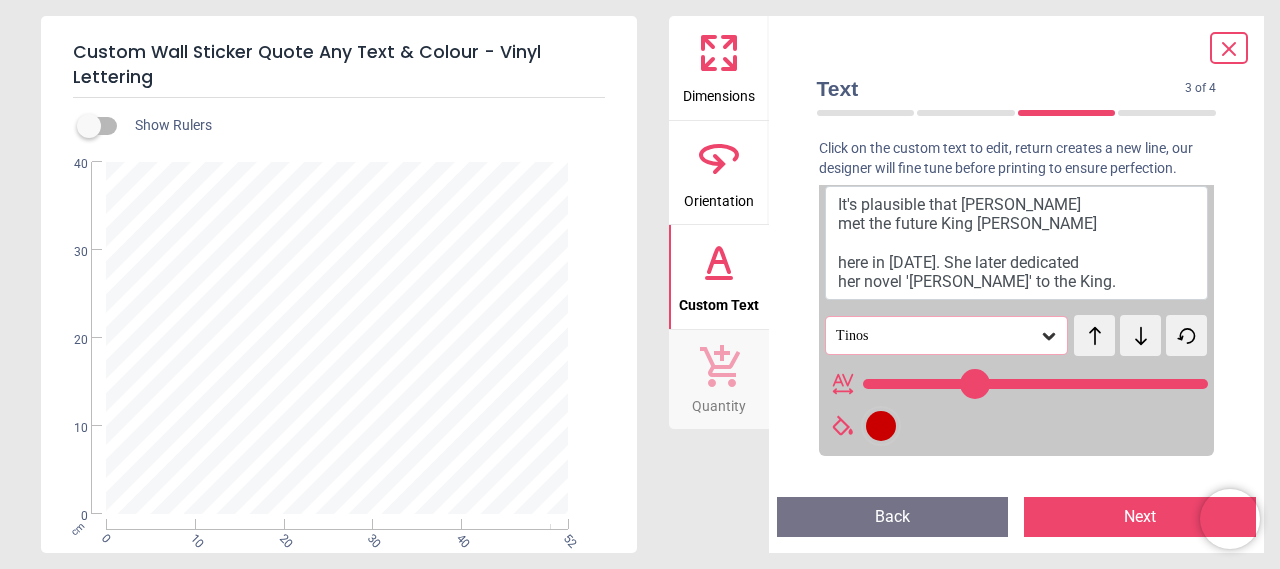 scroll, scrollTop: 0, scrollLeft: 0, axis: both 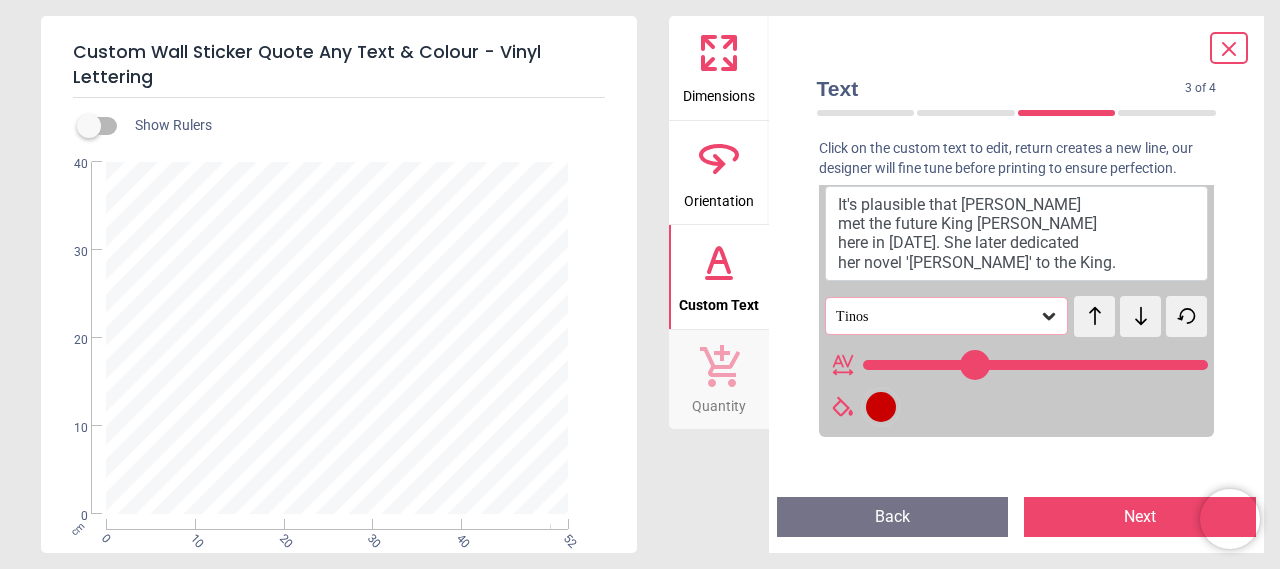 type on "**********" 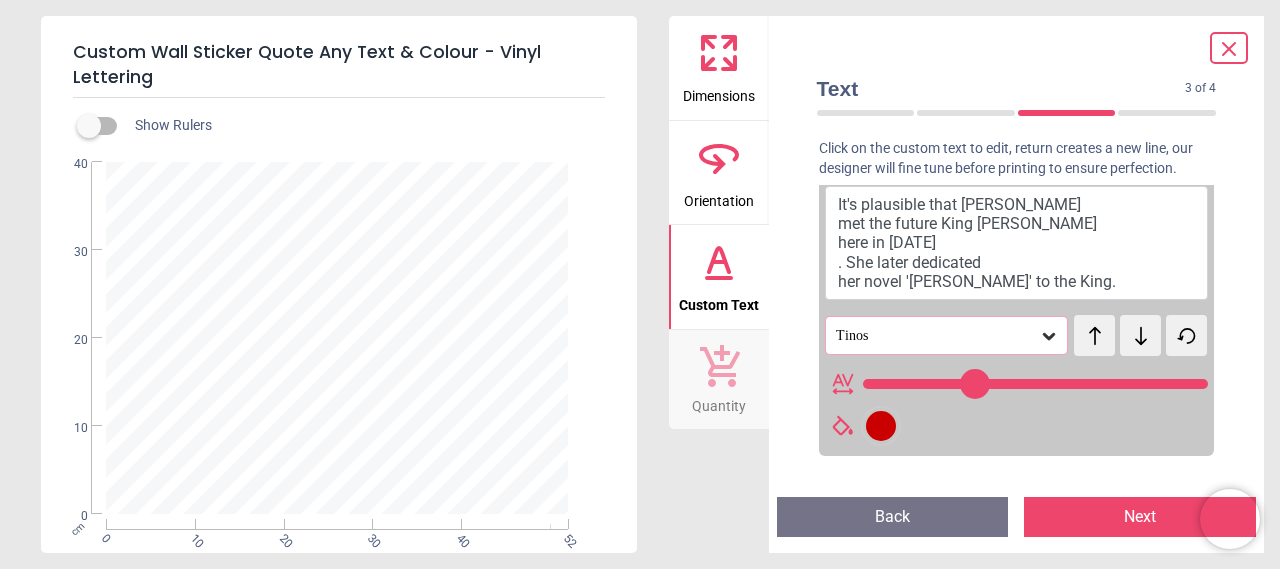 type on "**" 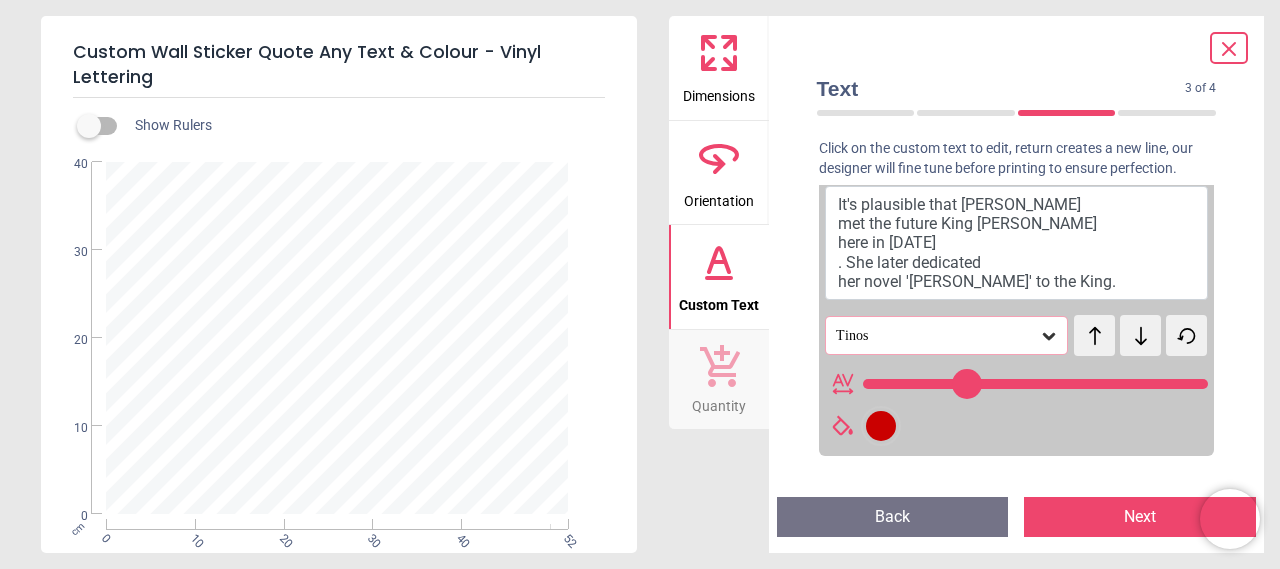 scroll, scrollTop: 1, scrollLeft: 0, axis: vertical 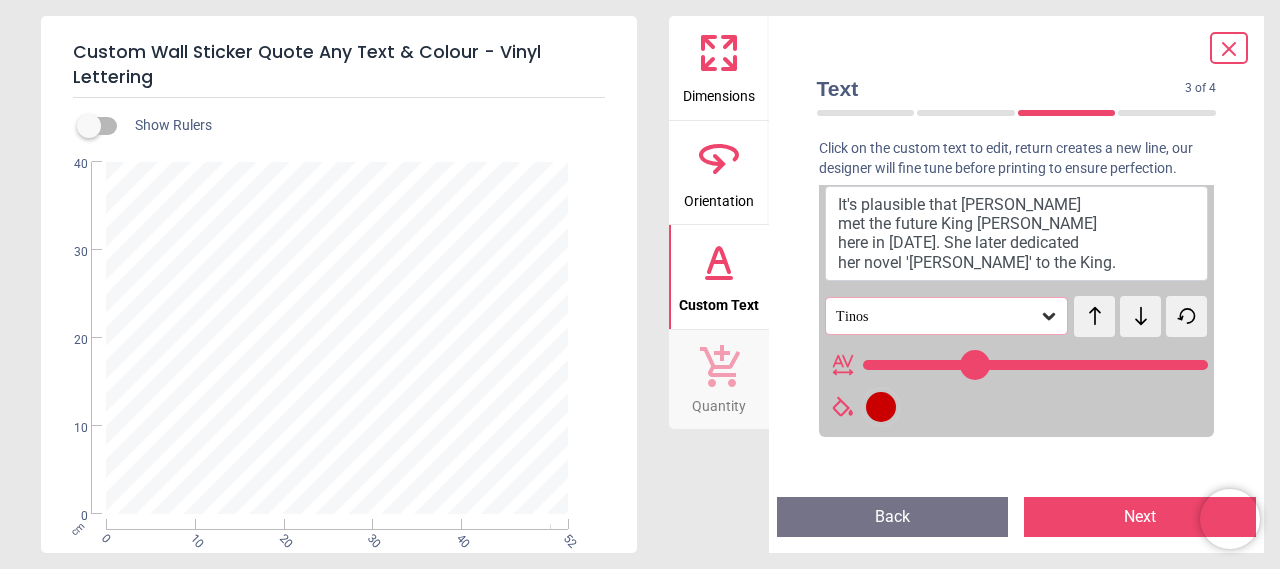 type on "**********" 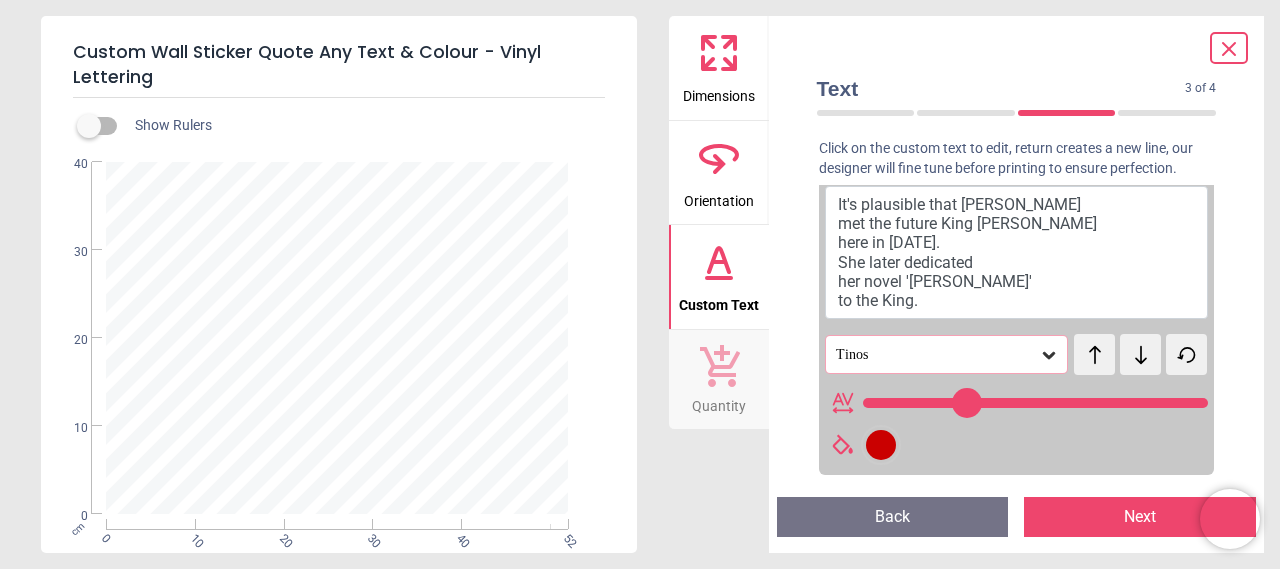 scroll, scrollTop: 1, scrollLeft: 0, axis: vertical 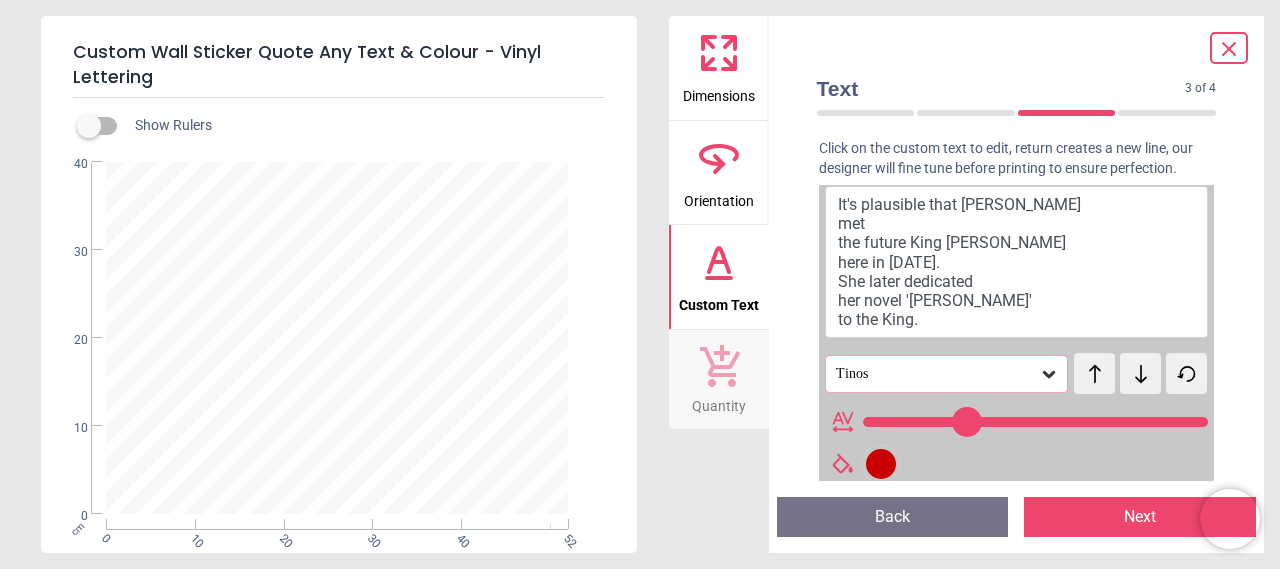 type on "**" 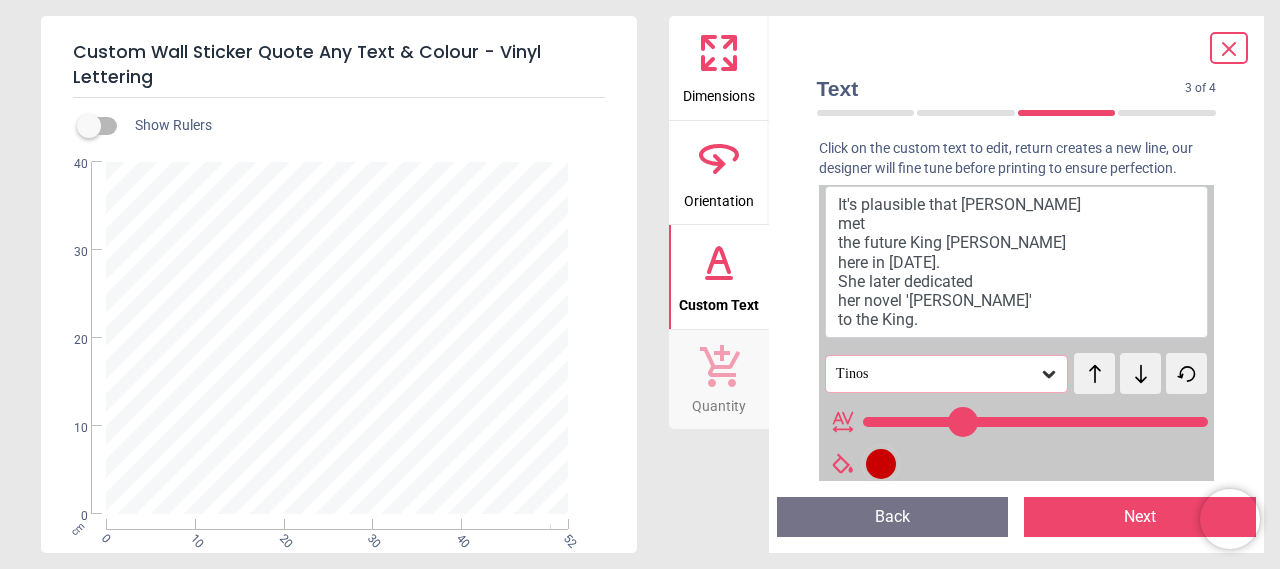 type on "**********" 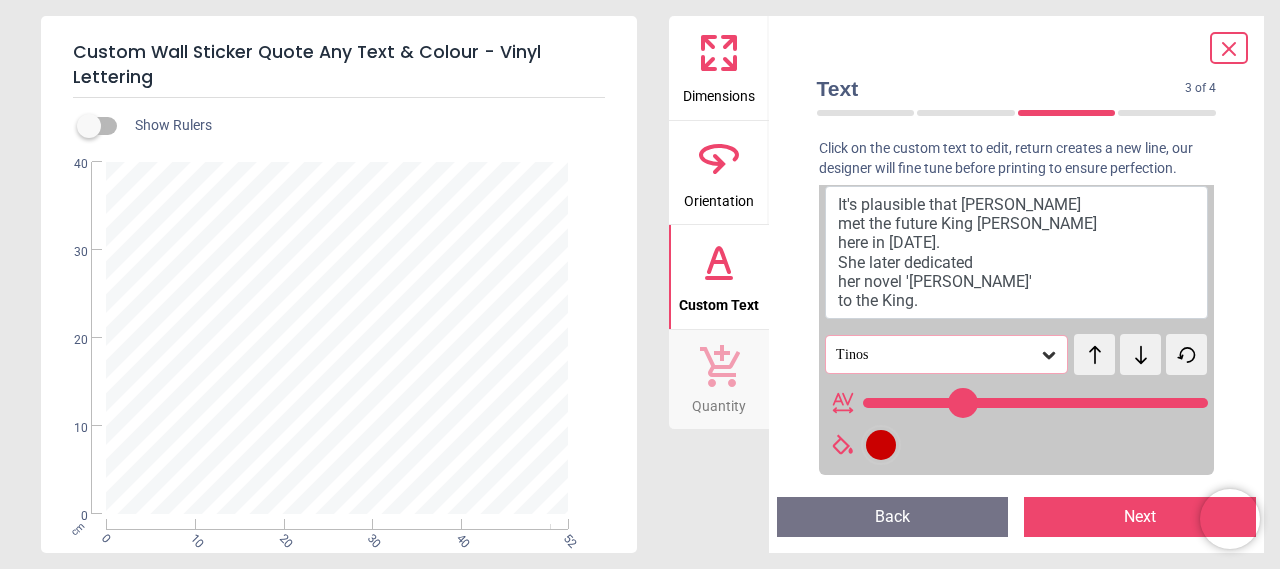 type on "**" 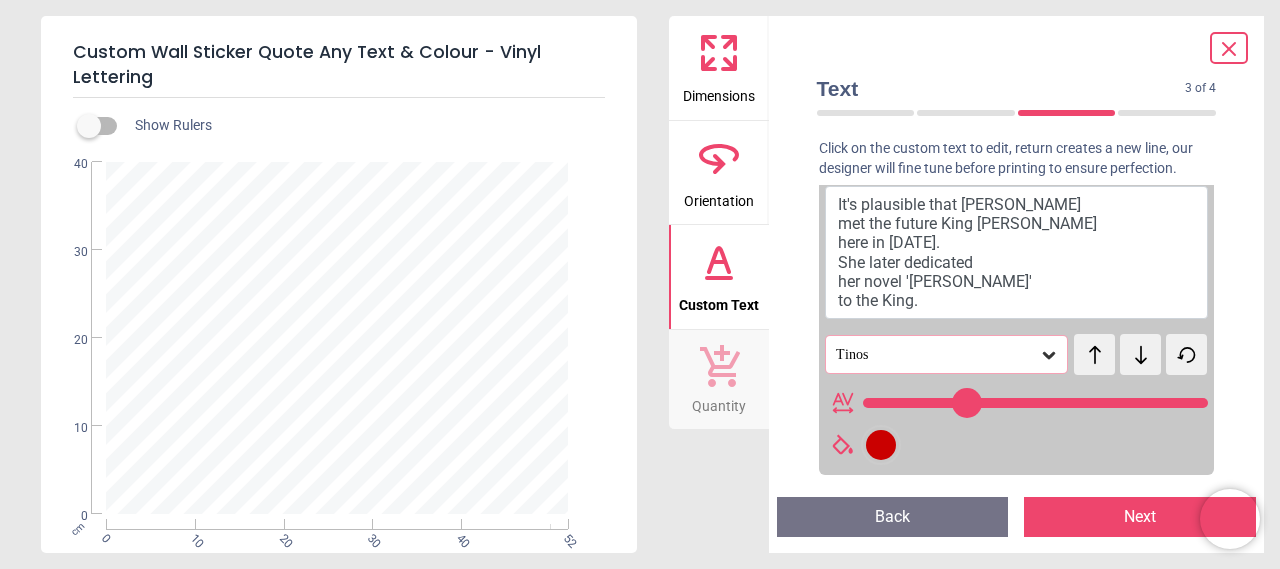 type on "**********" 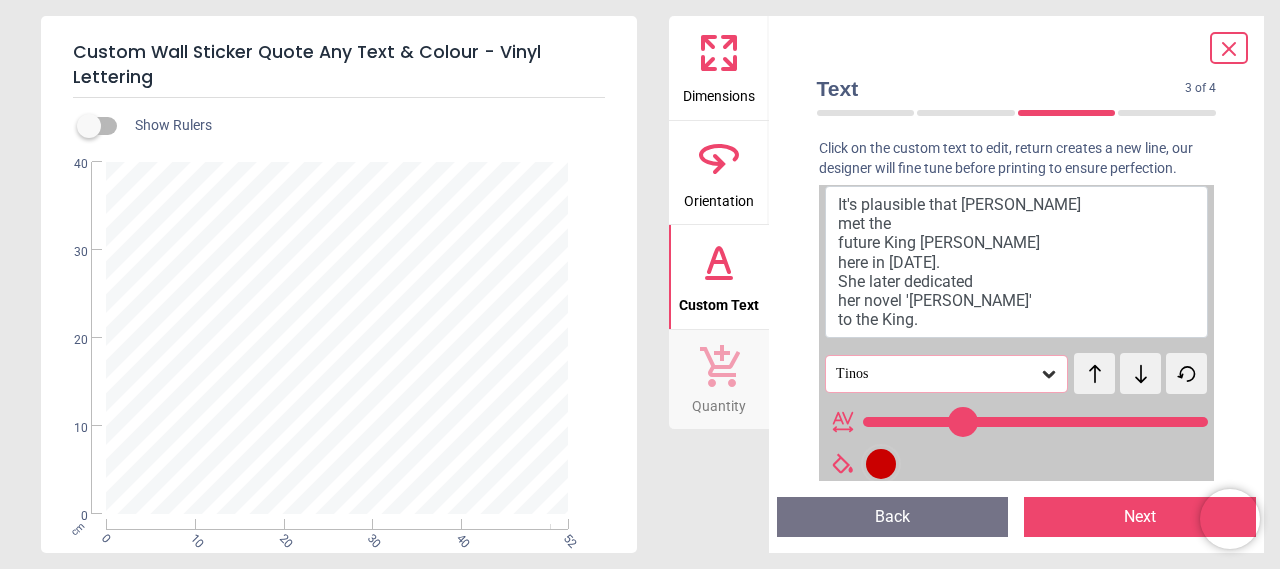 type on "**" 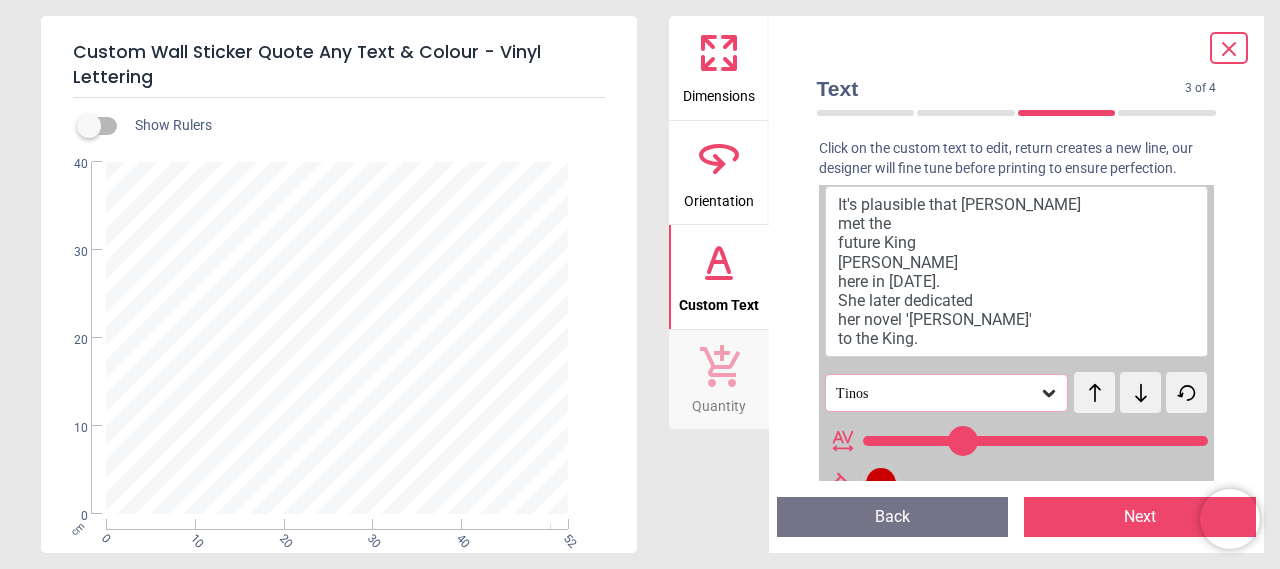 click on "It's plausible that Jane Austen
met the
future King
George IV
here in 1789.
She later dedicated
her novel 'Emma'
to the King." at bounding box center [1017, 272] 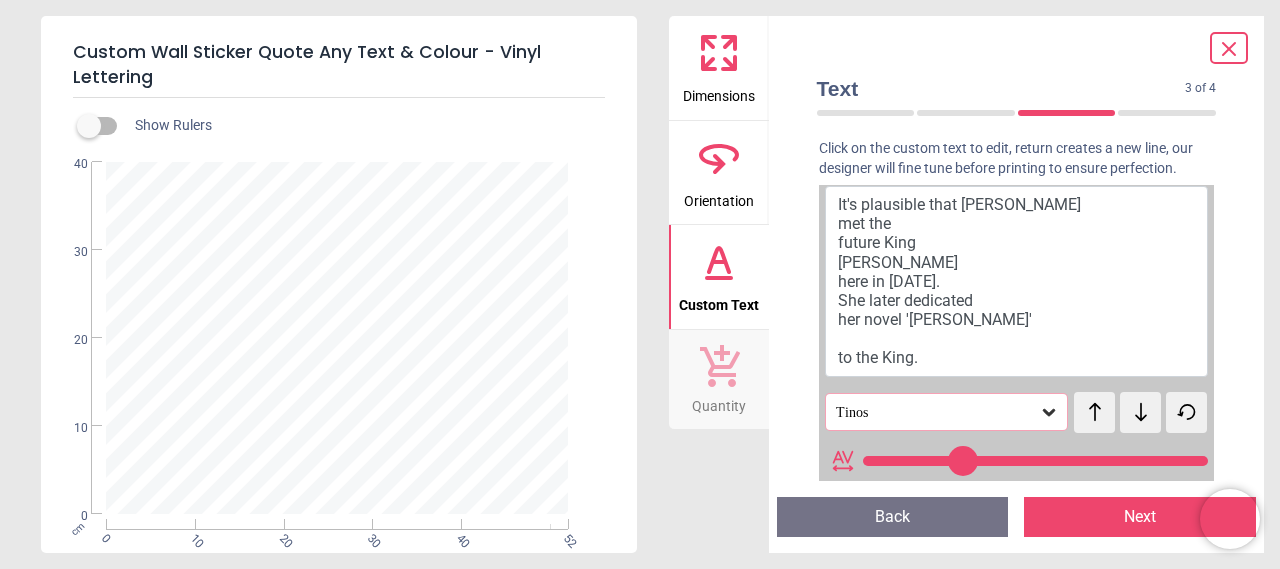 scroll, scrollTop: 0, scrollLeft: 0, axis: both 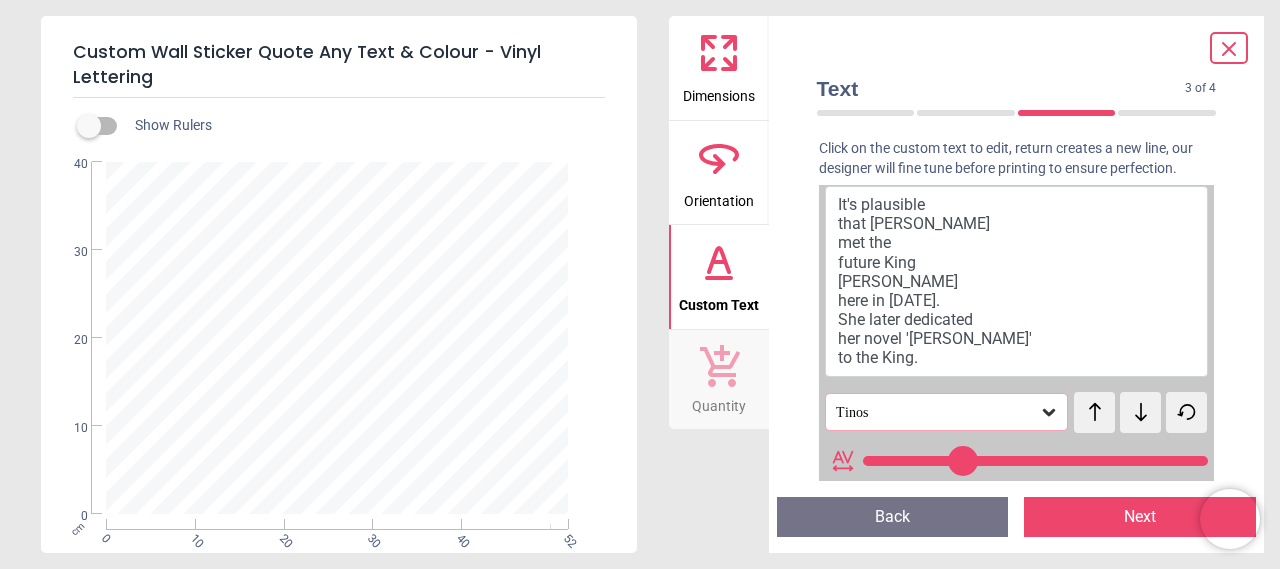 type on "**********" 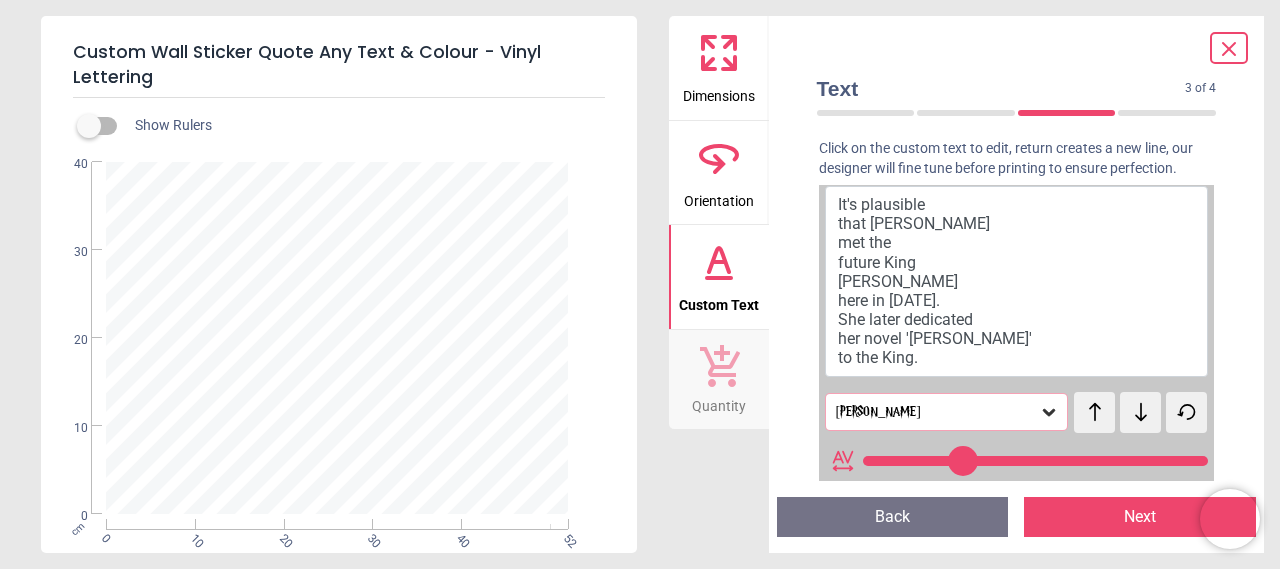 click 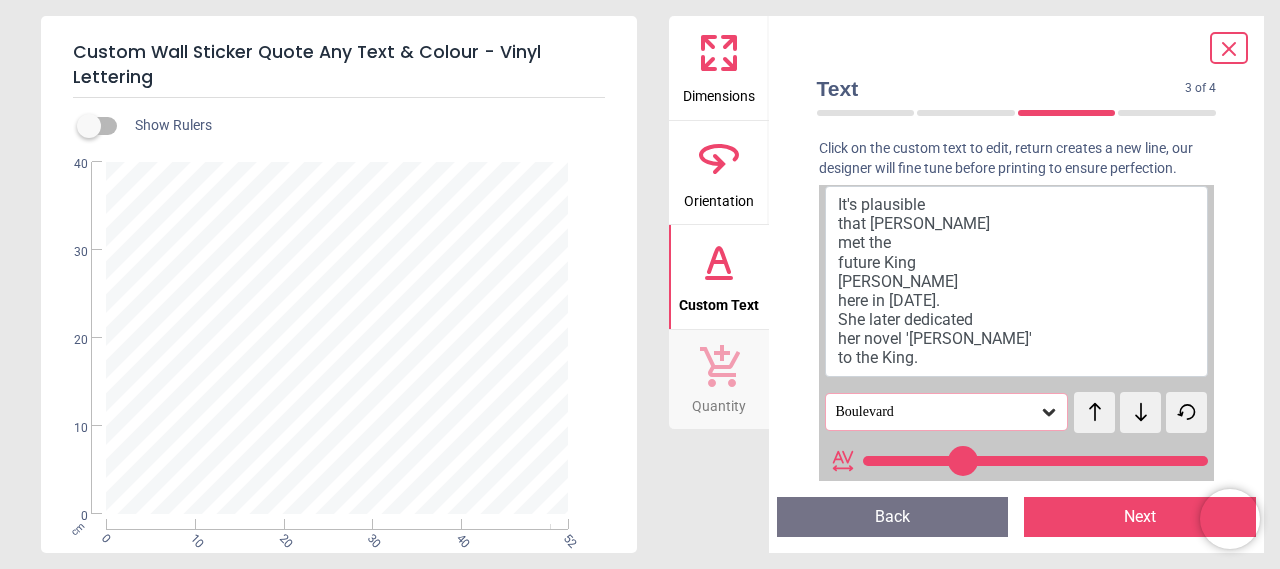 click 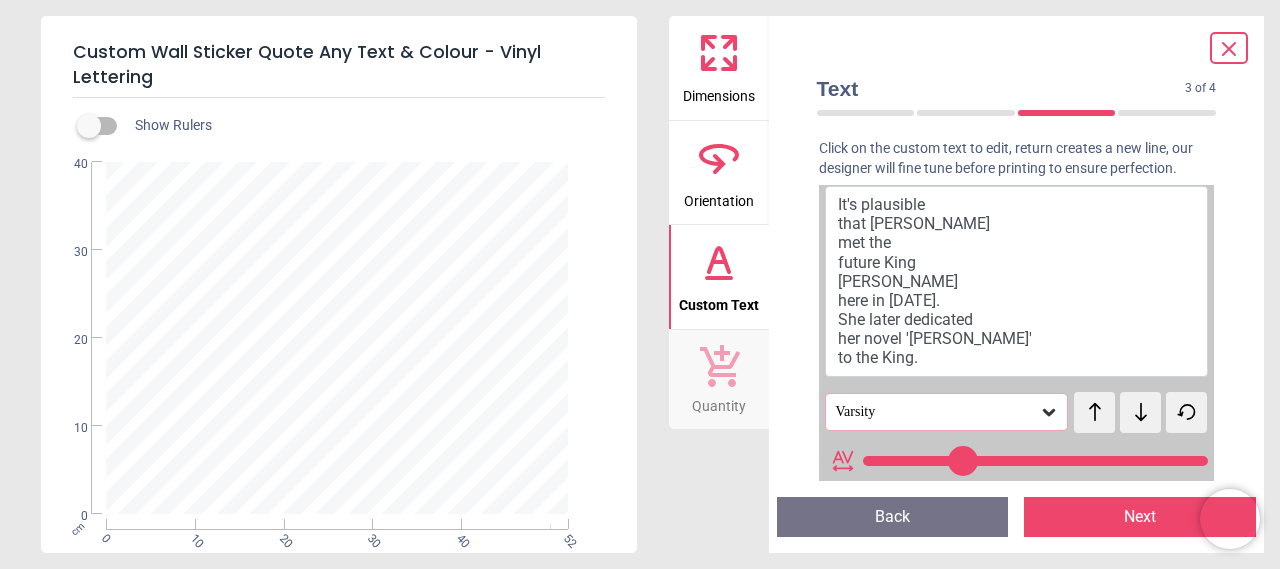 click 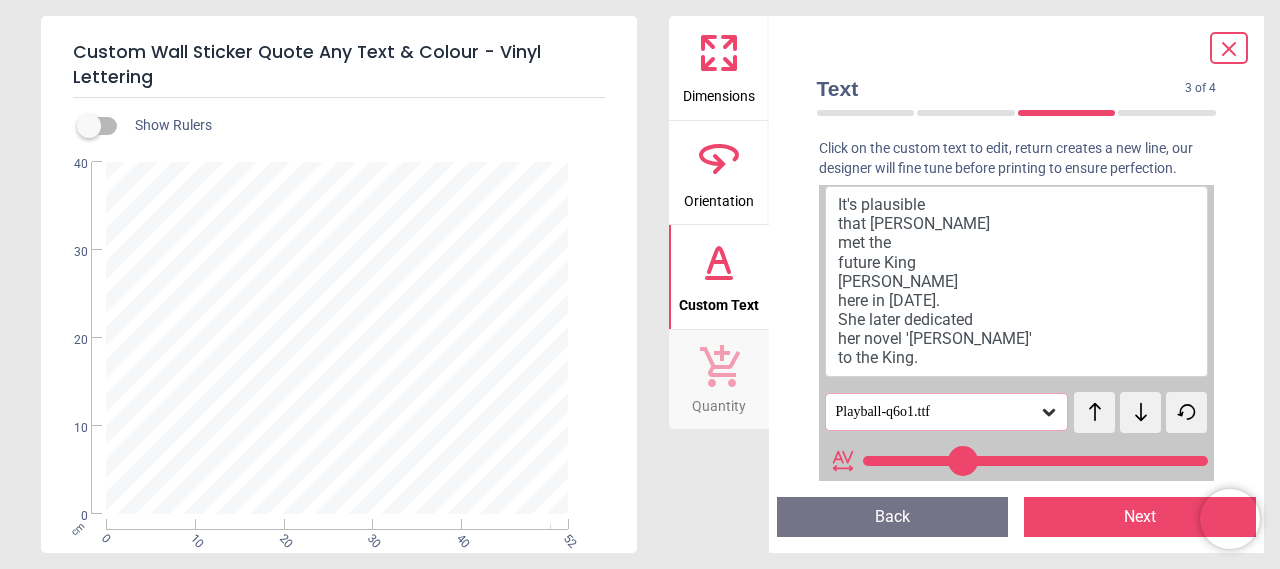 click 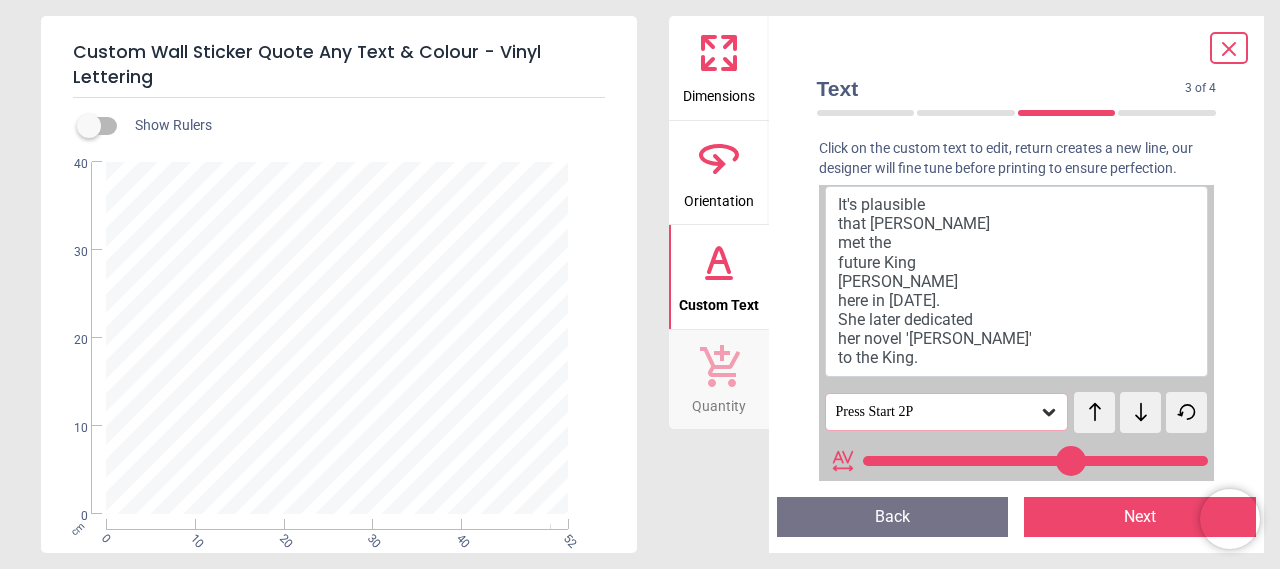click 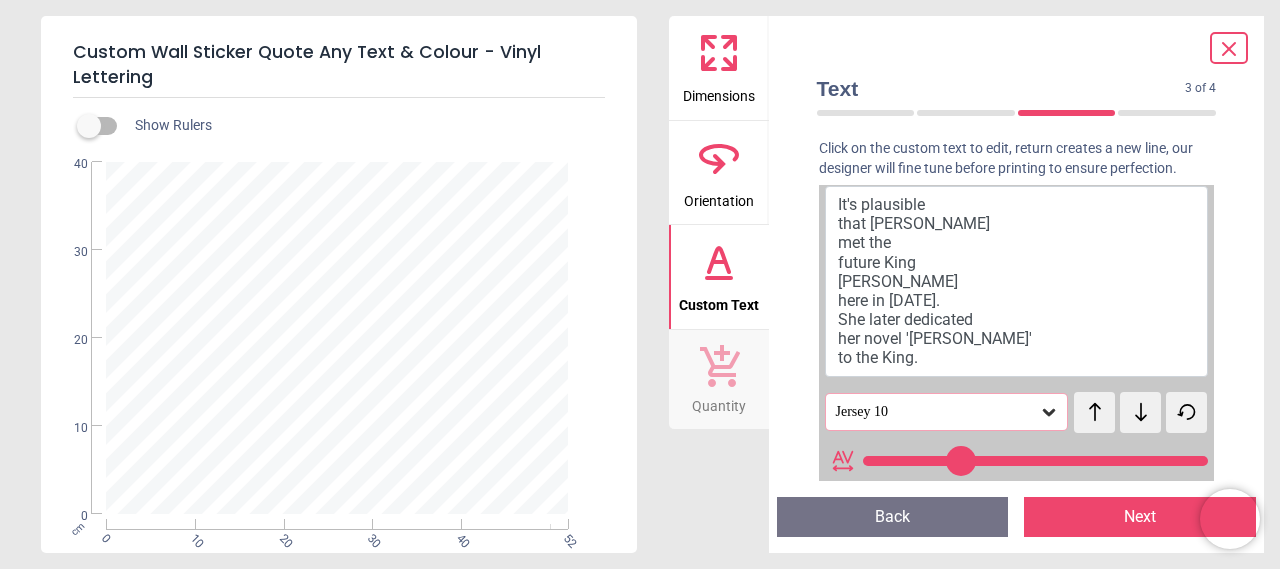 click 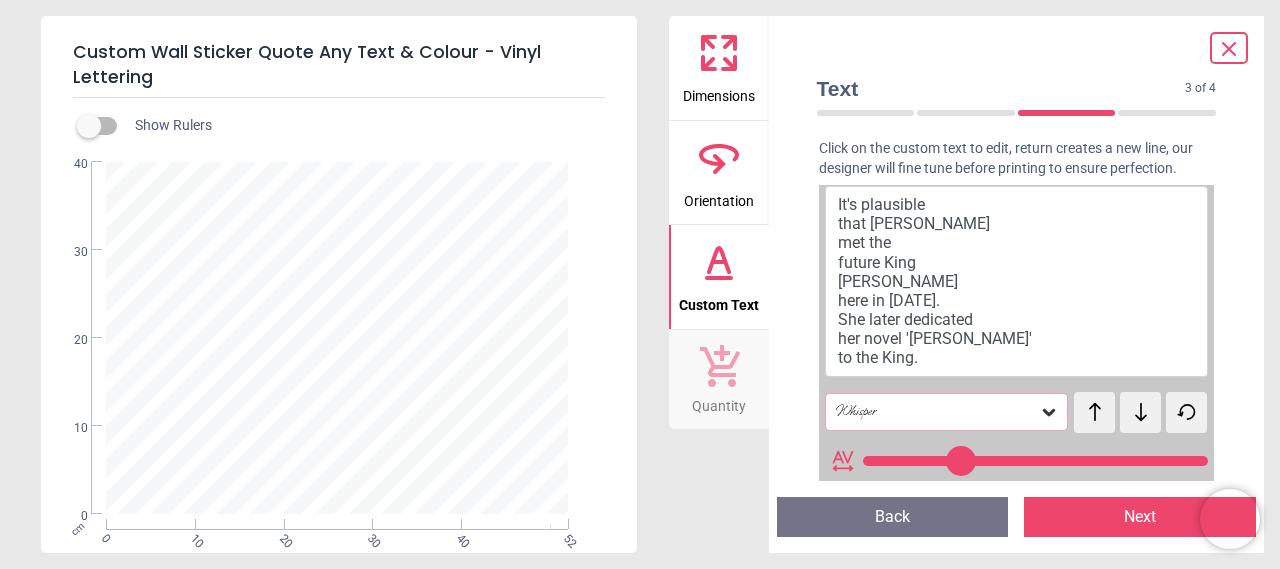 click 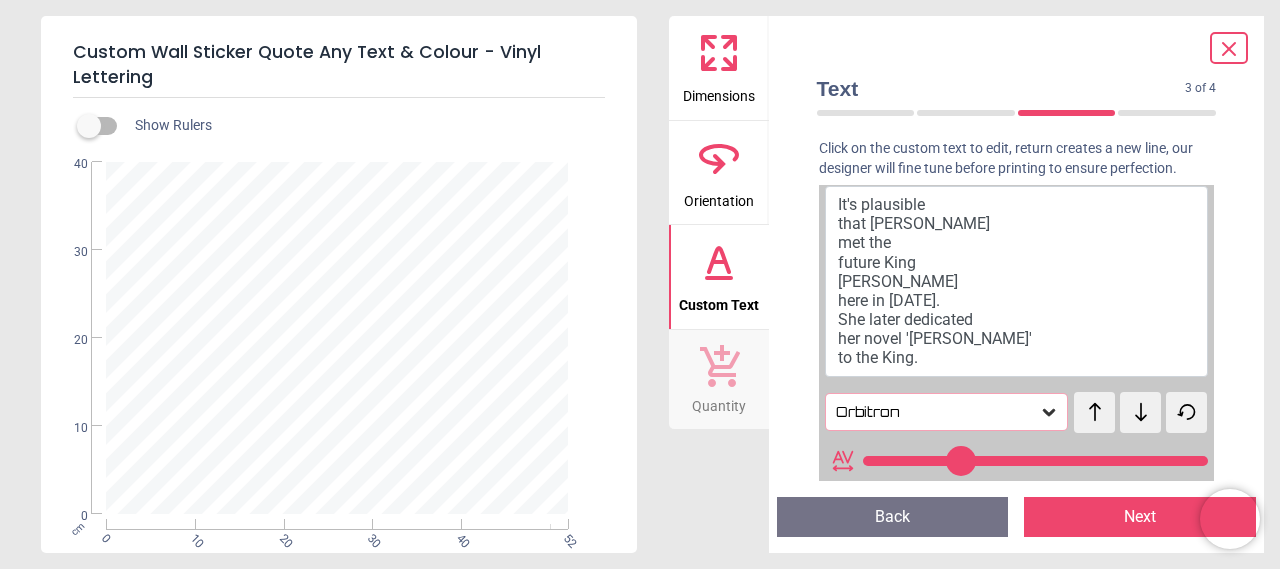click 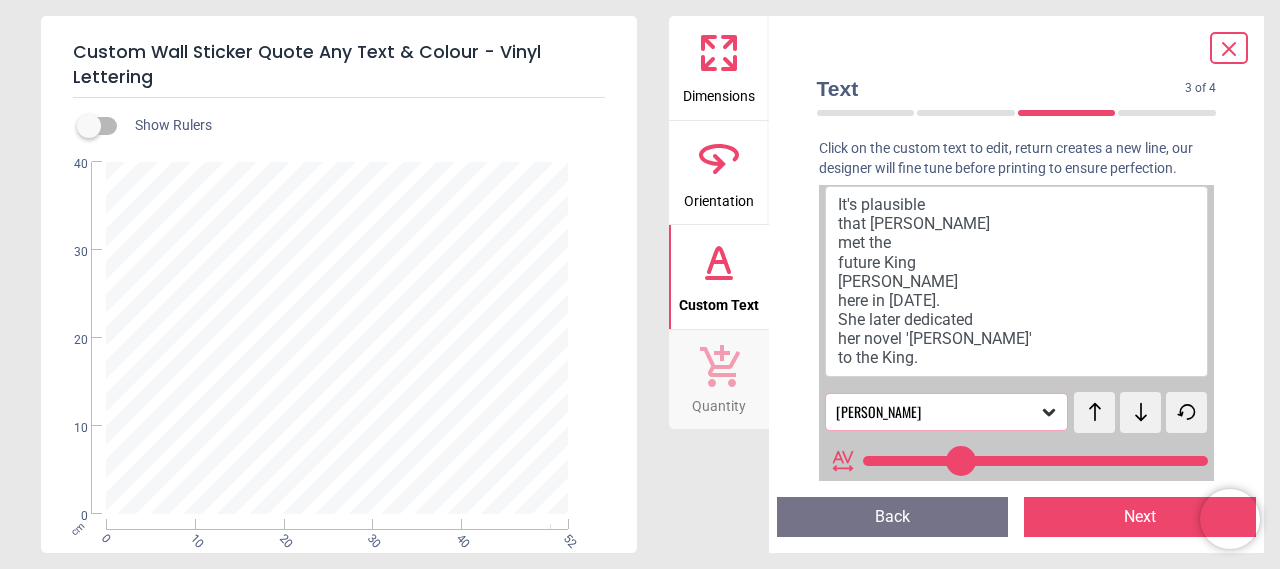 click 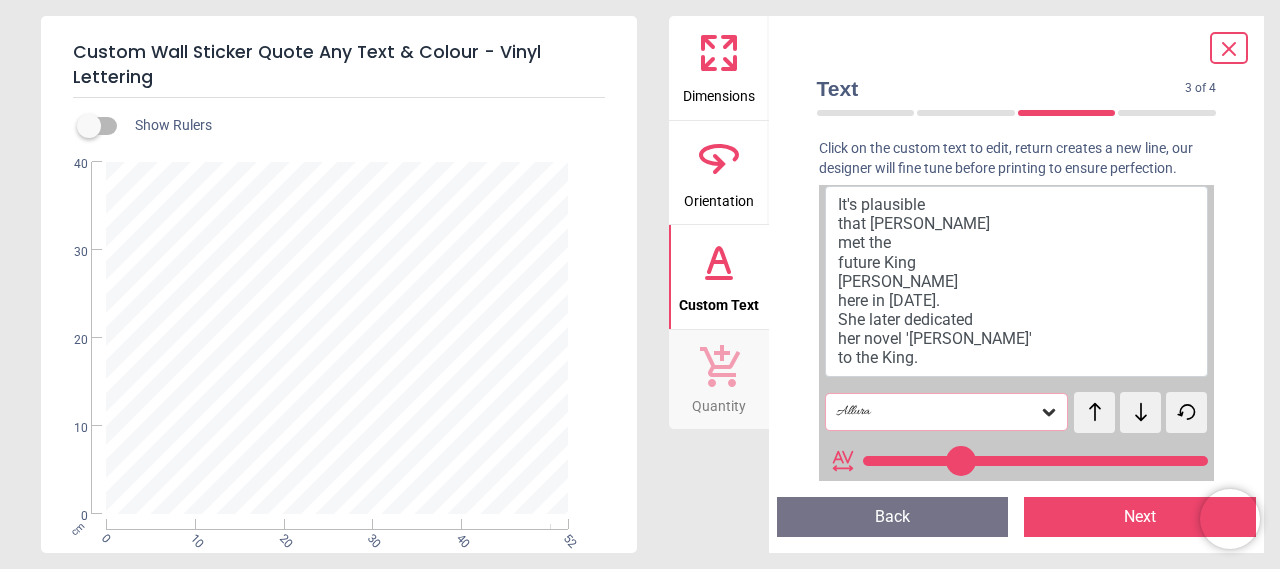 click 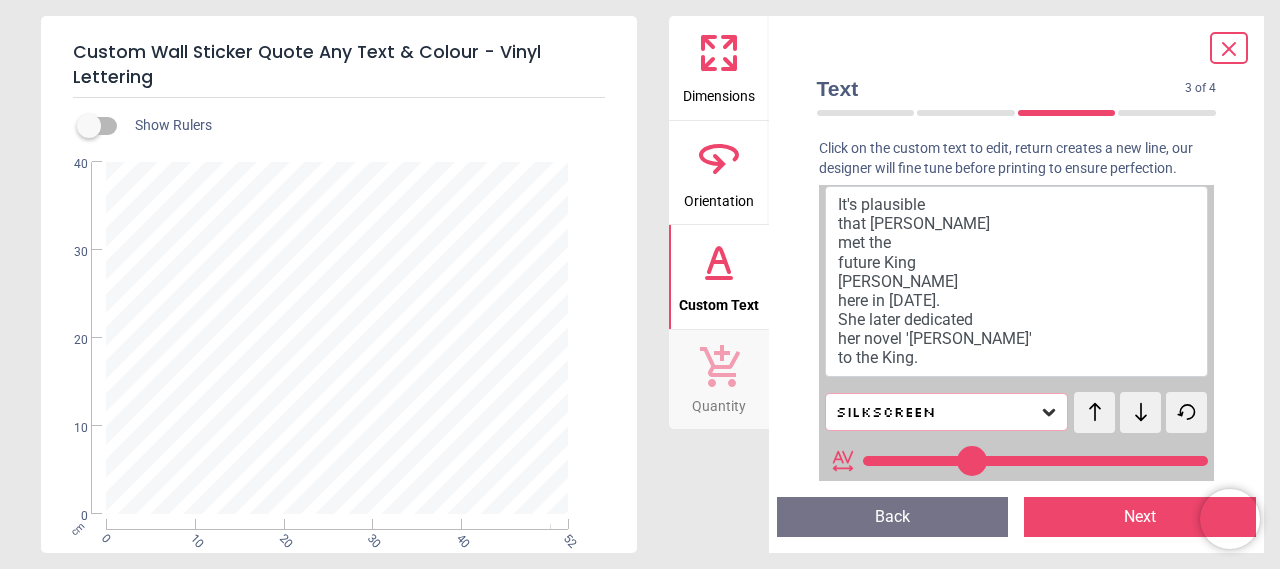 click 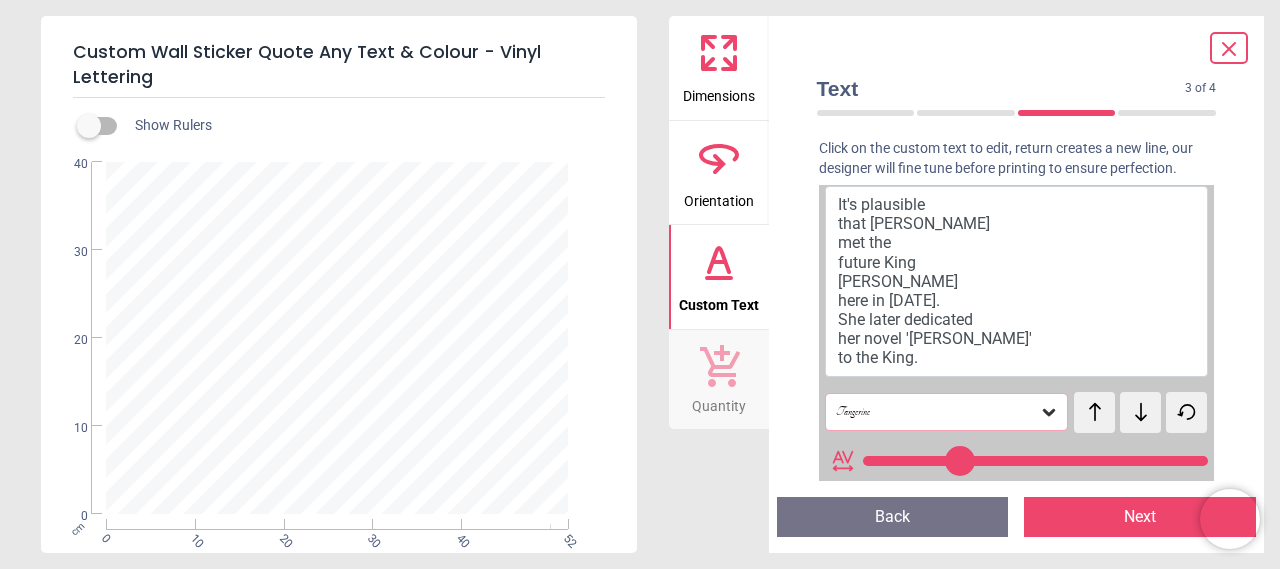 click 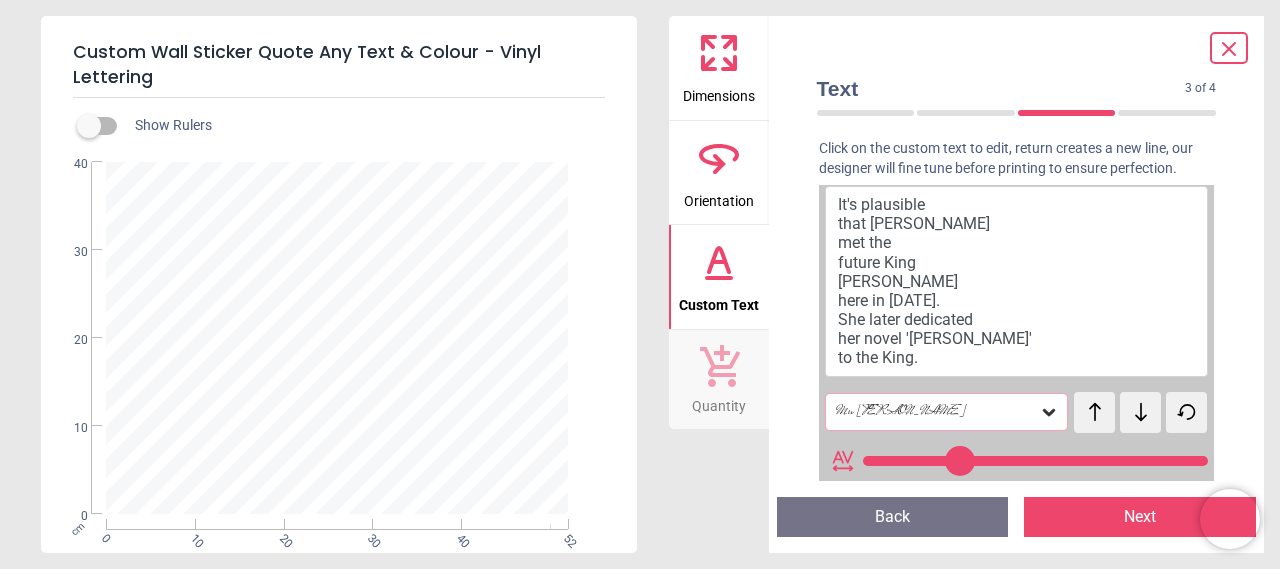 click 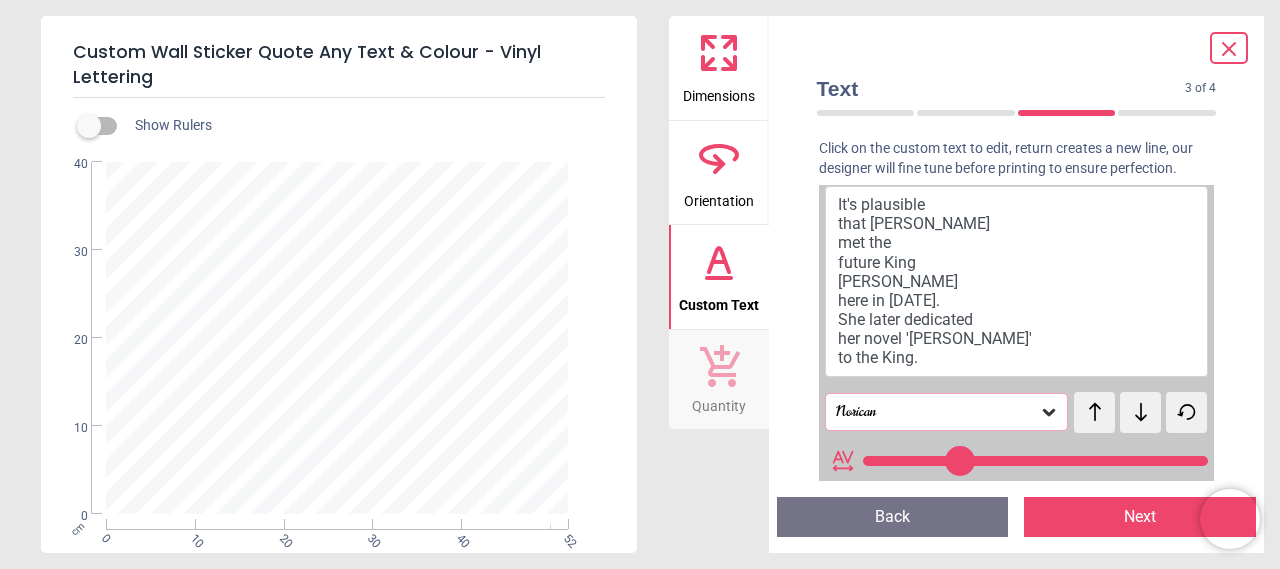 click 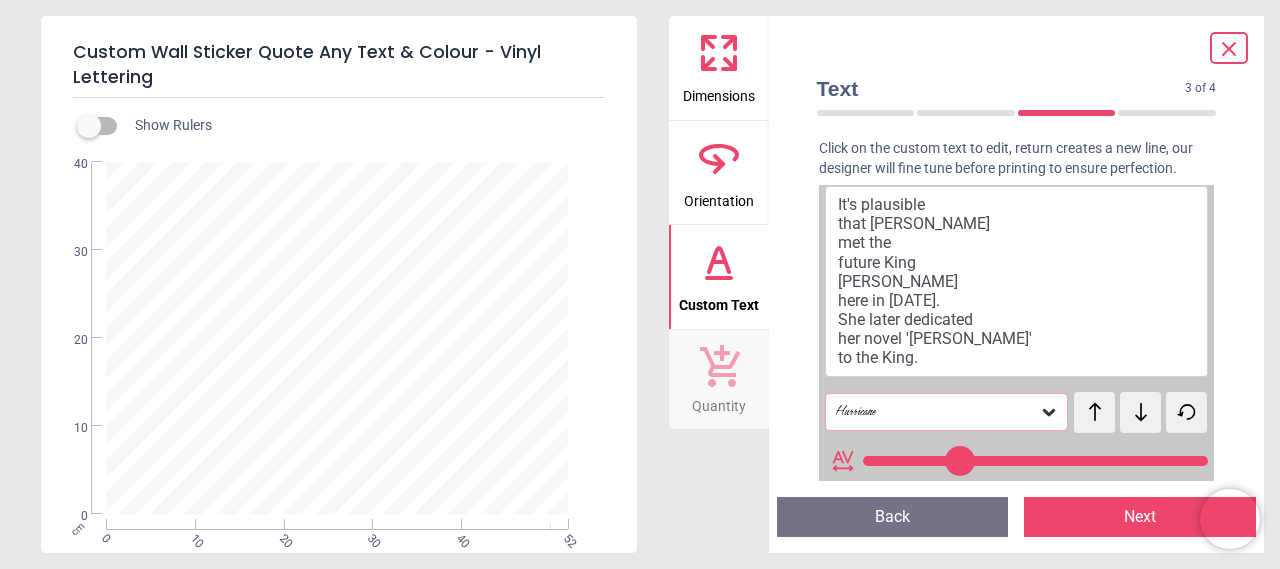 click 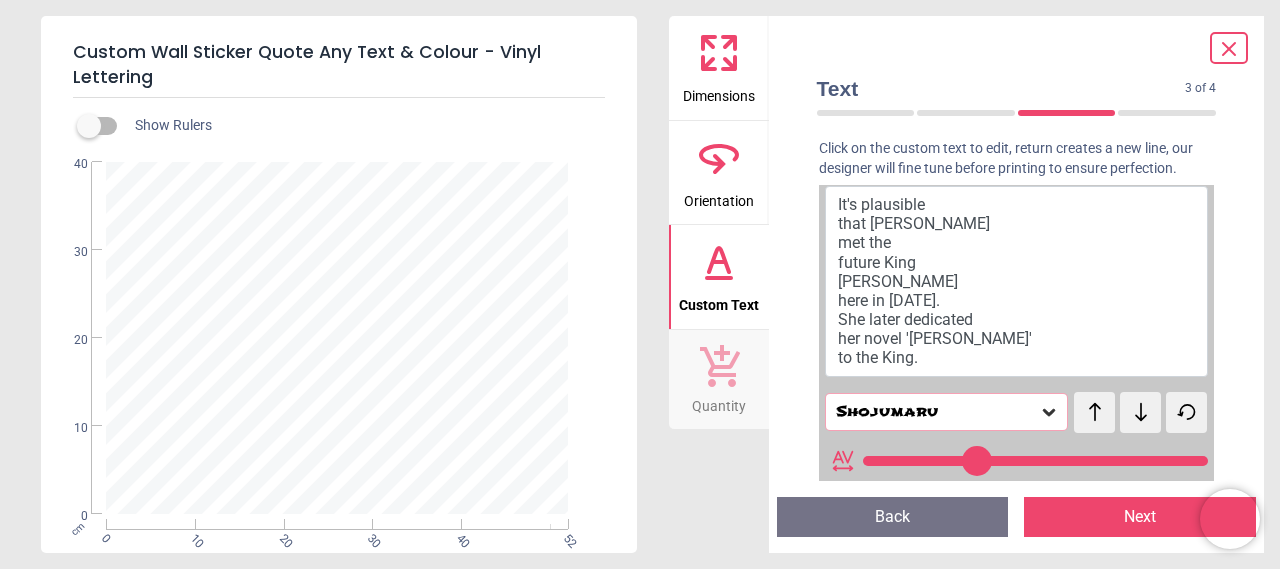 click 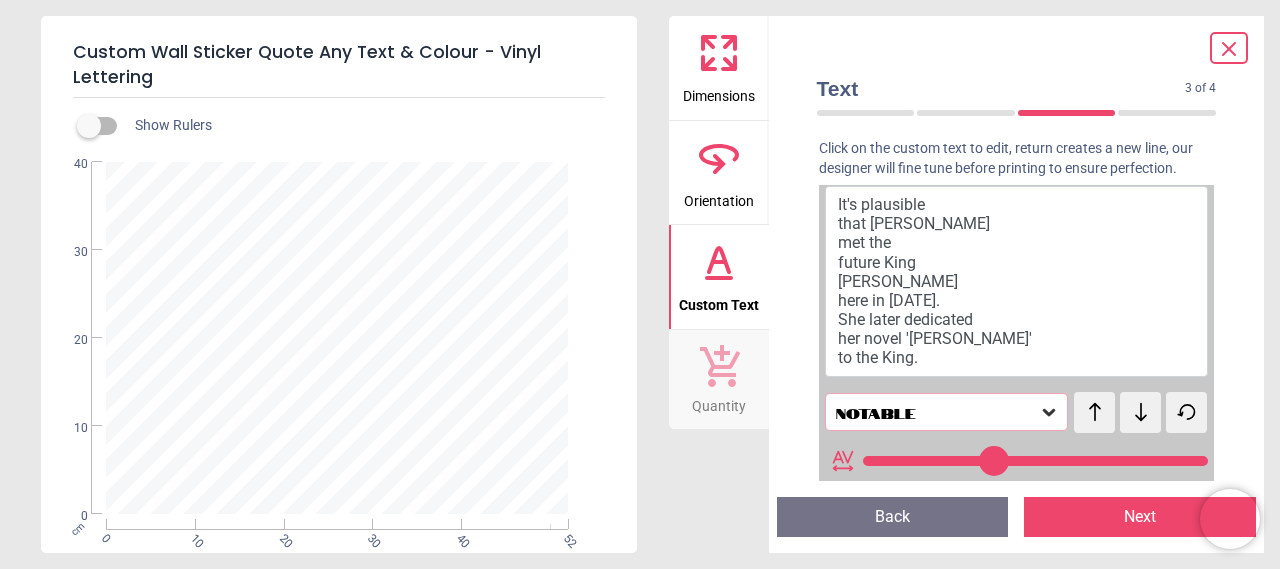 click 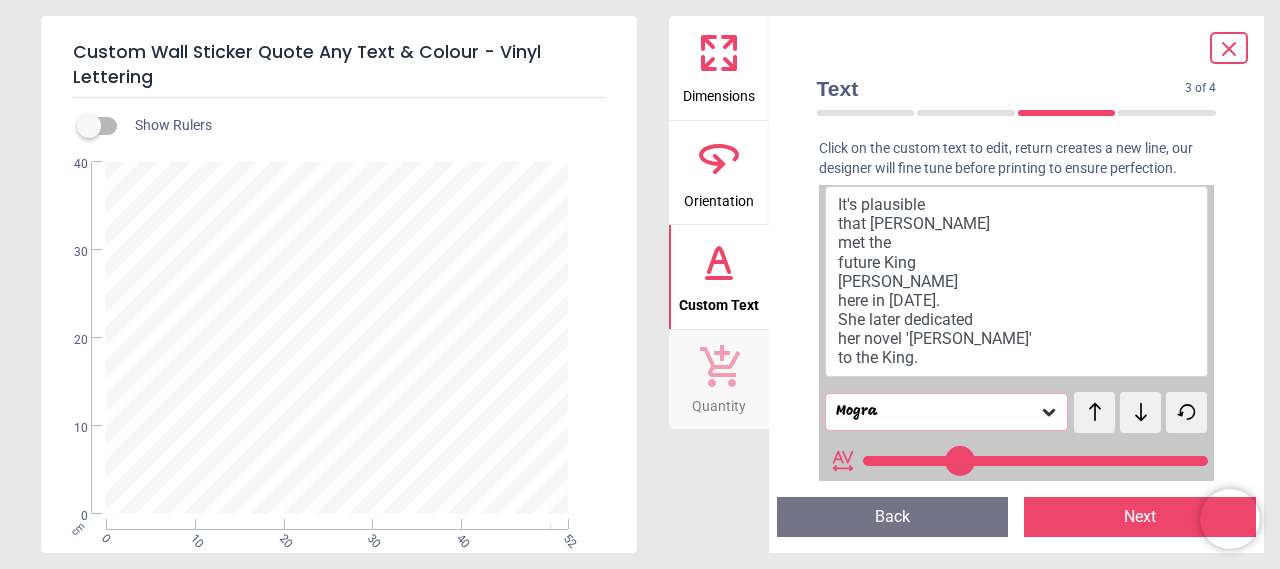 click 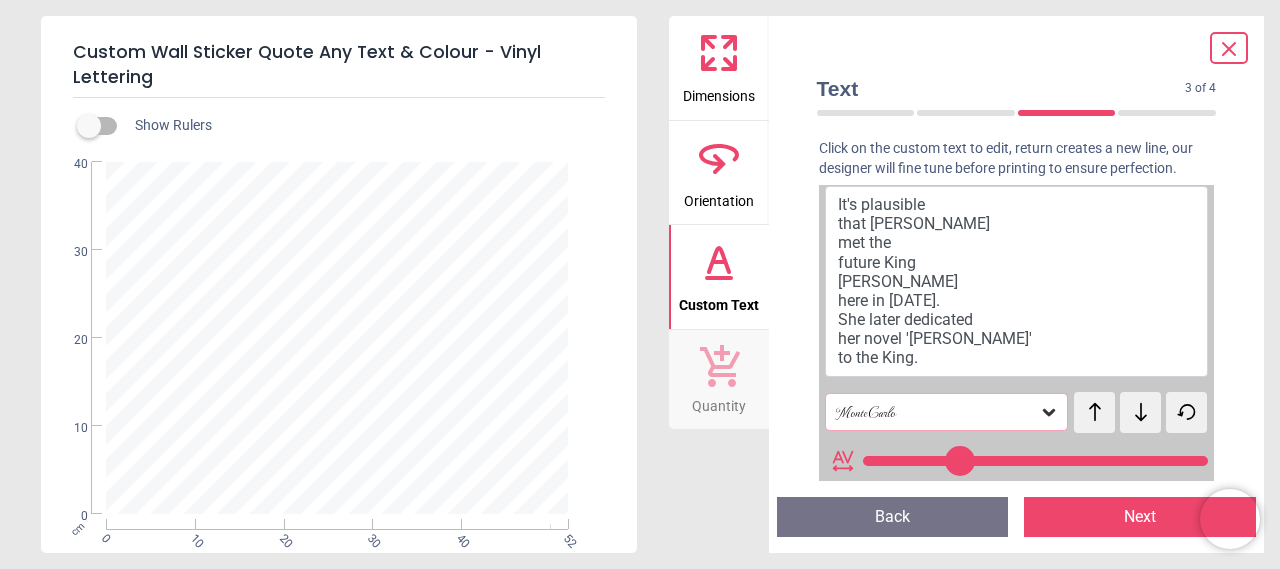 click 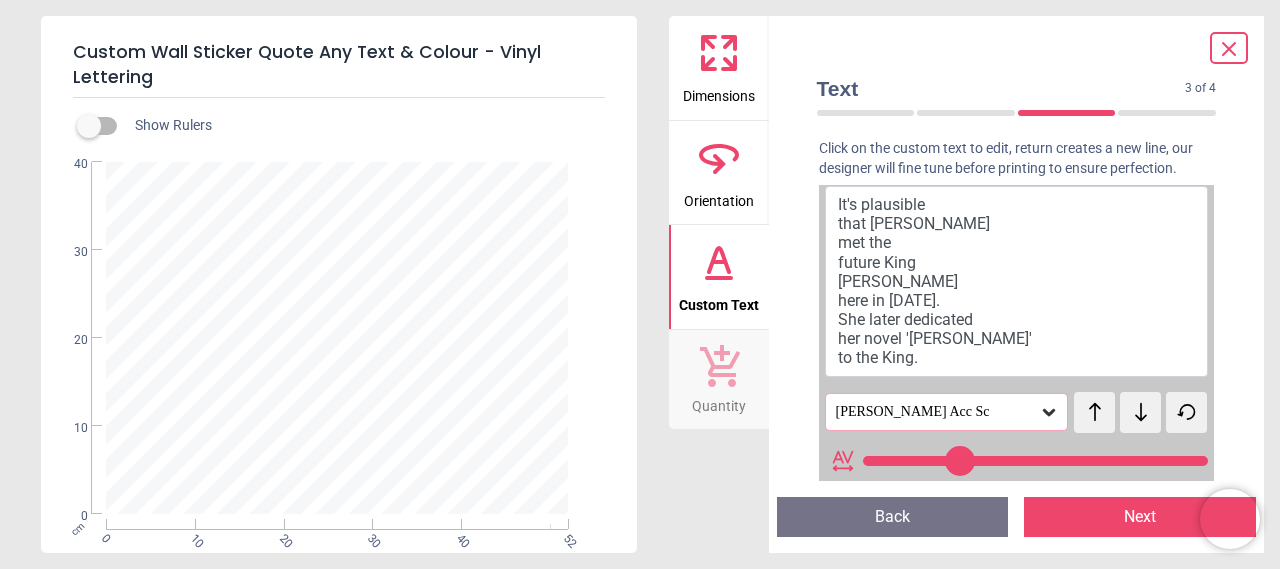 click 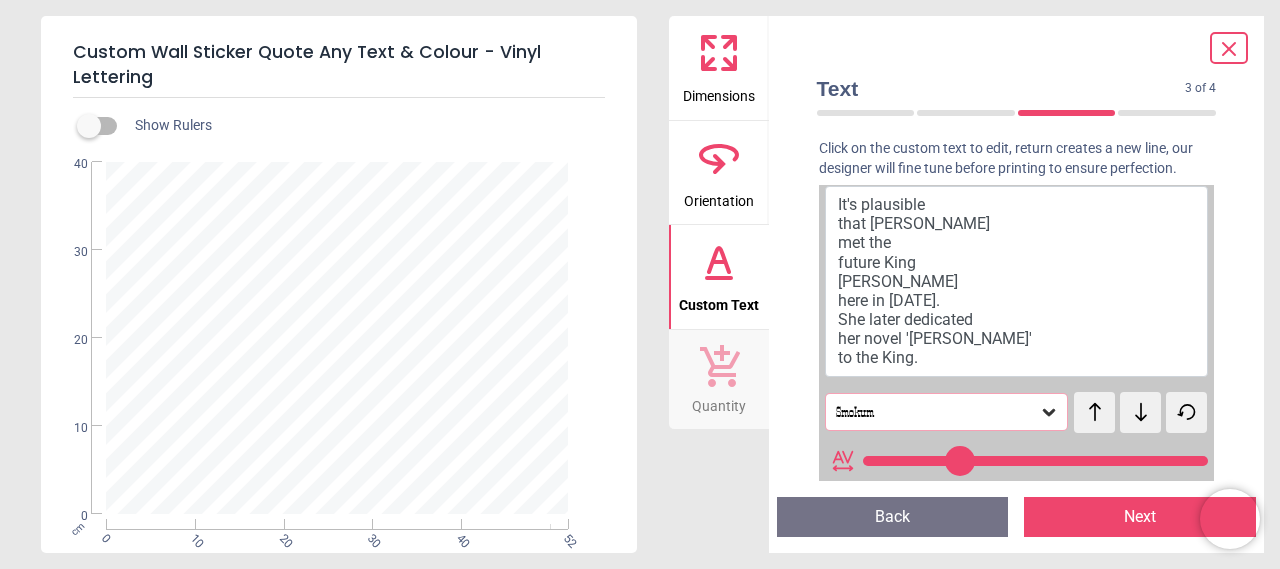 click 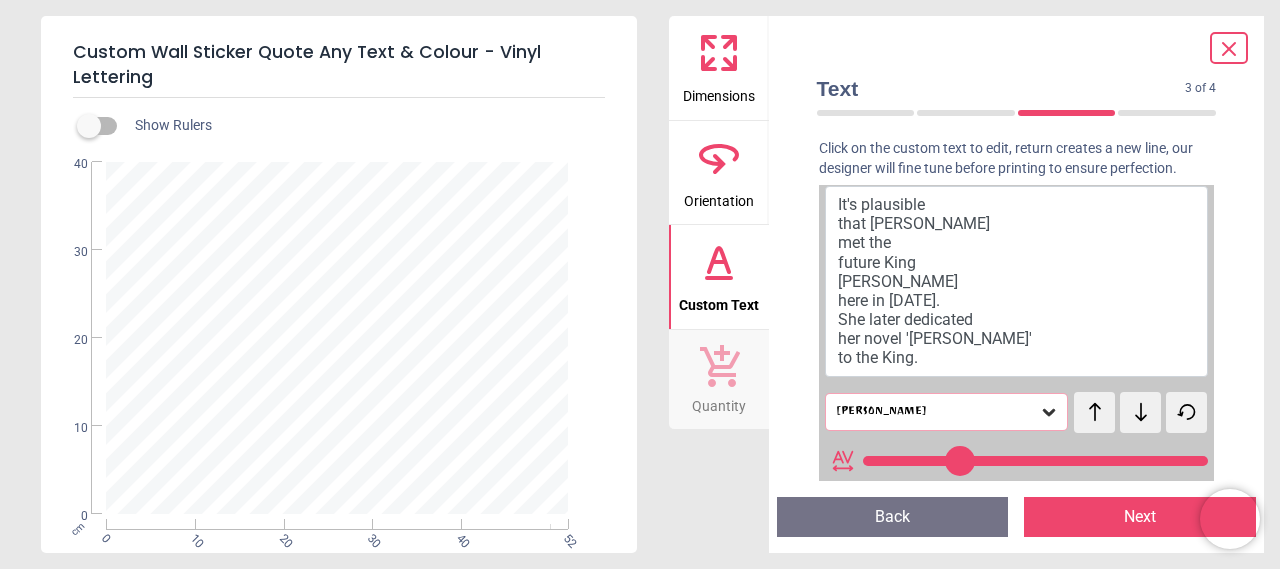 click 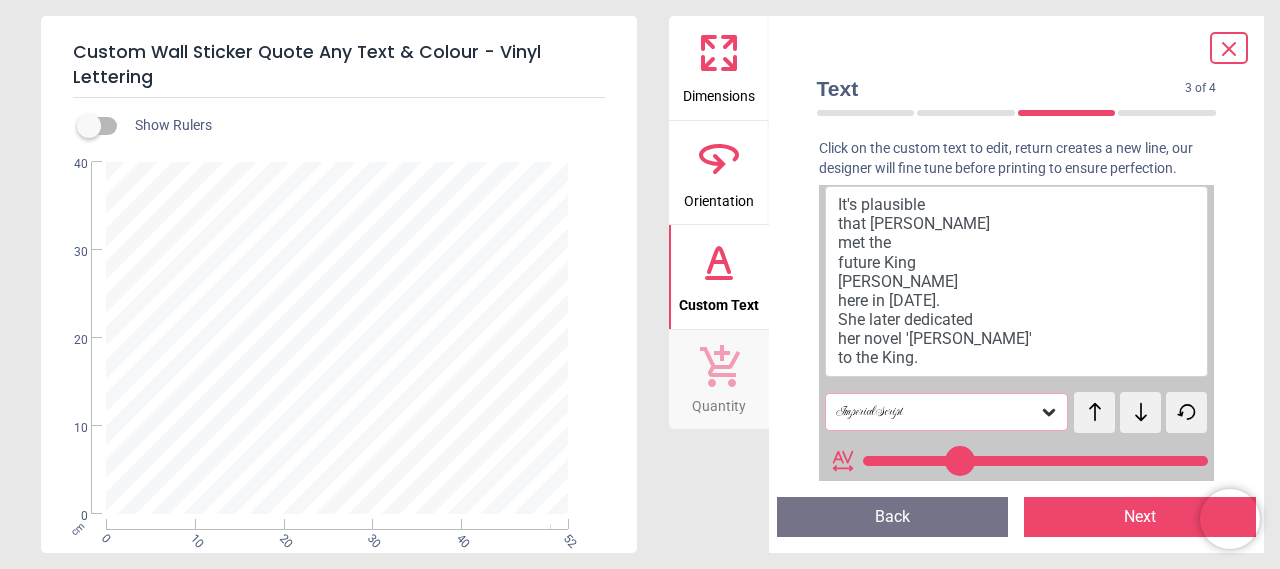 click 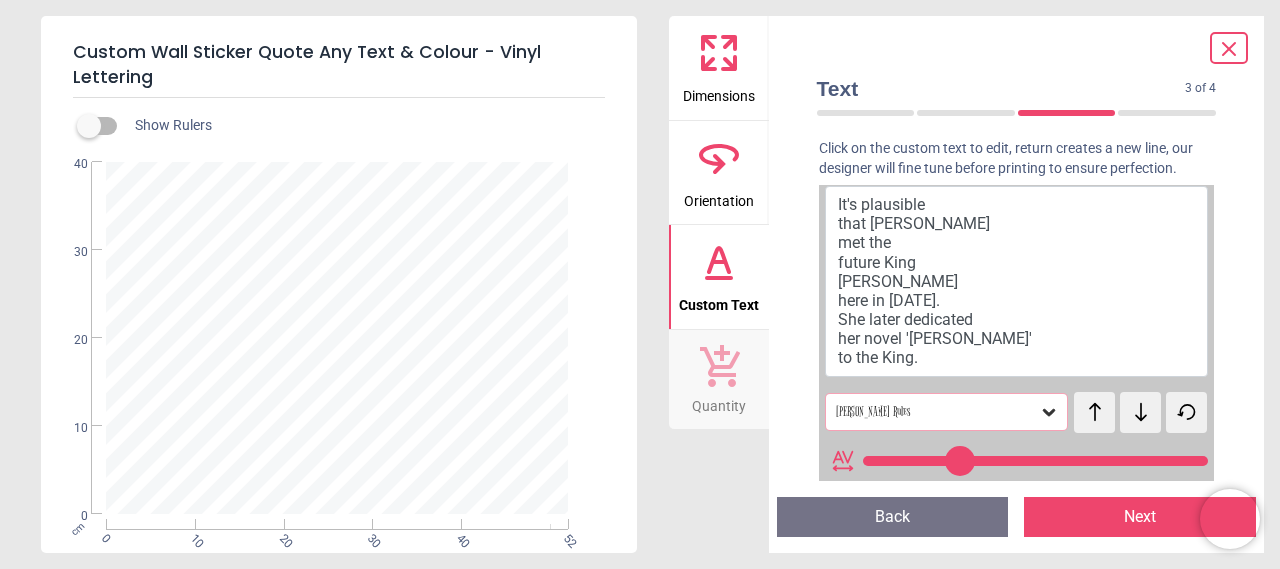 click 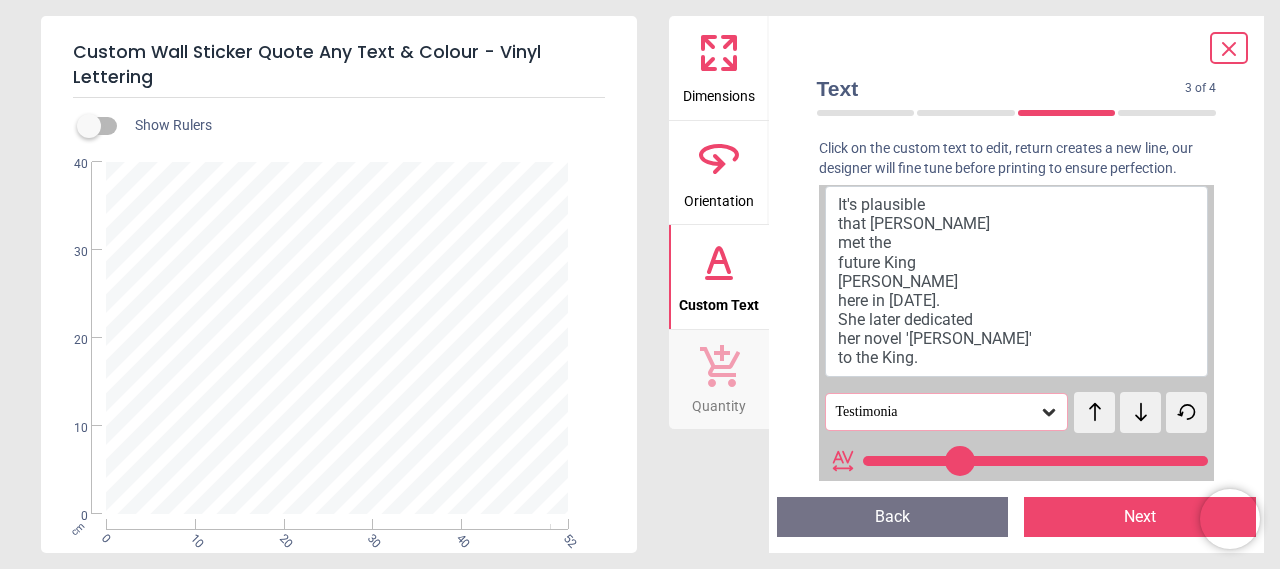 click 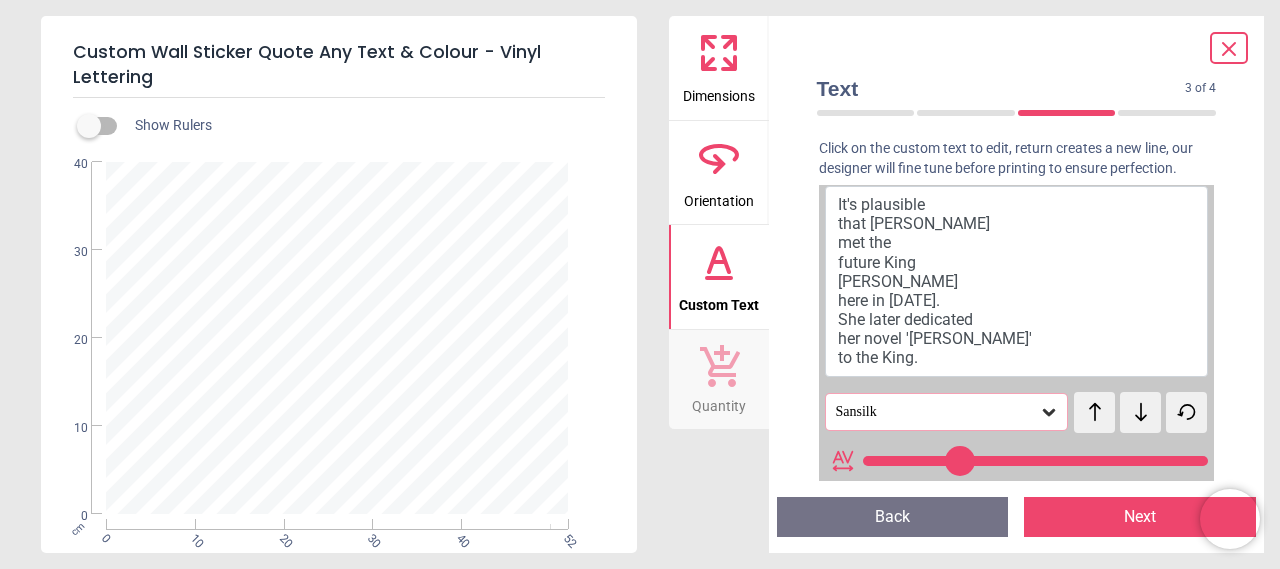 click 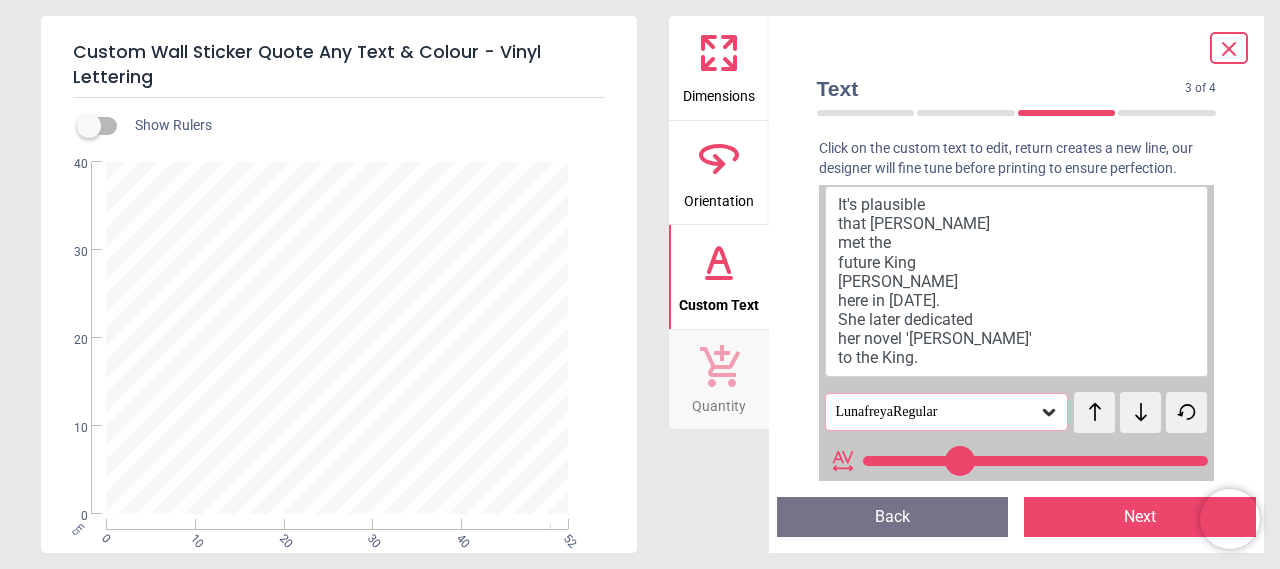 click 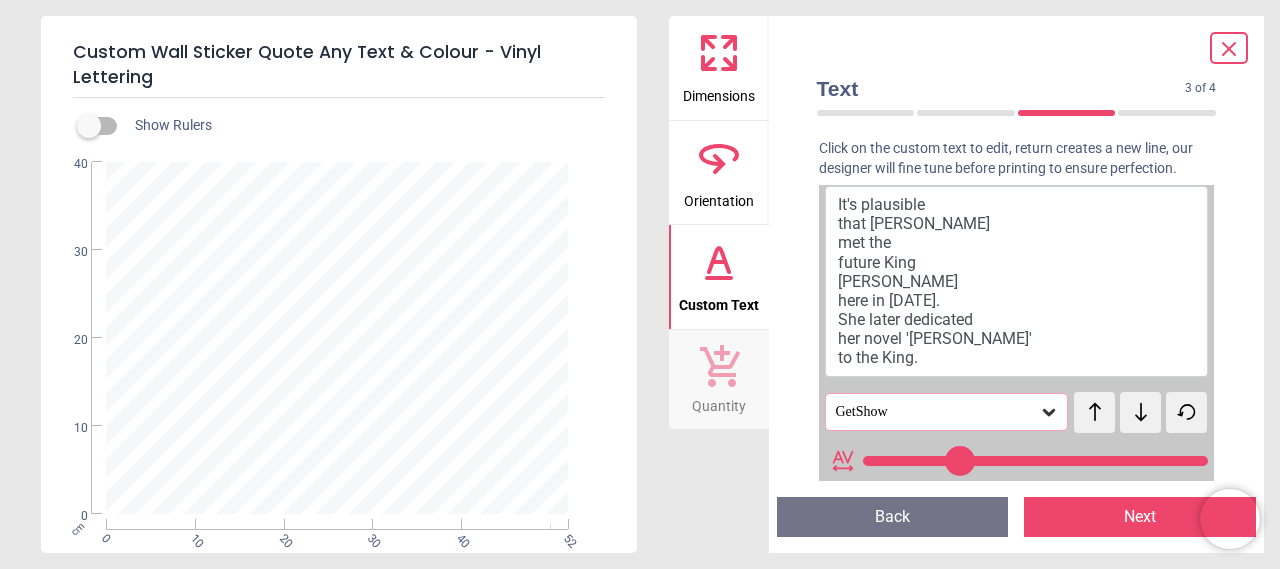 click 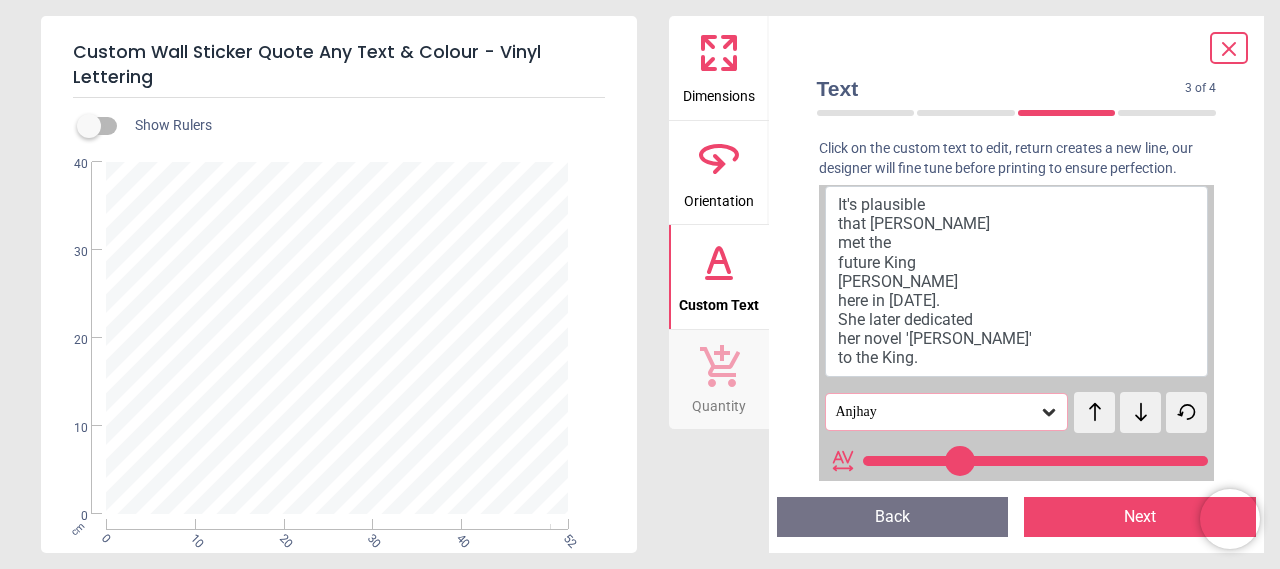 click 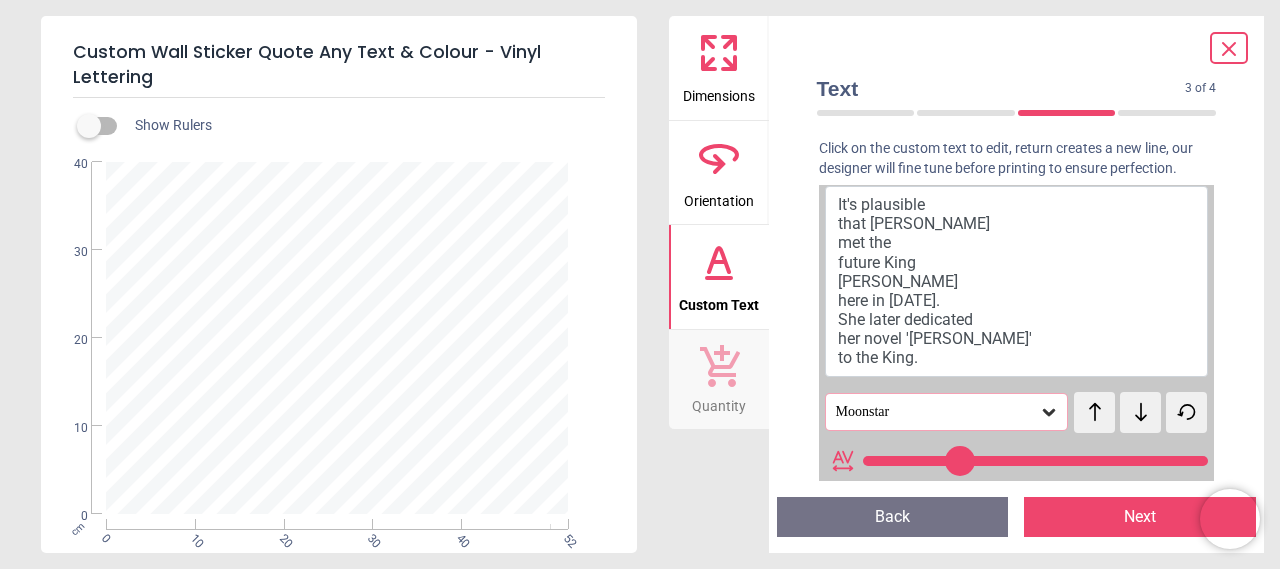 click 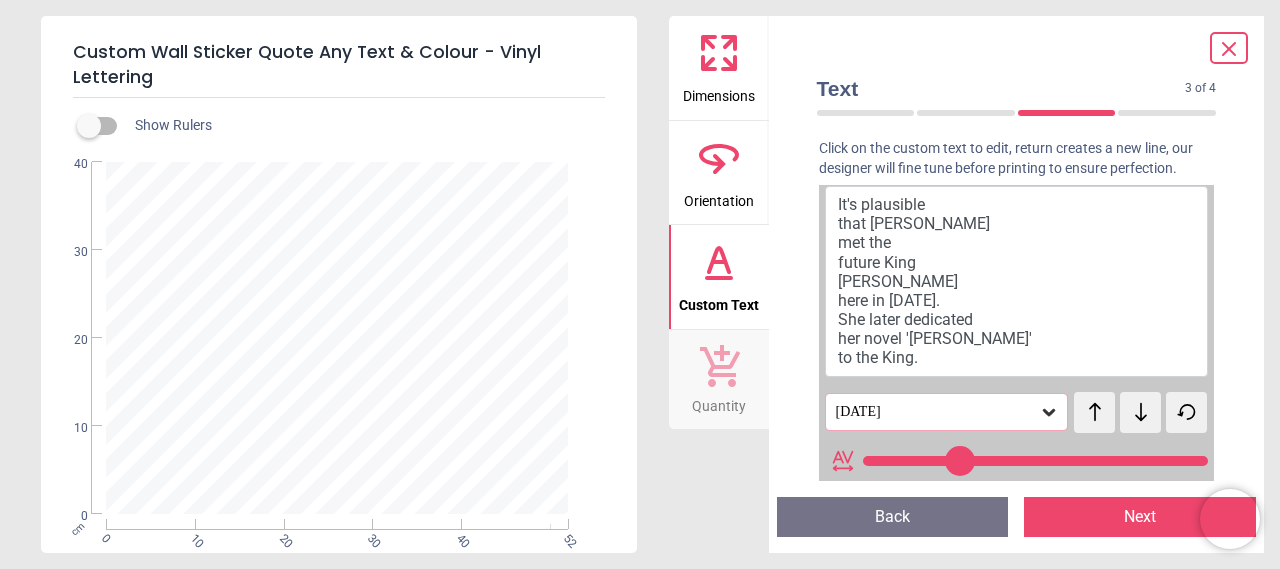 click 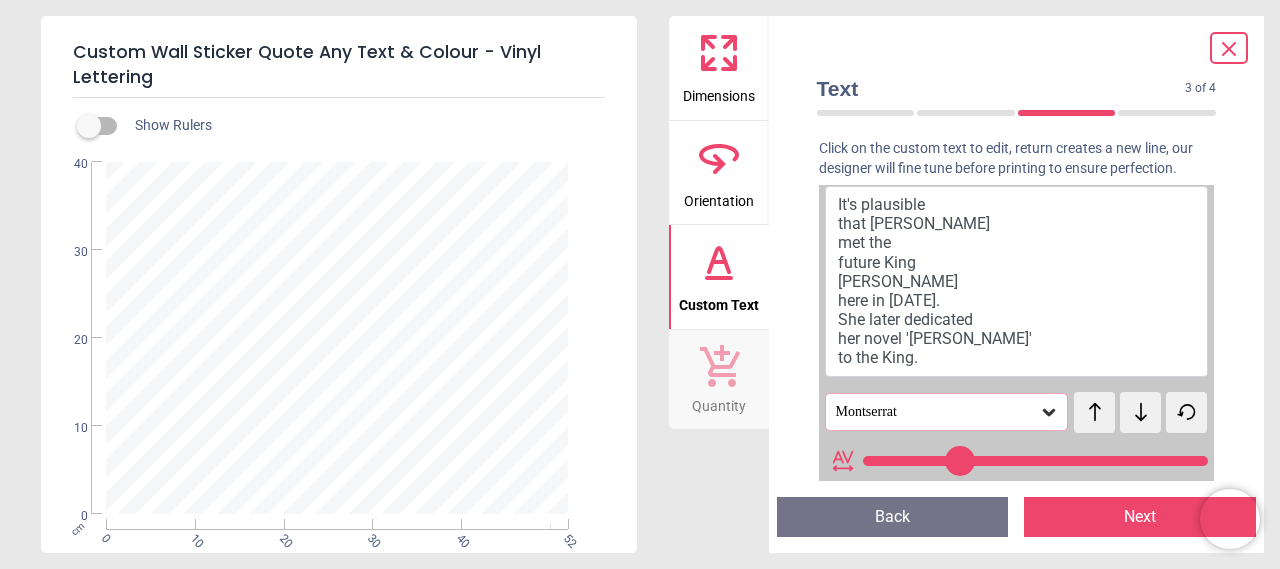 click 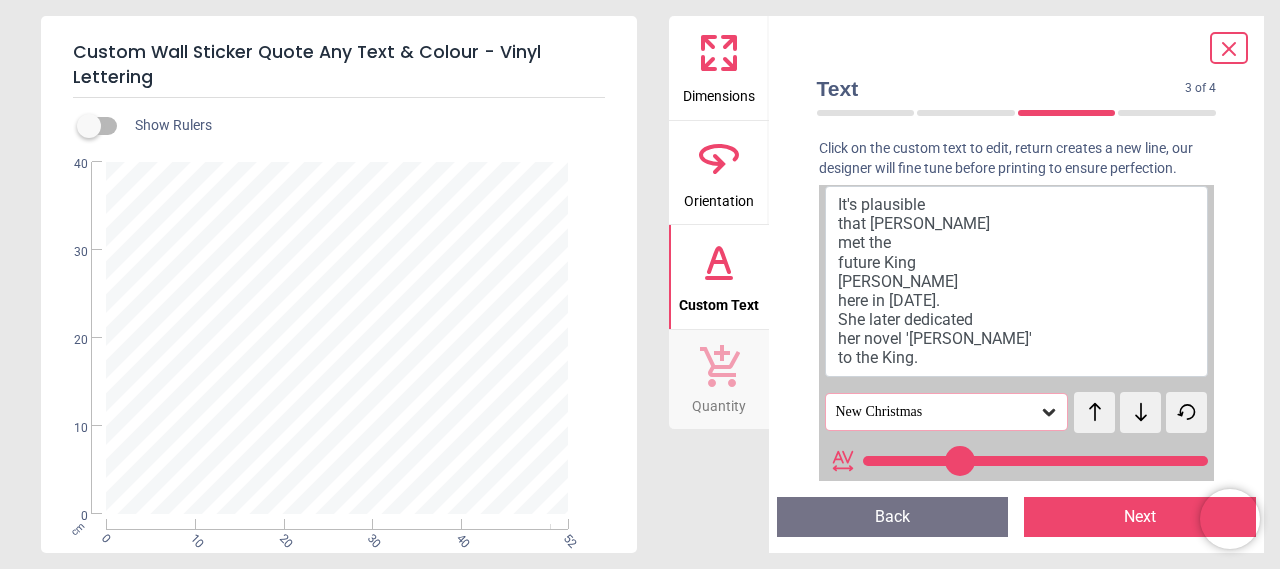 click 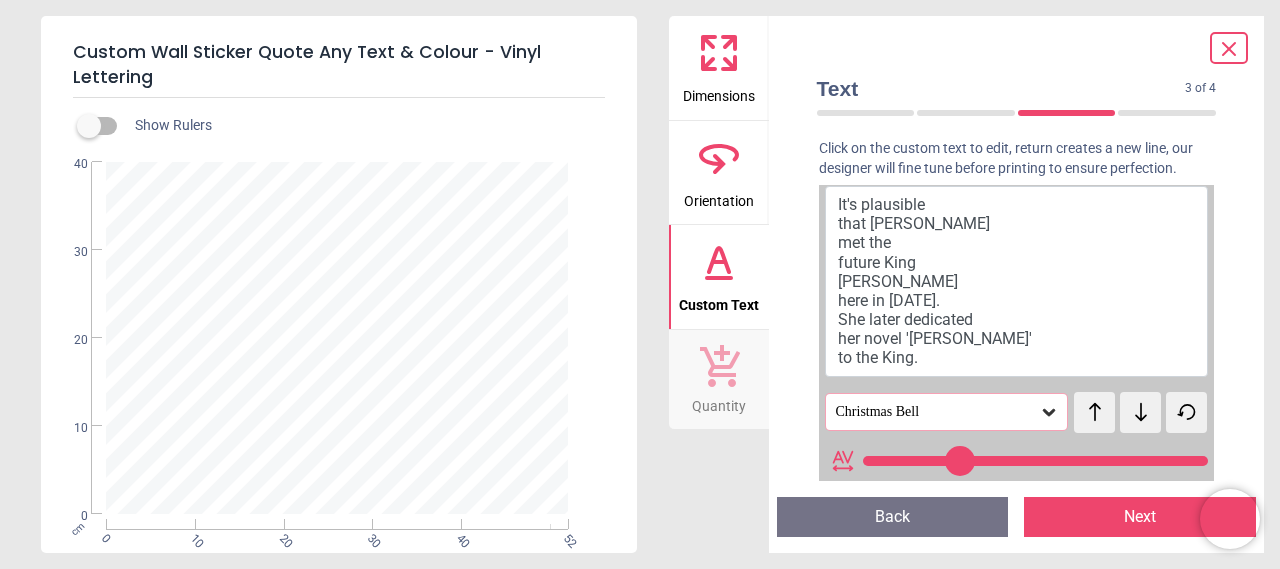 click 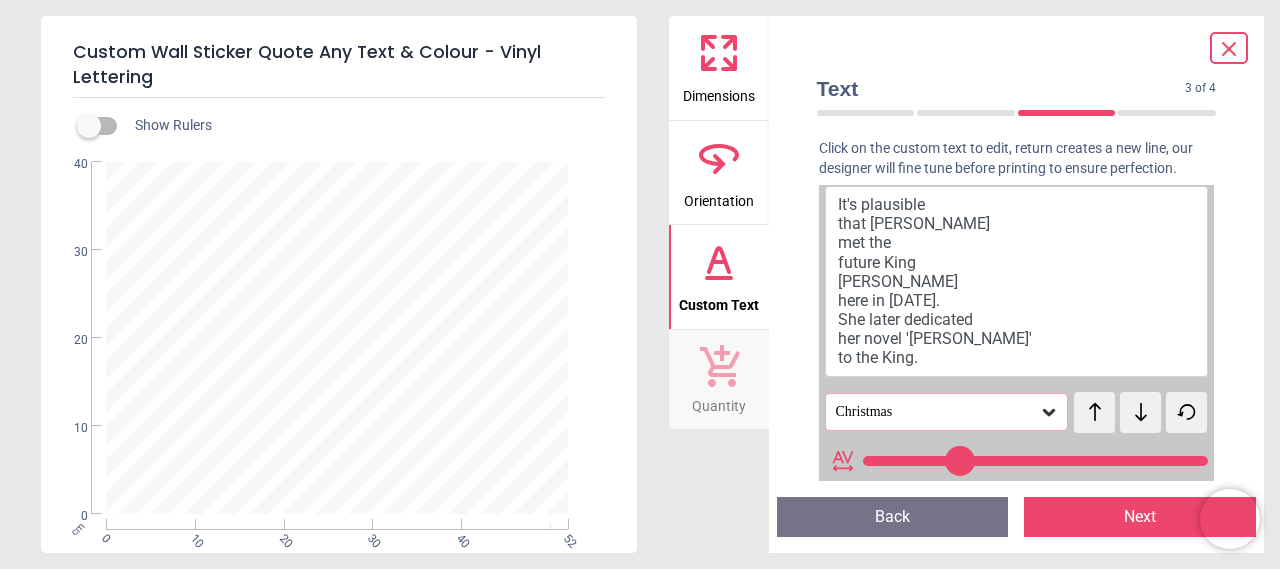 click 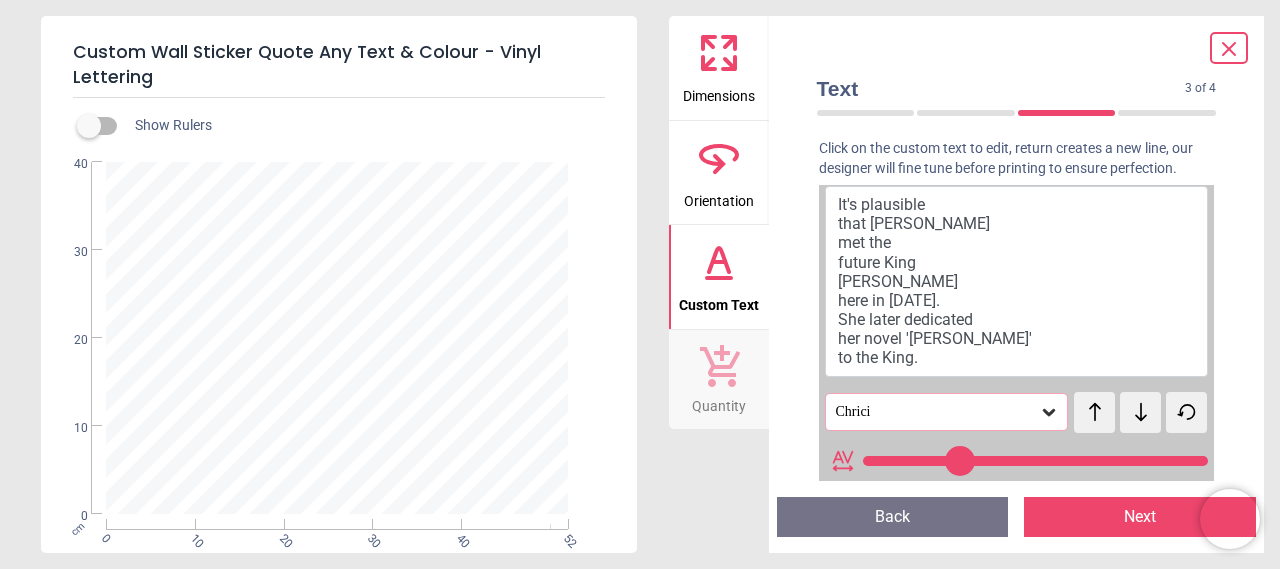 click 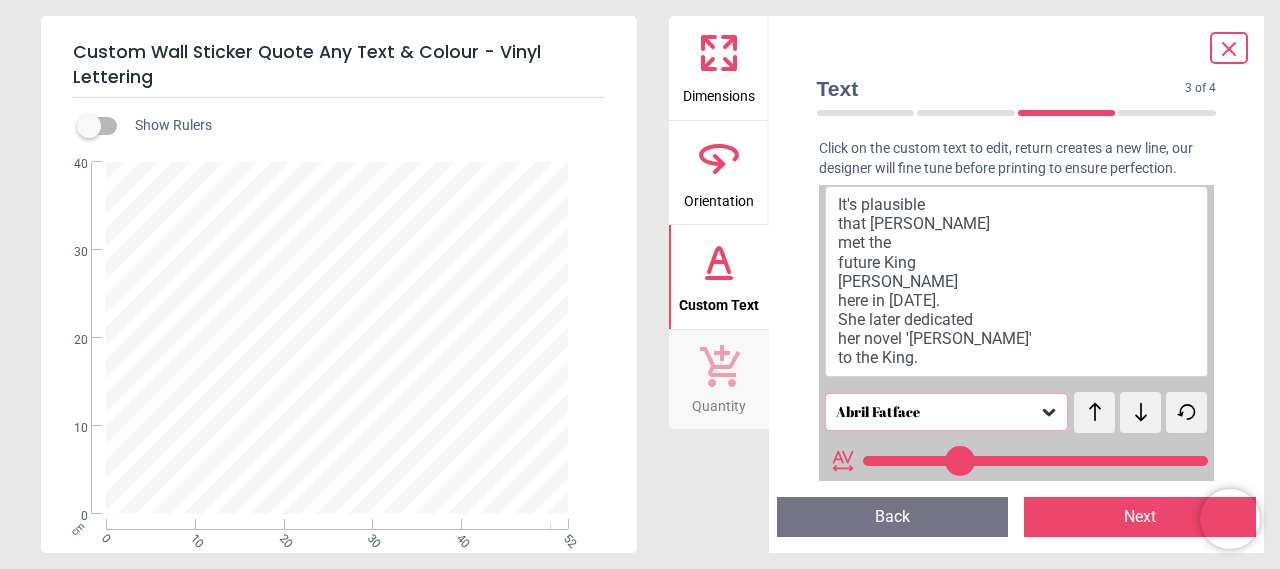 click 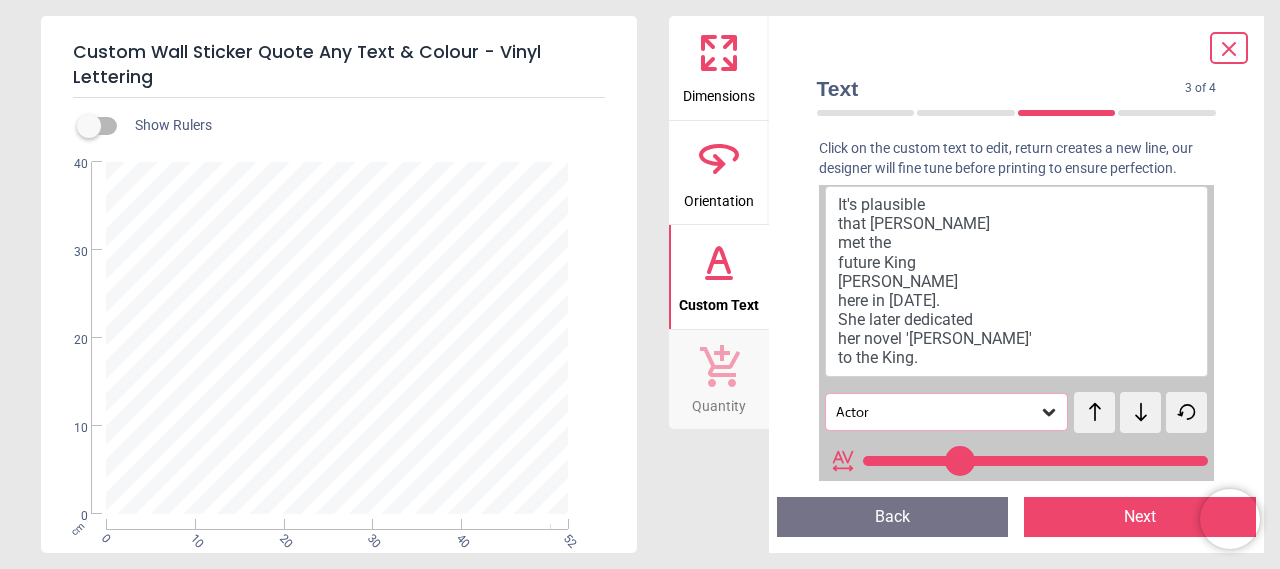 click 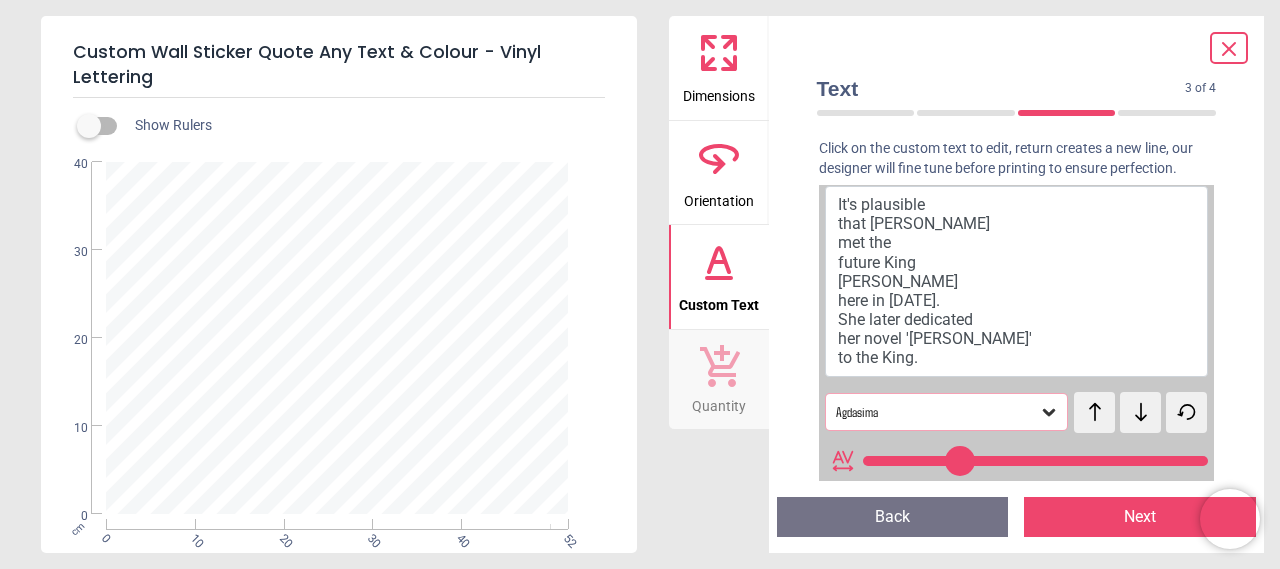 click 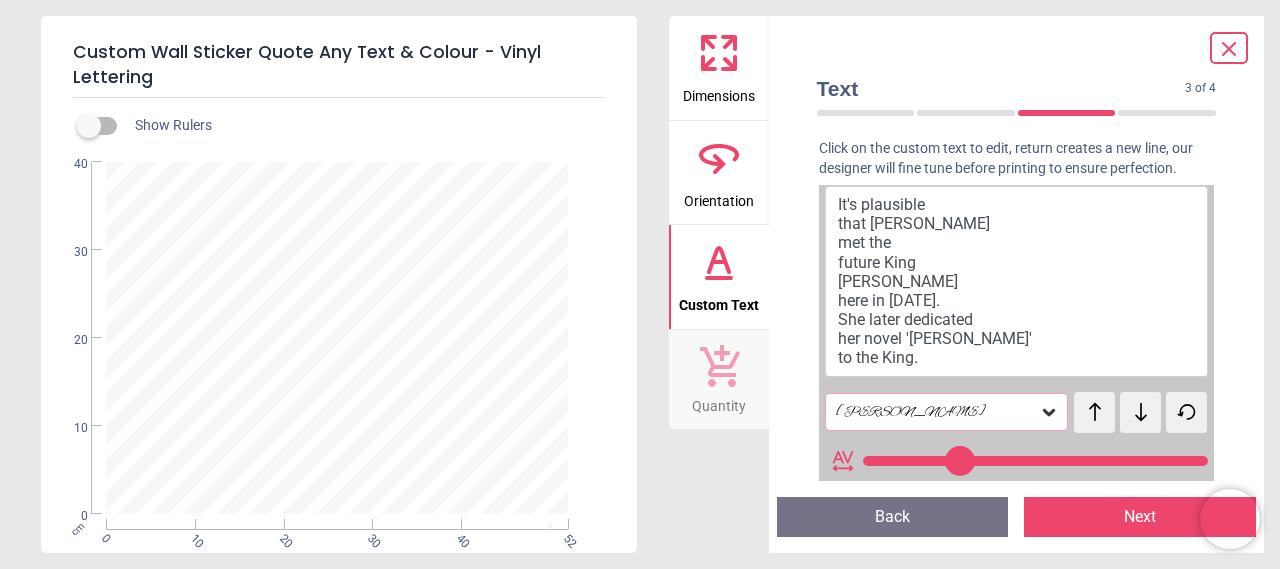 click 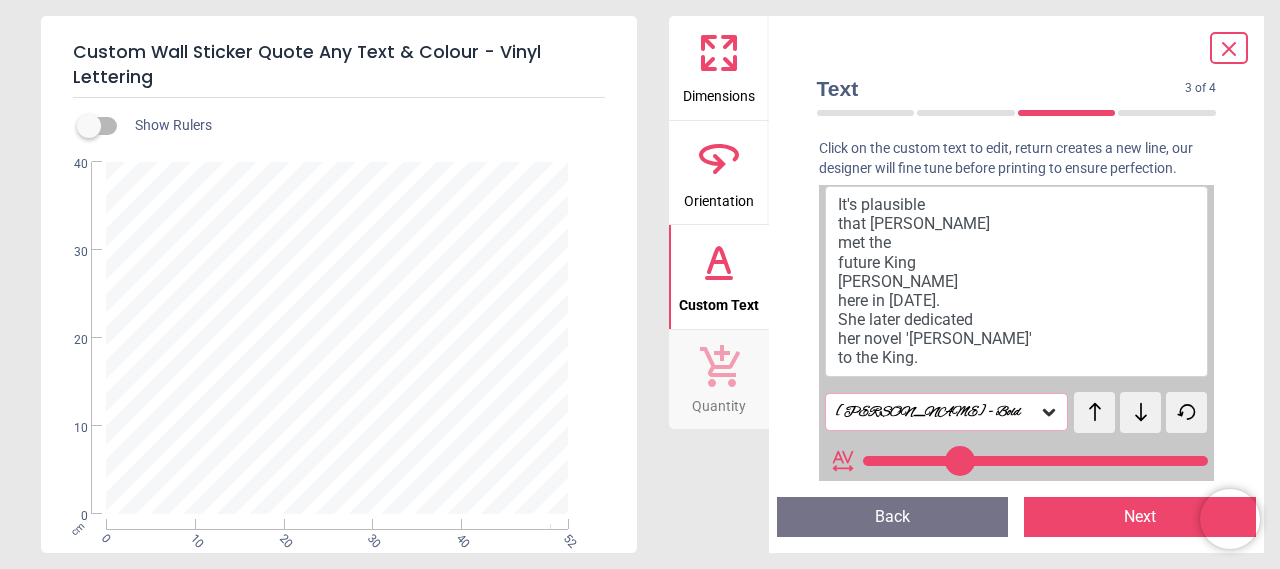 click 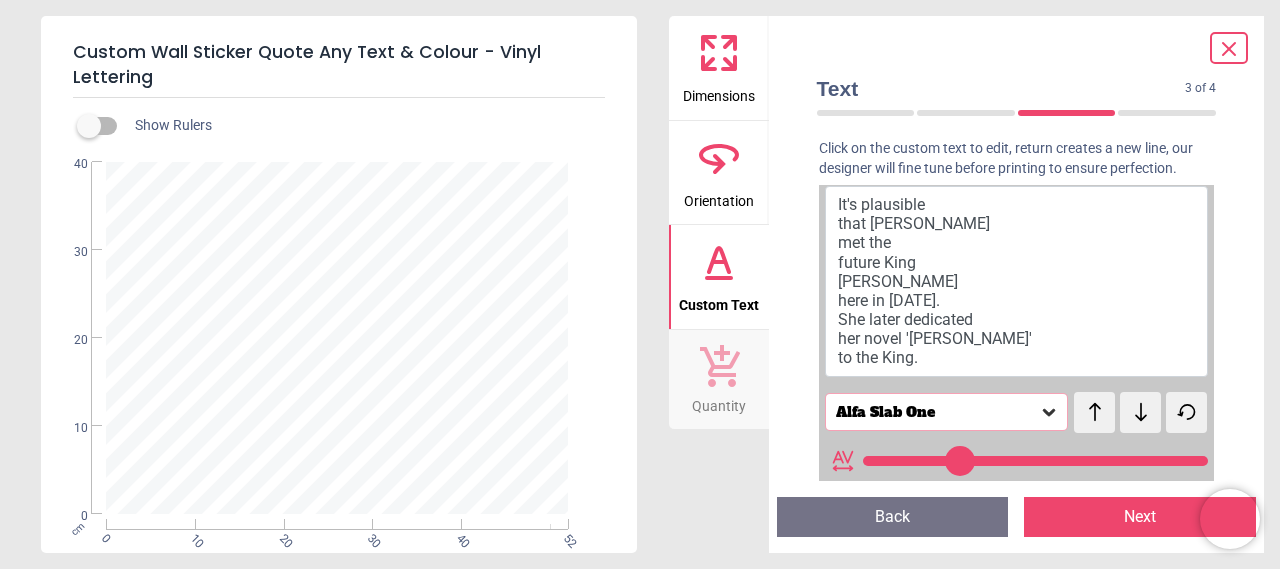 click on "test test" at bounding box center [1090, 403] 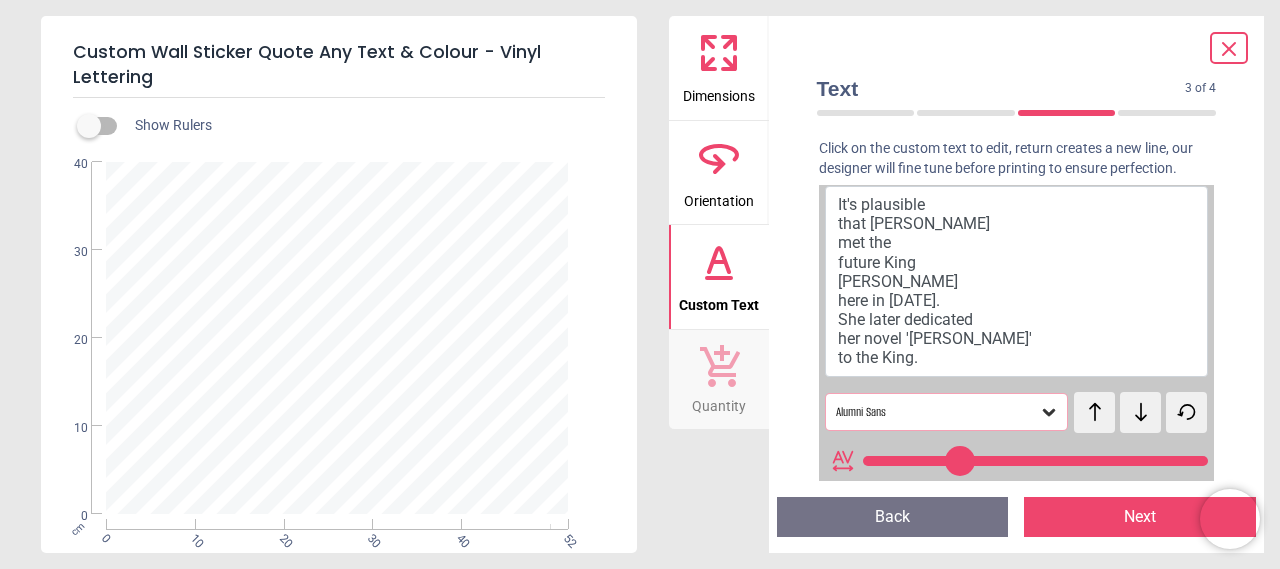 click 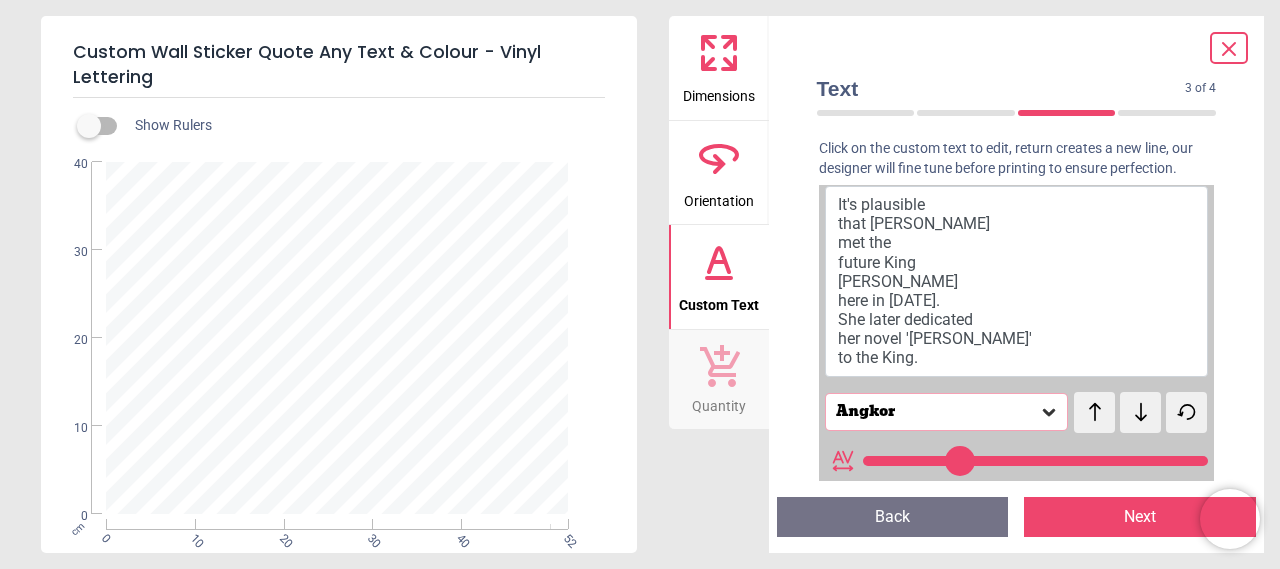 click 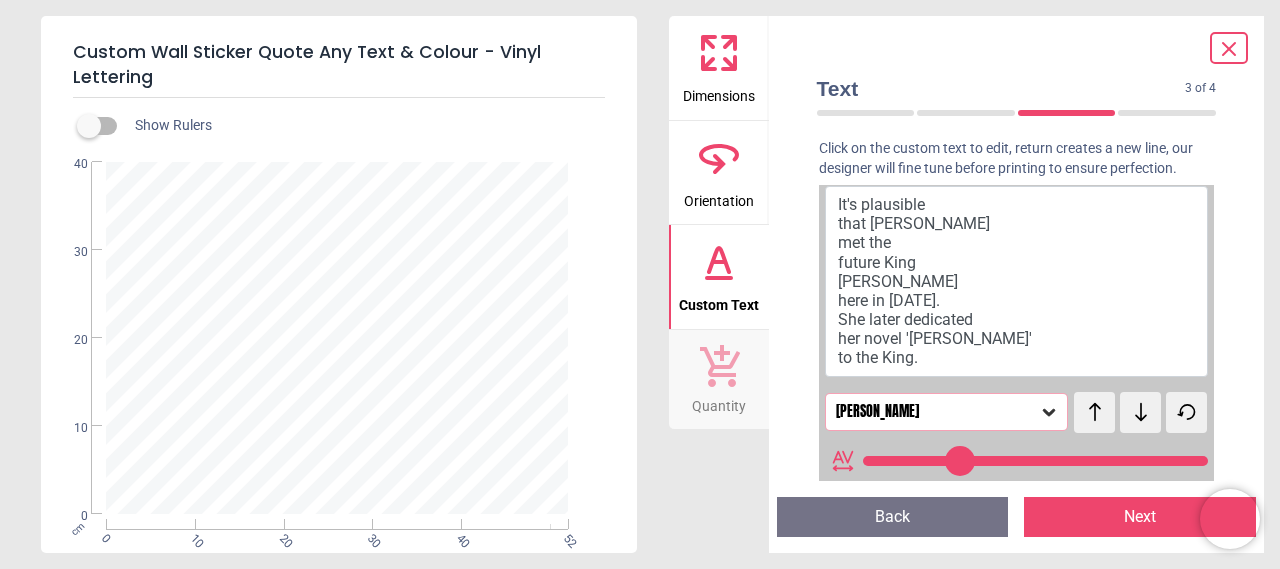 click 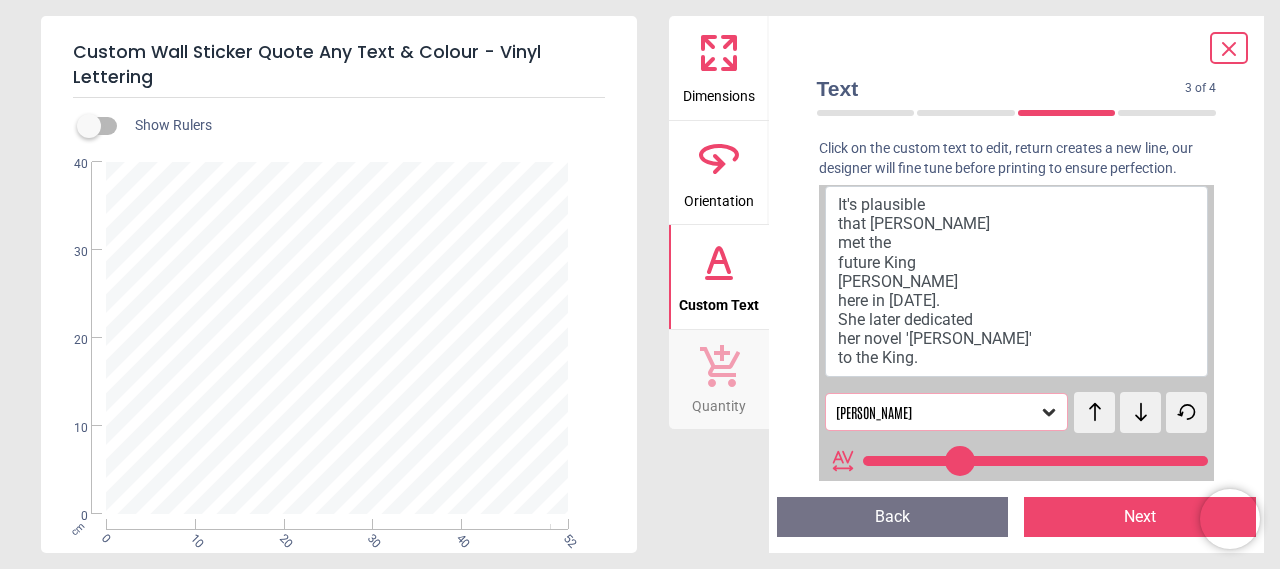 click 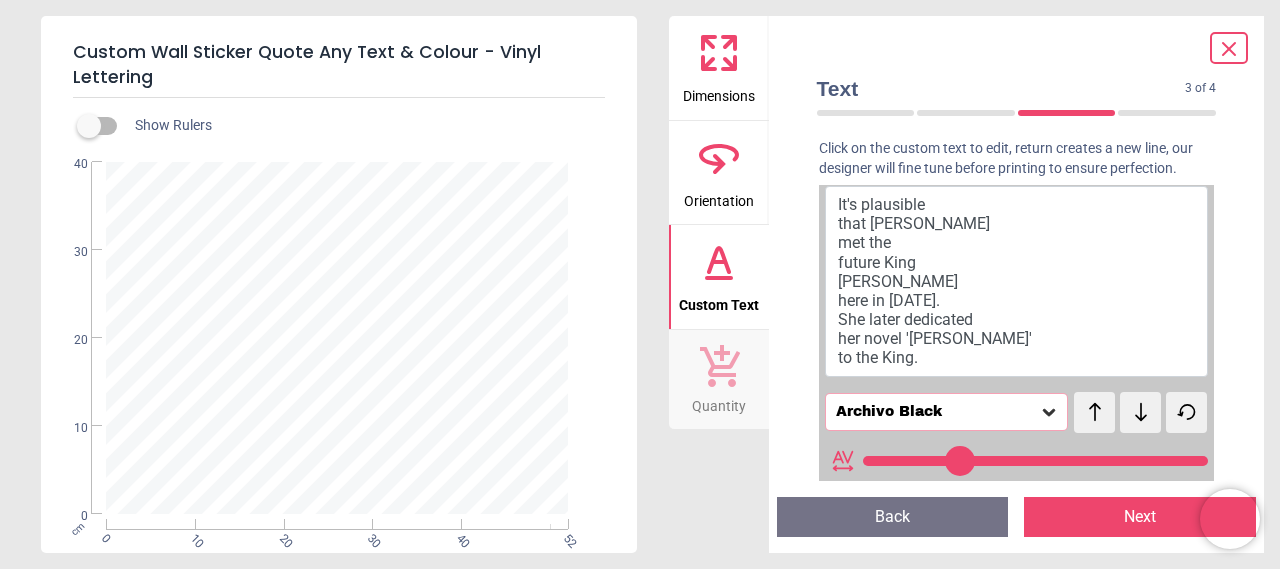 click 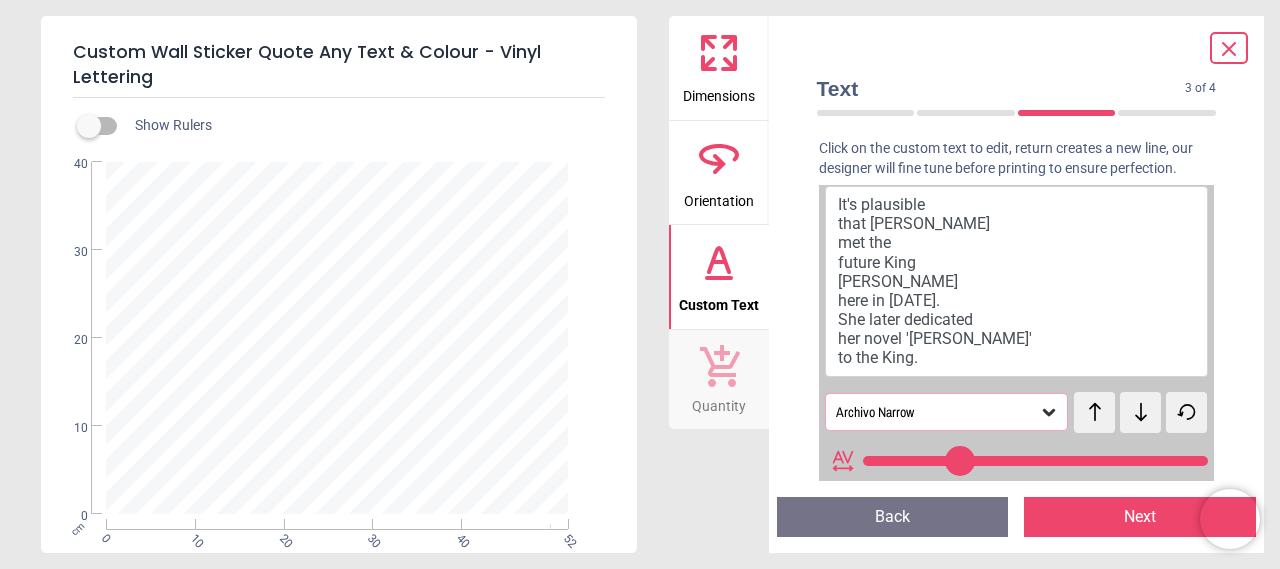 click 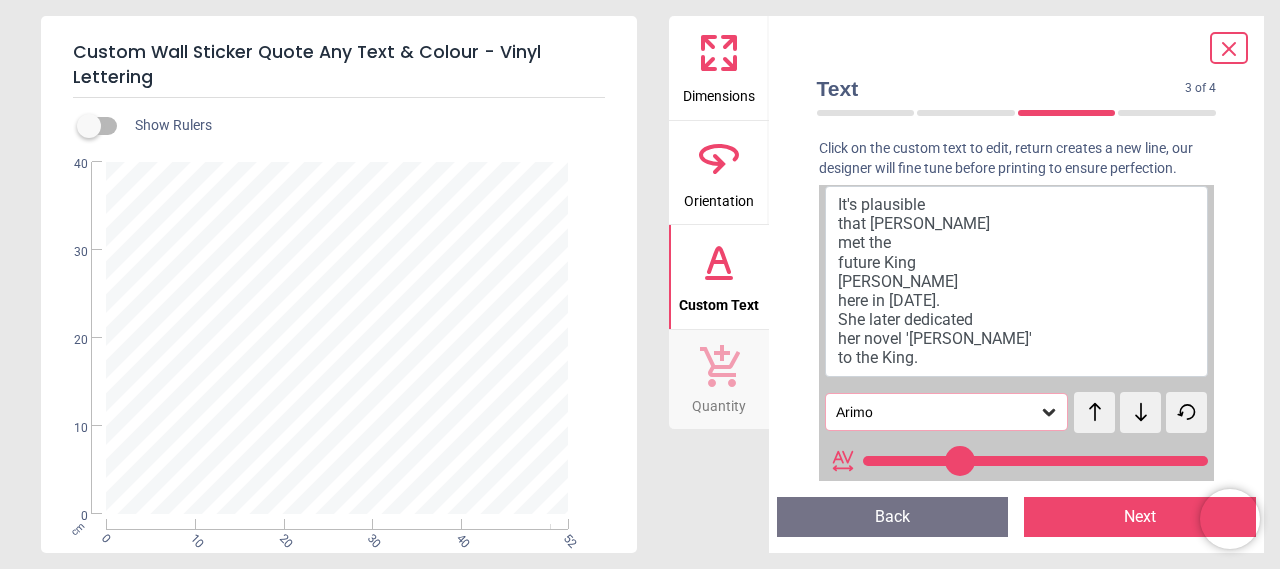 click 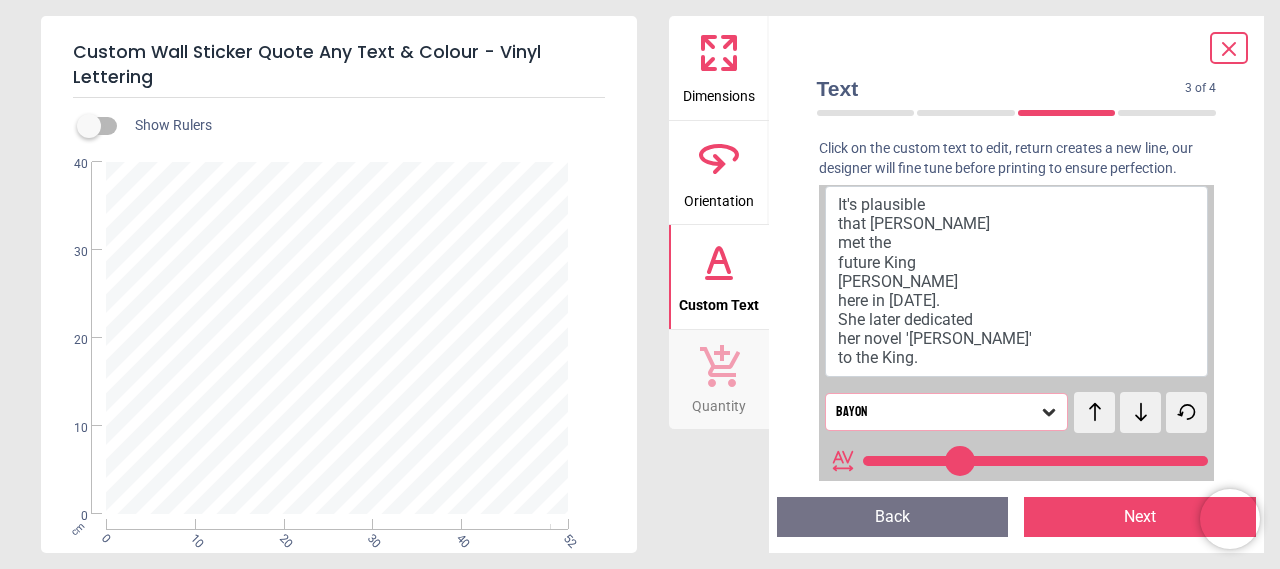 click 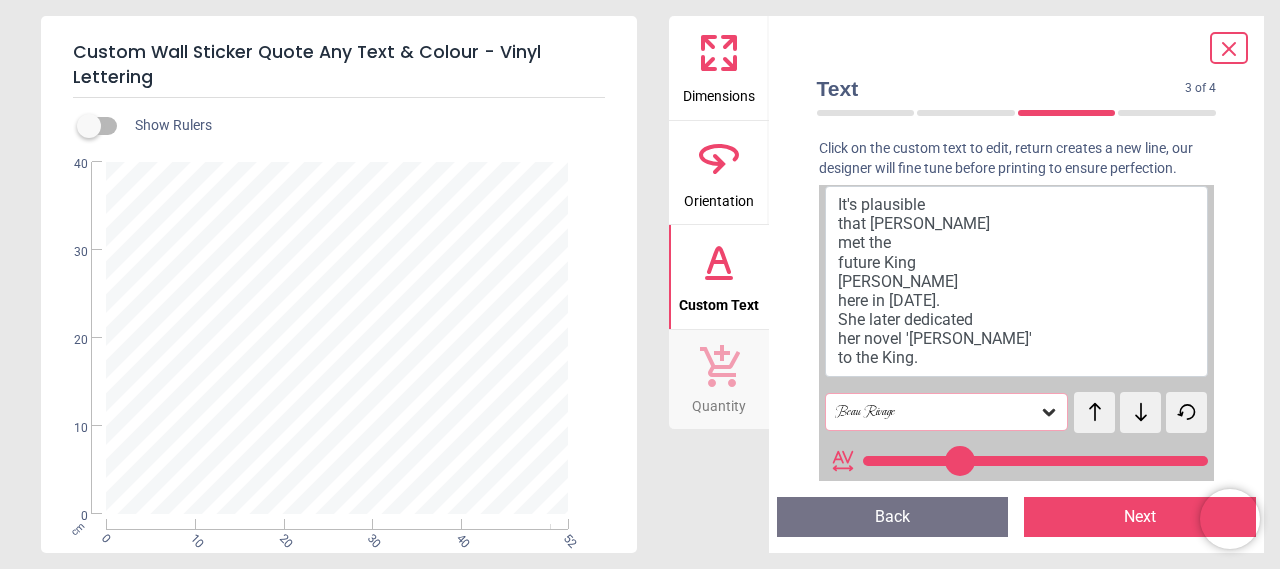 click 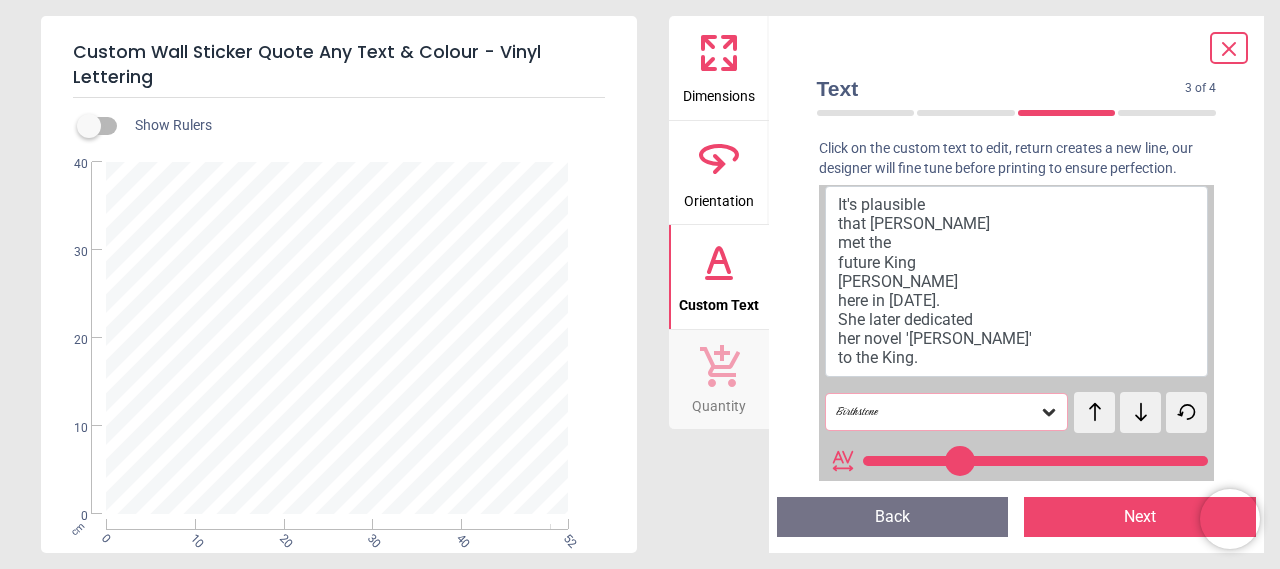 click 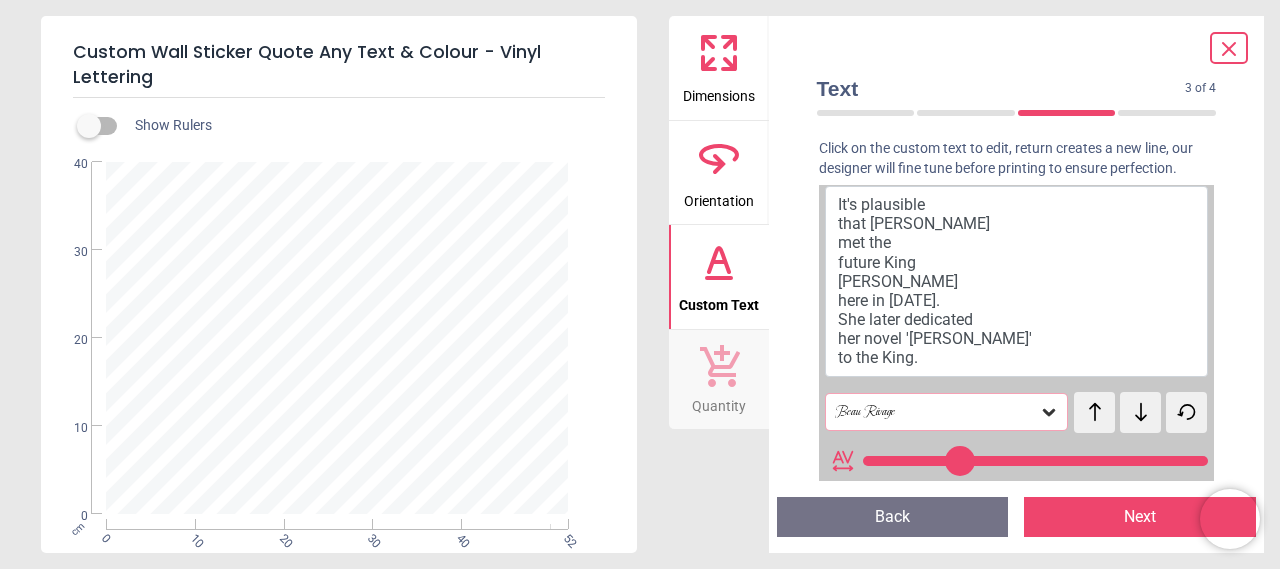 click on "It's plausible
that Jane Austen
met the
future King
George IV
here in 1789.
She later dedicated
her novel 'Emma'
to the King." at bounding box center [1017, 281] 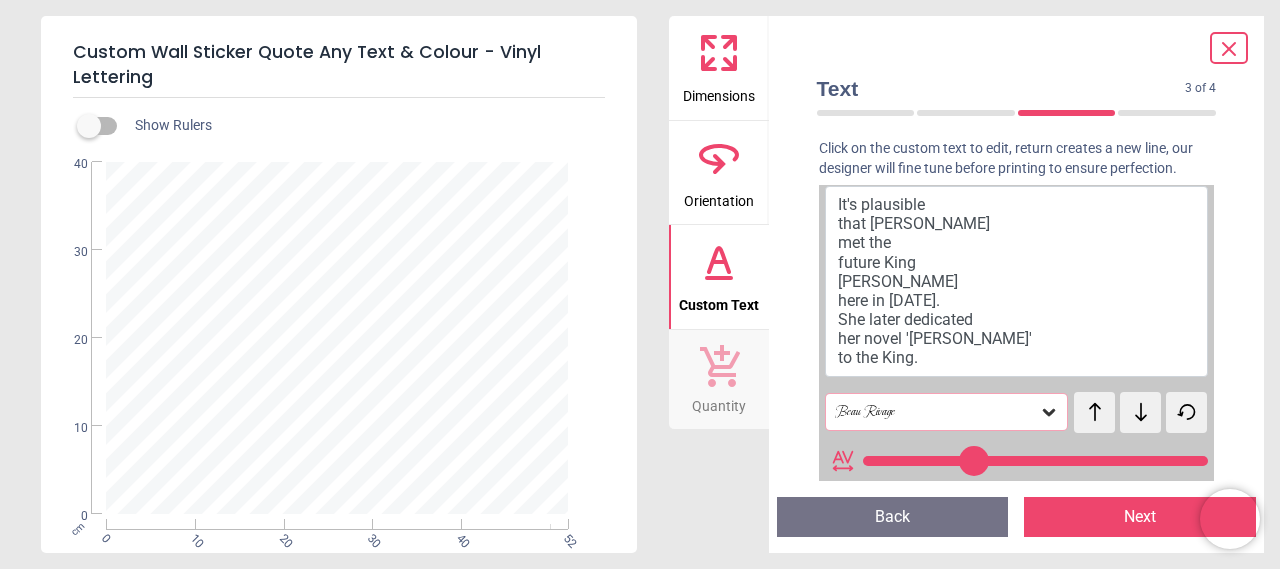 scroll, scrollTop: 0, scrollLeft: 0, axis: both 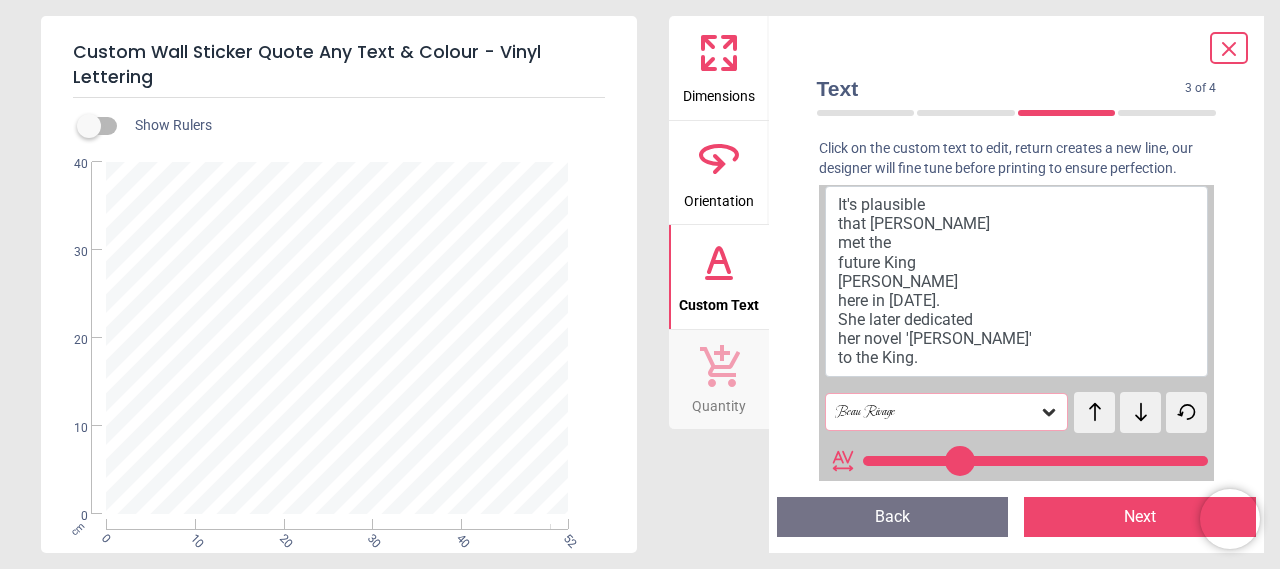 type on "**********" 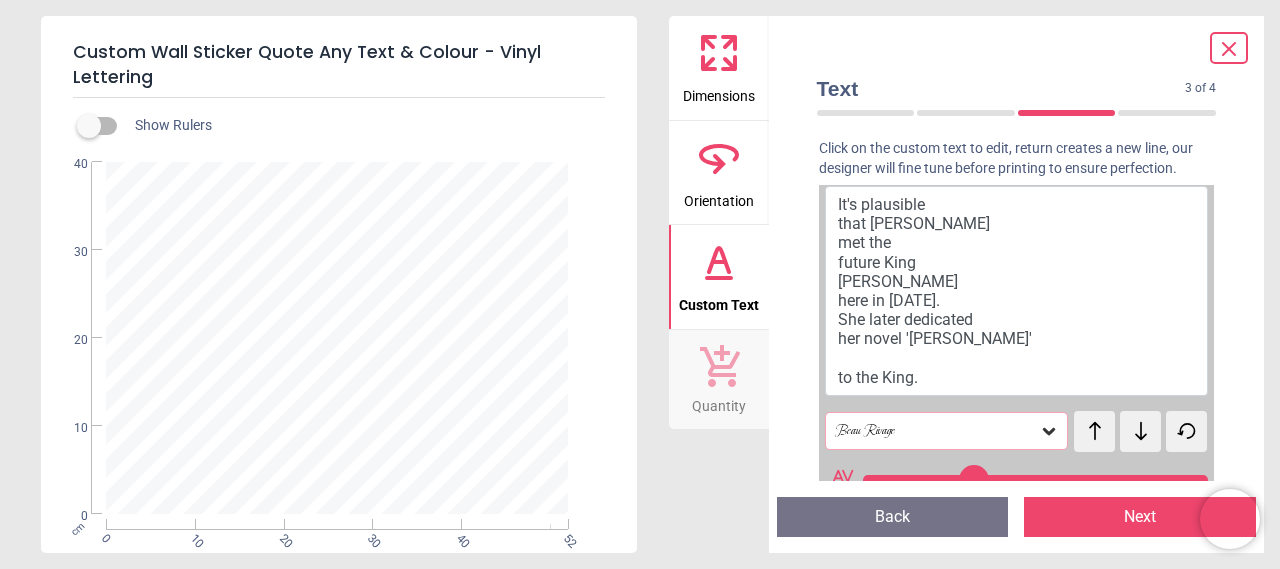 scroll, scrollTop: 4, scrollLeft: 0, axis: vertical 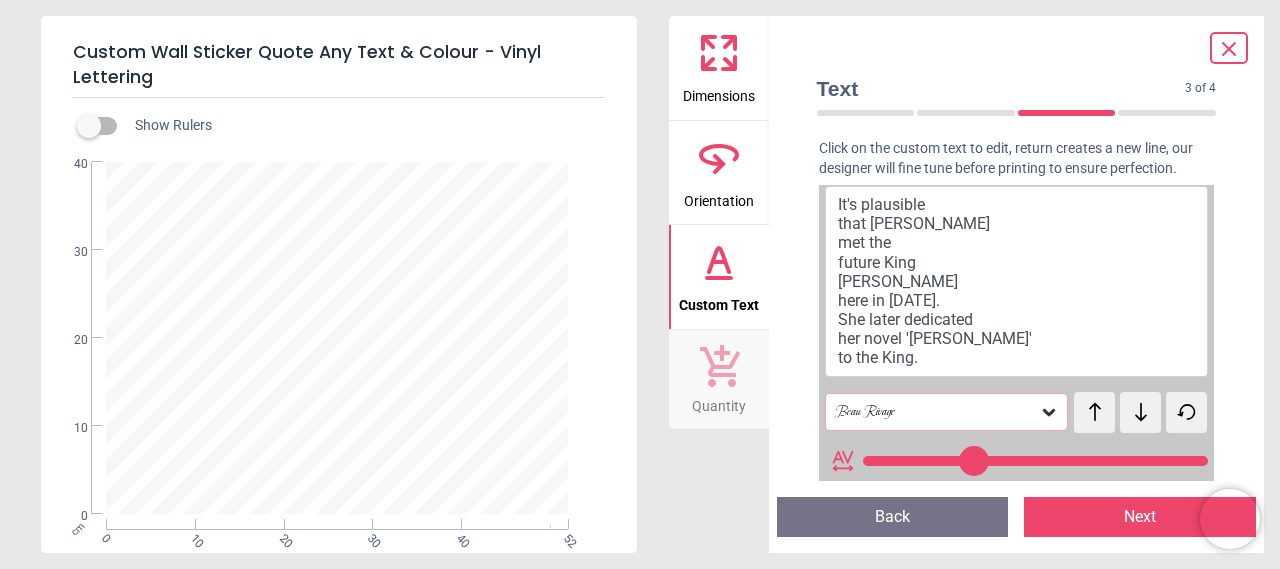 type on "**" 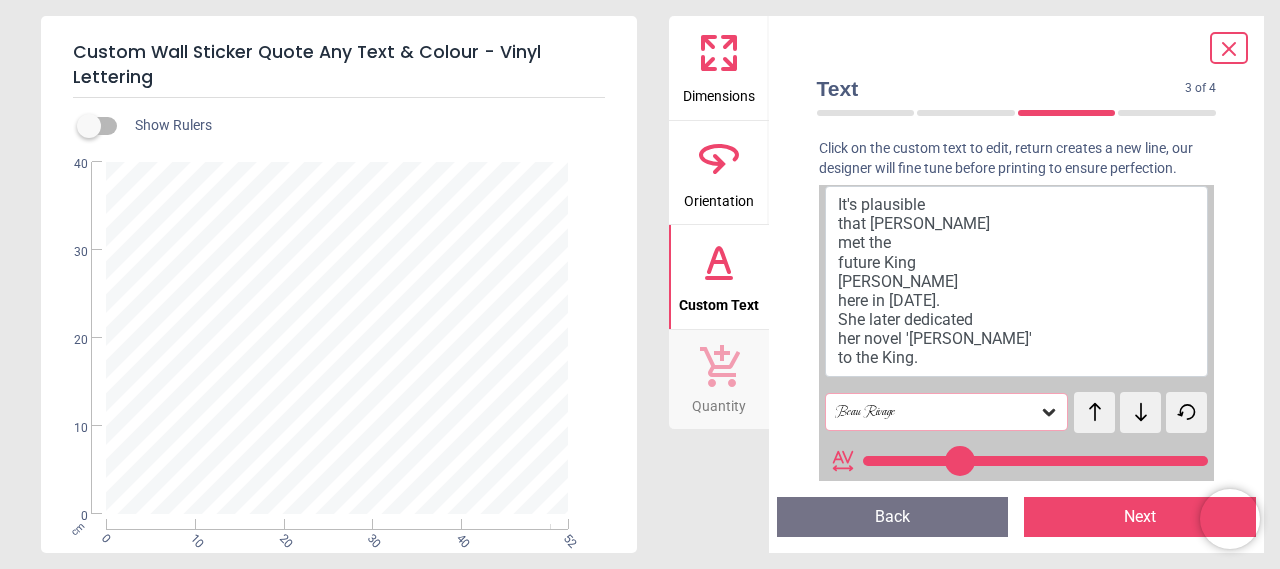 type on "**********" 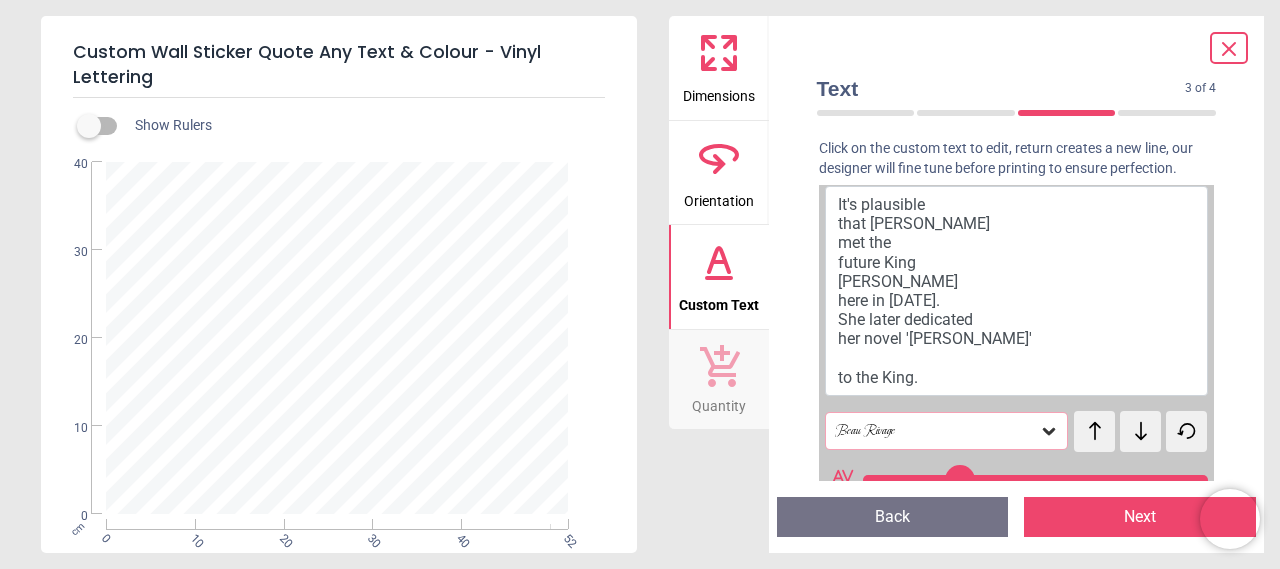 scroll, scrollTop: 4, scrollLeft: 0, axis: vertical 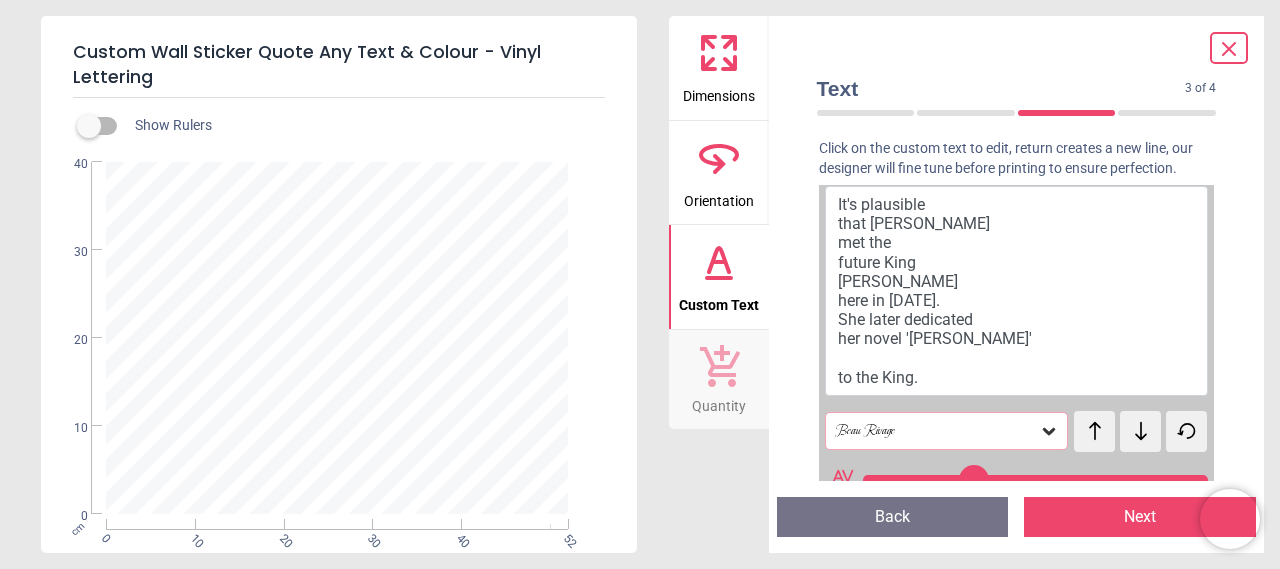 type on "**********" 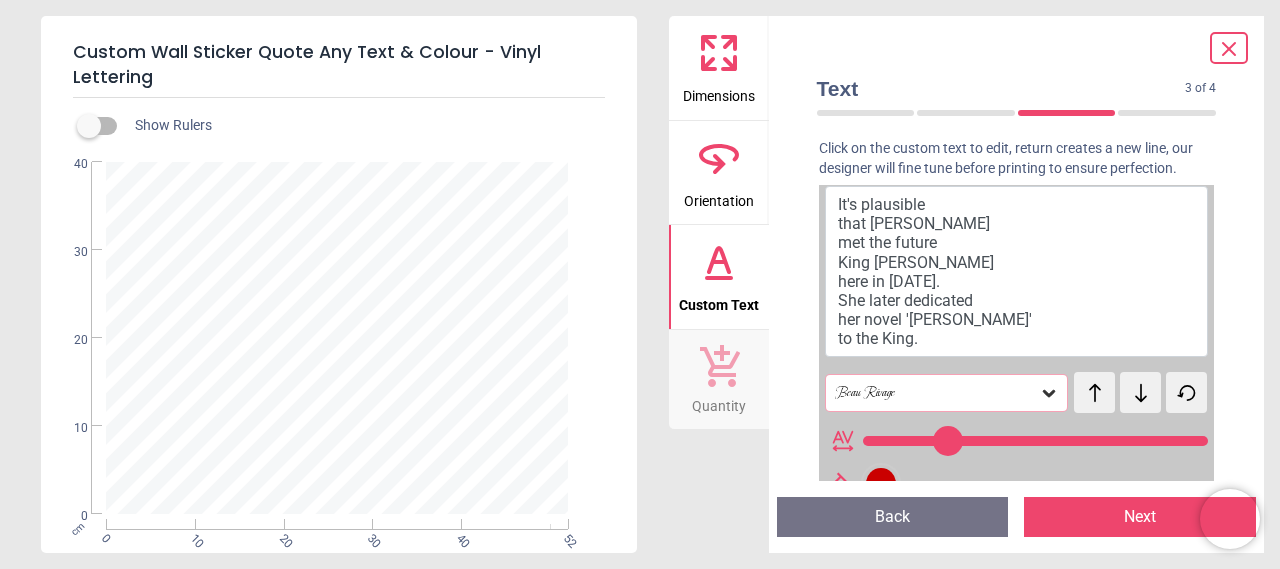 click 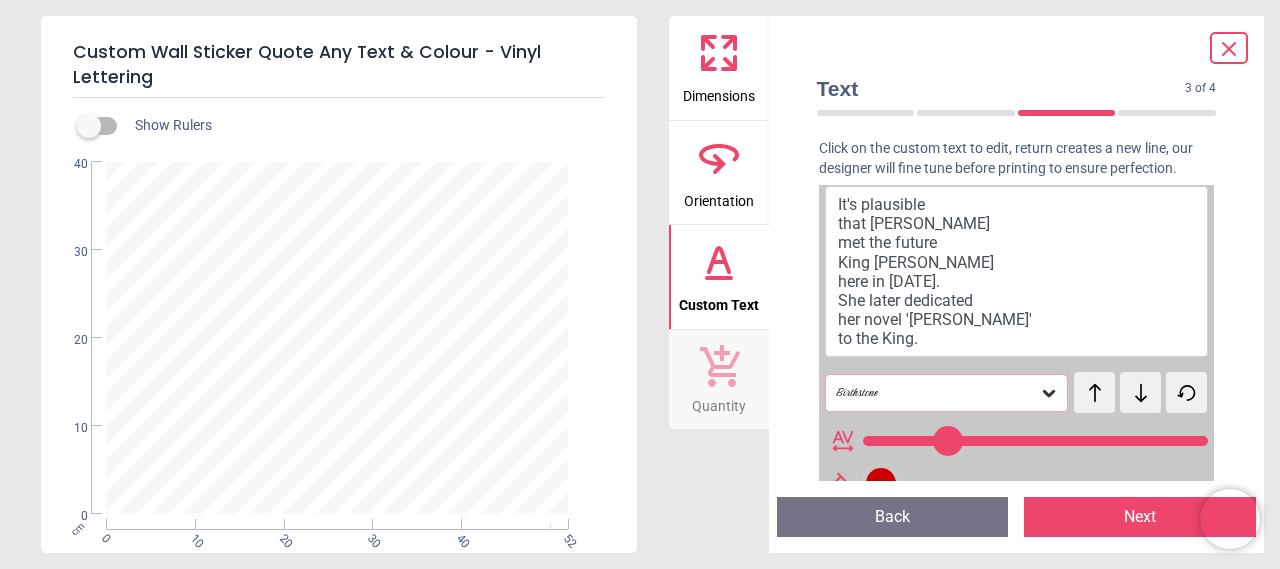 click 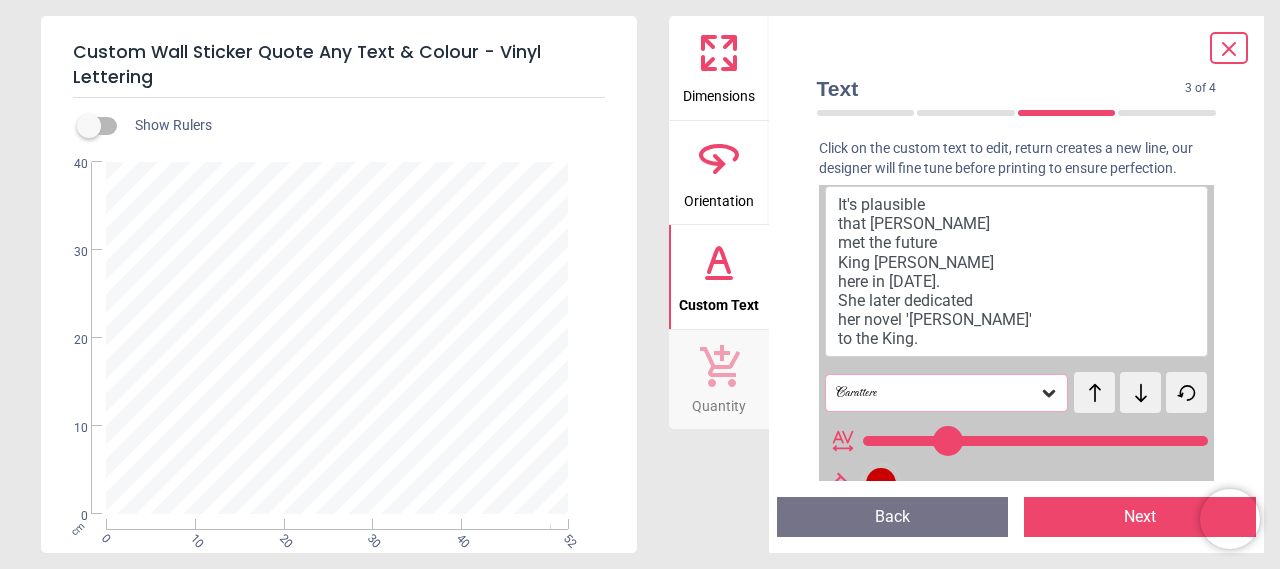 click 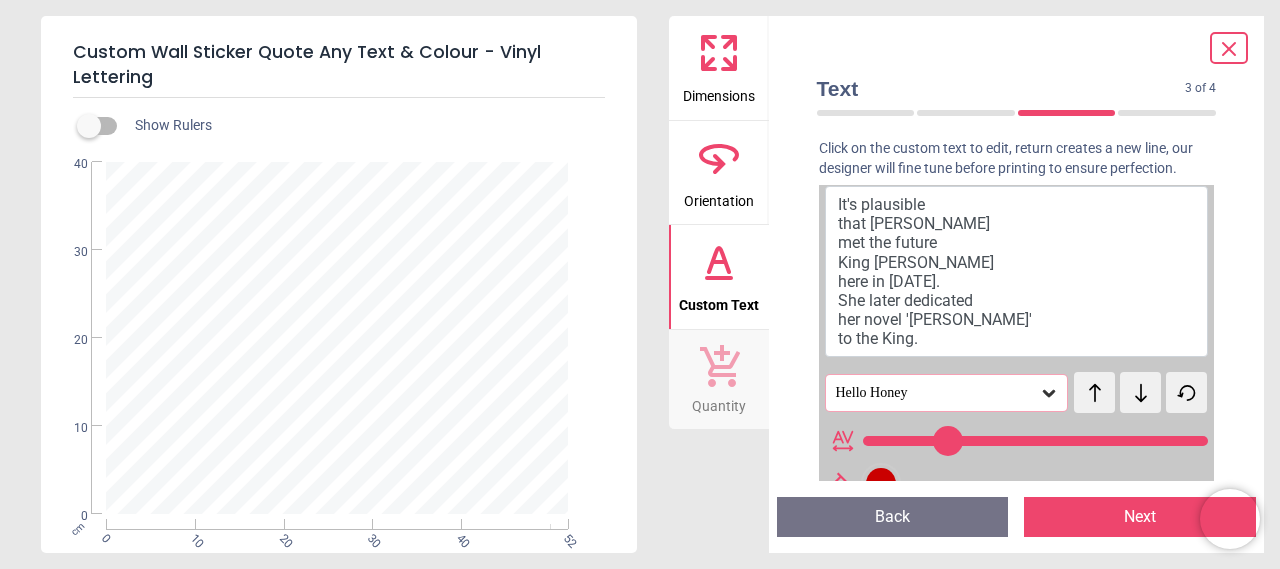 click 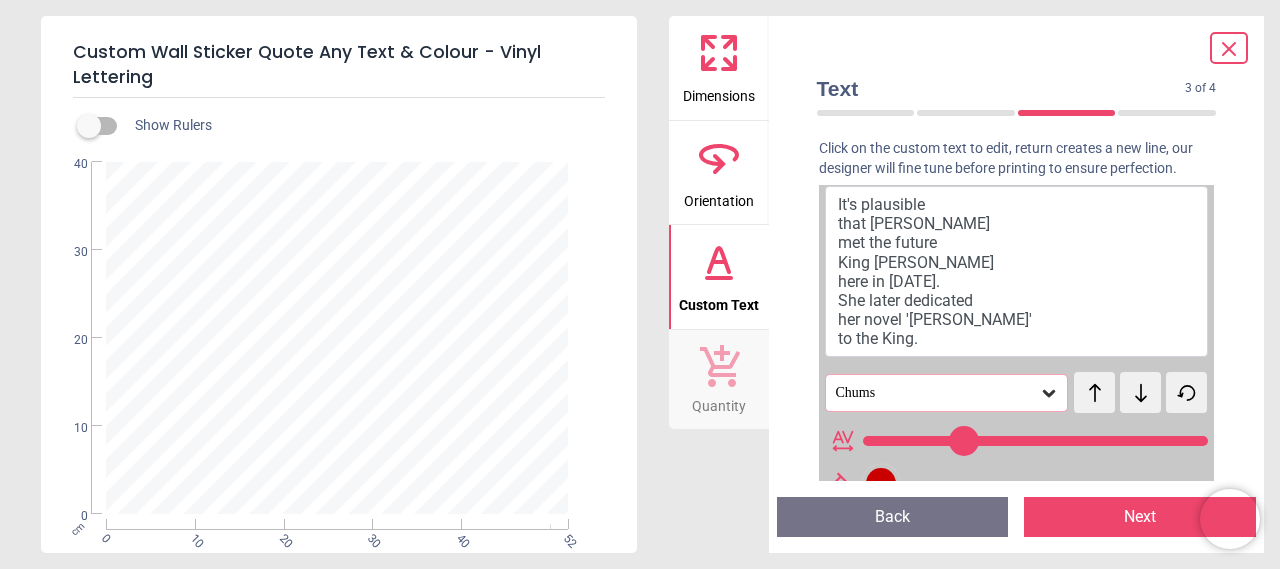 click 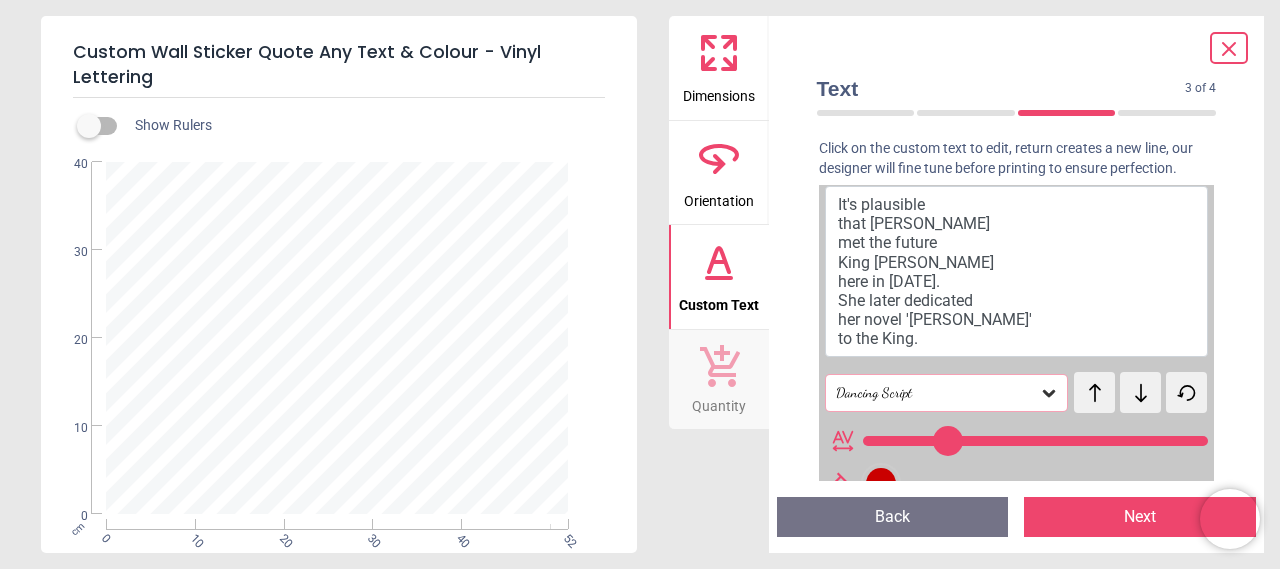 click on "test" at bounding box center (1109, 382) 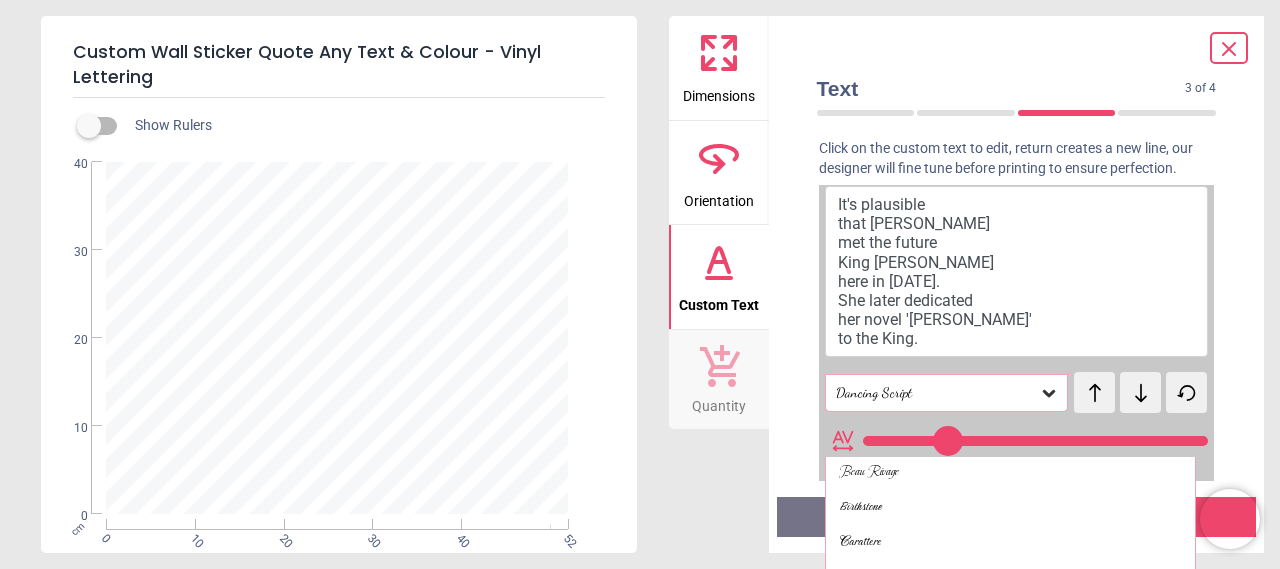 scroll, scrollTop: 594, scrollLeft: 0, axis: vertical 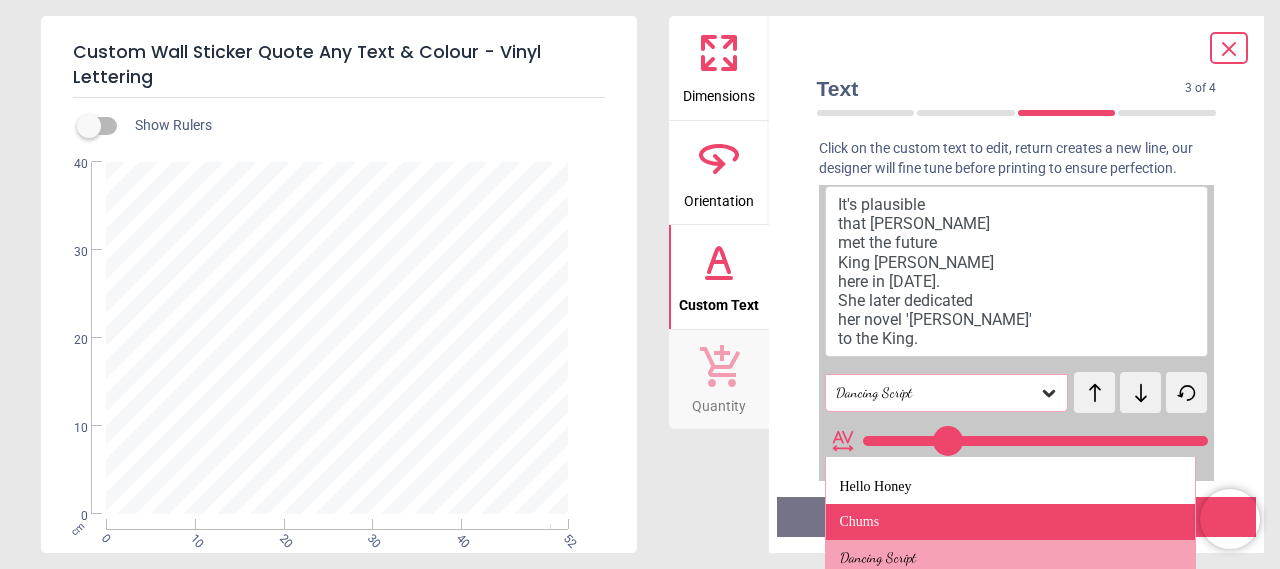 click on "Chums" at bounding box center (860, 522) 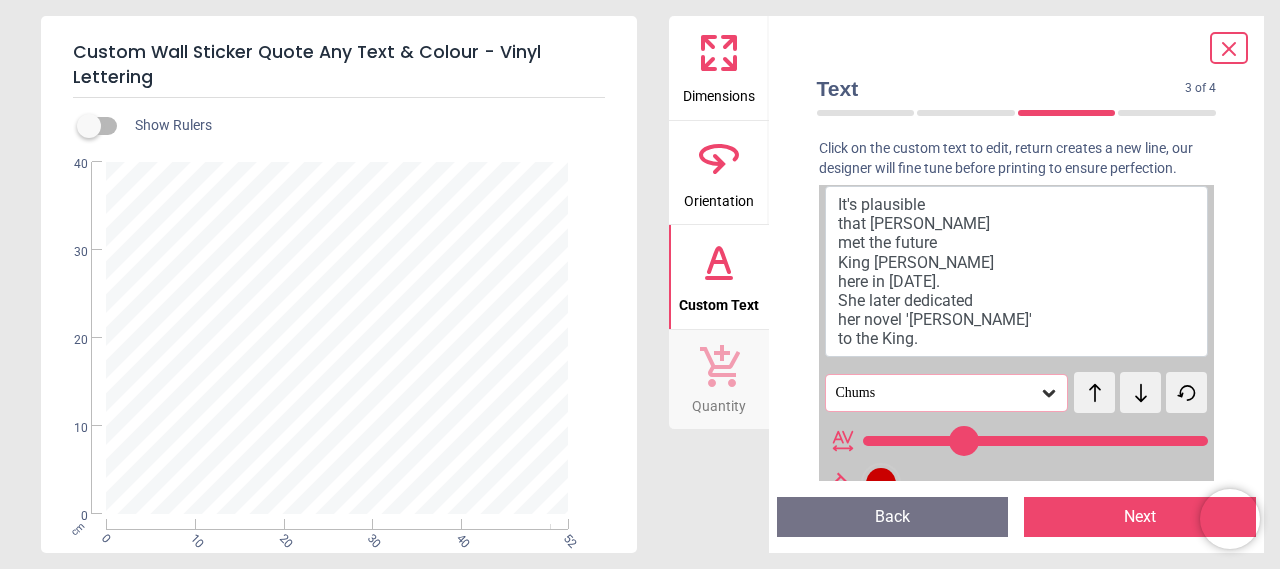 click 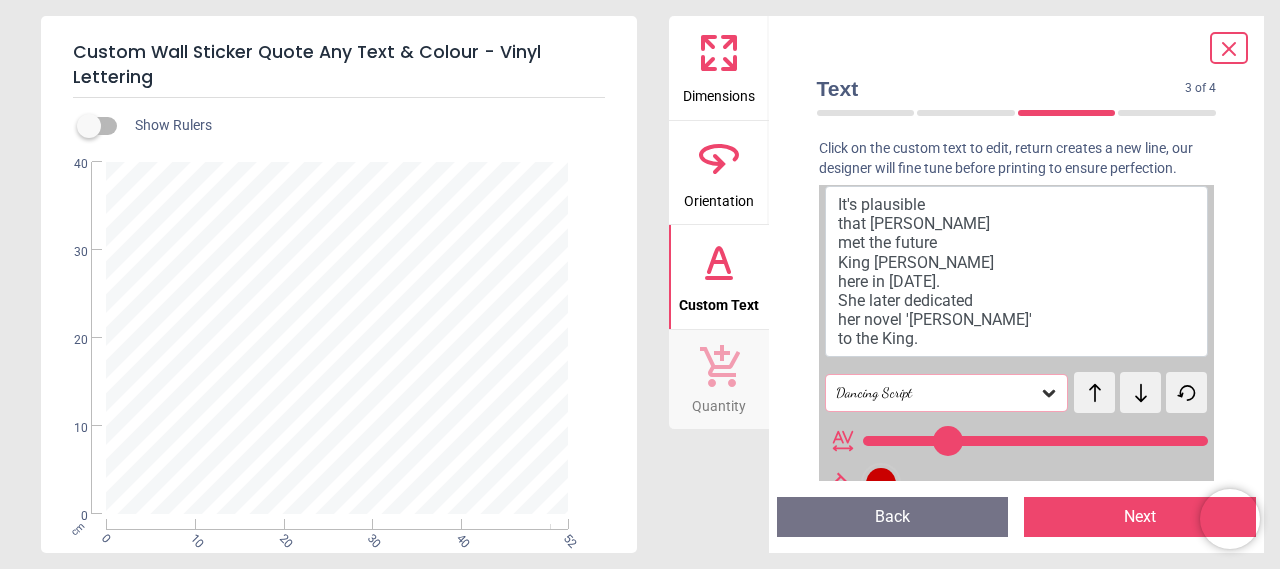 click 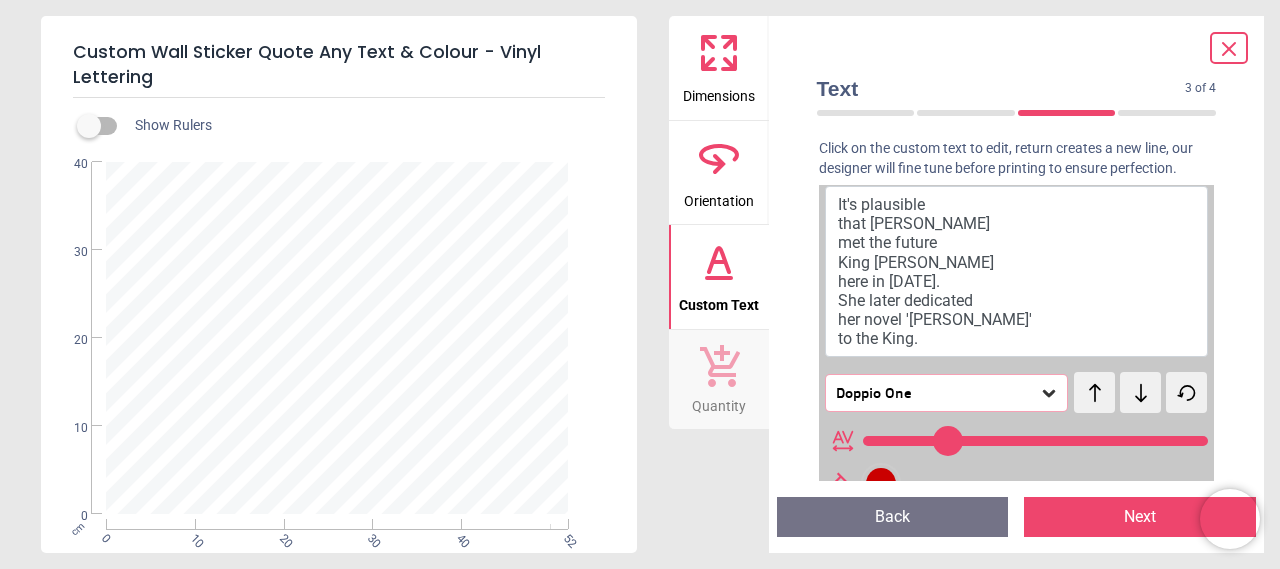click 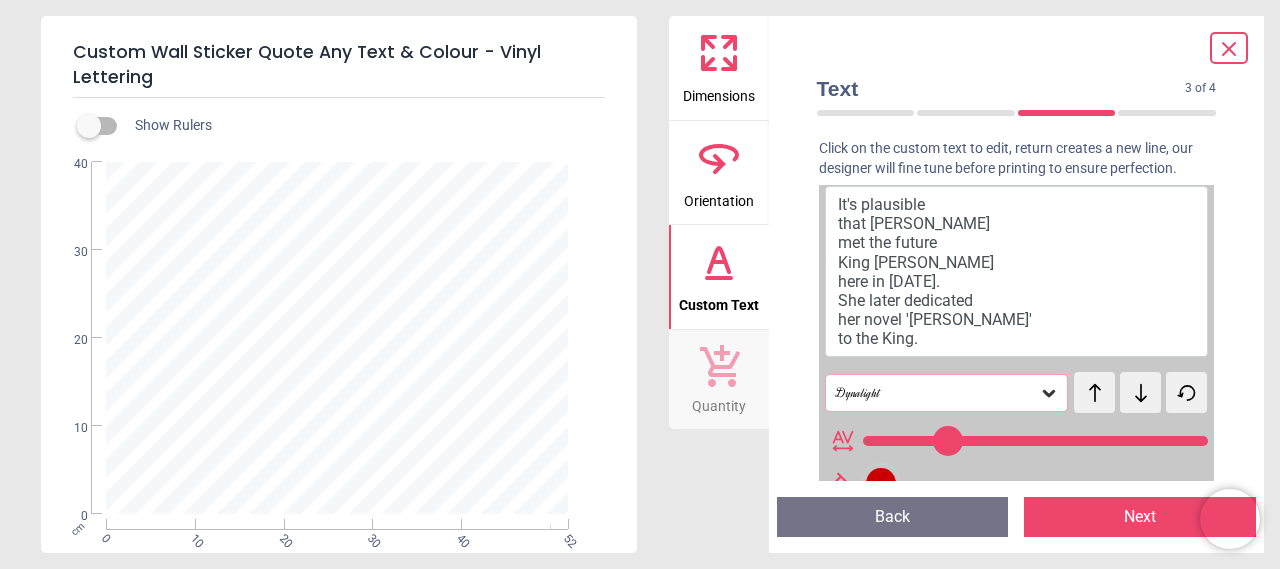 click 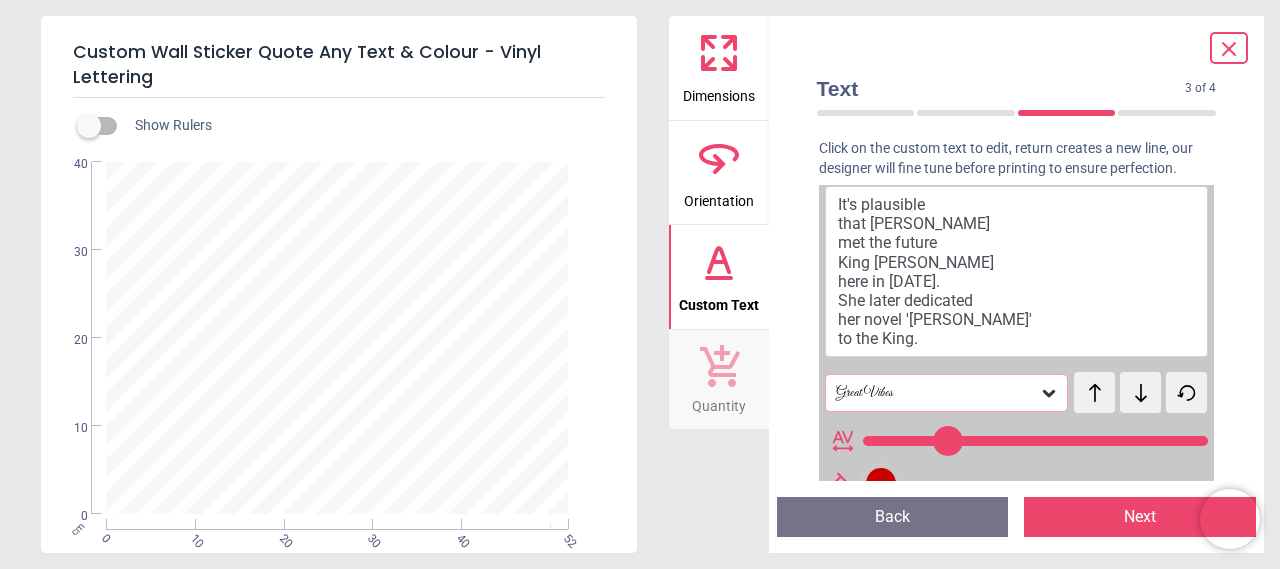 click 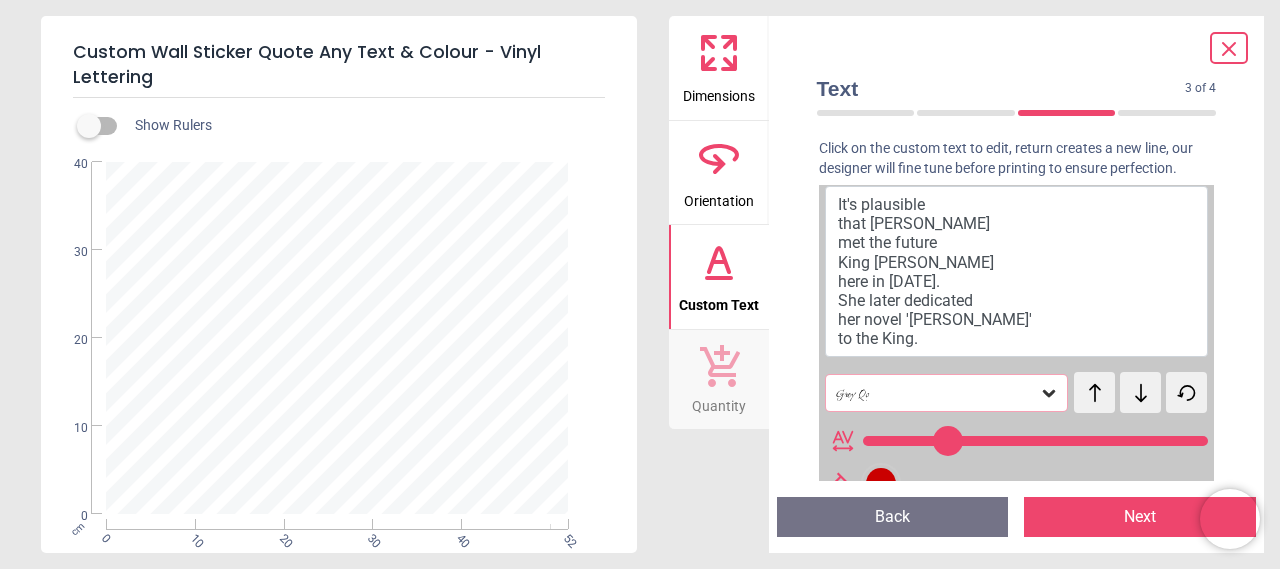 click 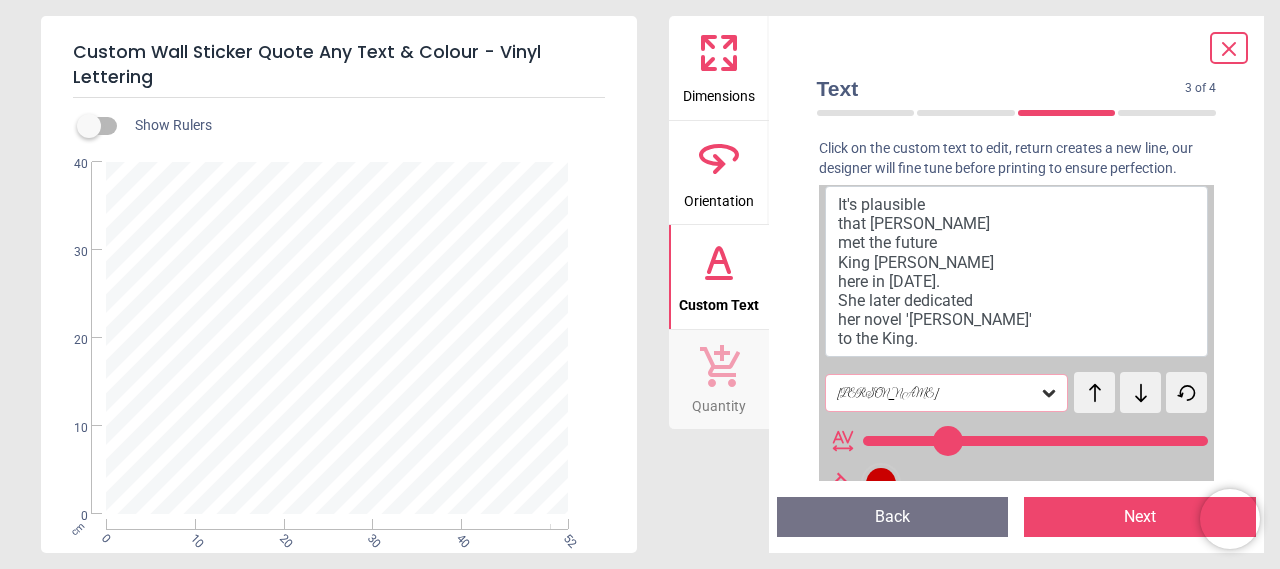 click 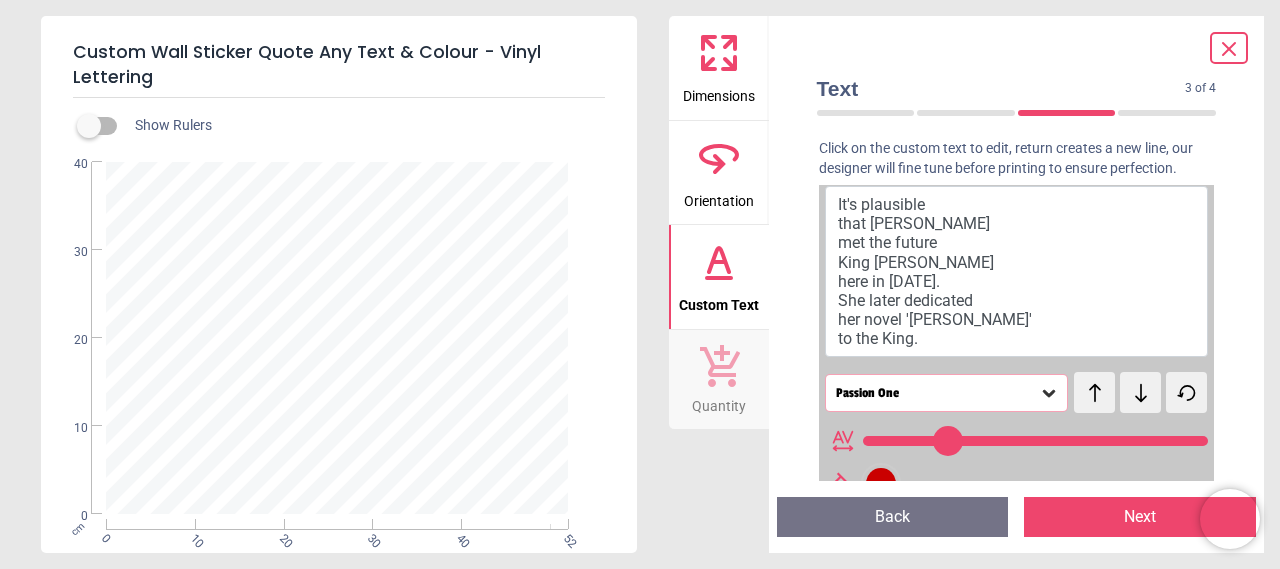 click 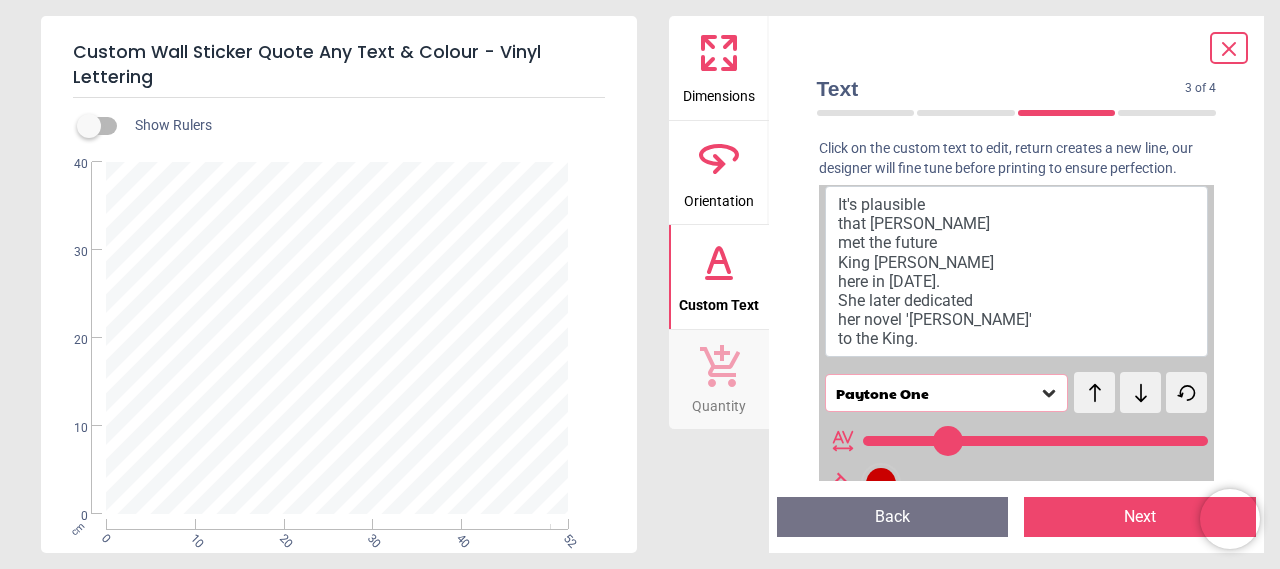 click 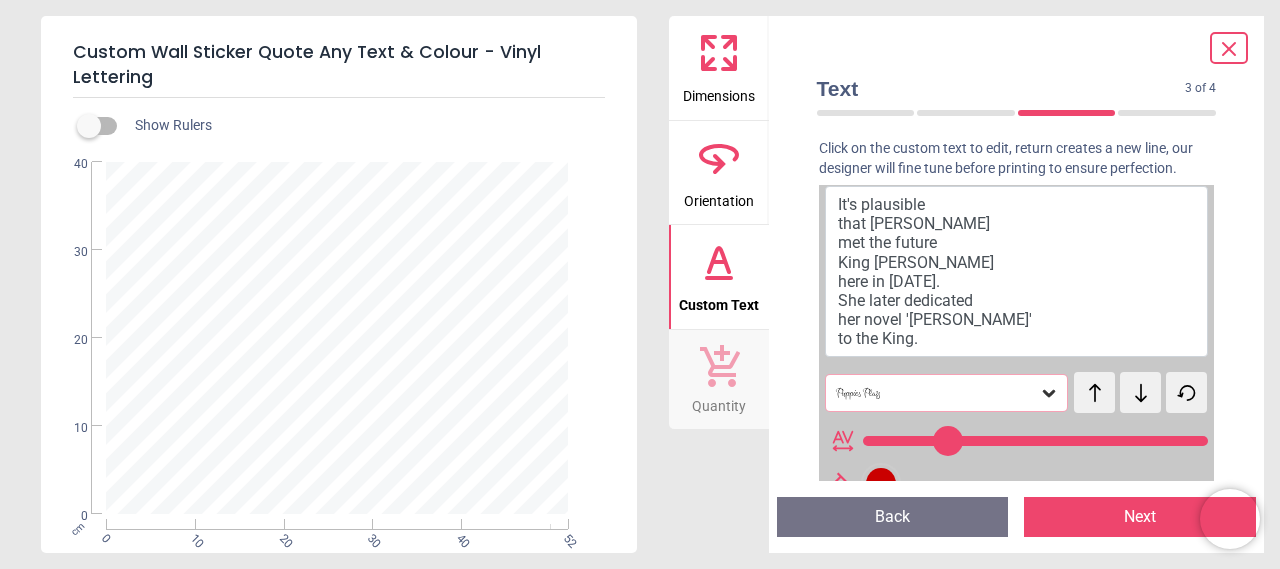 click 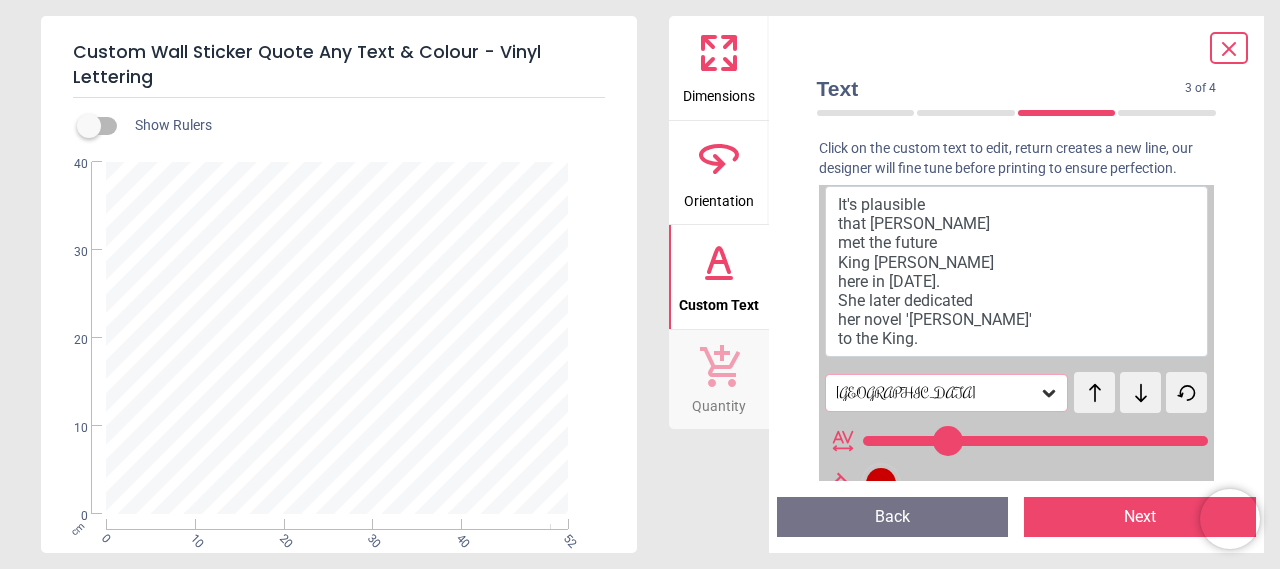 click 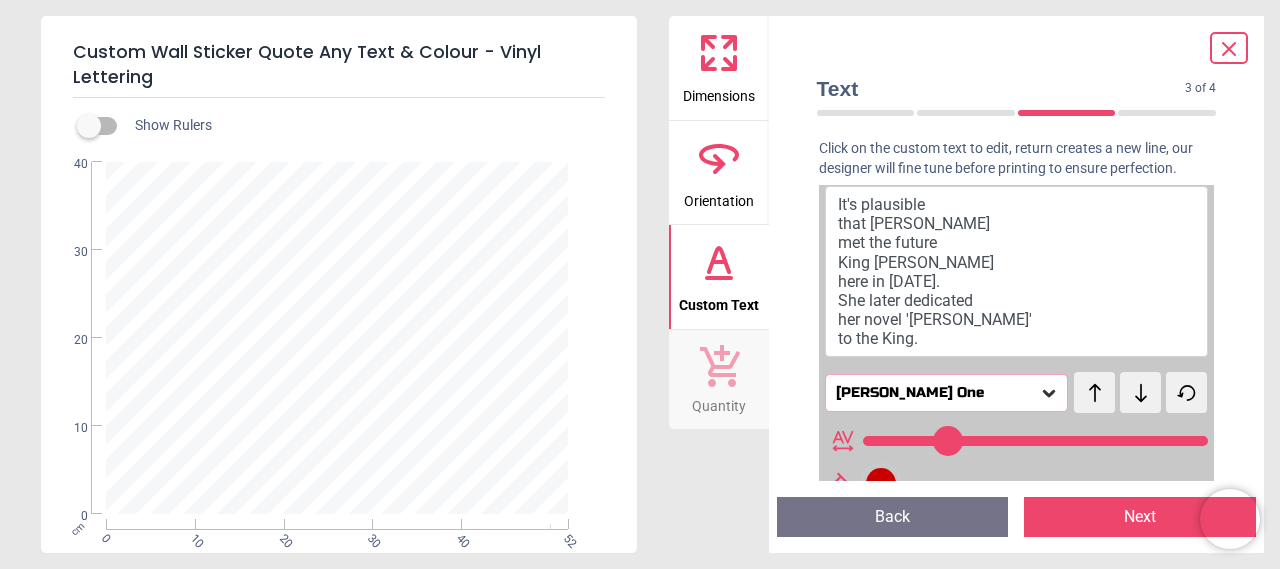 click 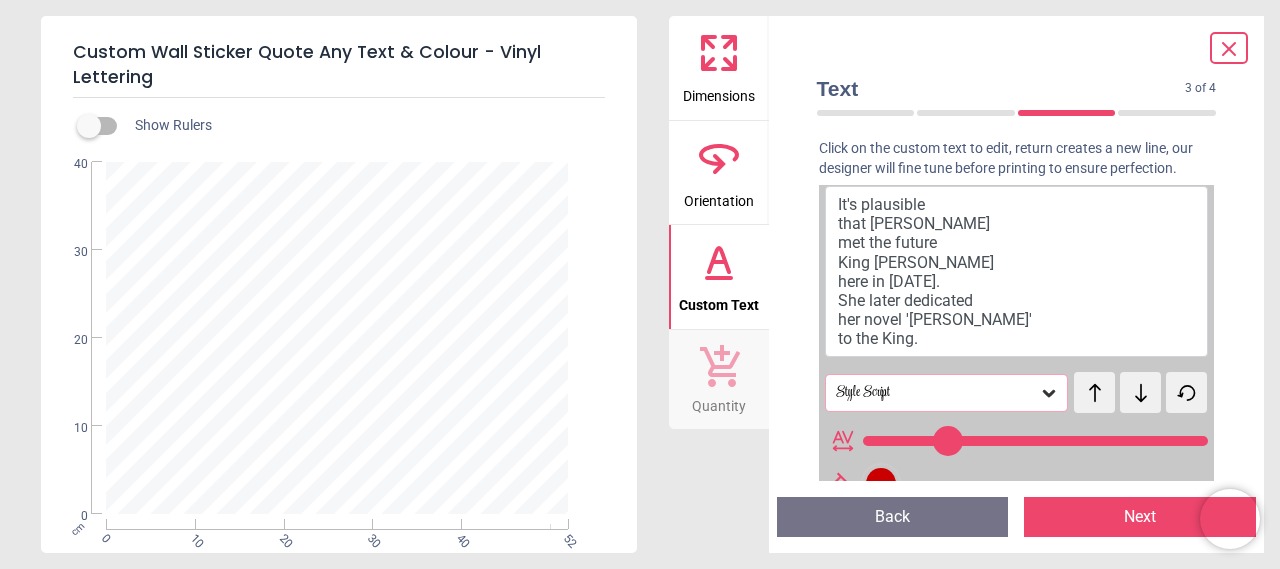 click 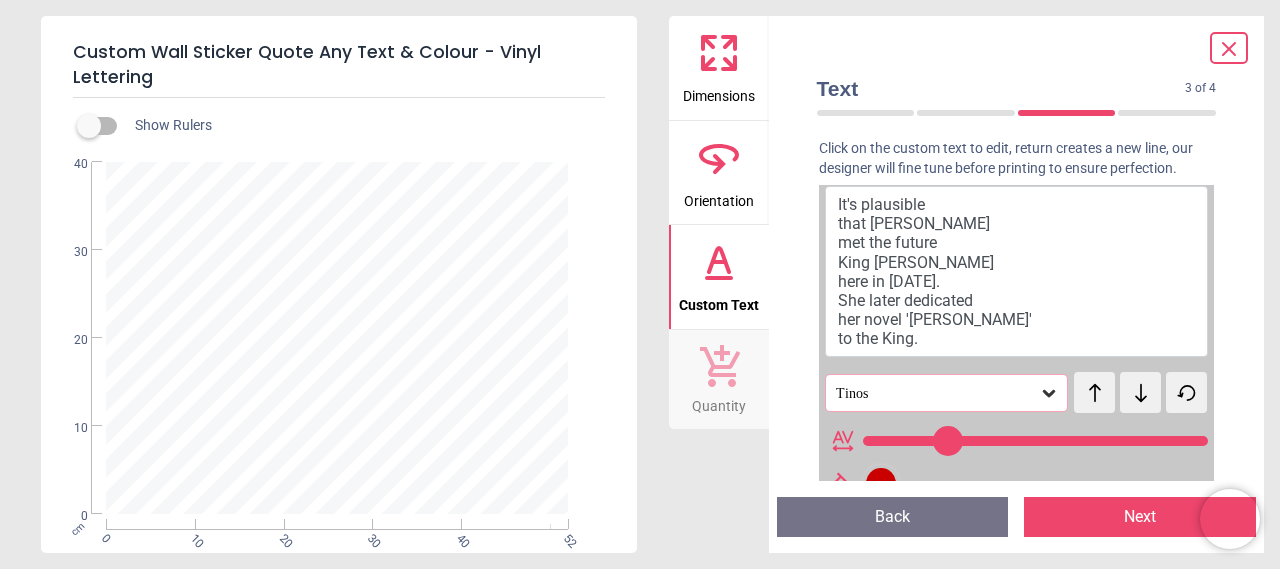 click 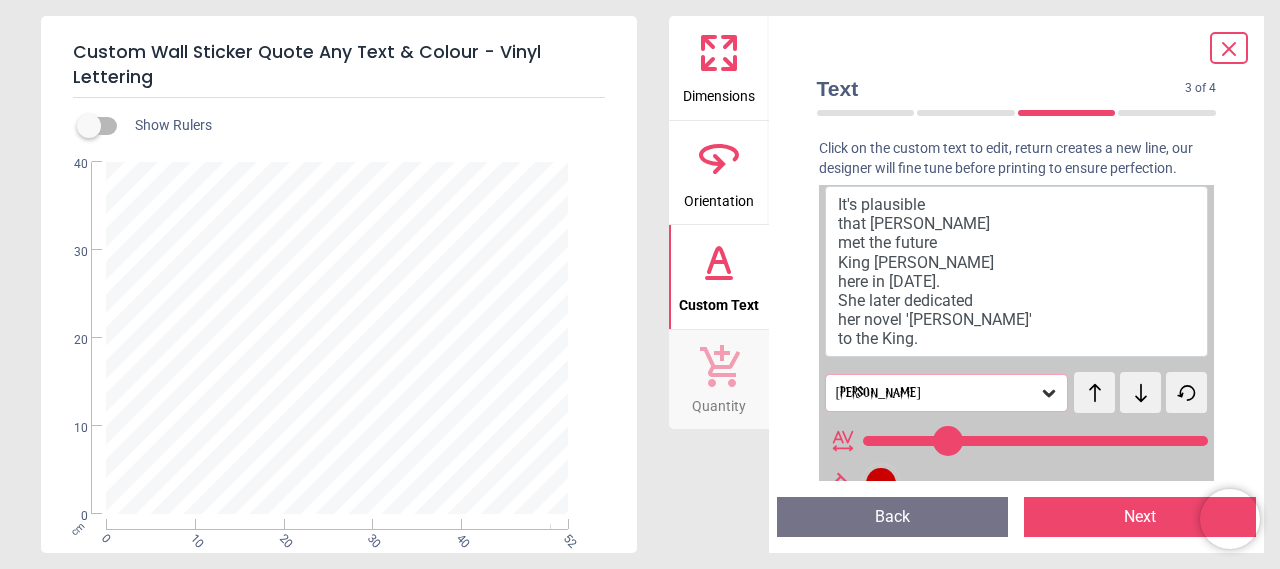 click 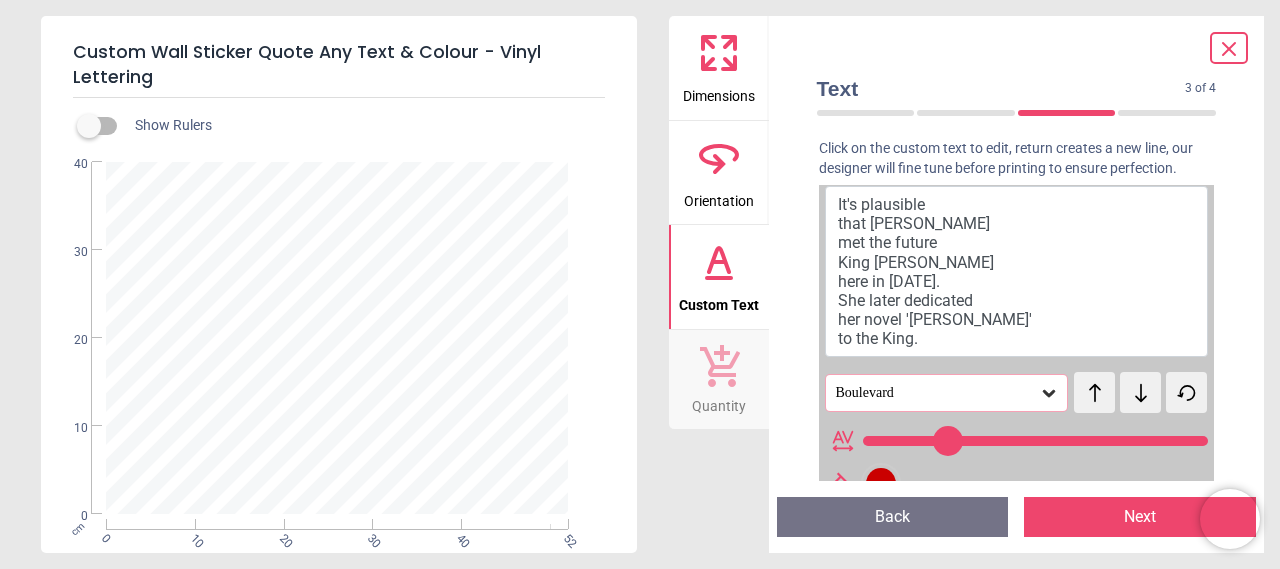 click 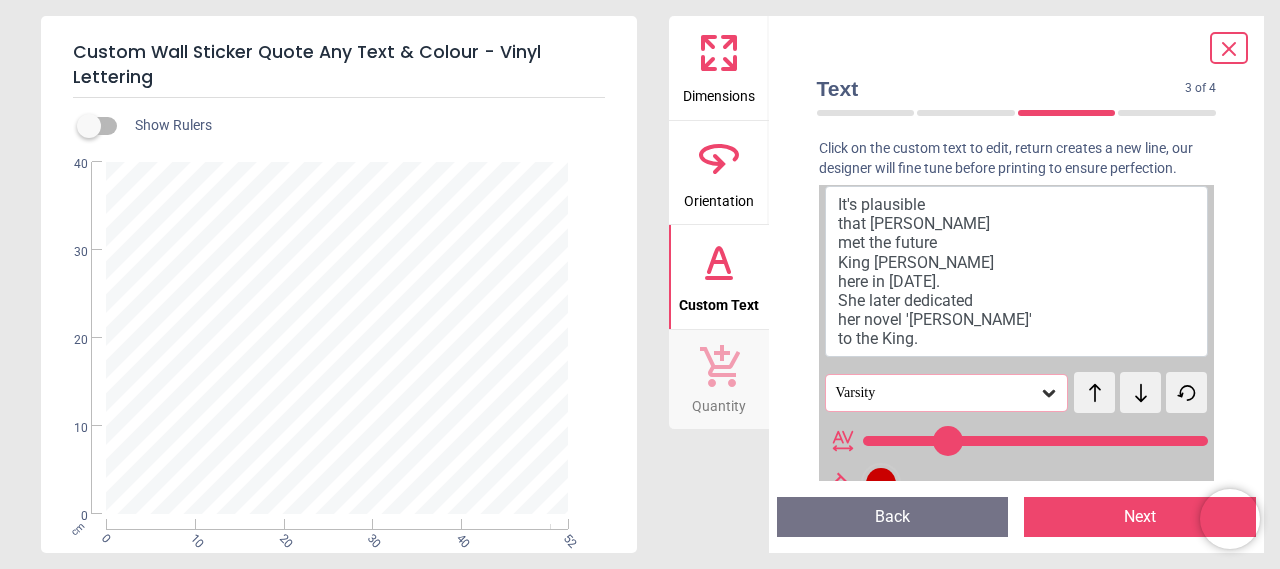 click 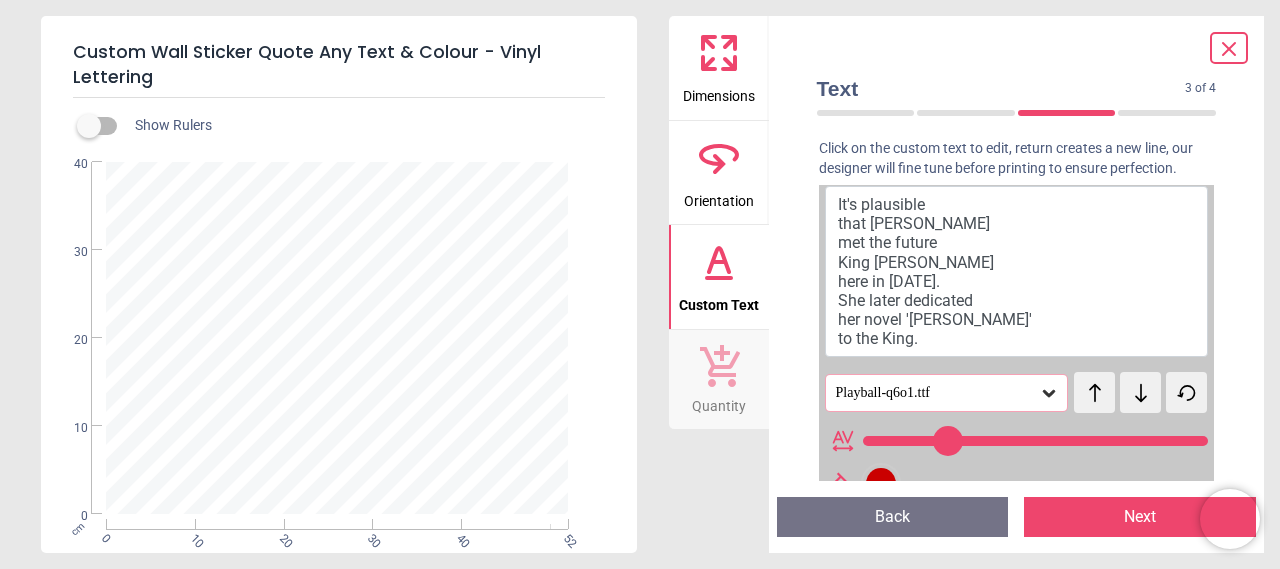 click 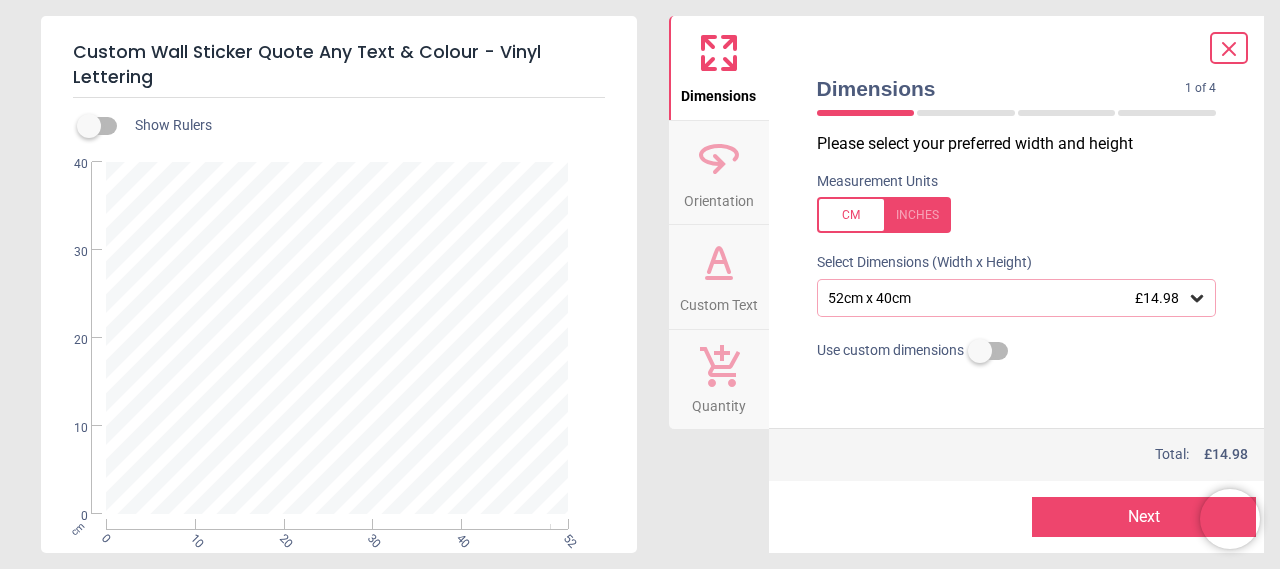click on "52cm  x  40cm       £14.98" at bounding box center (1007, 298) 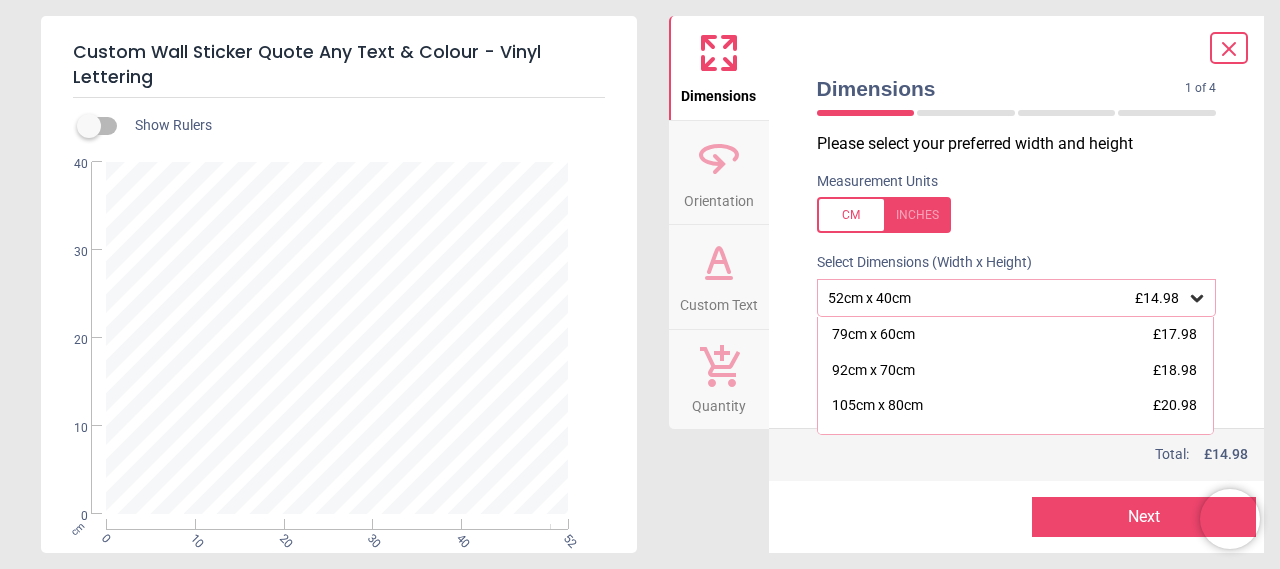 scroll, scrollTop: 103, scrollLeft: 0, axis: vertical 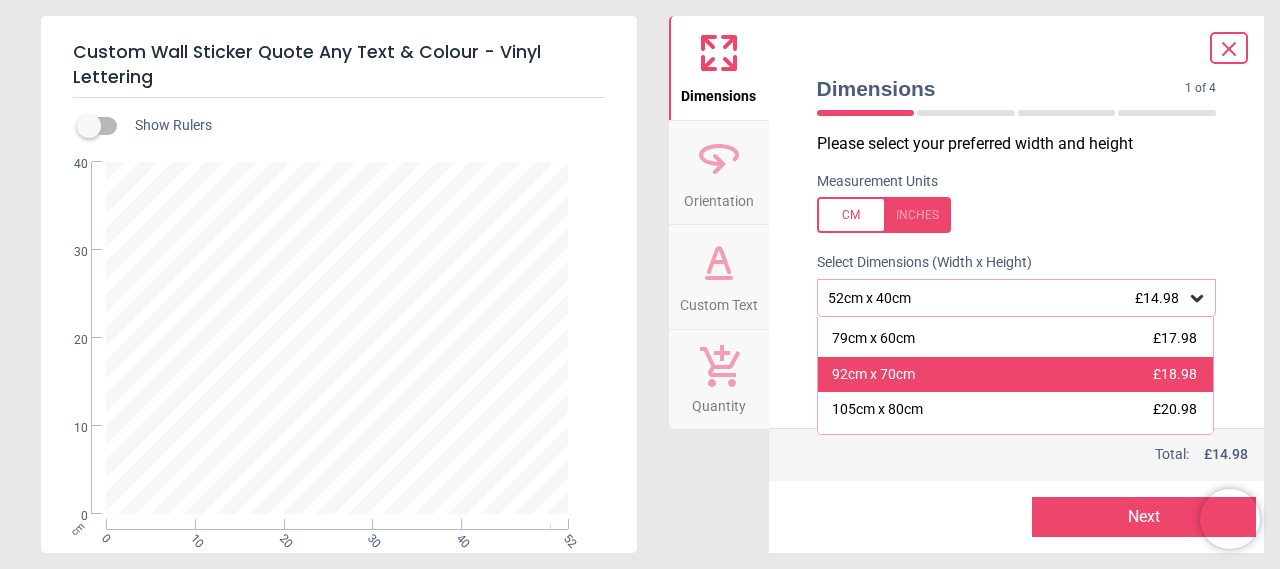 click on "92cm  x  70cm       £18.98" at bounding box center (1016, 375) 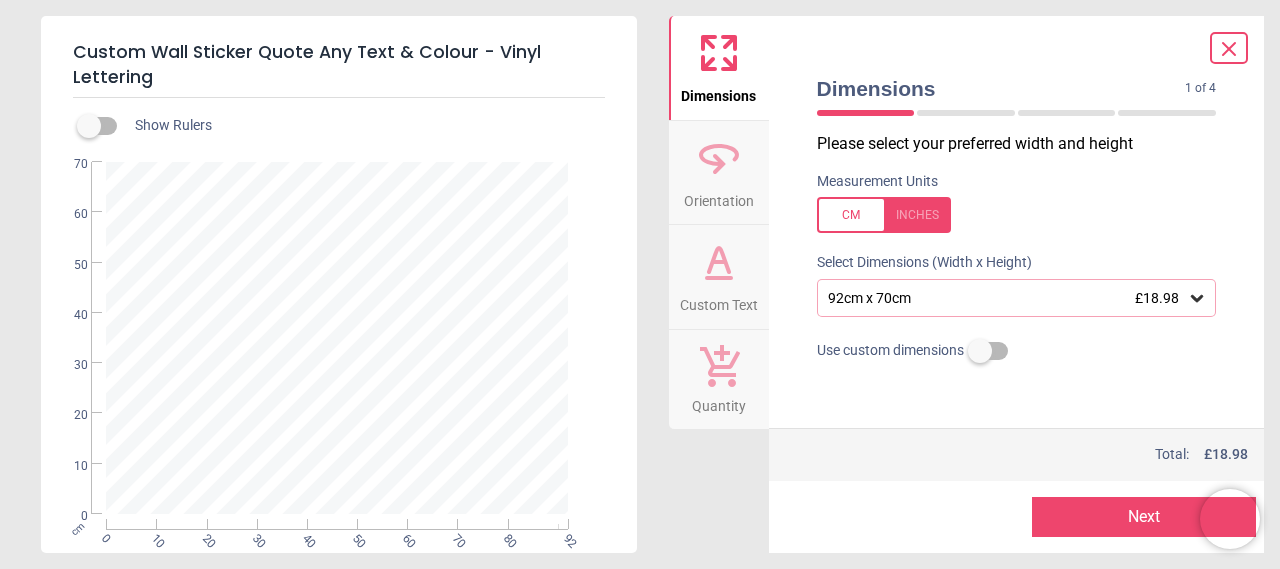 click at bounding box center (980, 351) 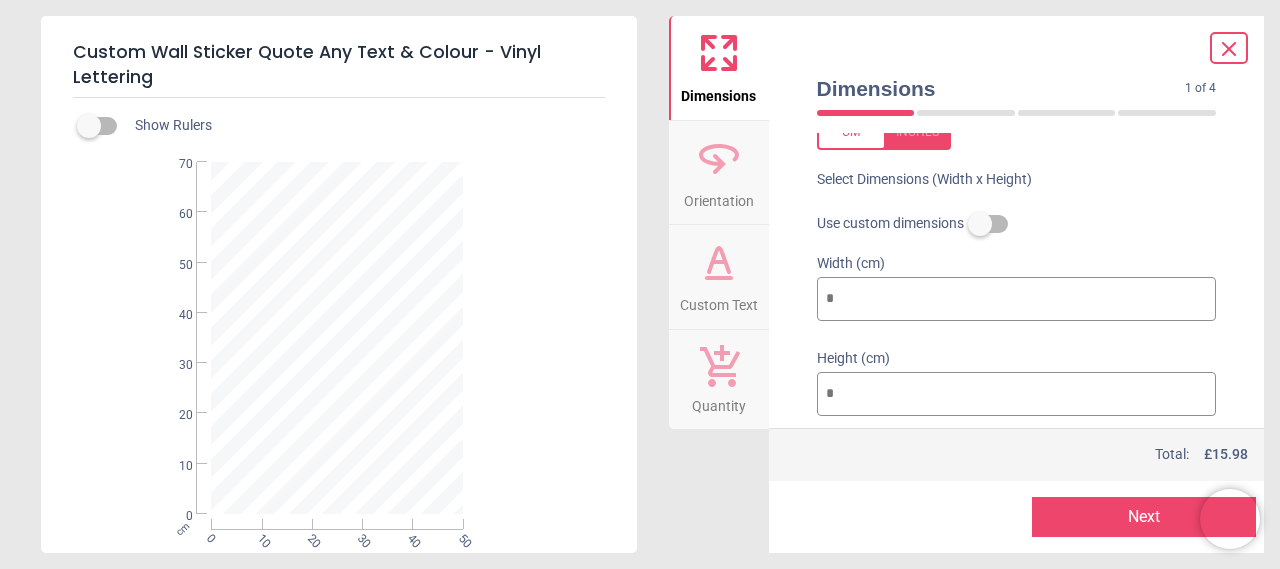 scroll, scrollTop: 87, scrollLeft: 0, axis: vertical 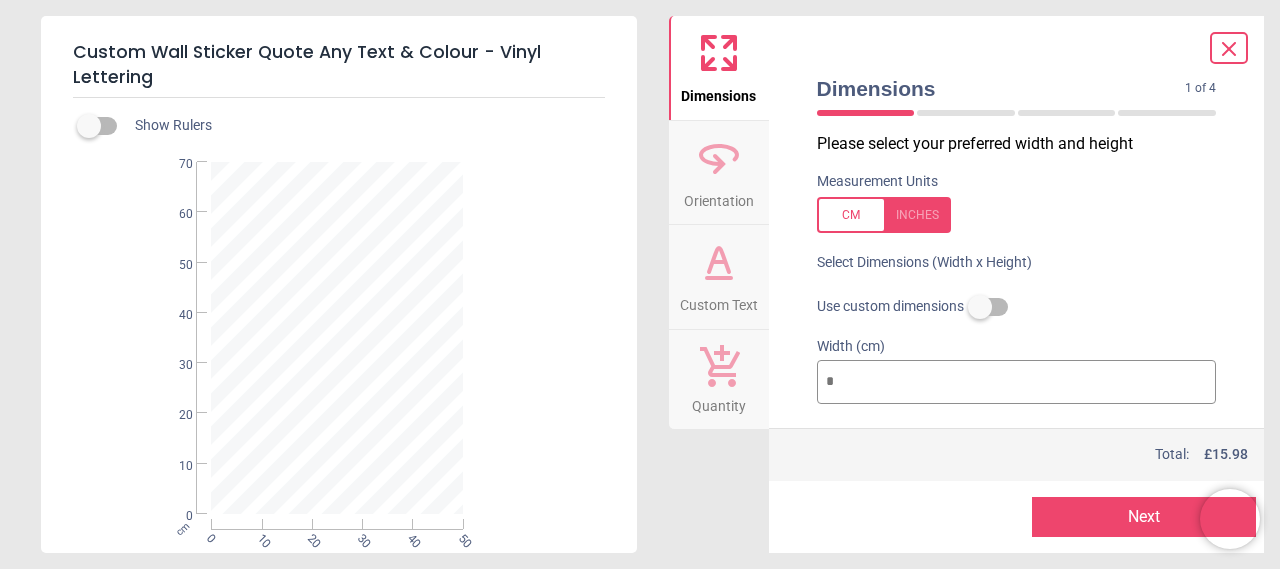 click on "Custom Text" at bounding box center (719, 301) 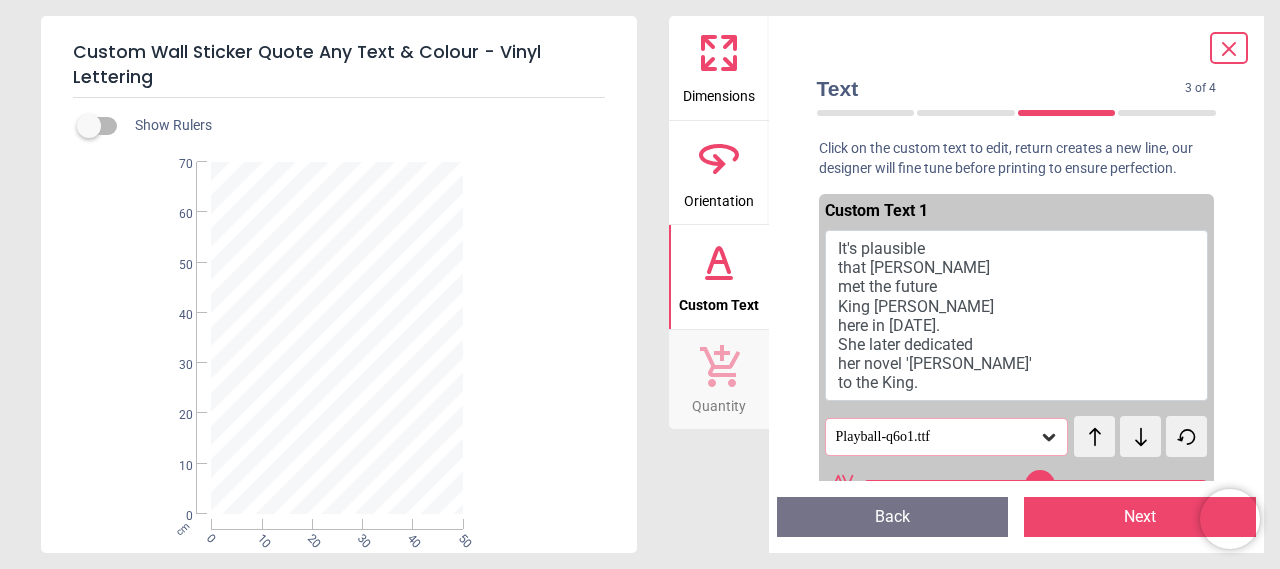 click on "**********" at bounding box center (337, 337) 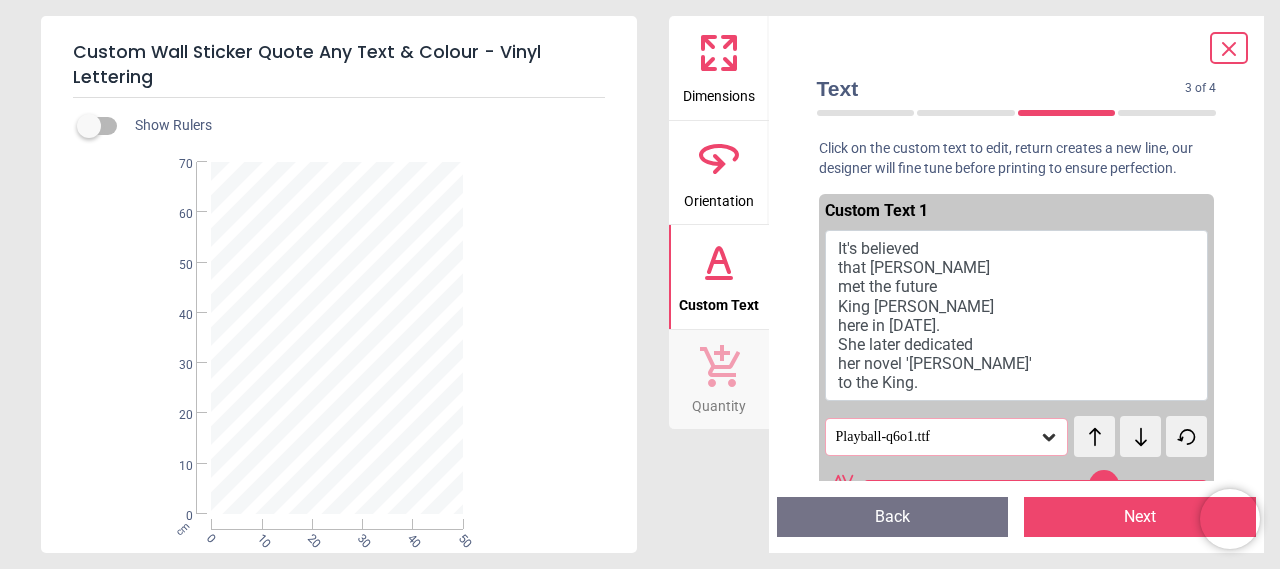 click on "**********" at bounding box center (337, 337) 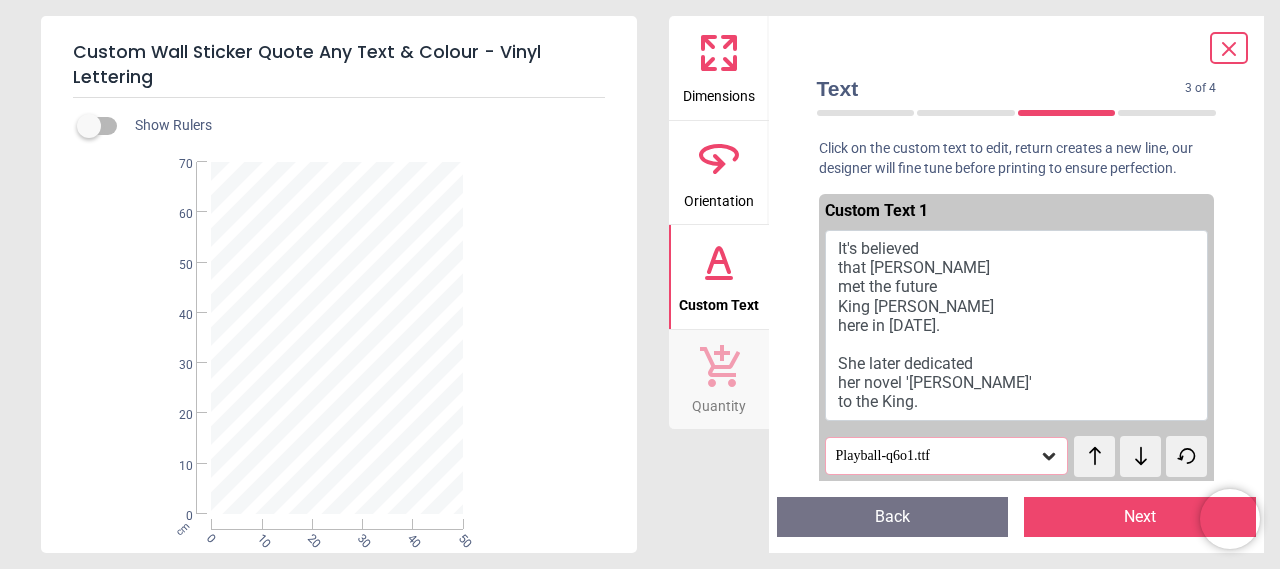 click 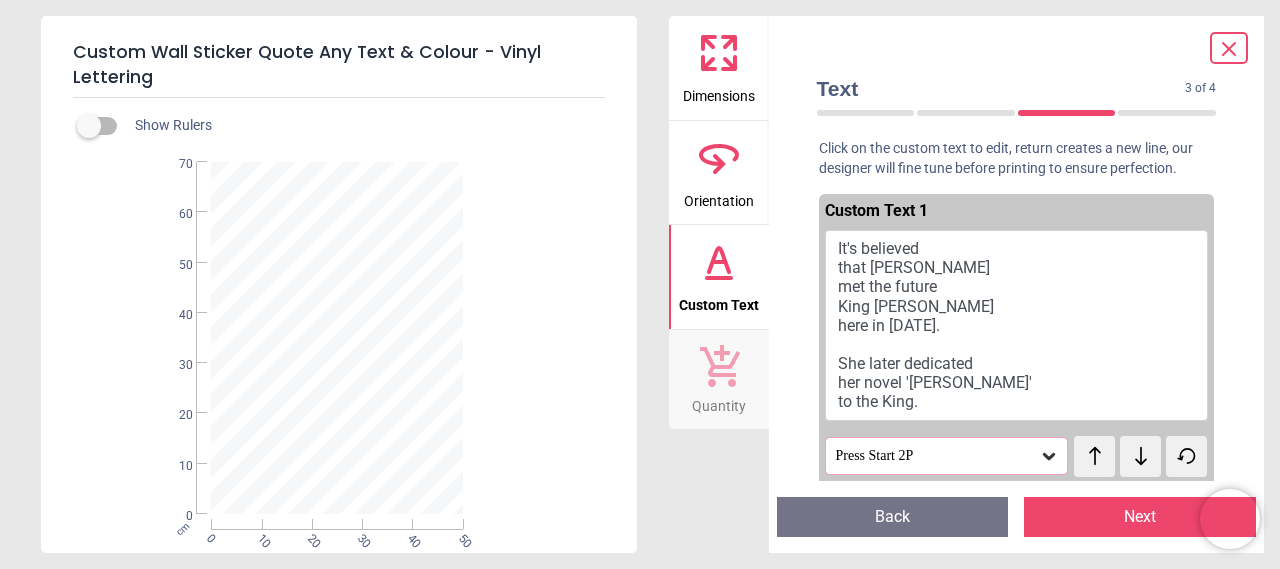 click 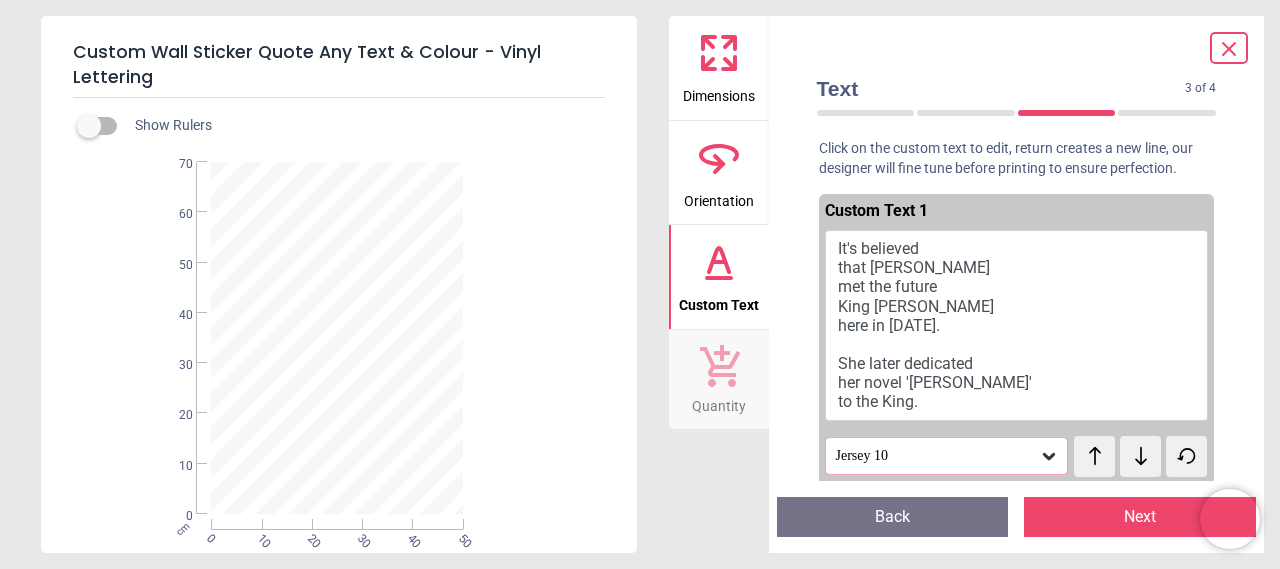 click 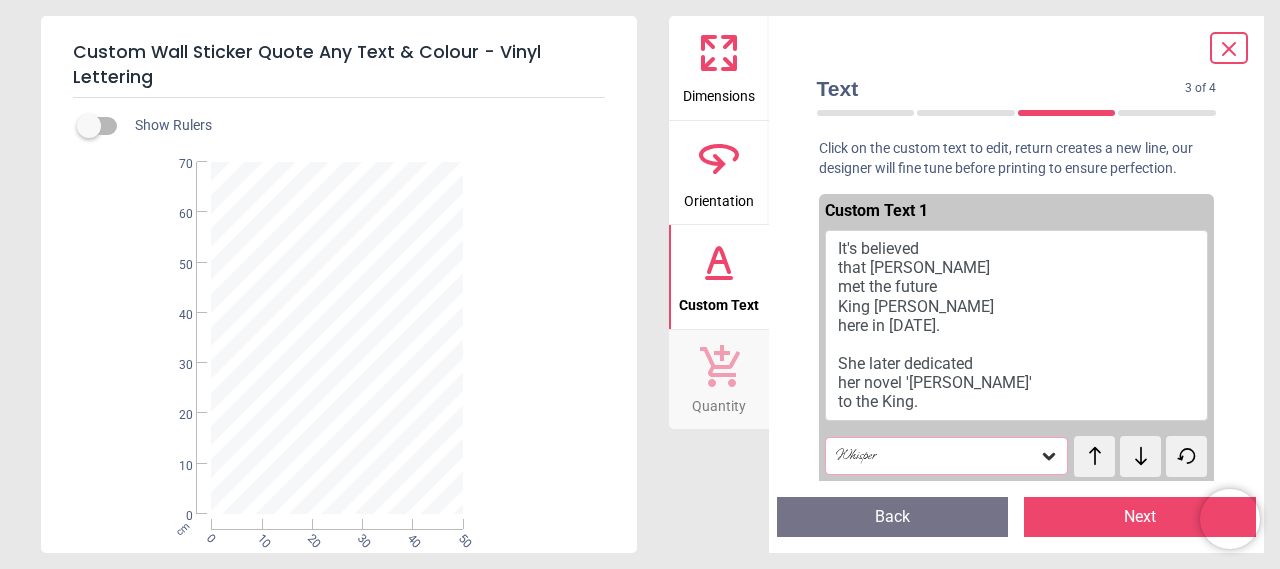 click 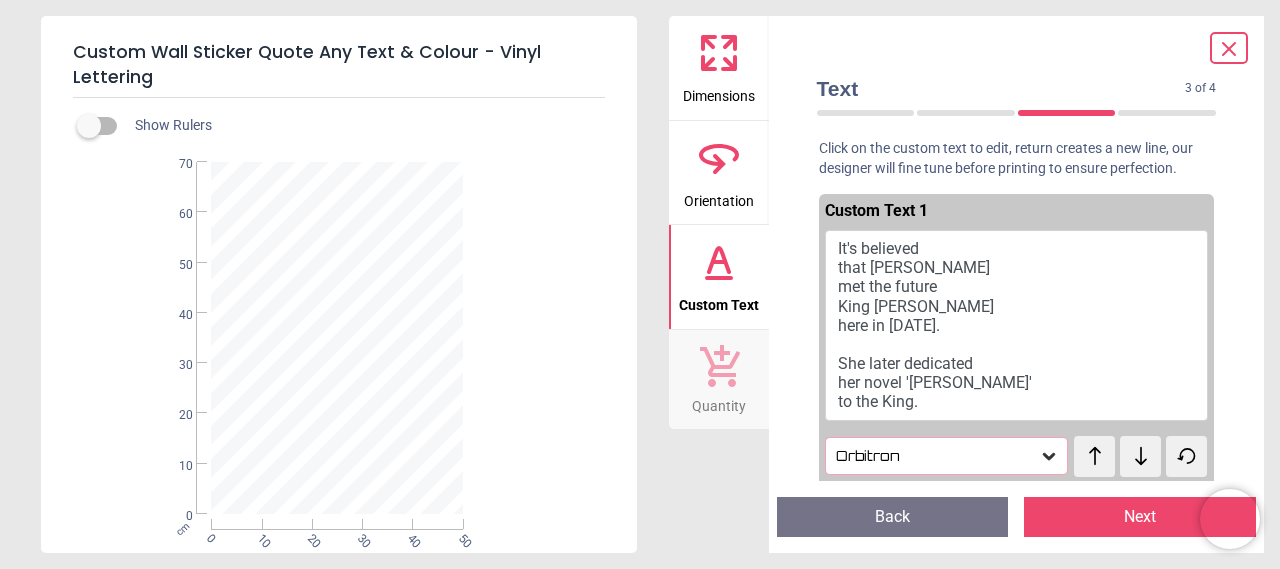 click 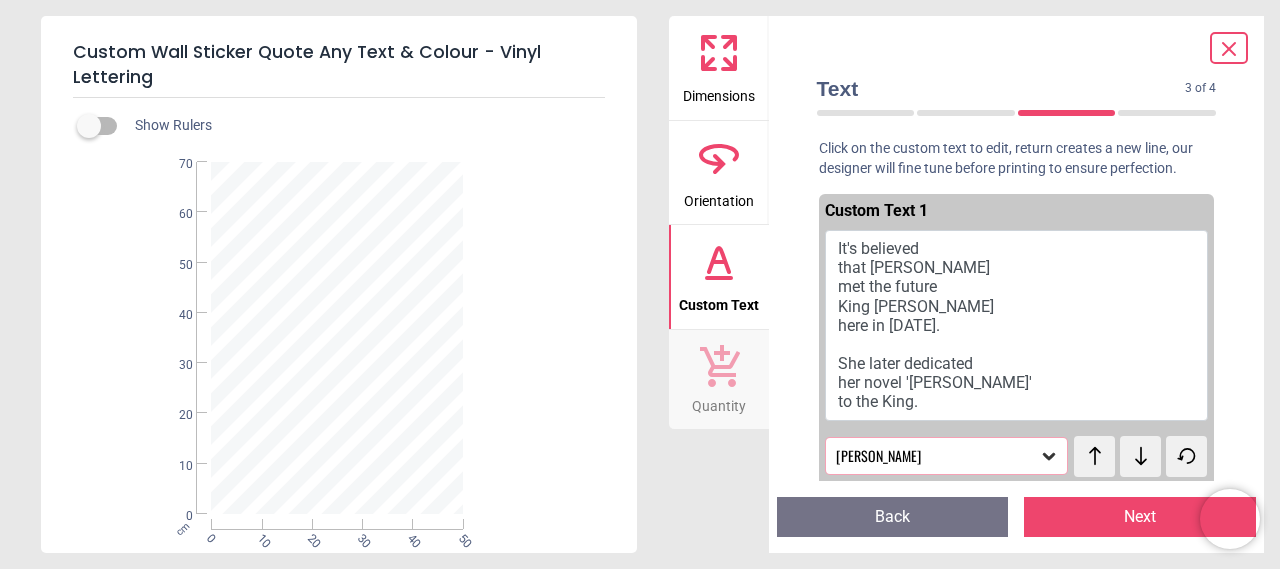 click 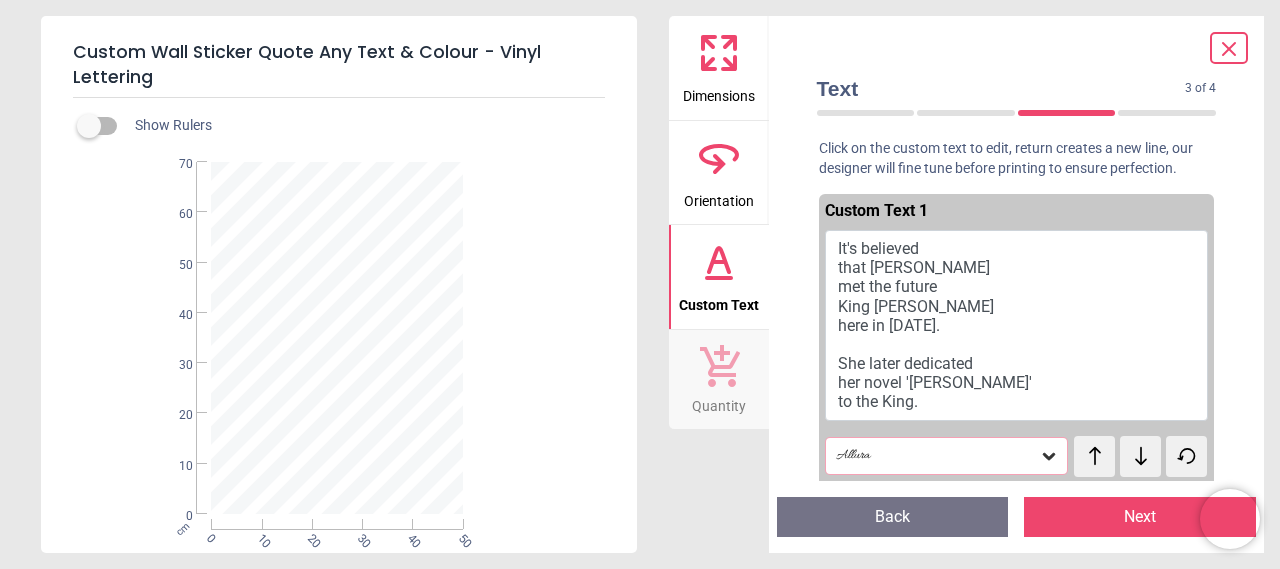 click 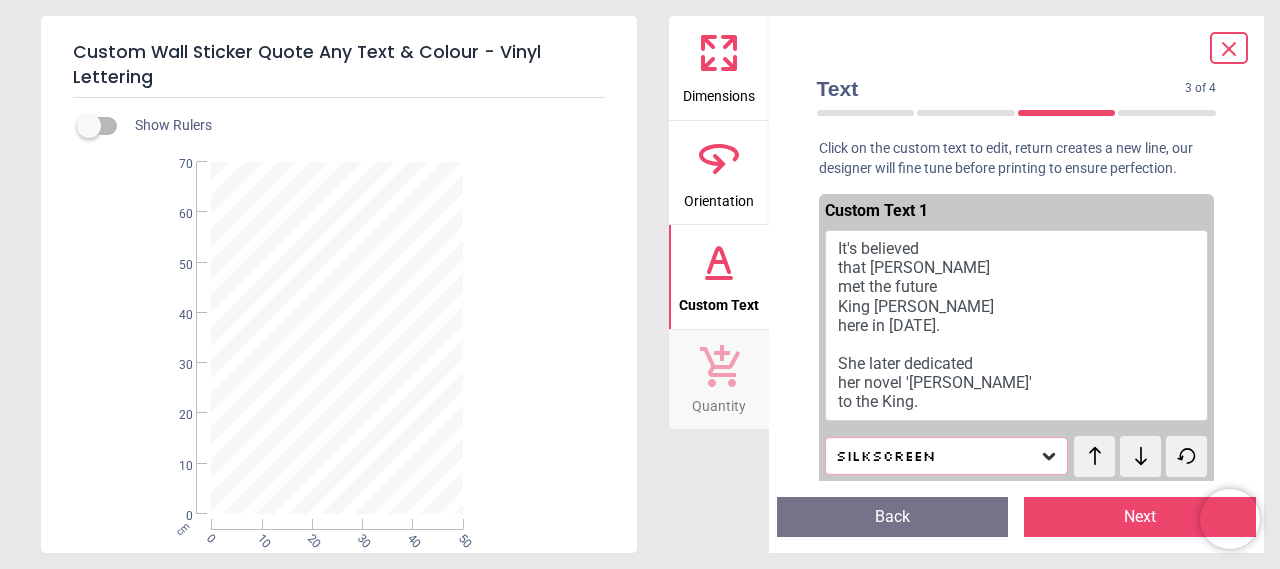 click 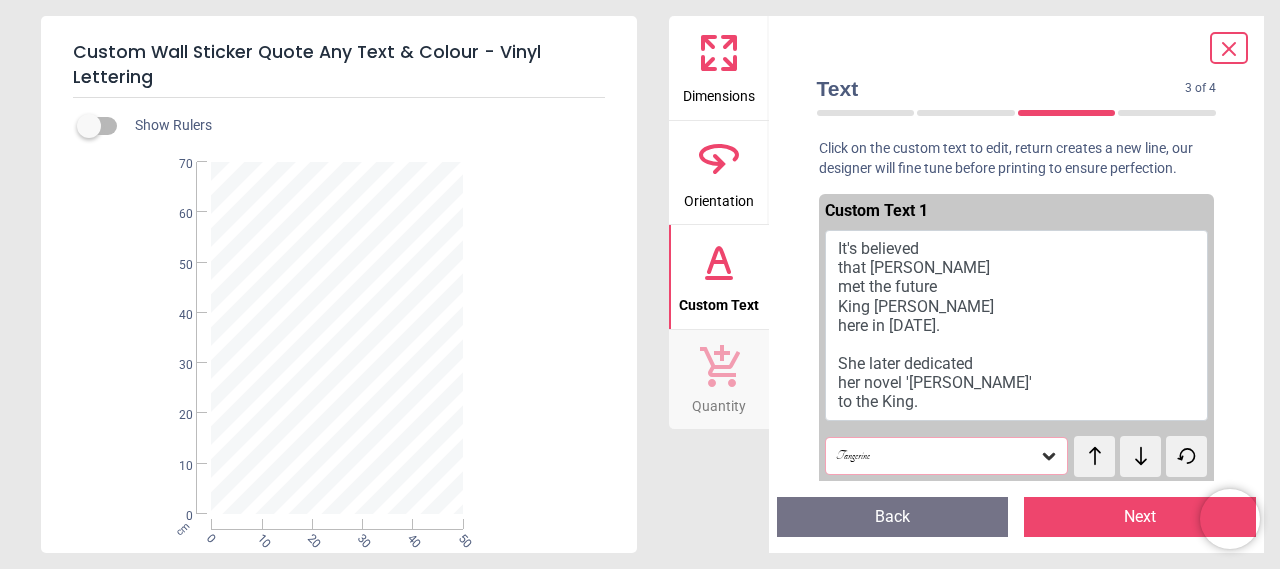 click 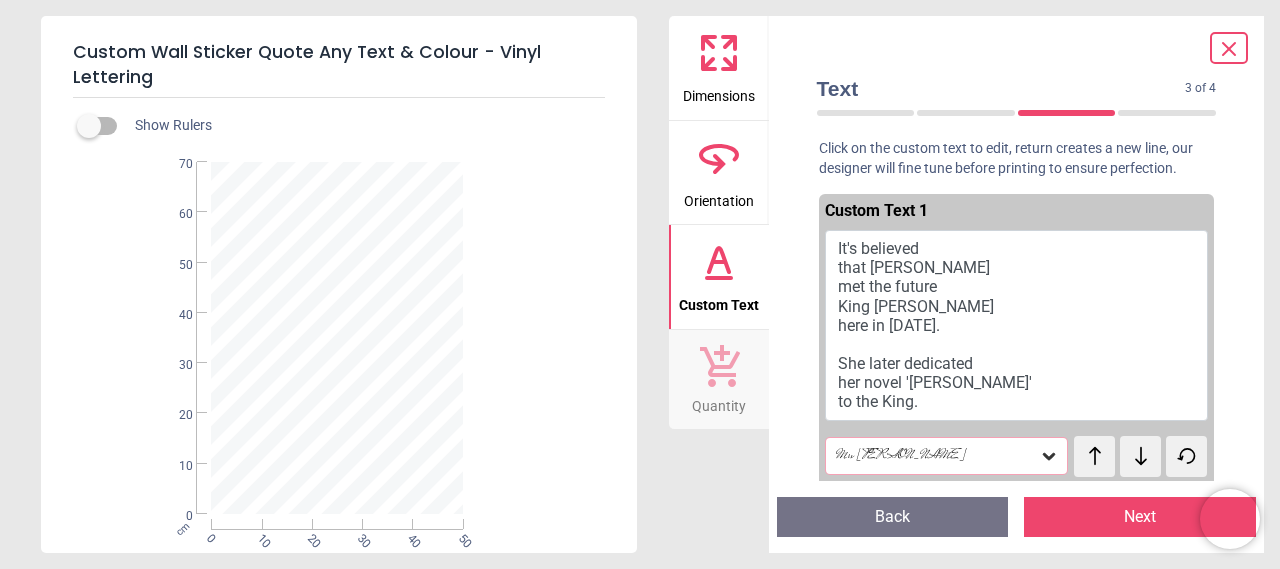 click 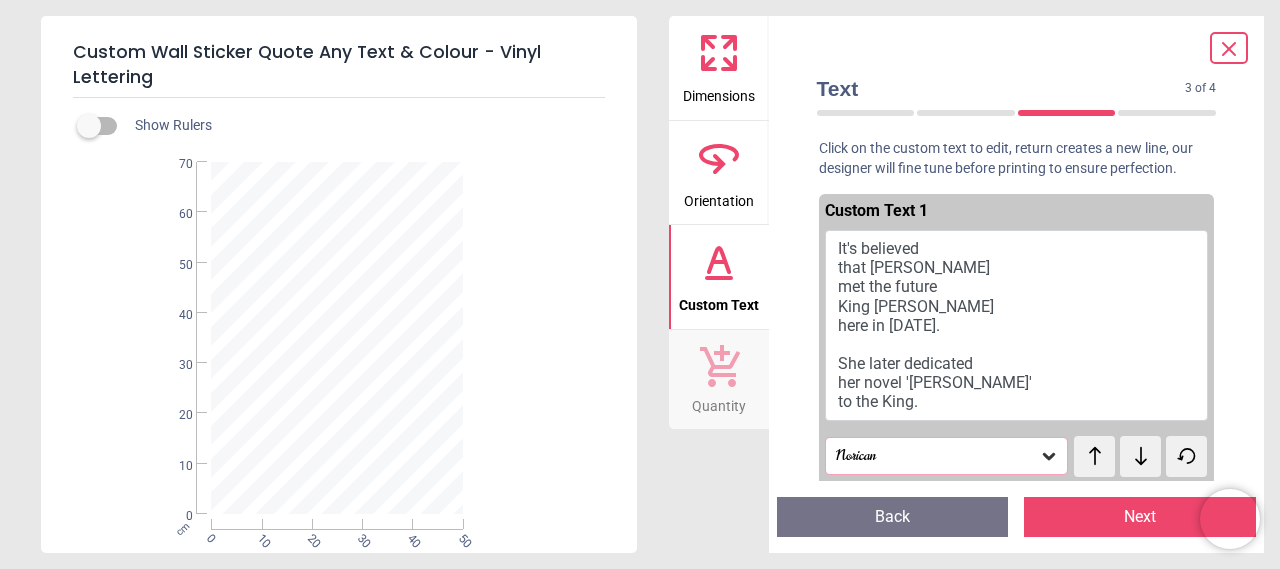 click 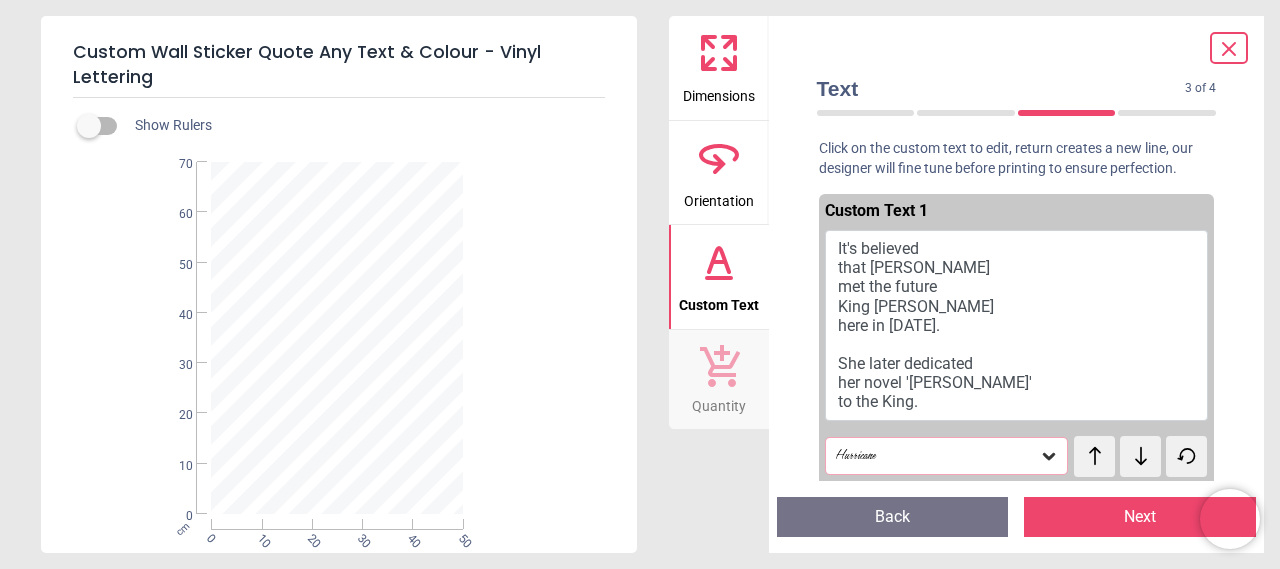 click 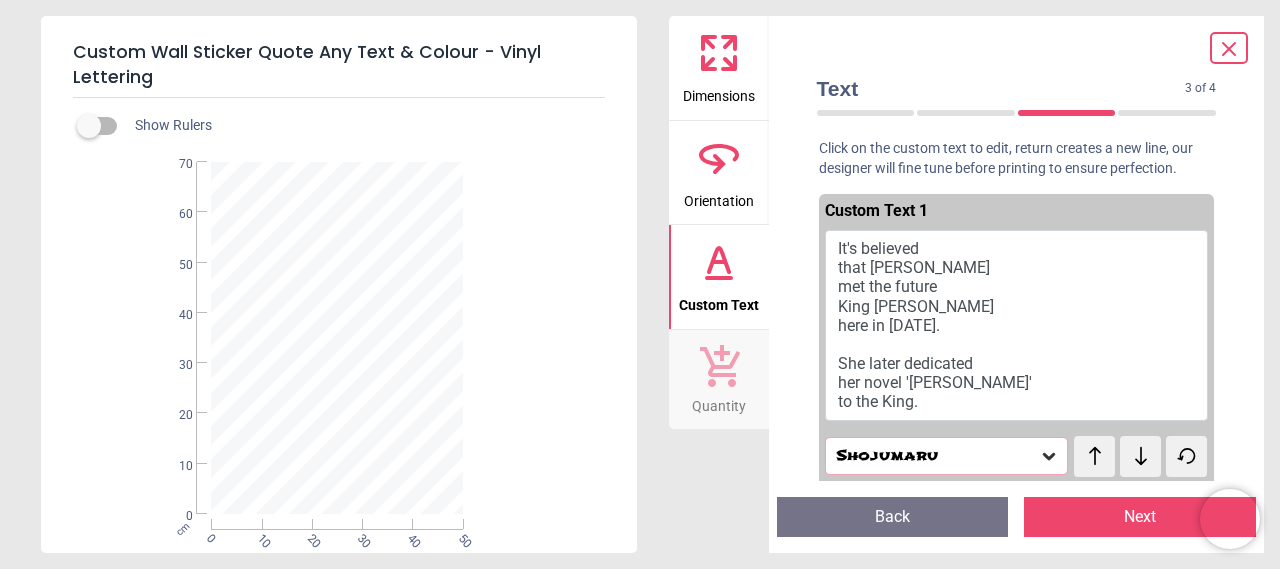 click 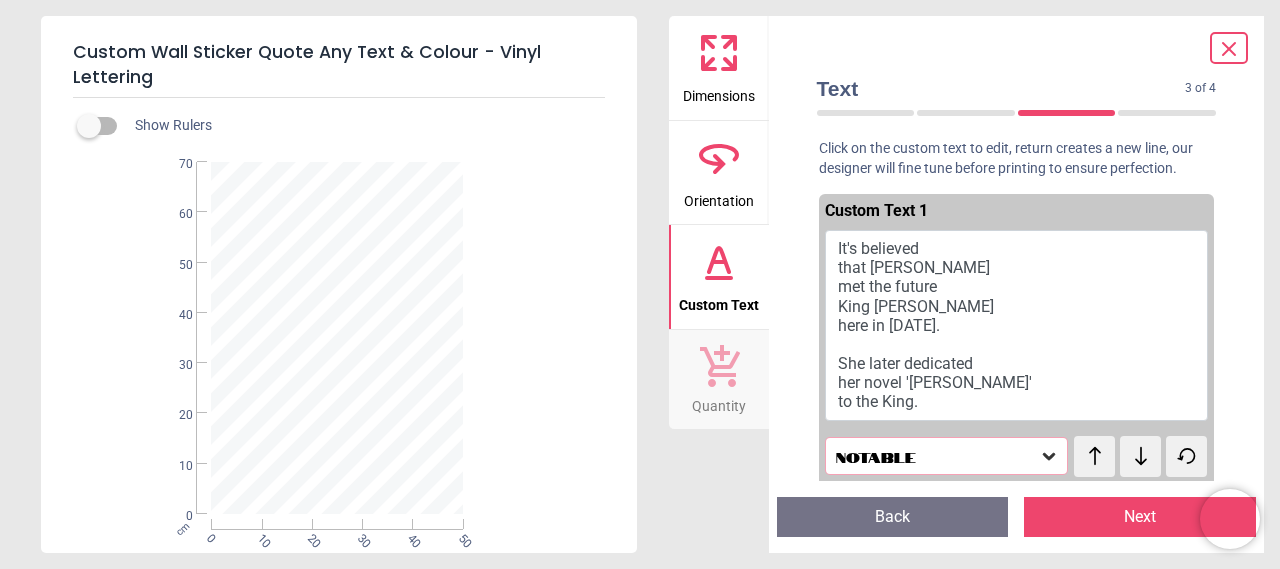 click 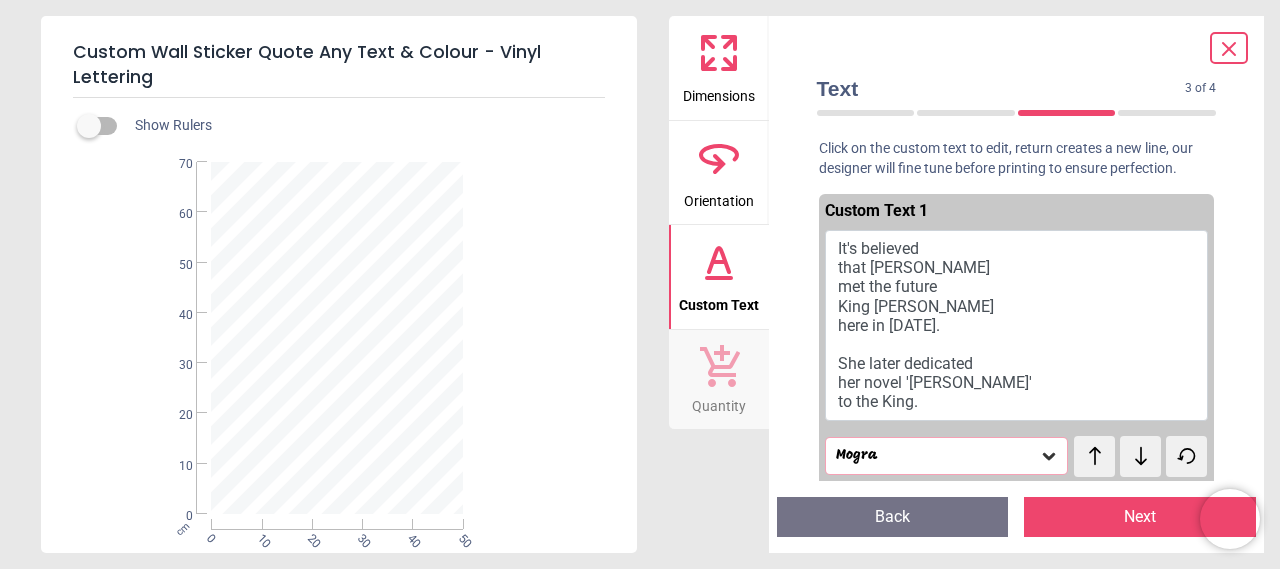 click 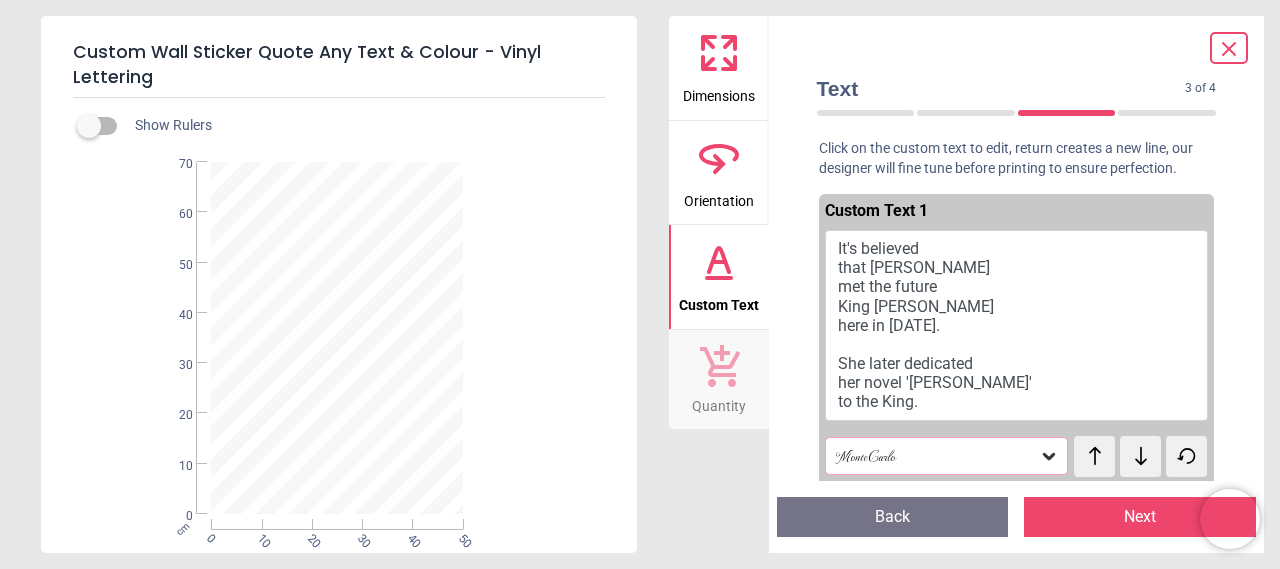 click 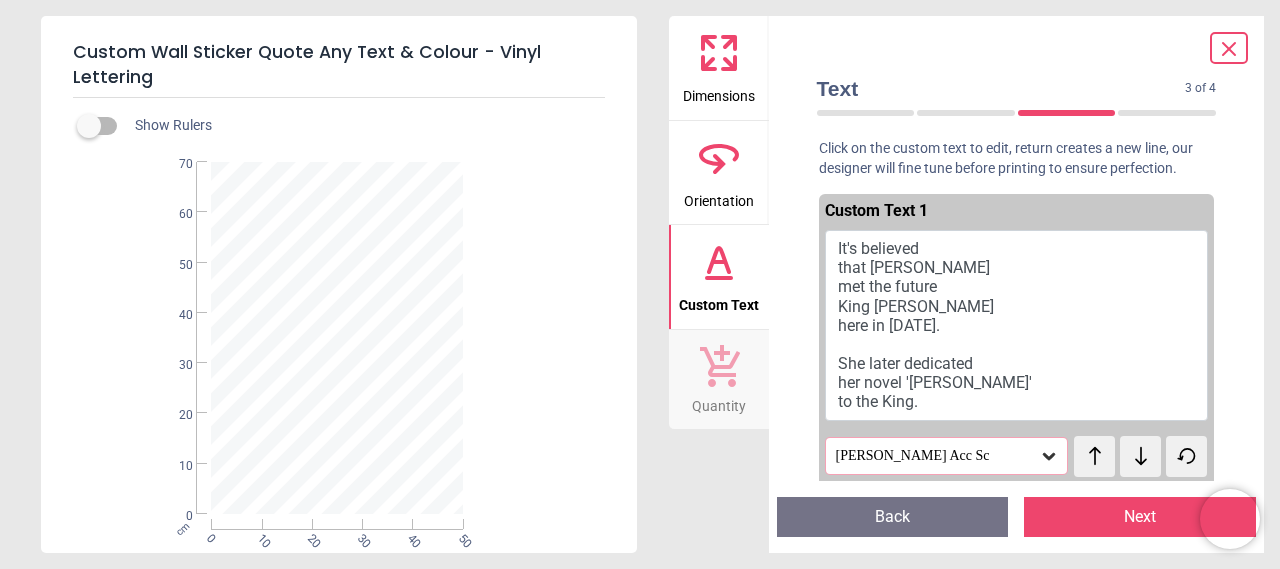 click 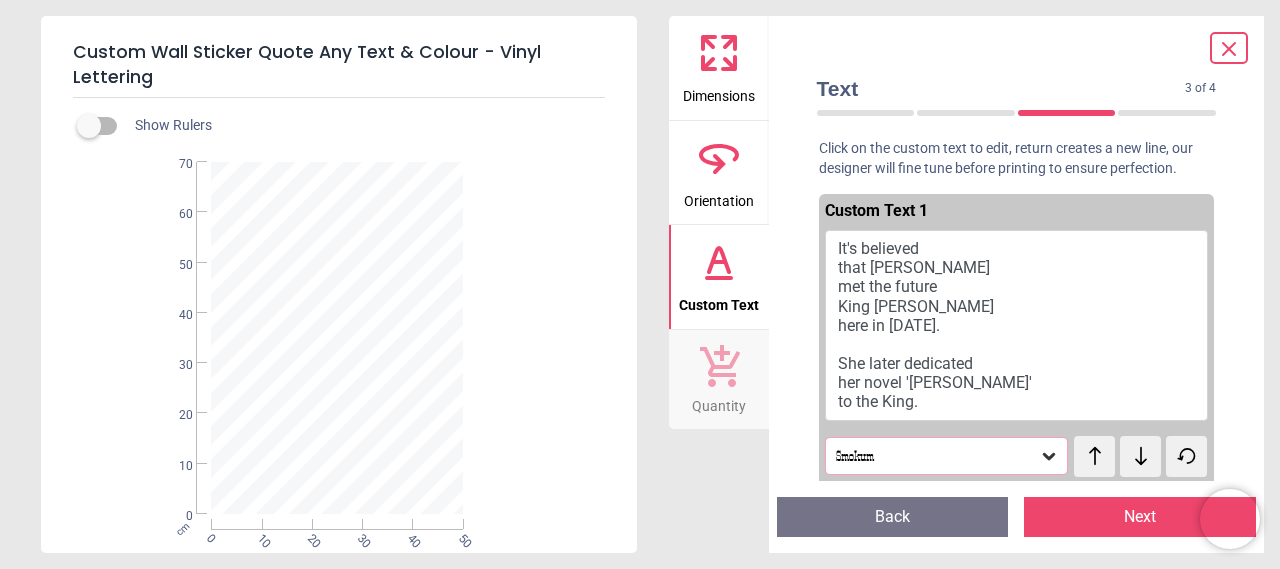 click 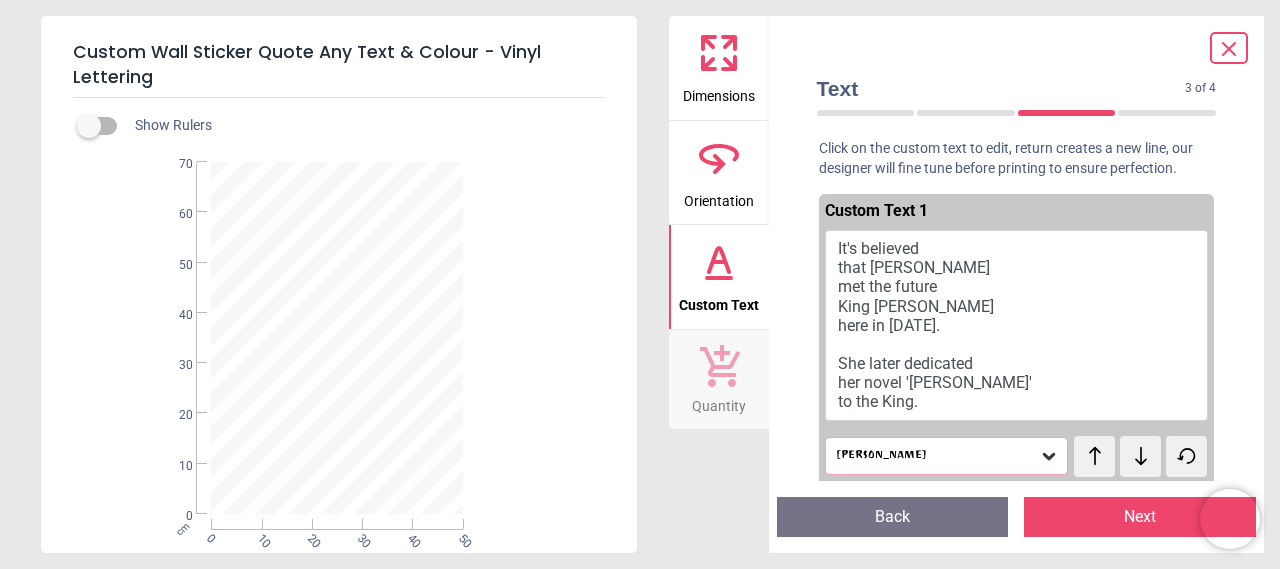 click 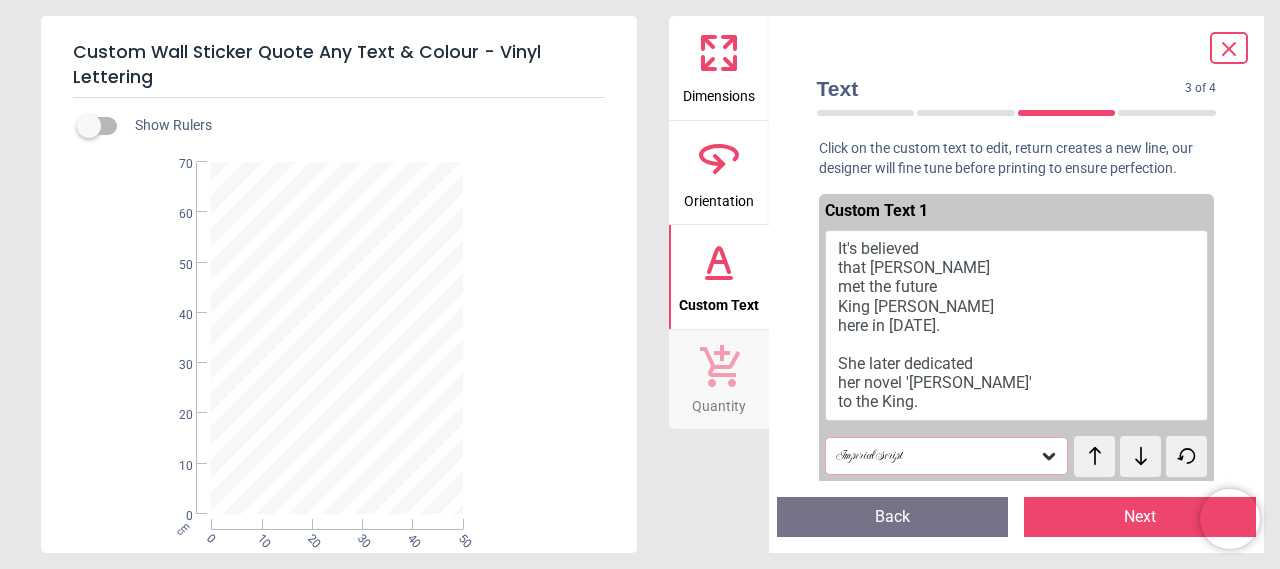 click 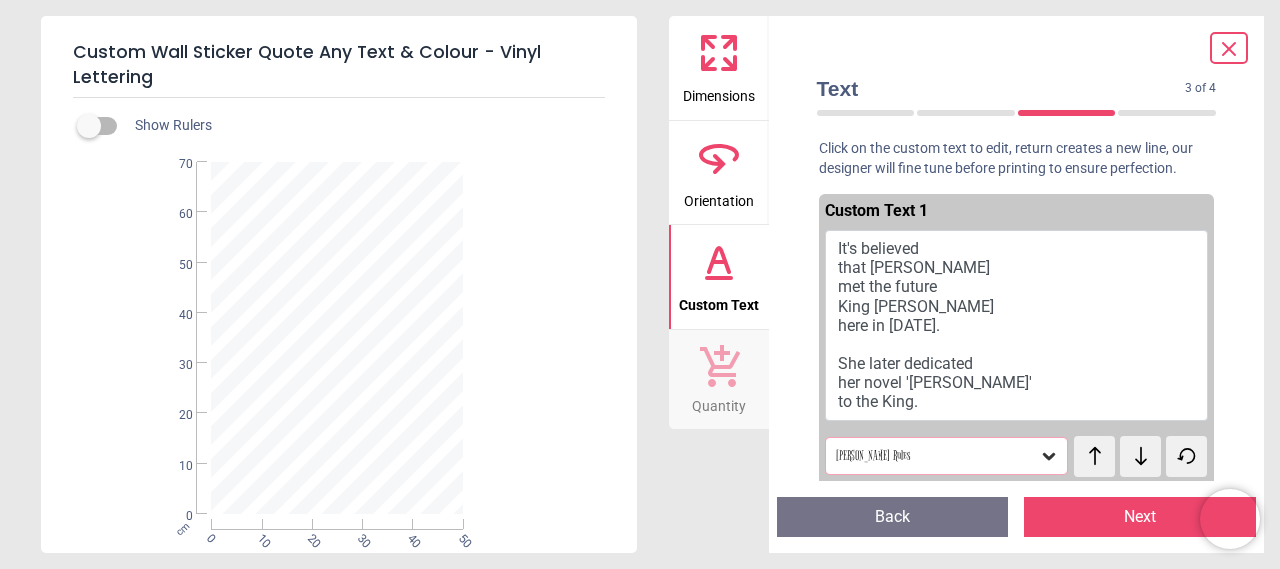 click 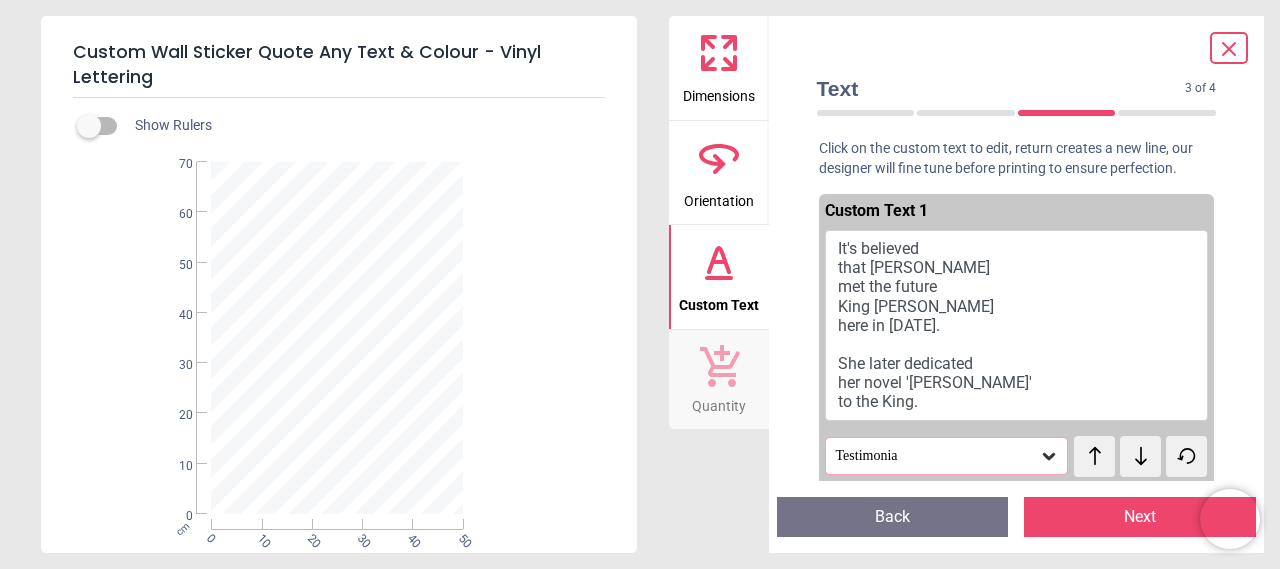 click 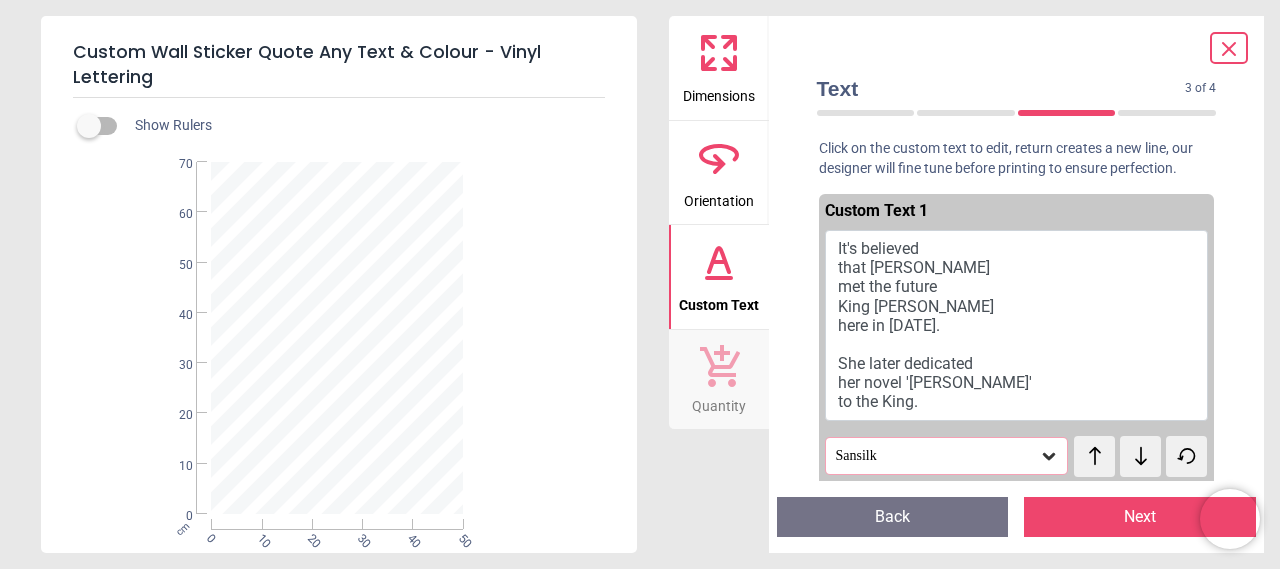 click 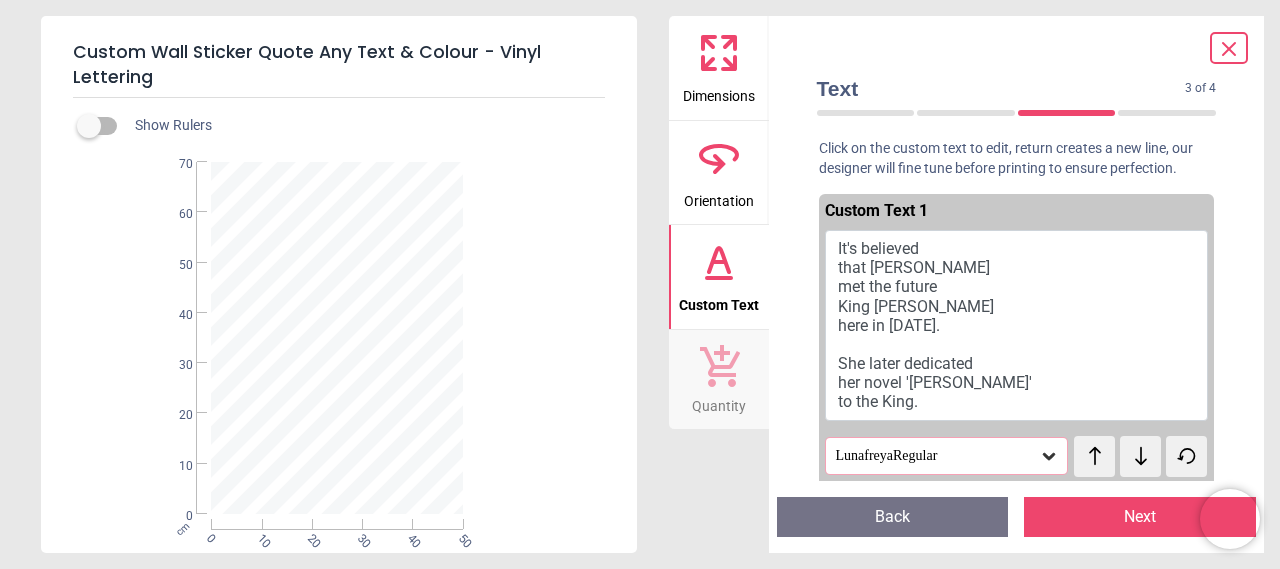 click 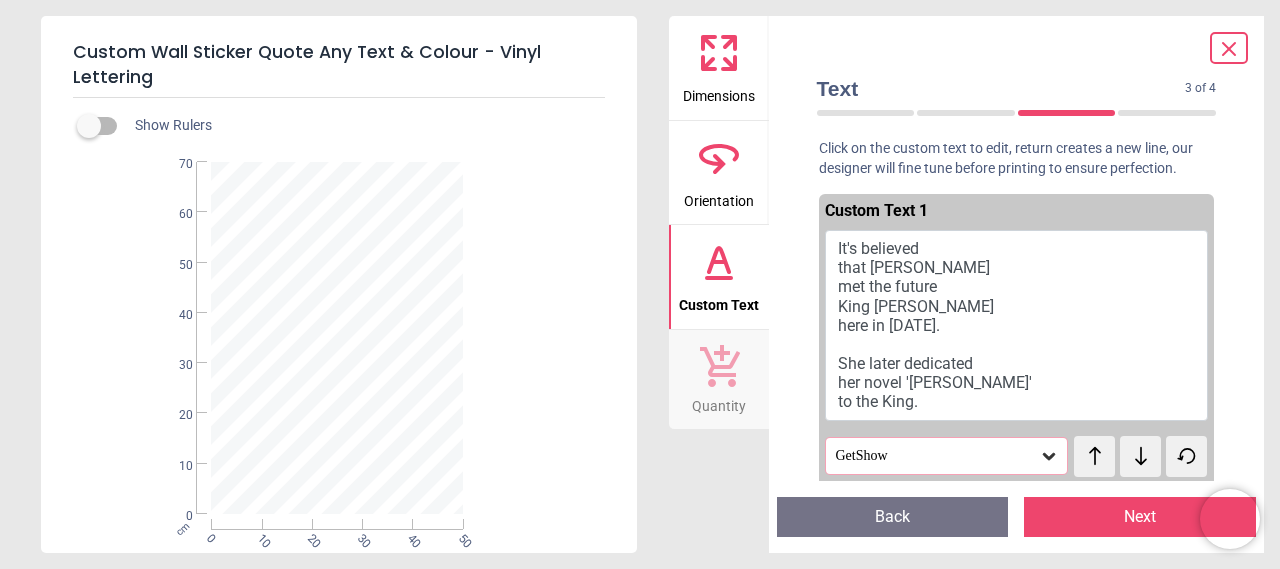 click 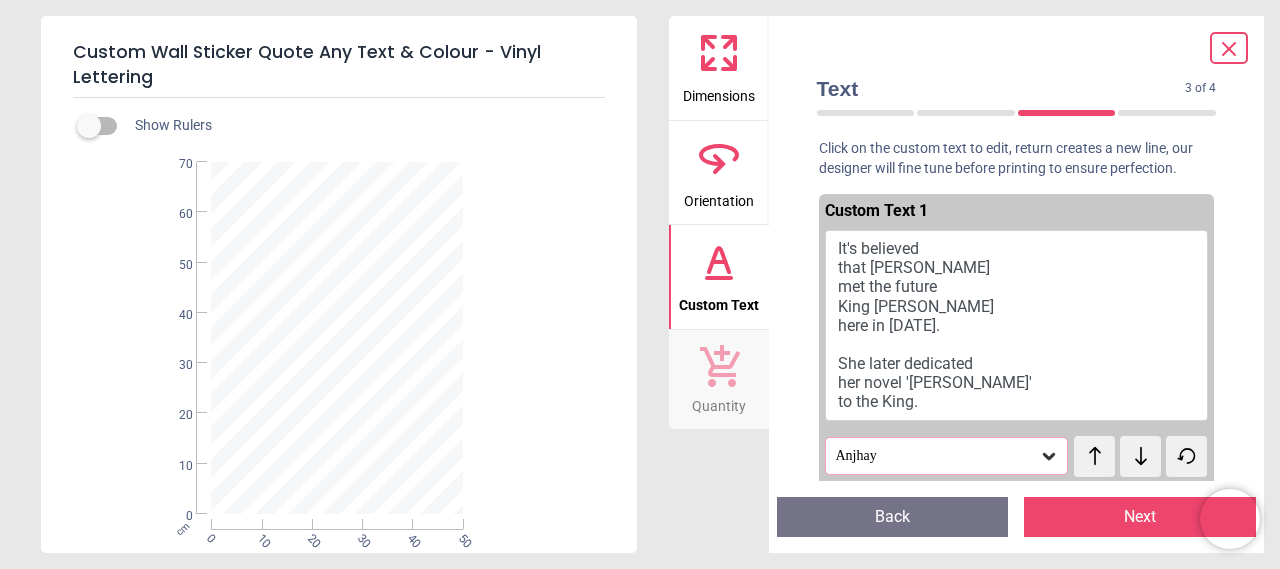click 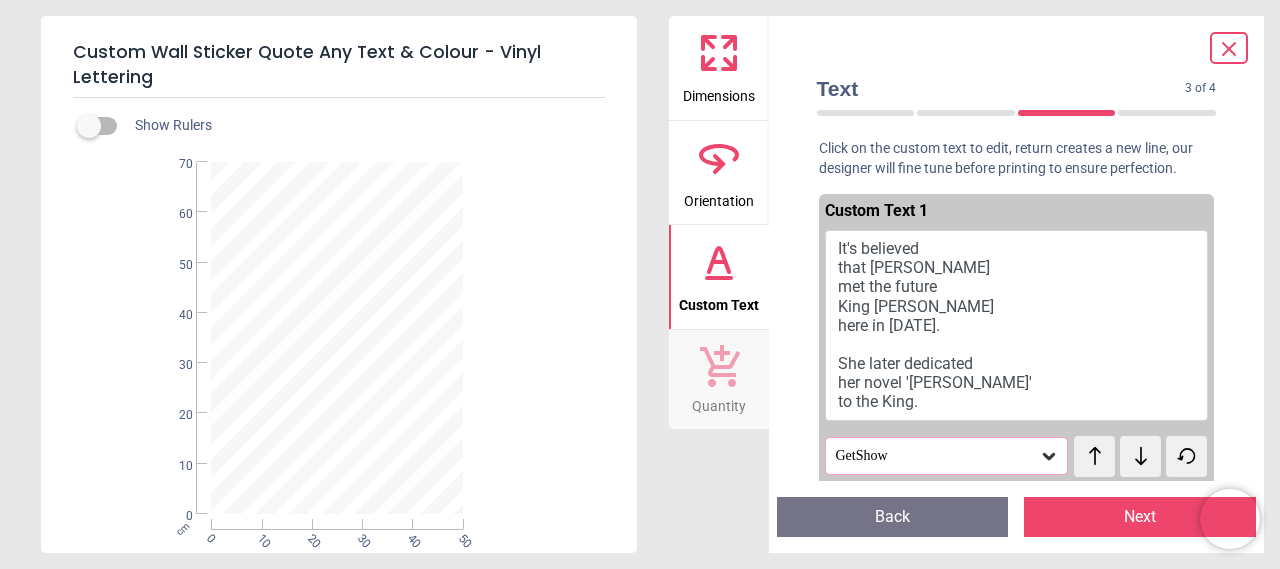 click 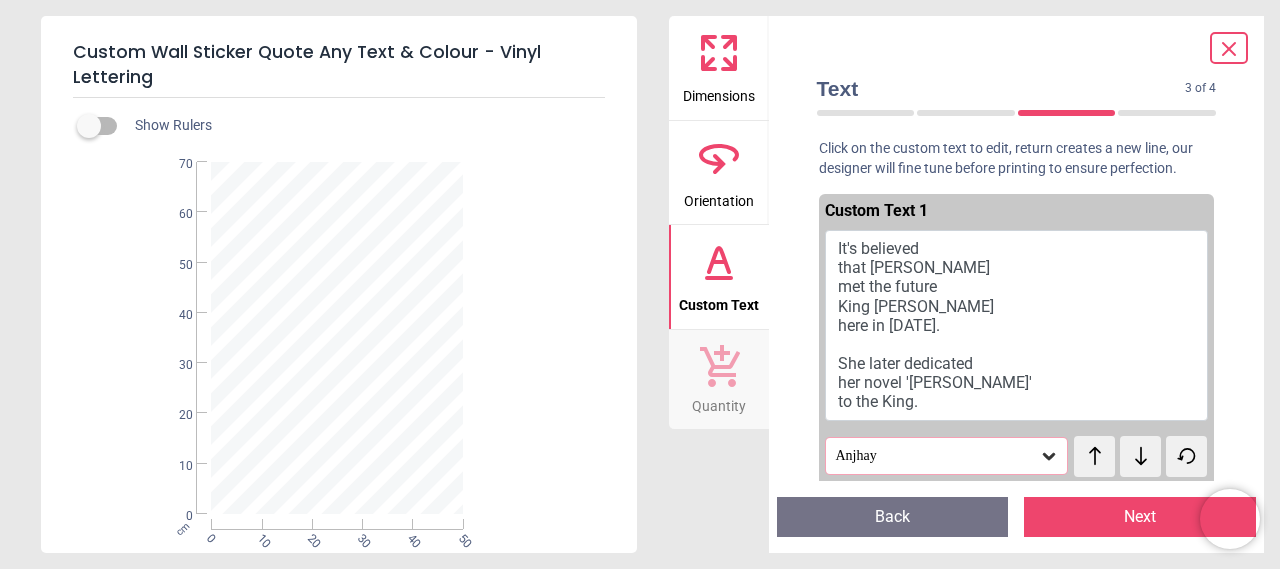 click 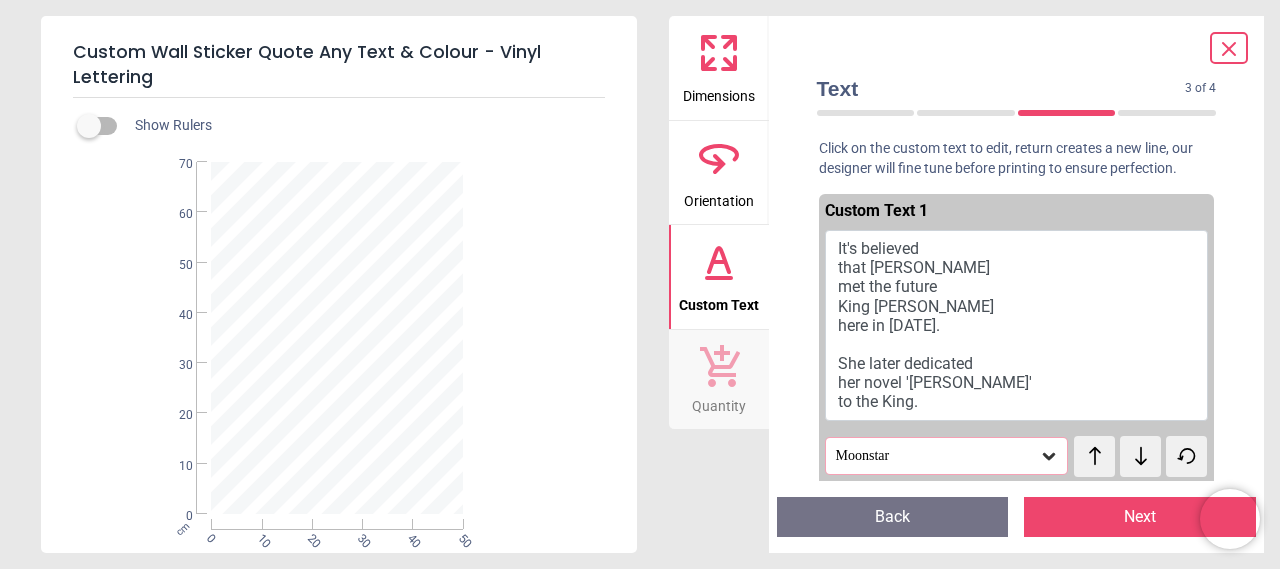 click 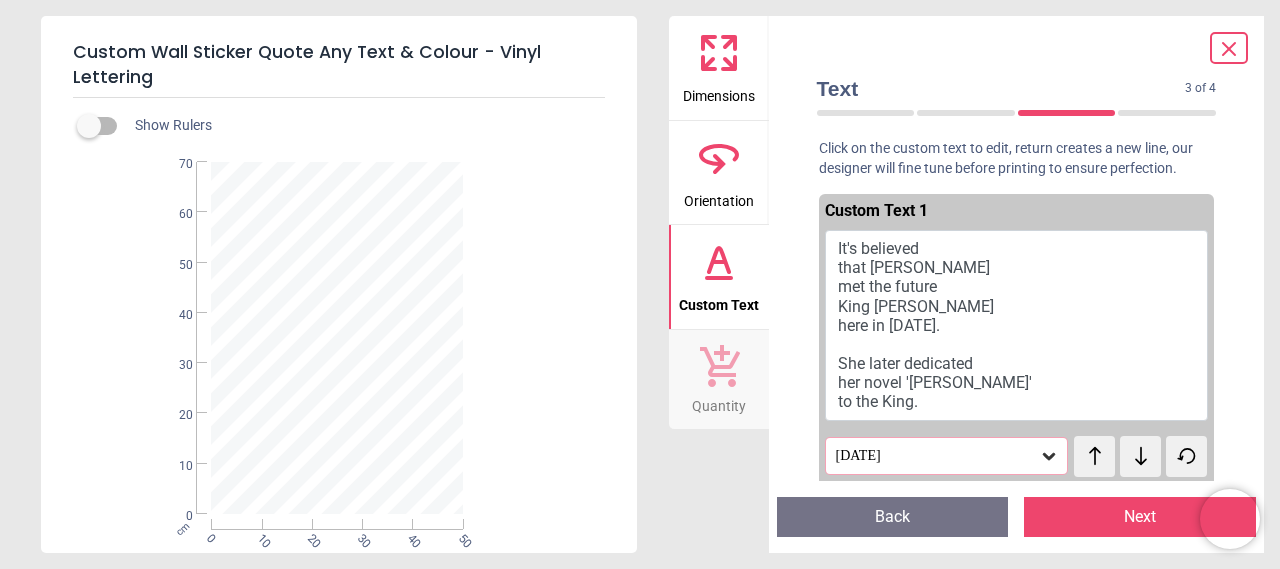 click 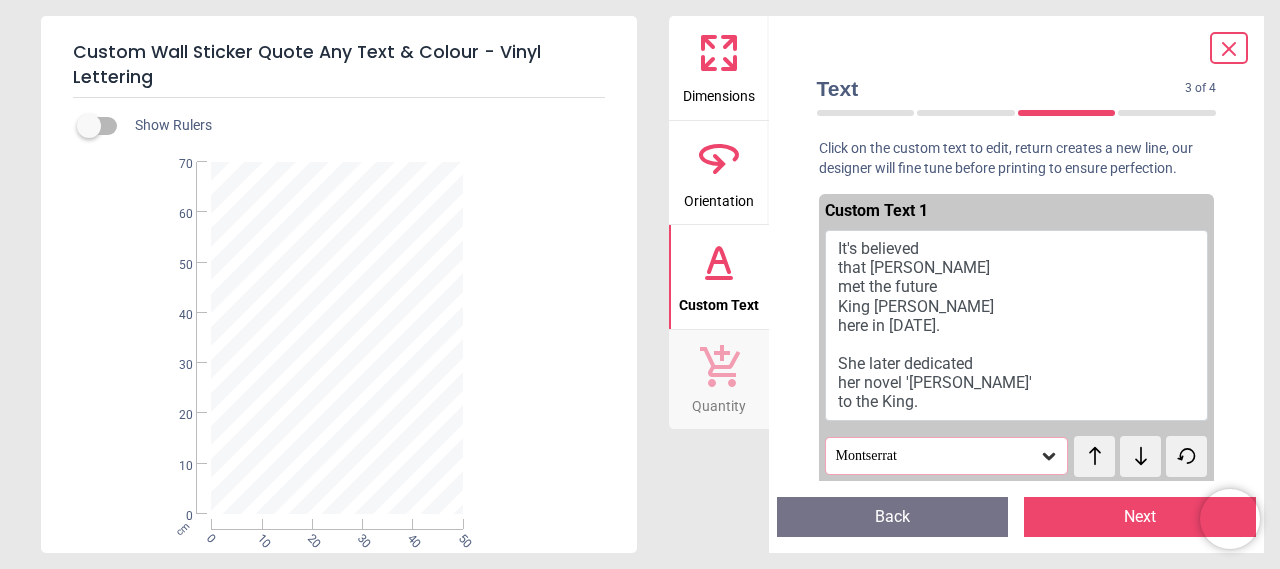 click 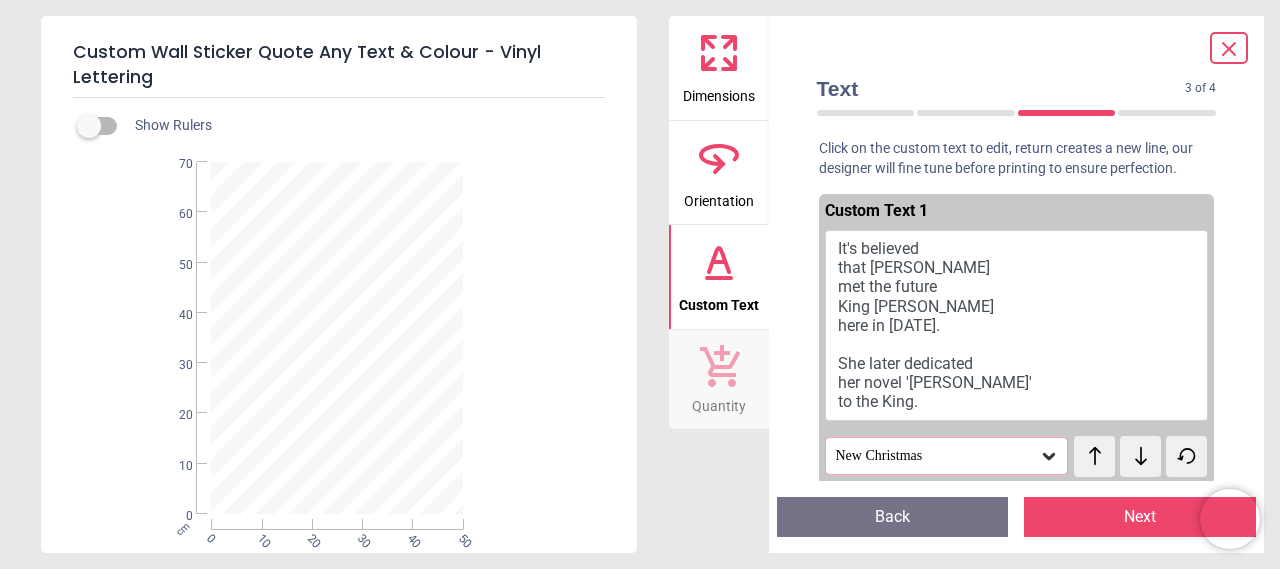 click 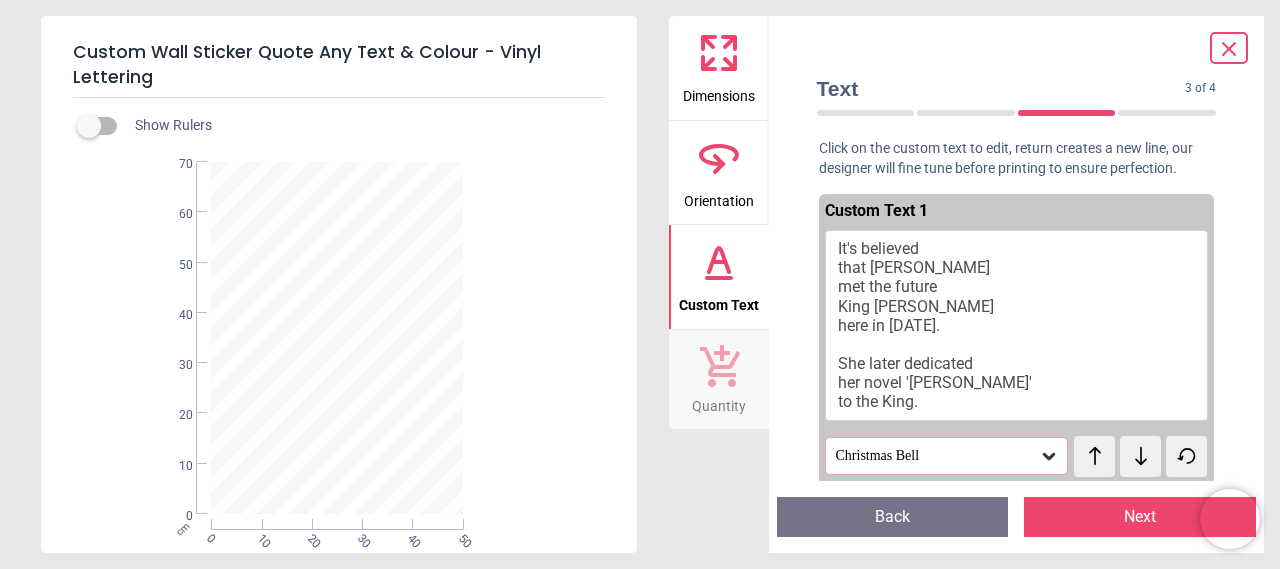 click 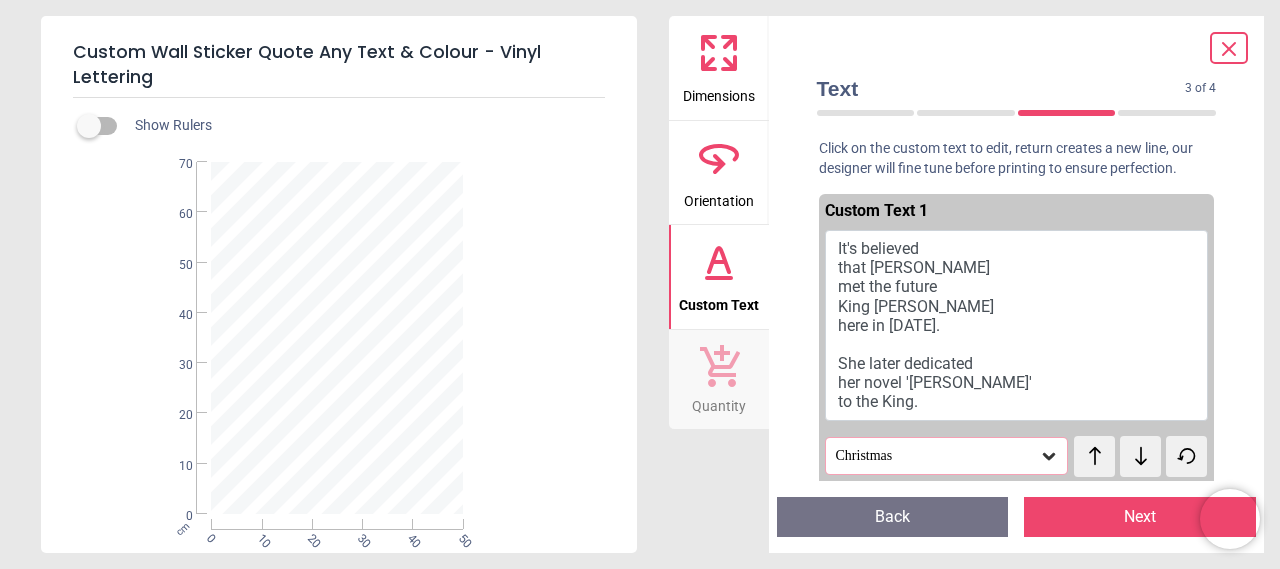 click 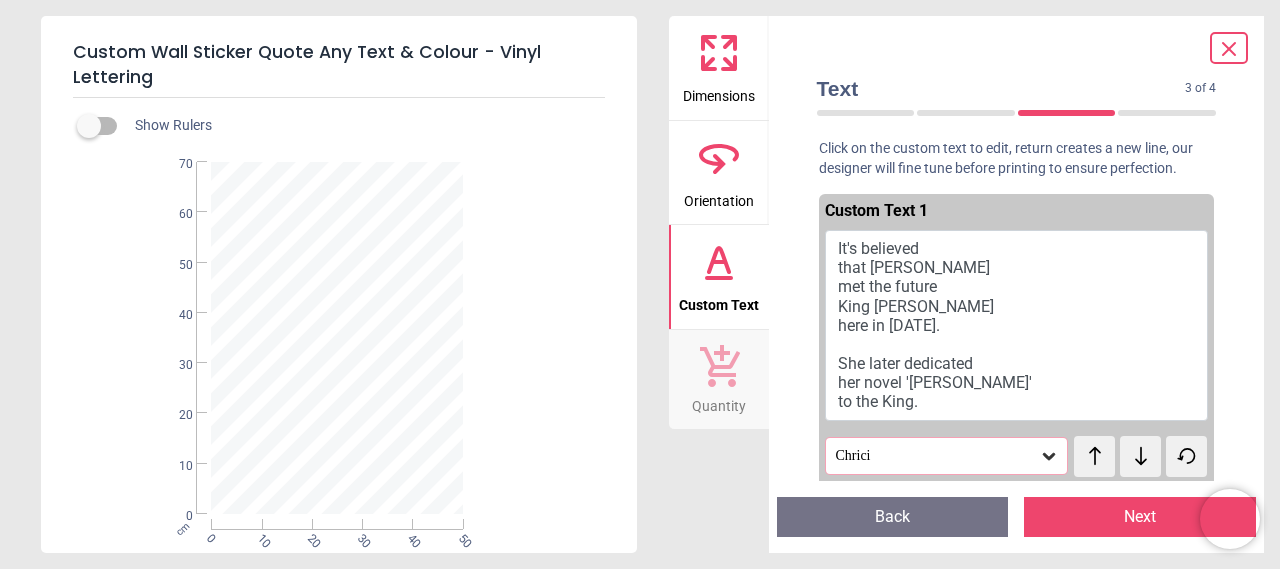 click 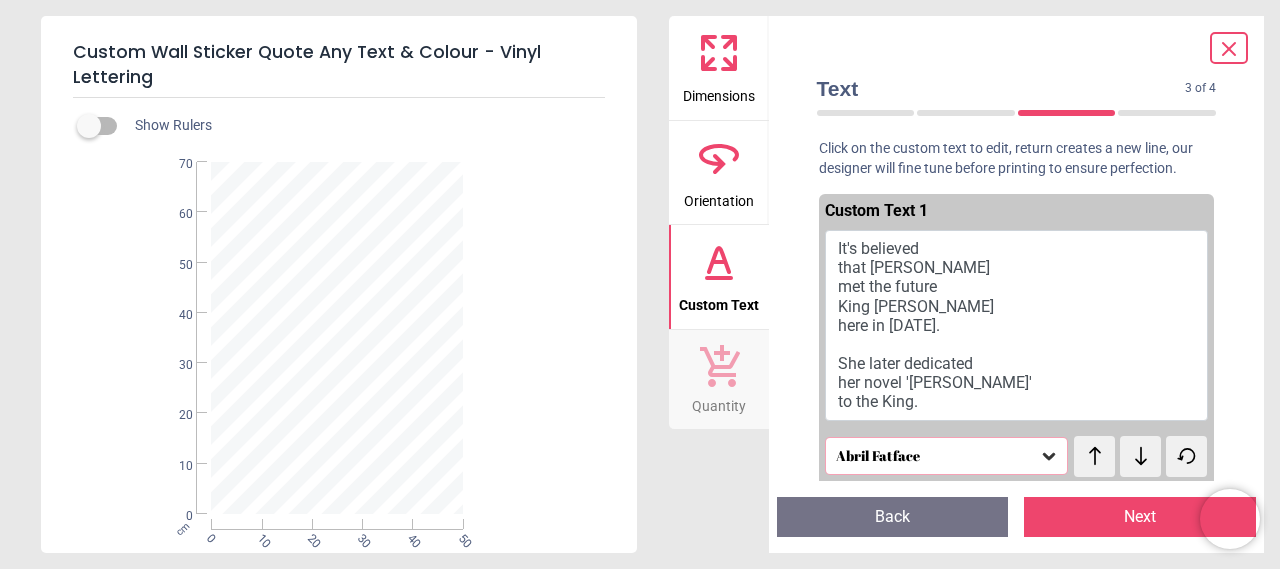 click 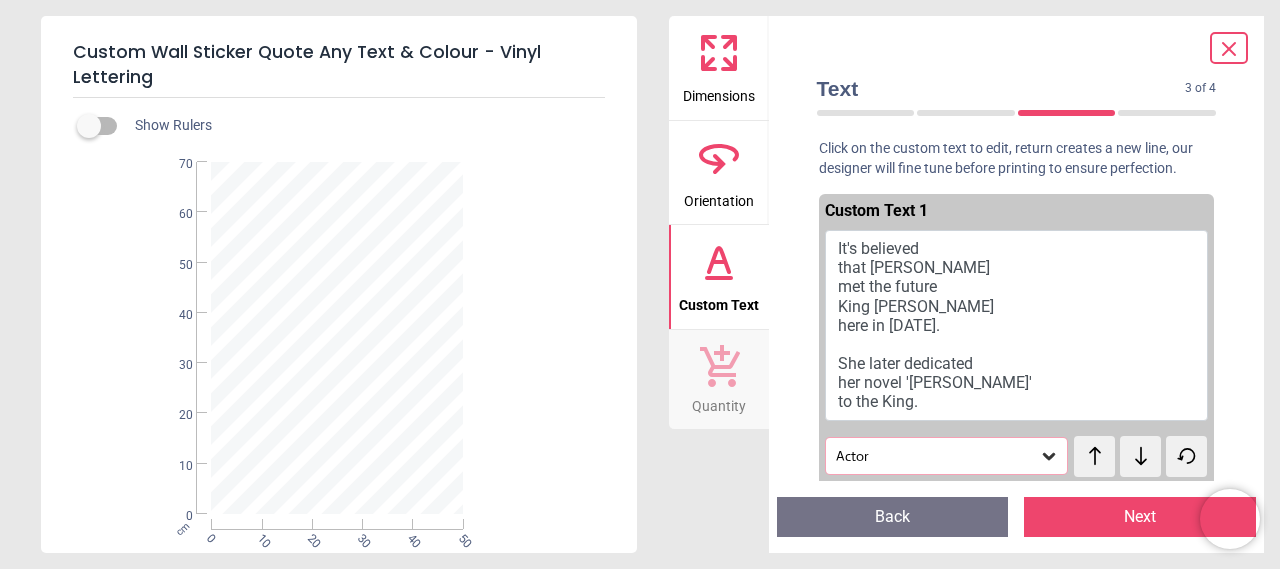 click 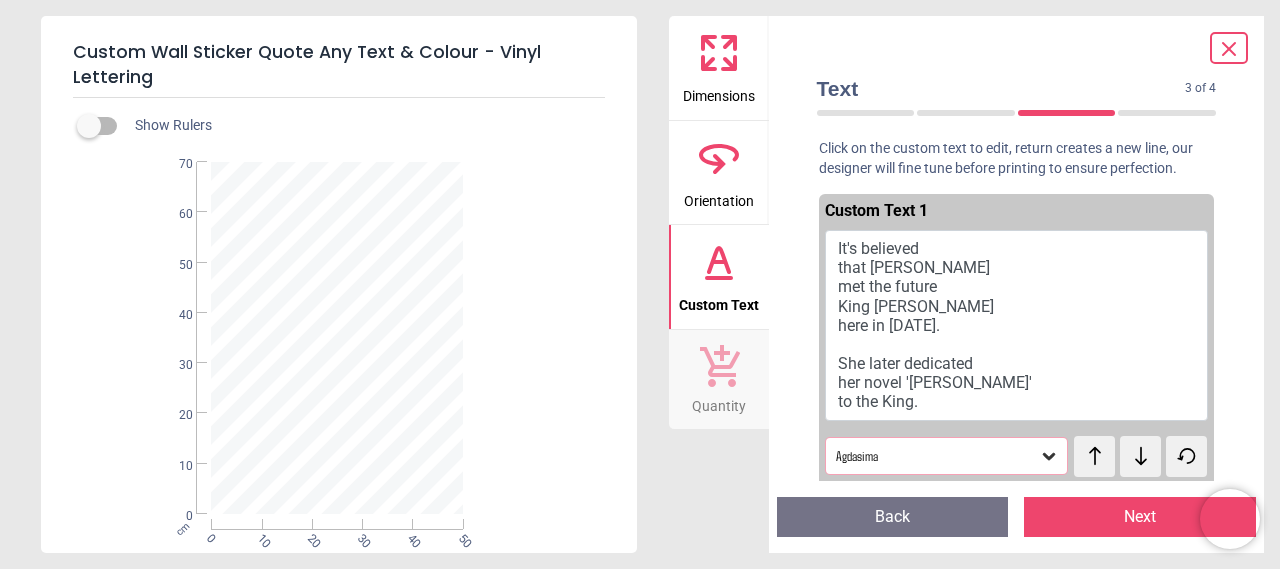 click 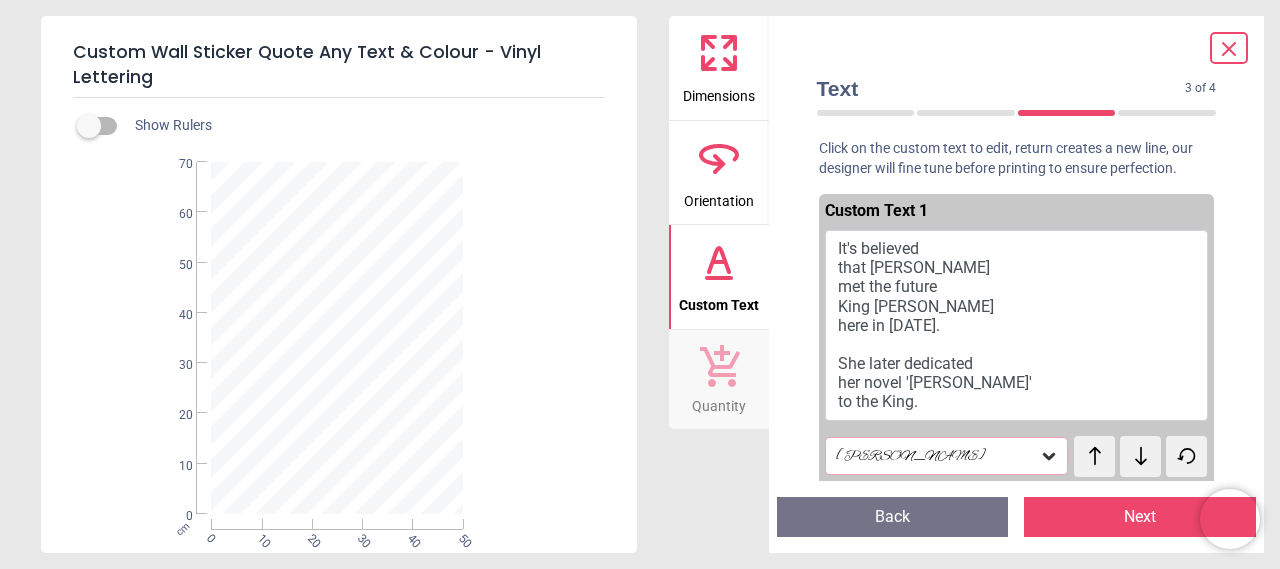 click 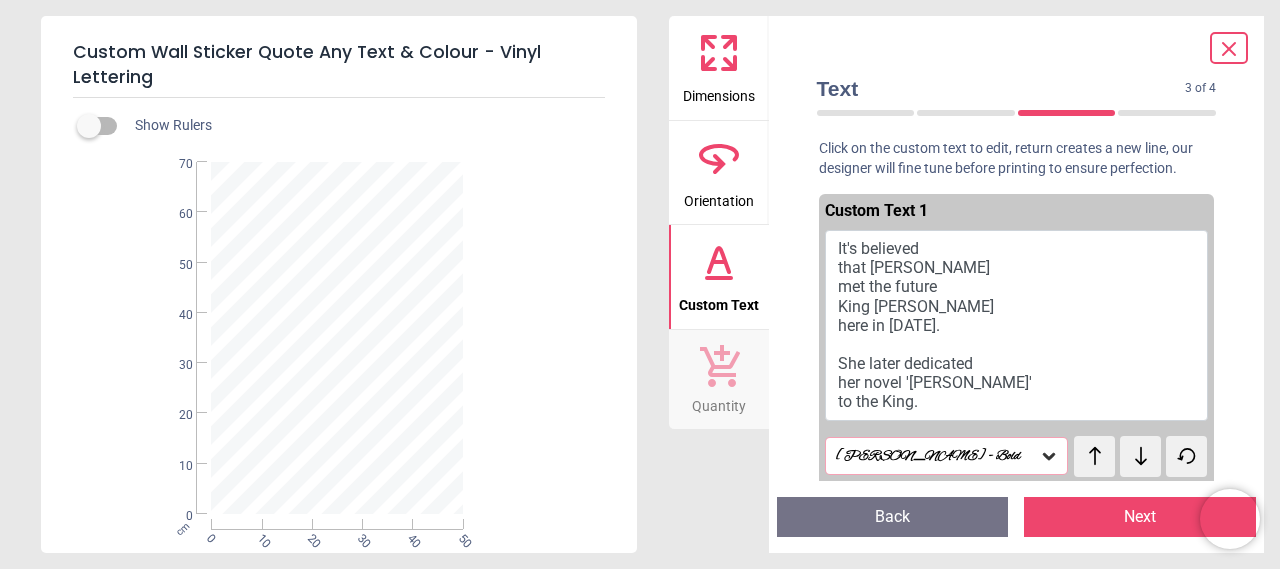 click 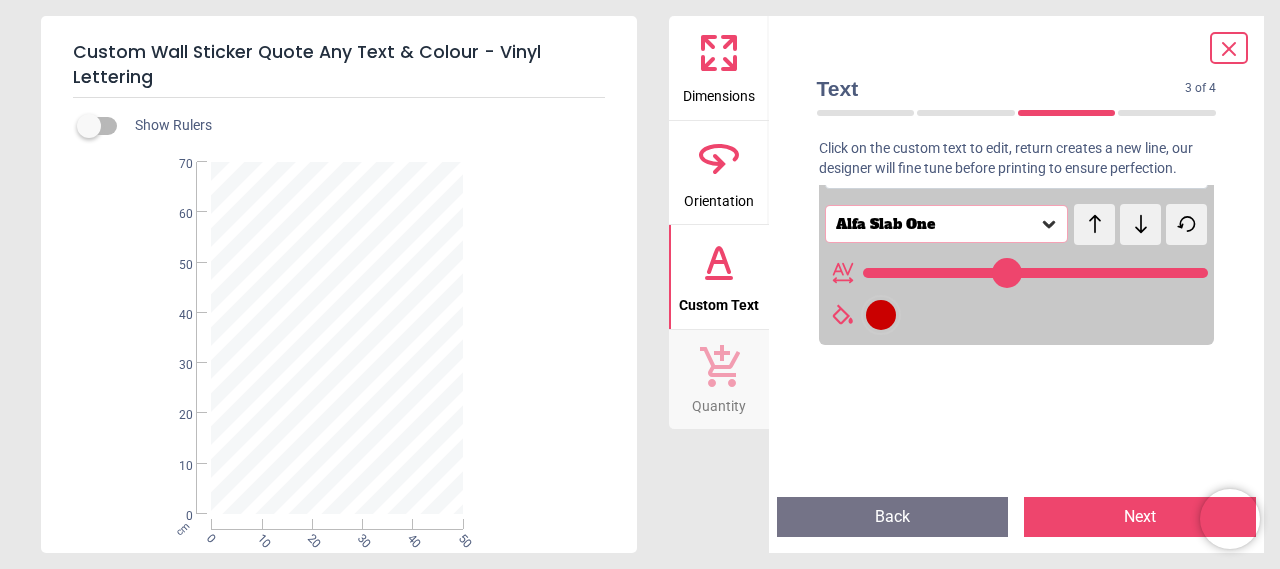 scroll, scrollTop: 220, scrollLeft: 0, axis: vertical 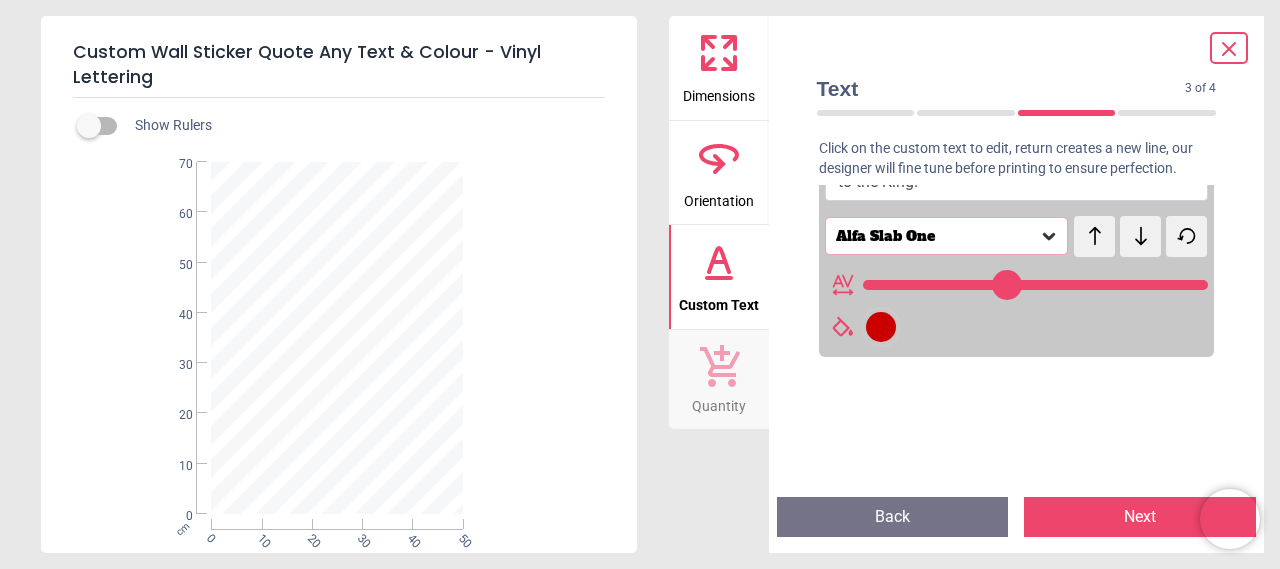 click at bounding box center [881, 327] 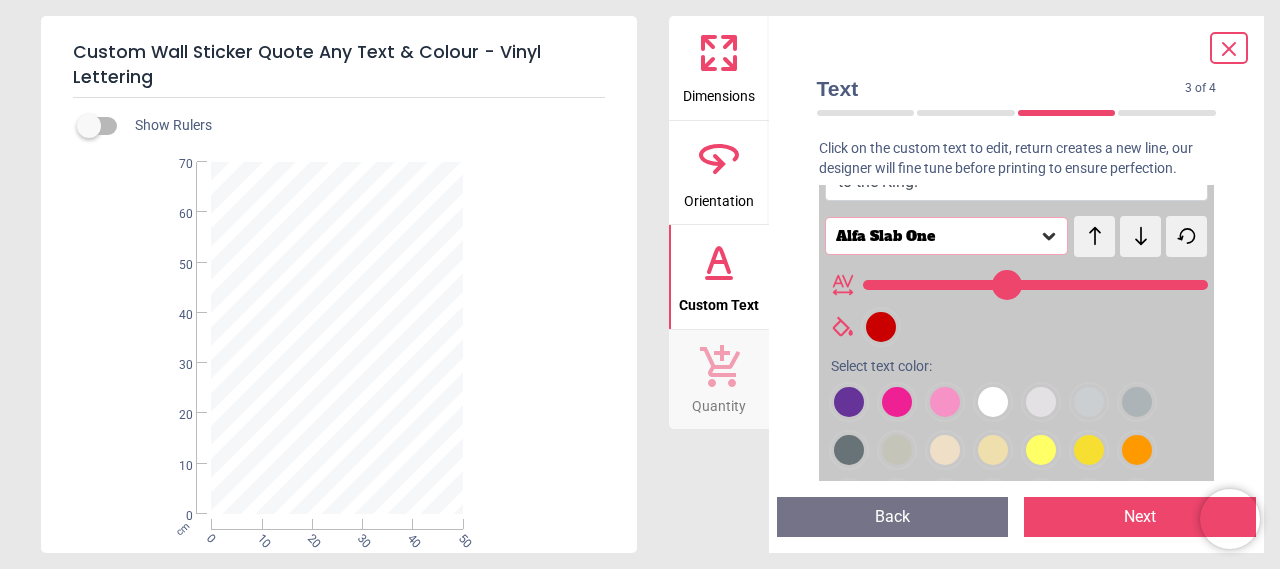 drag, startPoint x: 1176, startPoint y: 289, endPoint x: 1146, endPoint y: 293, distance: 30.265491 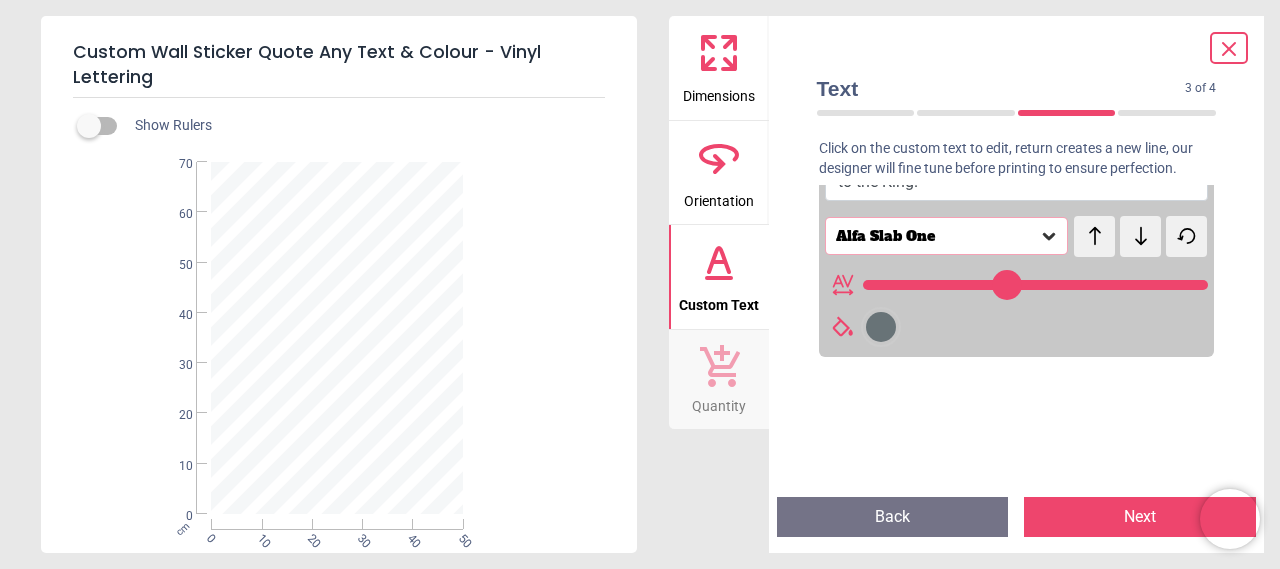 click at bounding box center [881, 327] 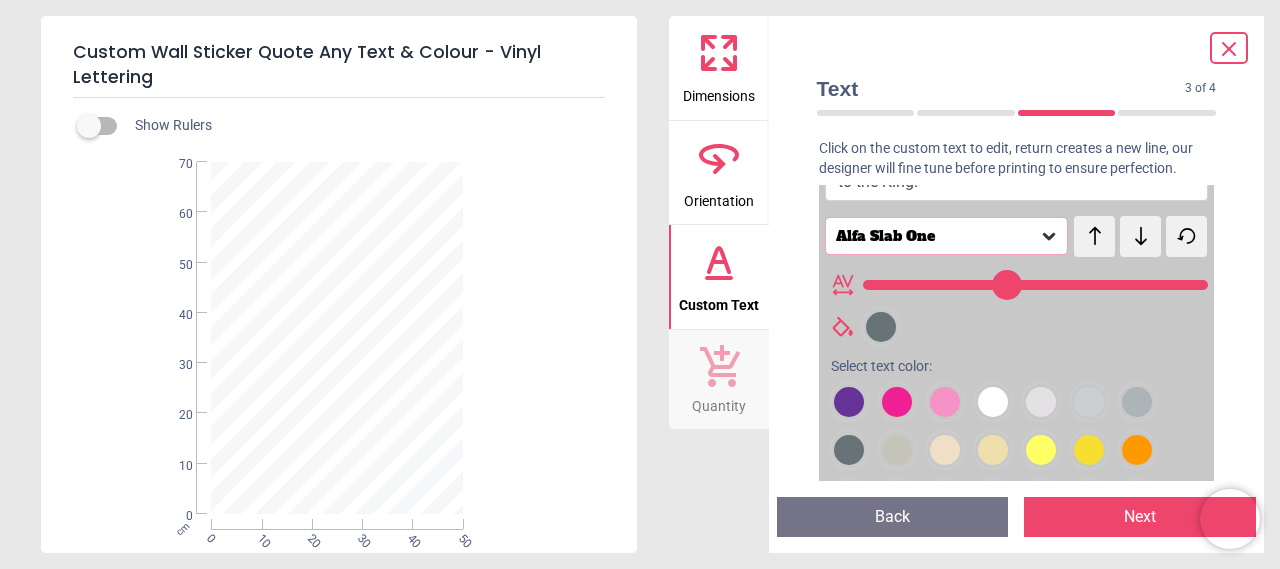 click at bounding box center [849, 402] 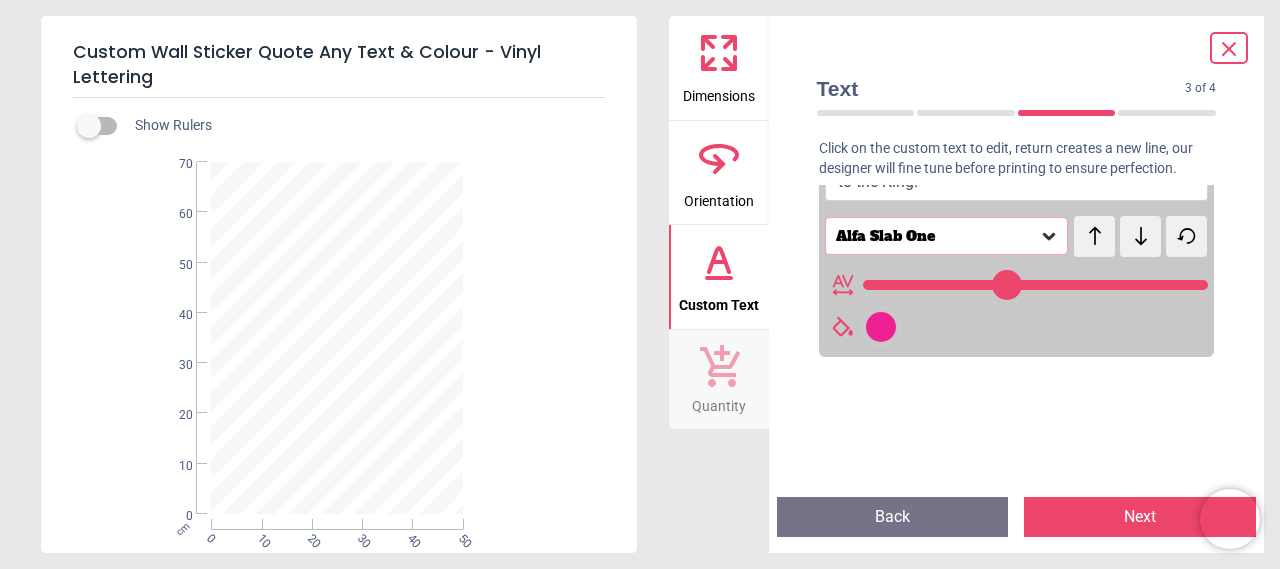 click at bounding box center [881, 327] 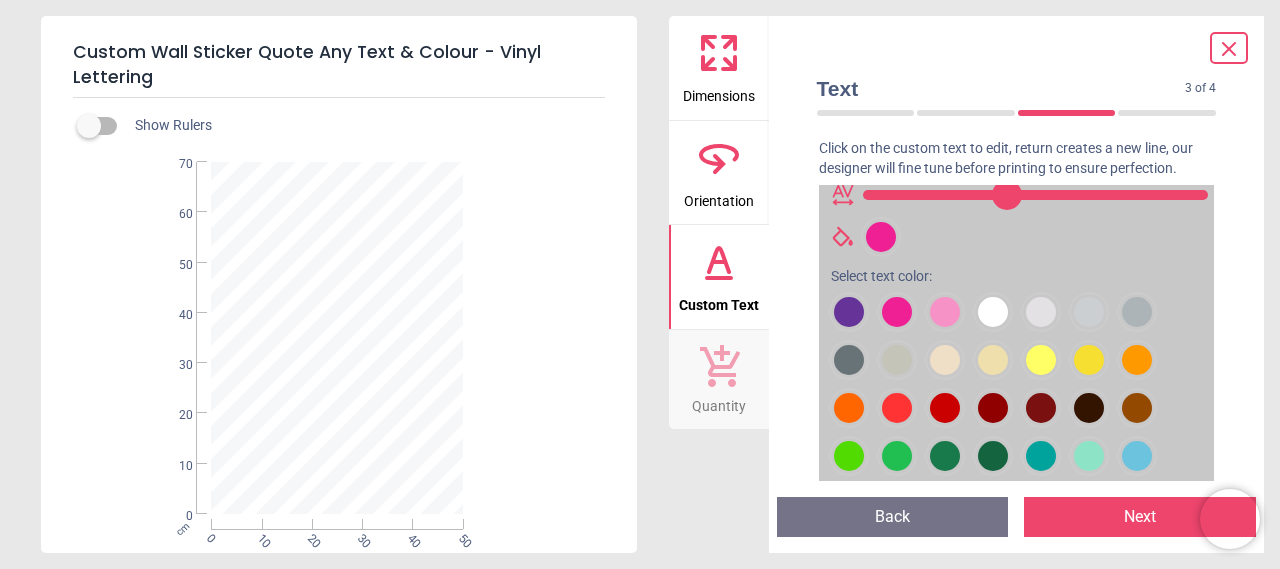 scroll, scrollTop: 325, scrollLeft: 0, axis: vertical 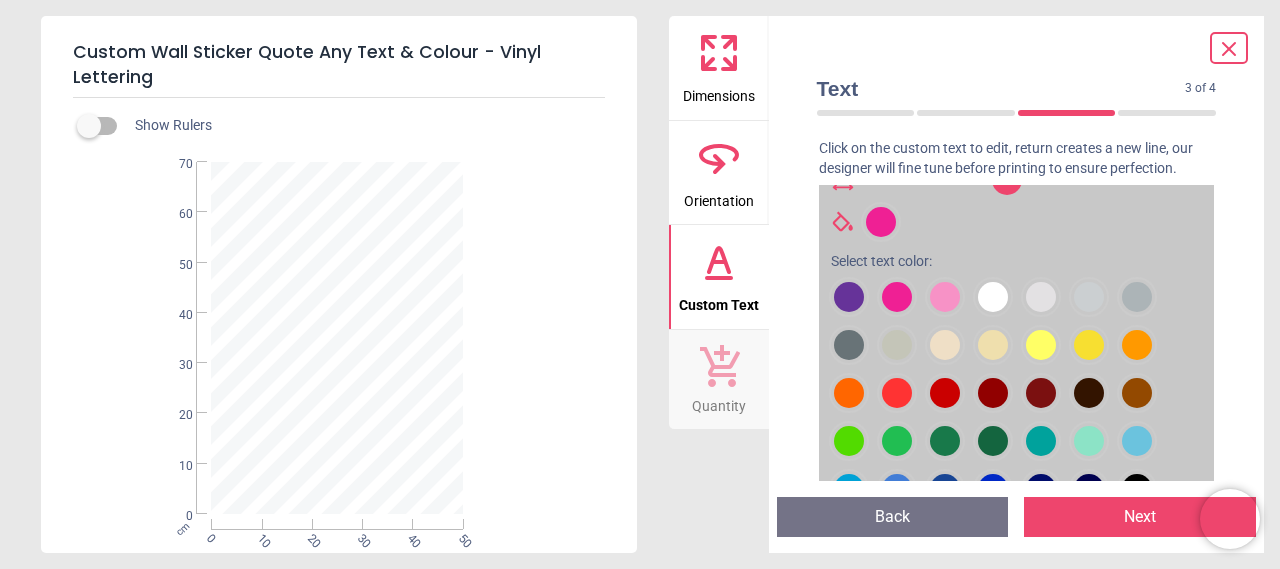 click at bounding box center (849, 297) 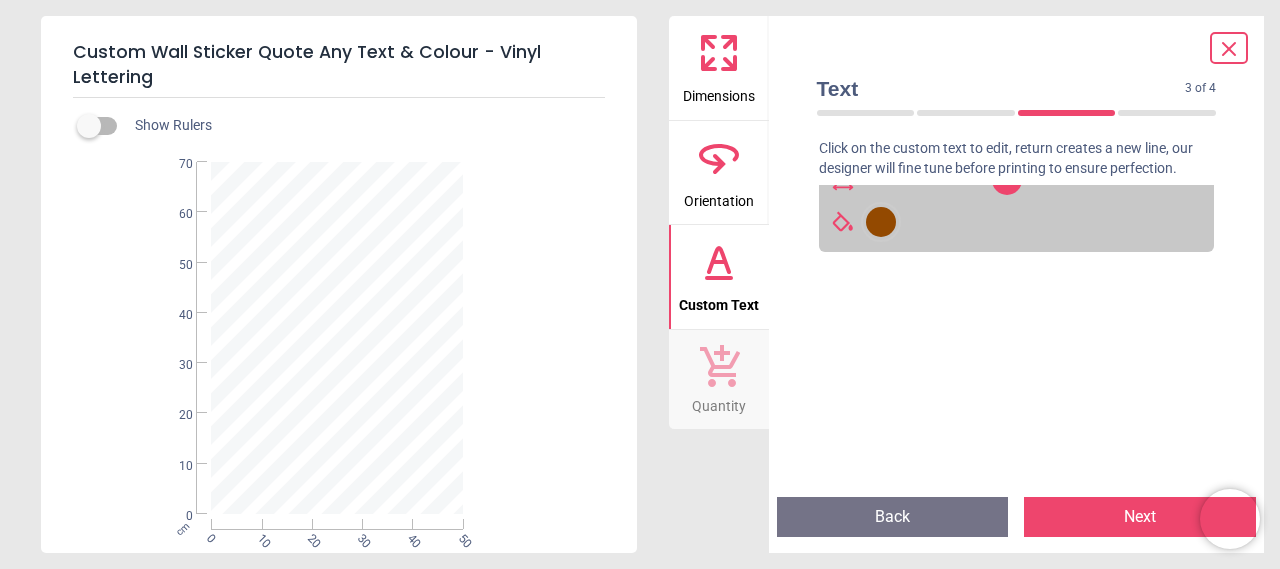 click at bounding box center (881, 222) 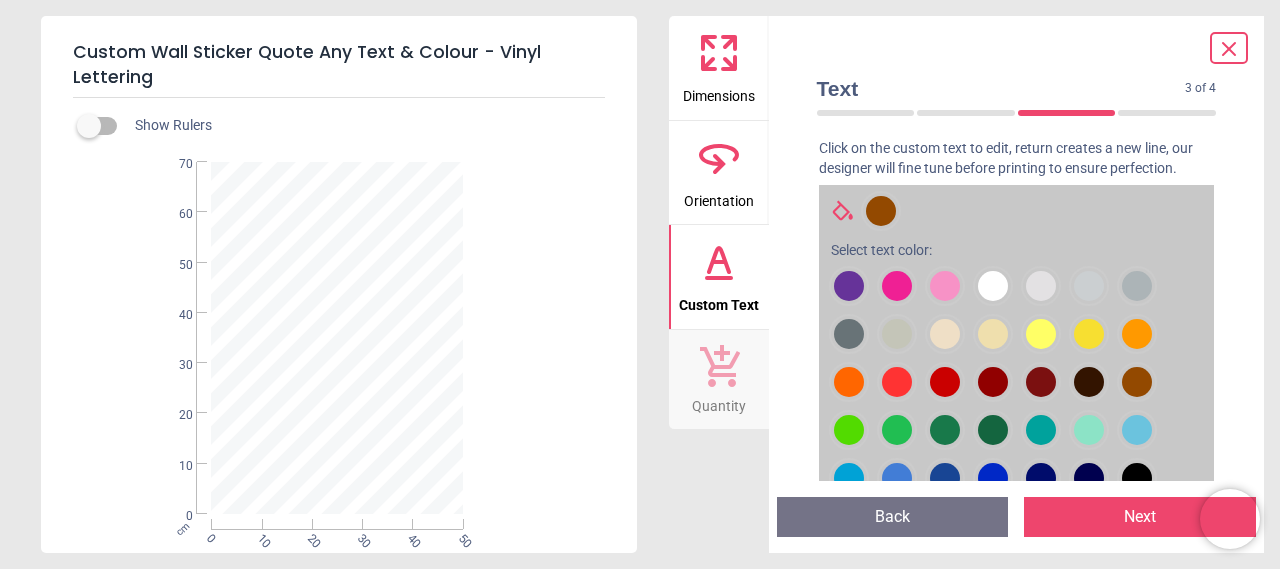 scroll, scrollTop: 332, scrollLeft: 0, axis: vertical 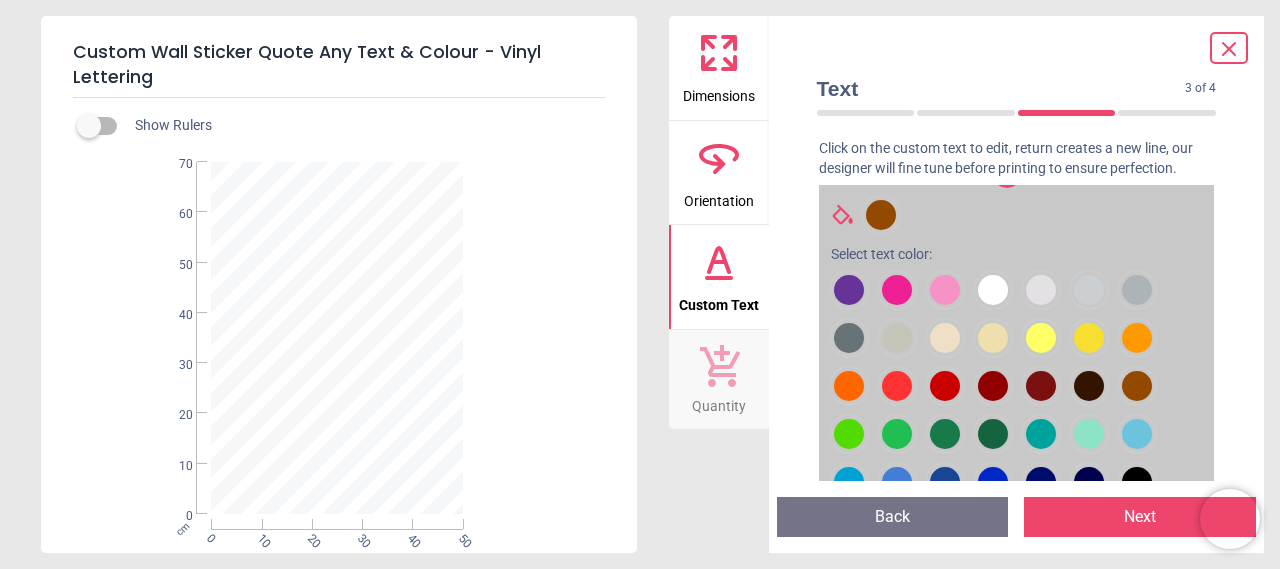 click at bounding box center [849, 290] 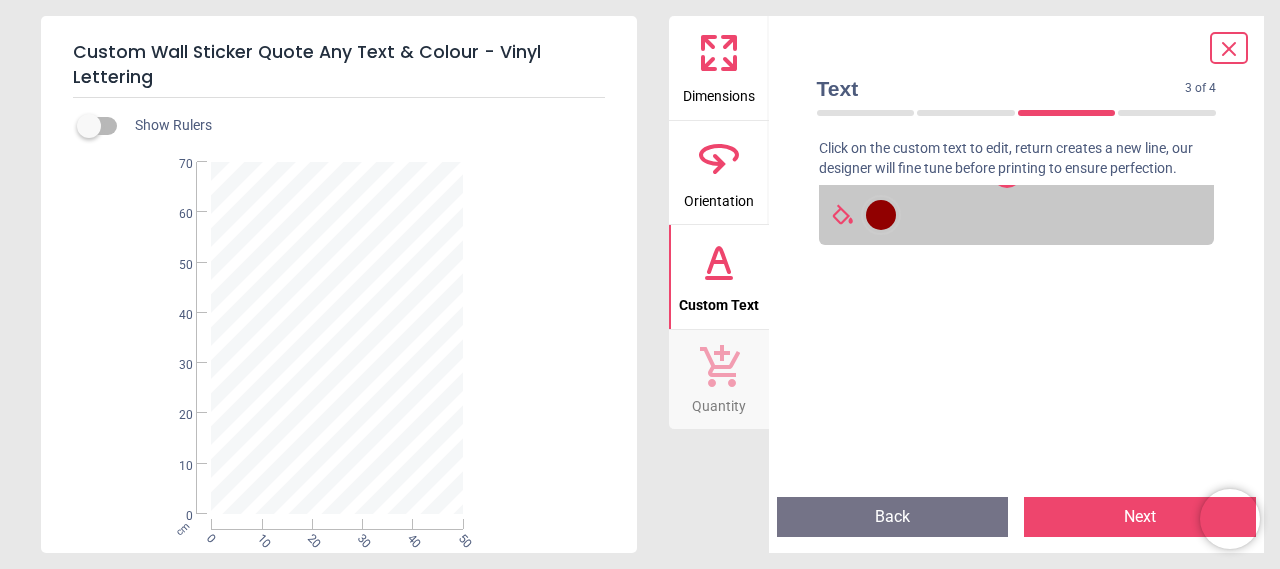 click on "Next" at bounding box center [1140, 517] 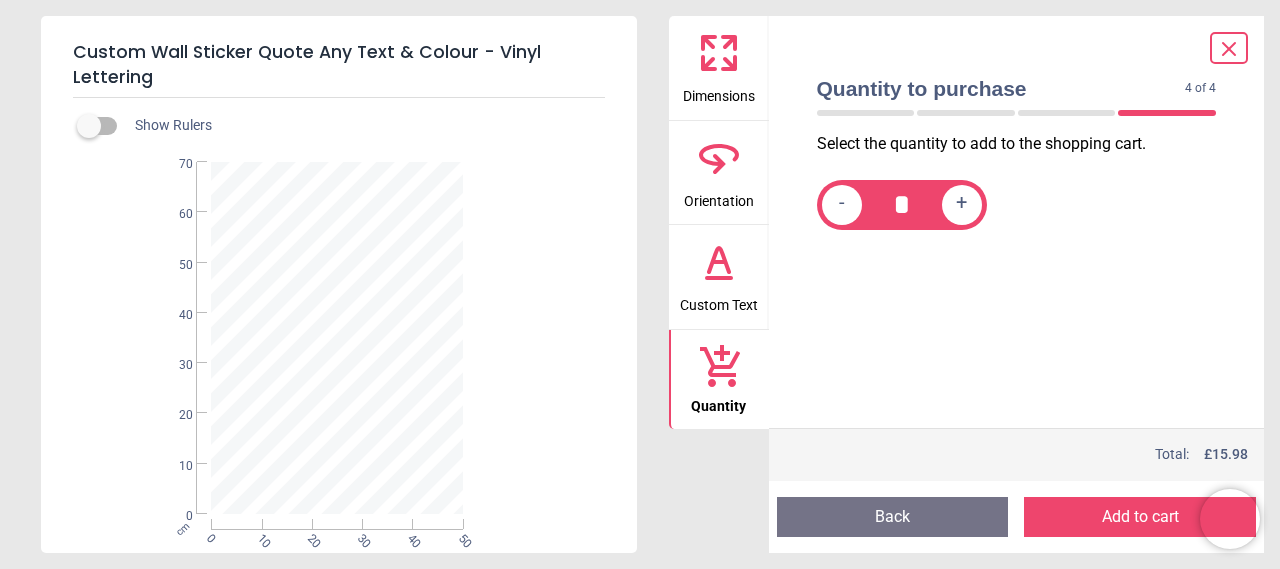 click on "Custom Text" at bounding box center [719, 301] 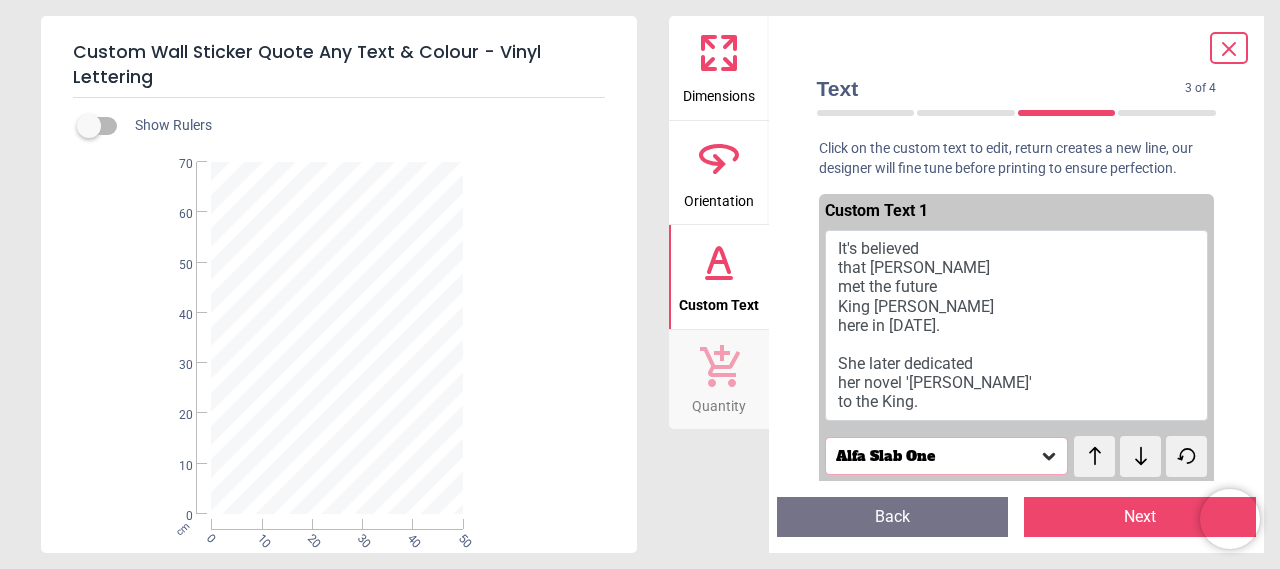 click 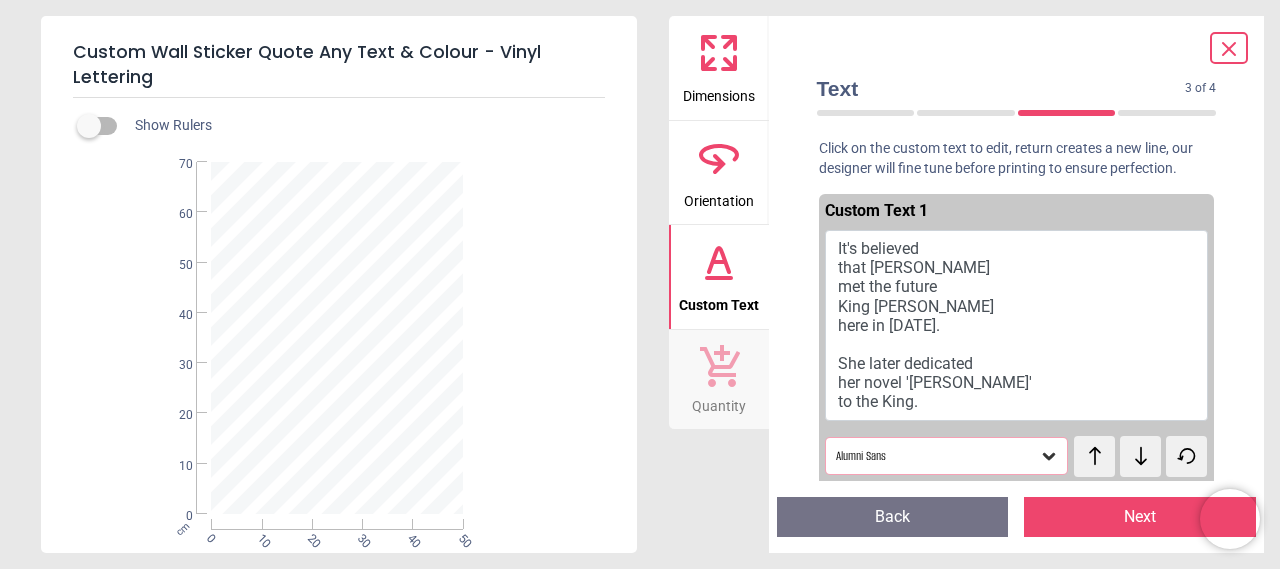 click 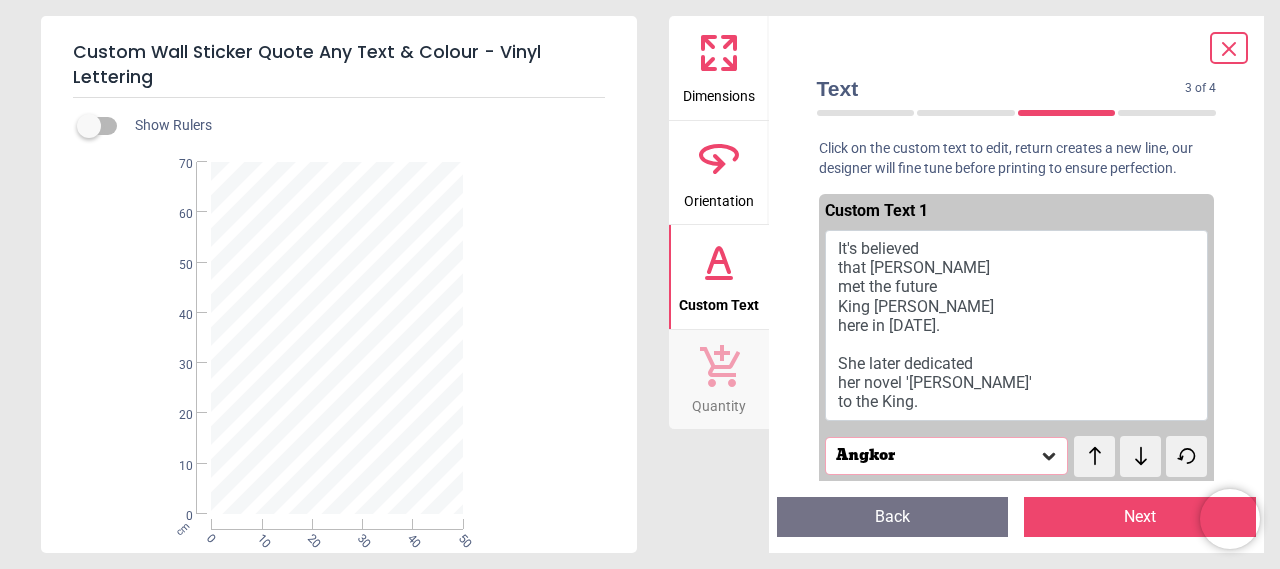 click 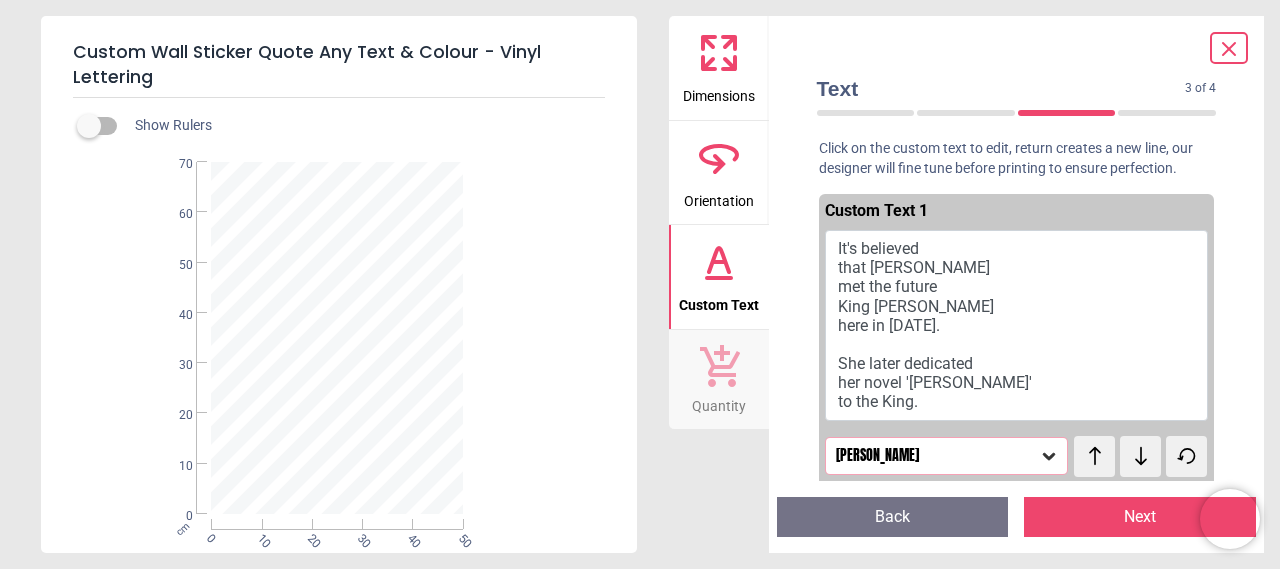 click 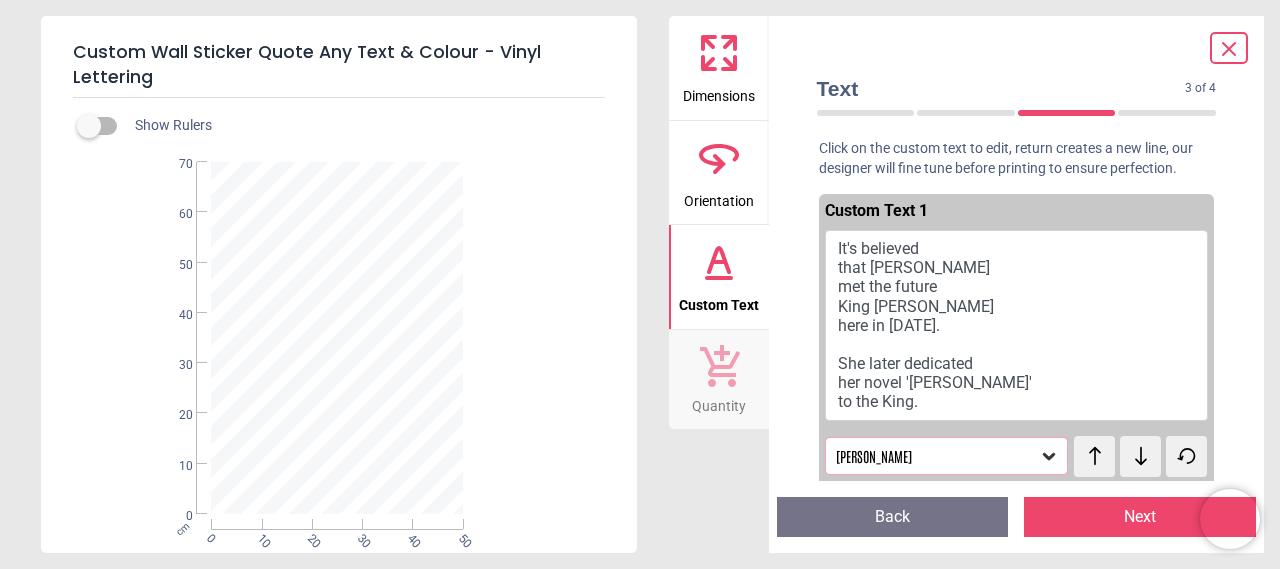 click 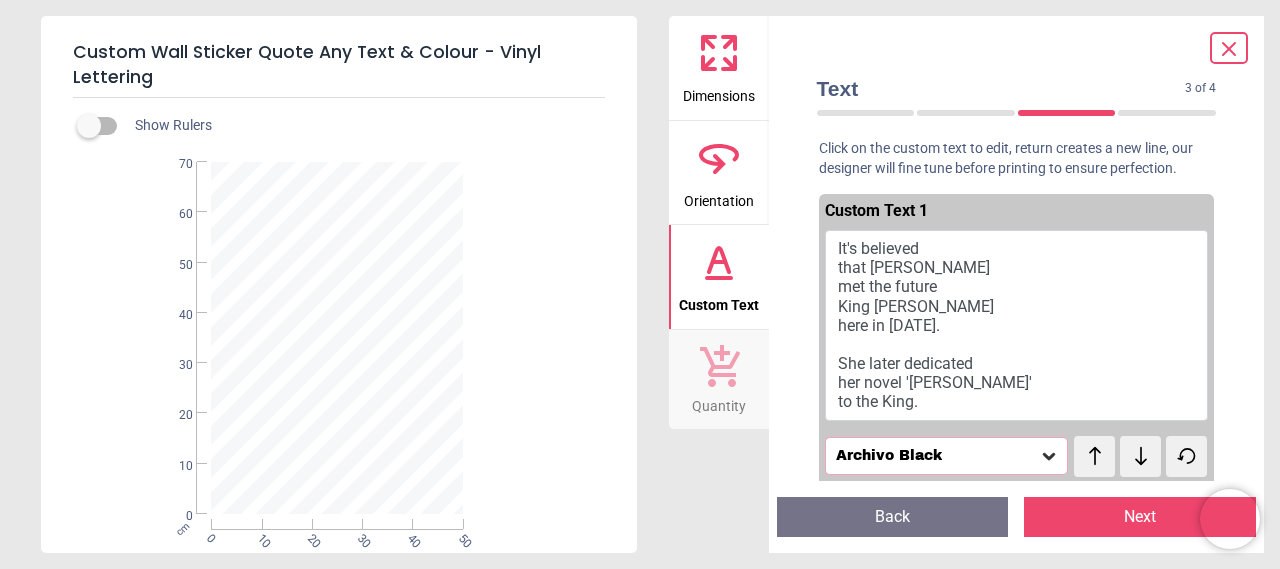 click 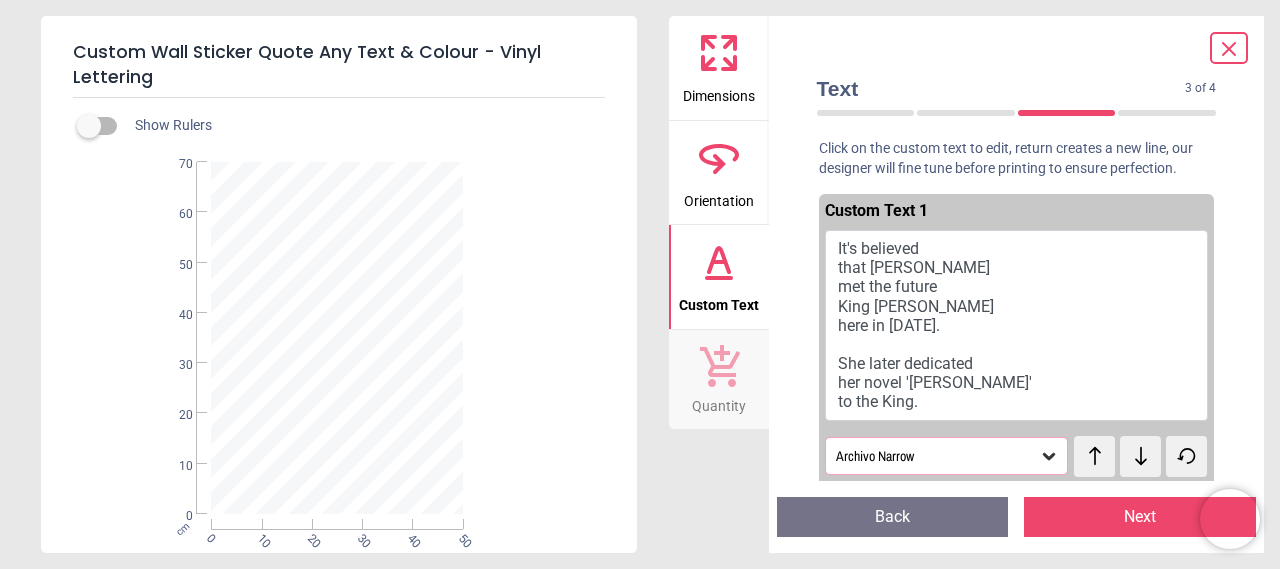 click 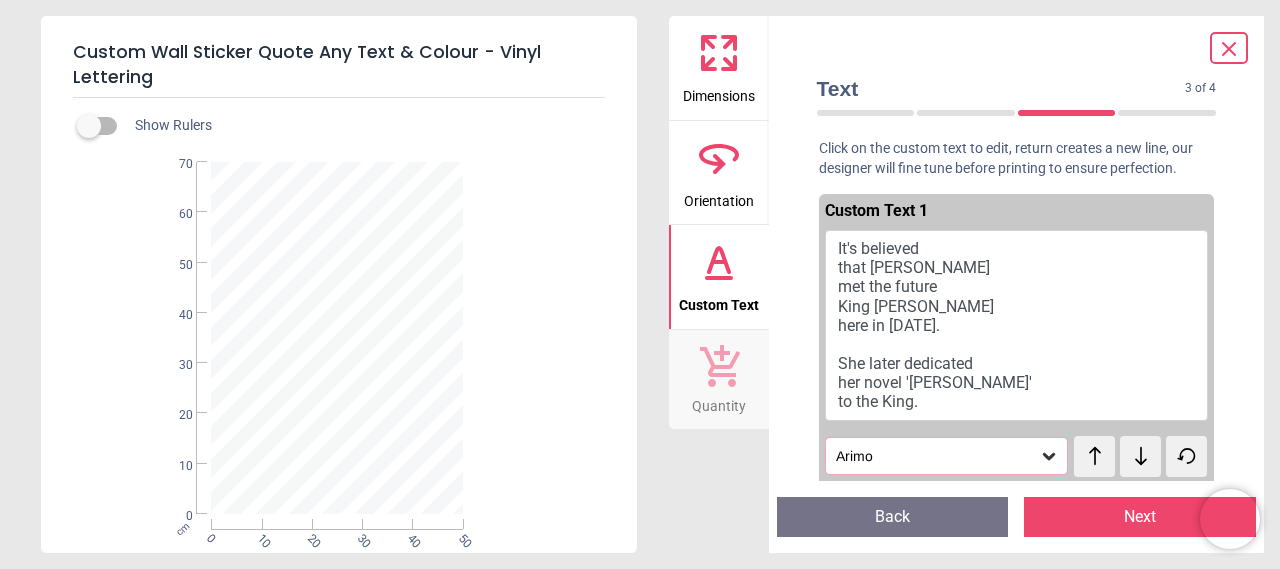 click 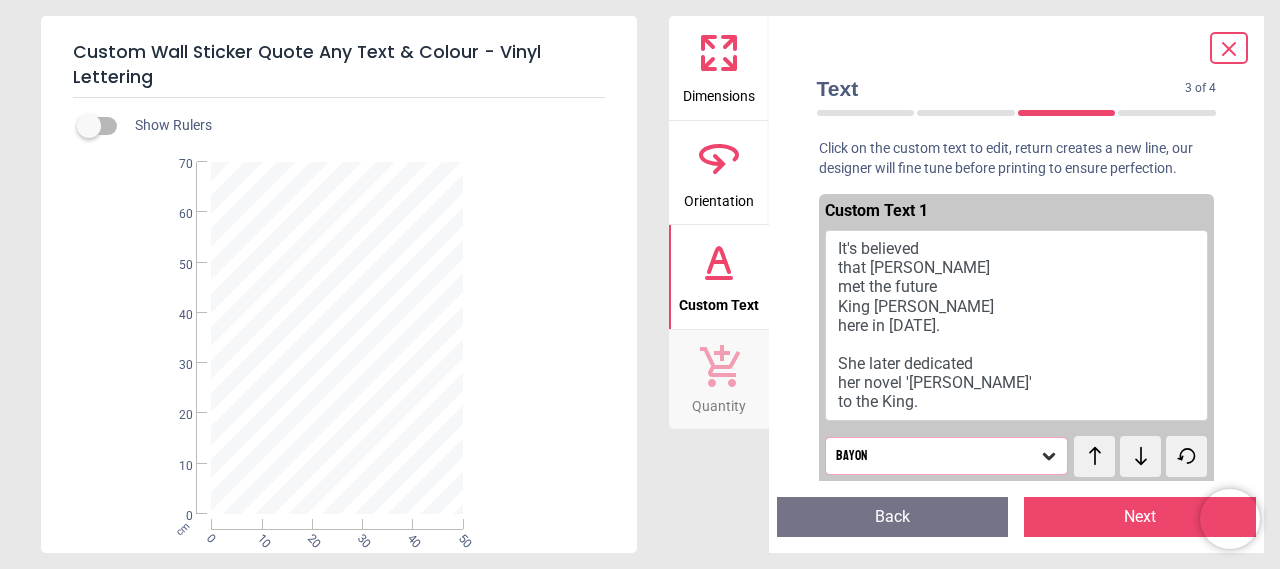 click 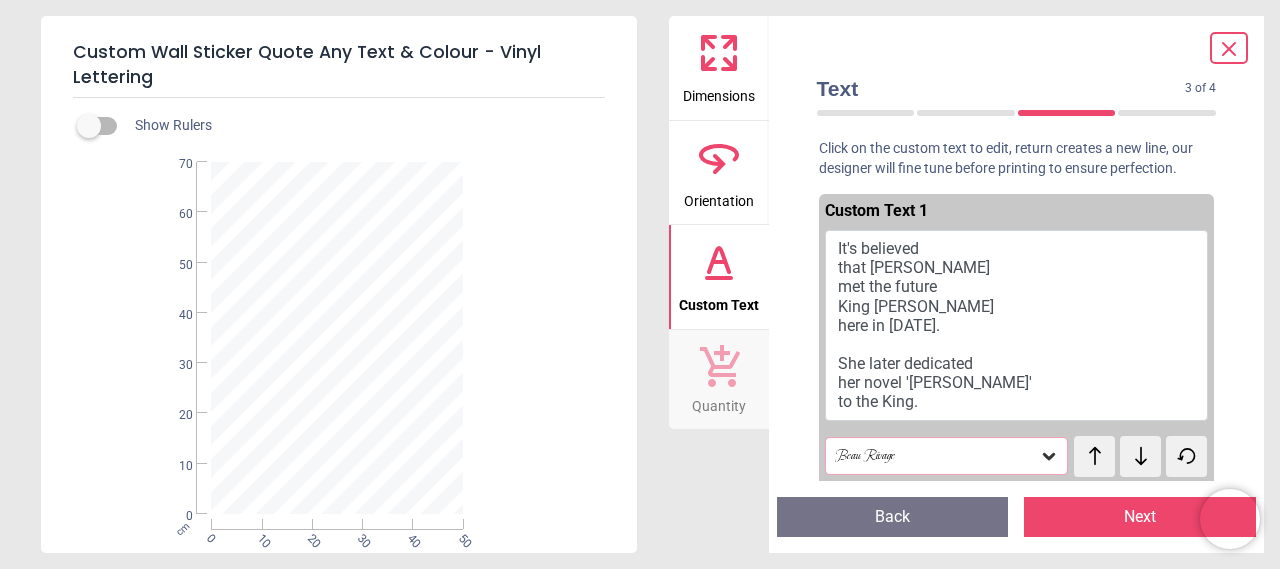 click 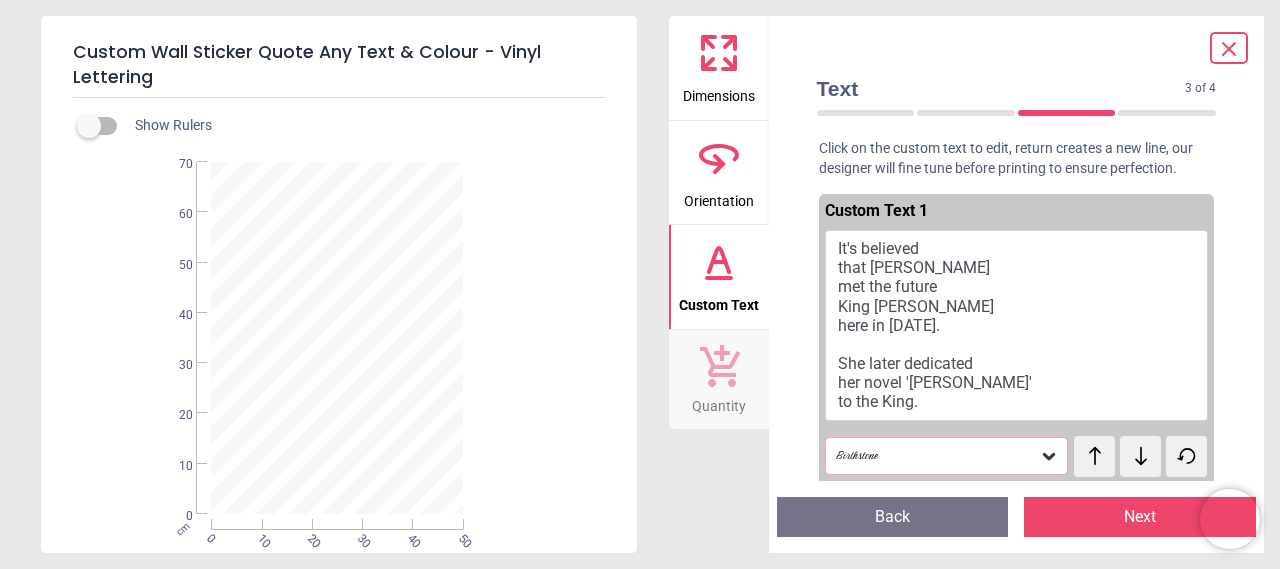 click 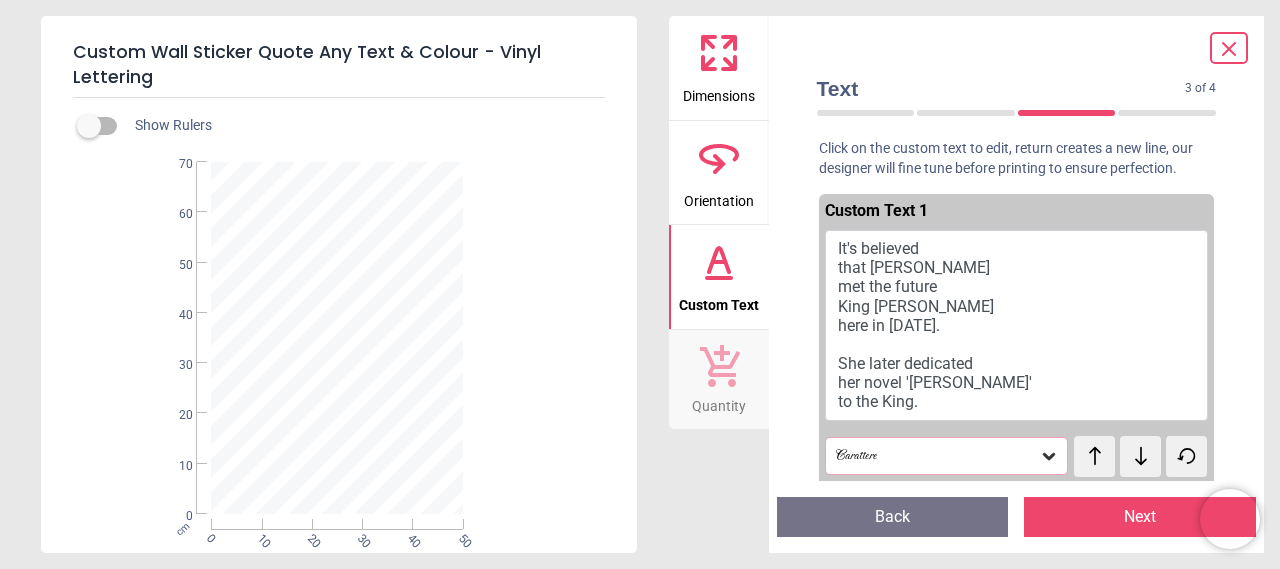 click 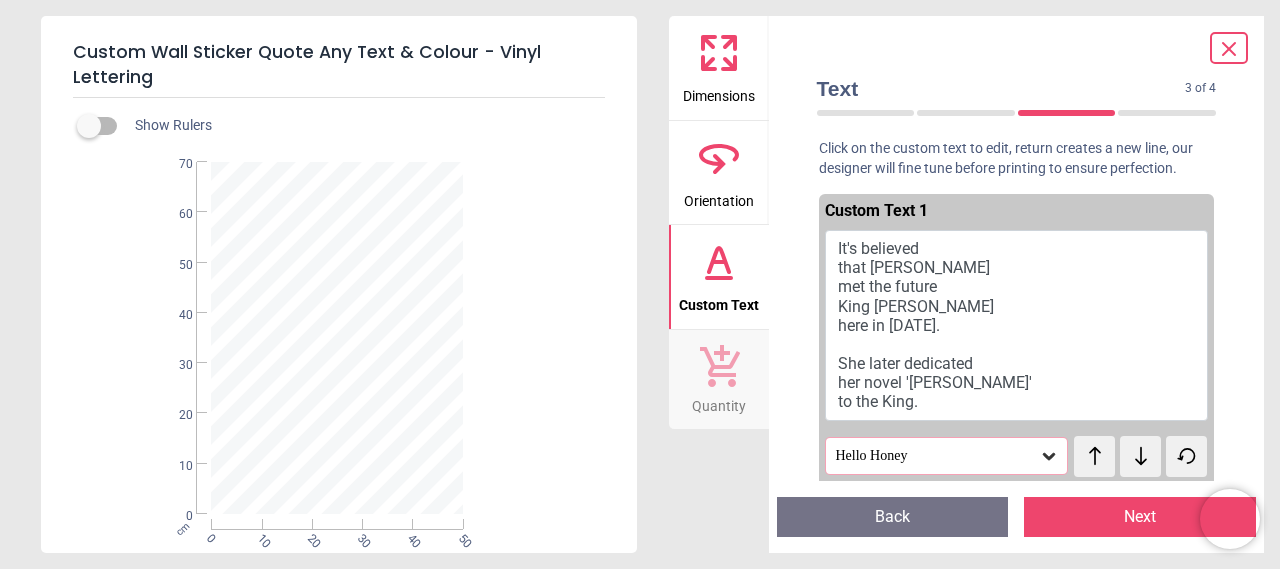 click 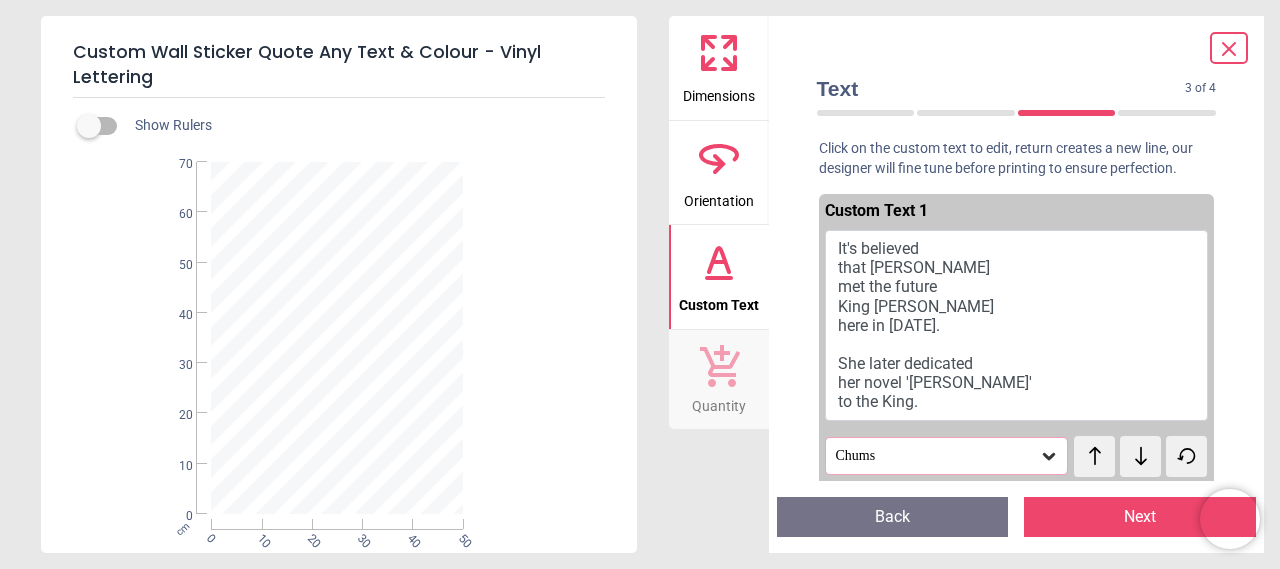 click 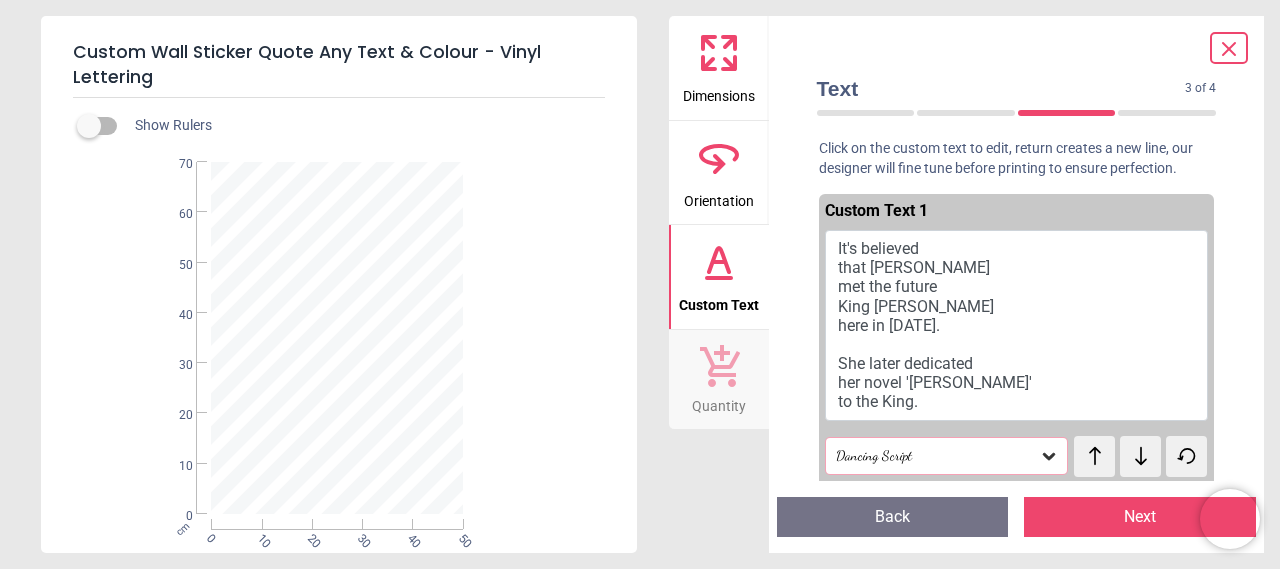 click 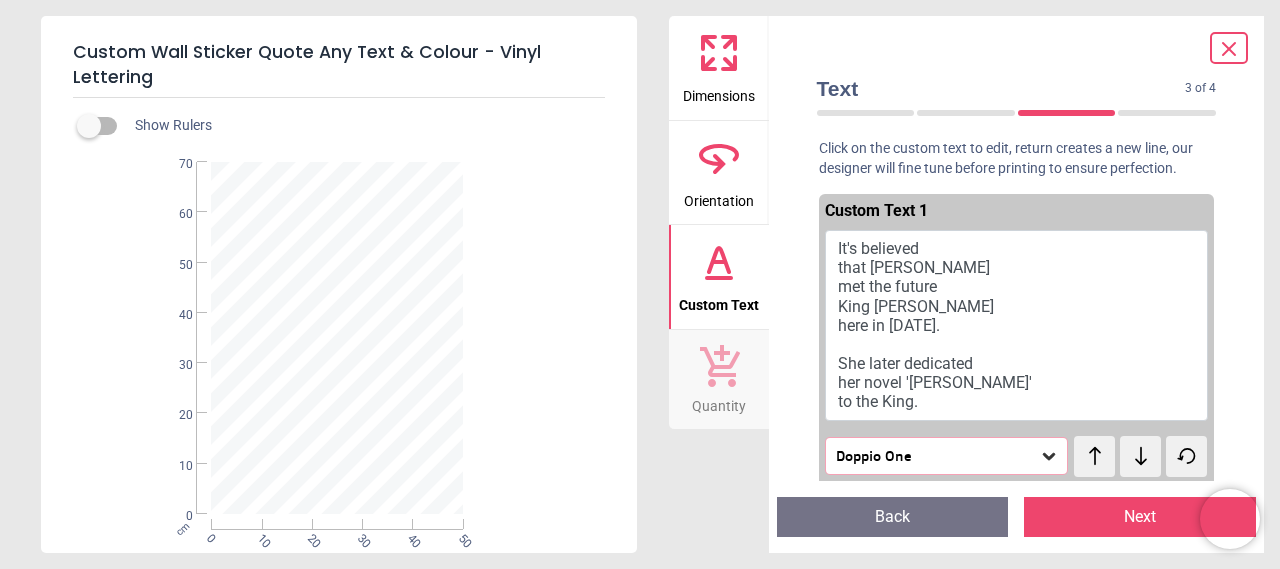 click 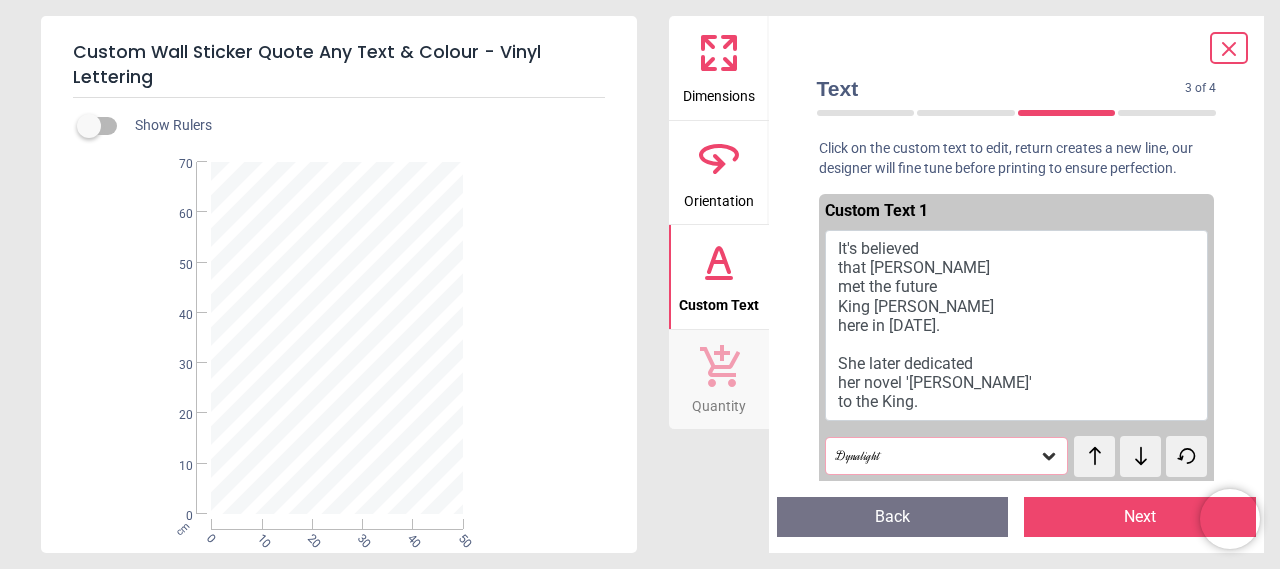 click 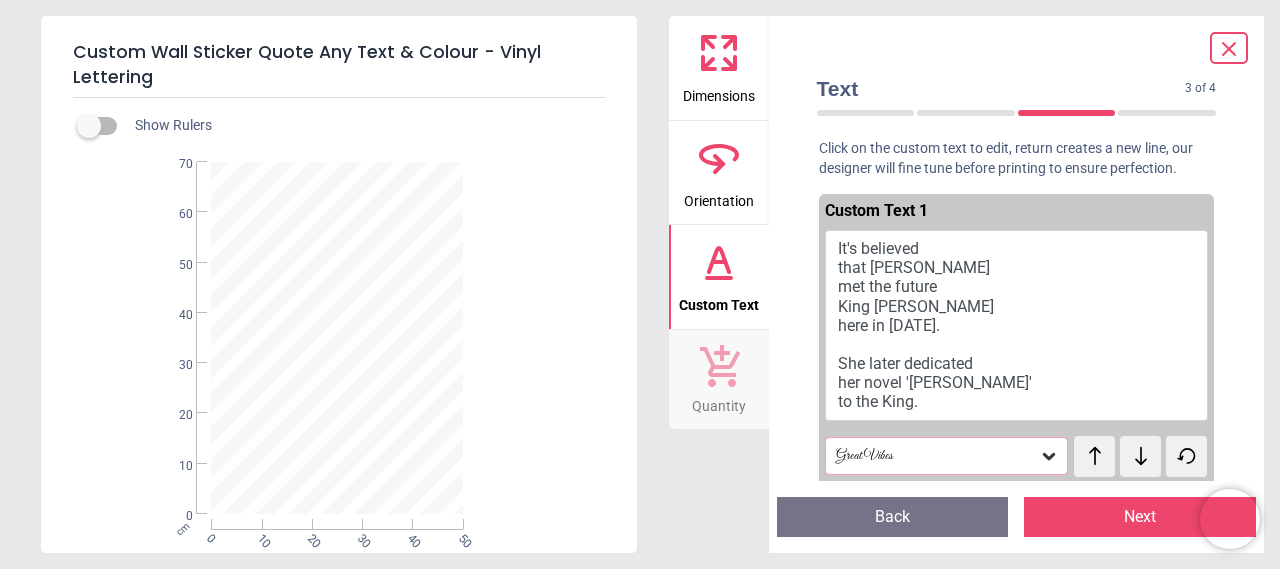 click 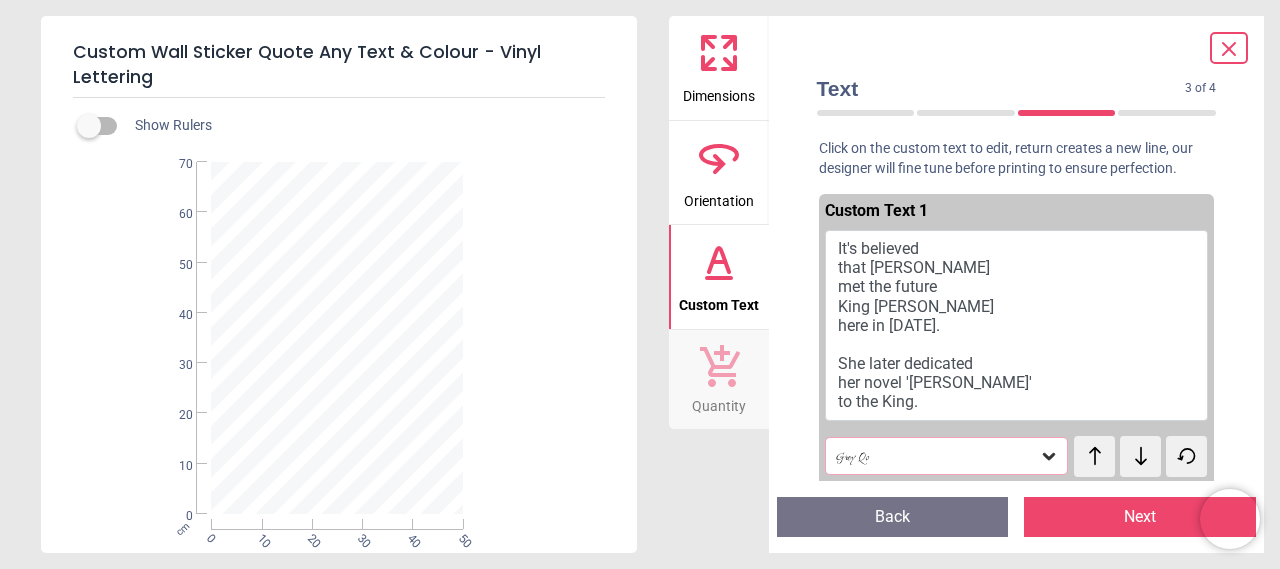 click 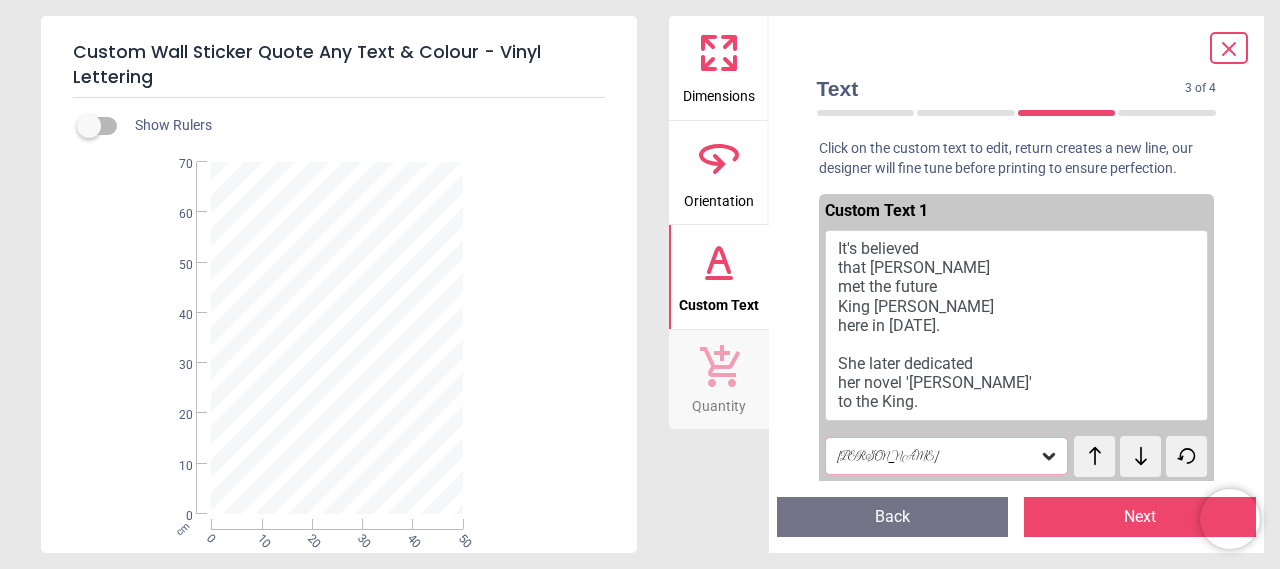 click 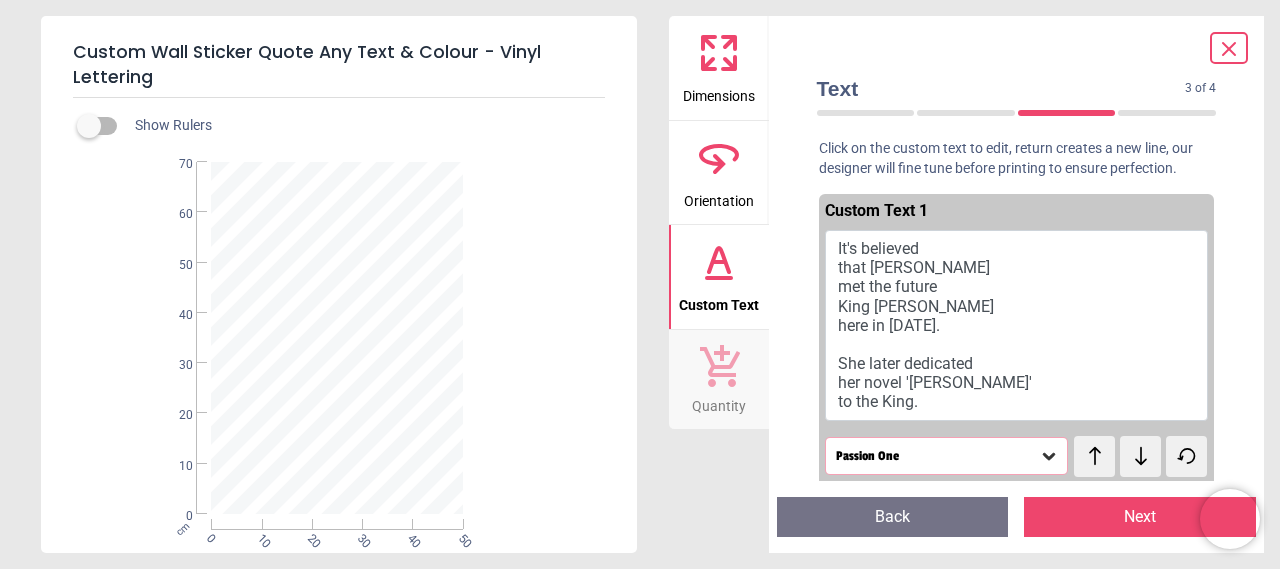 click 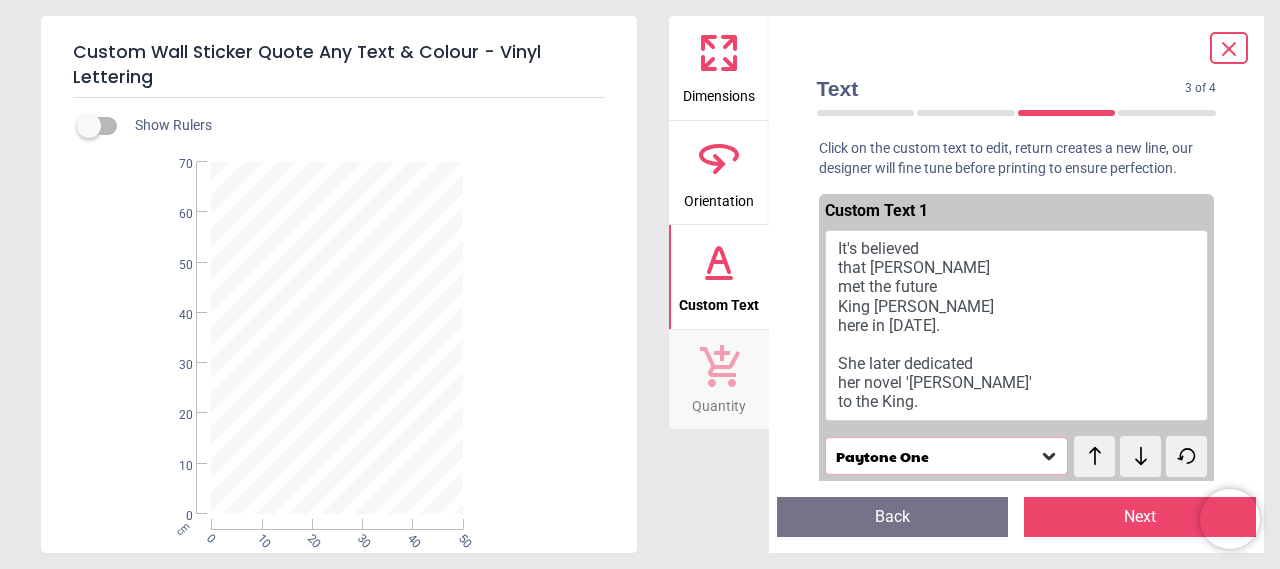 click 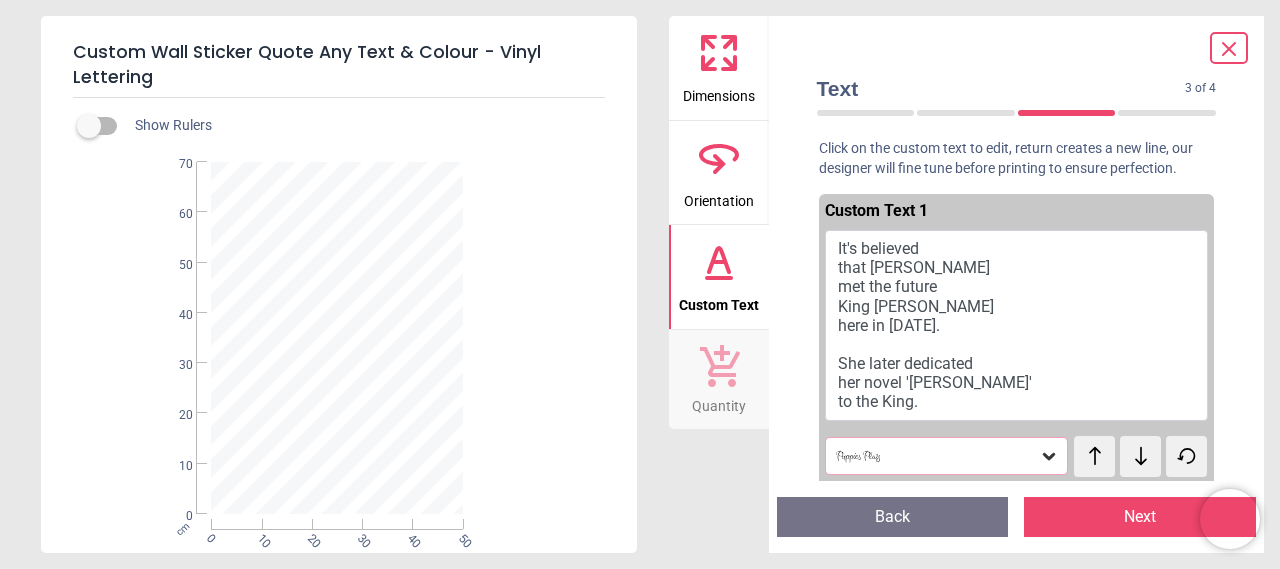 click 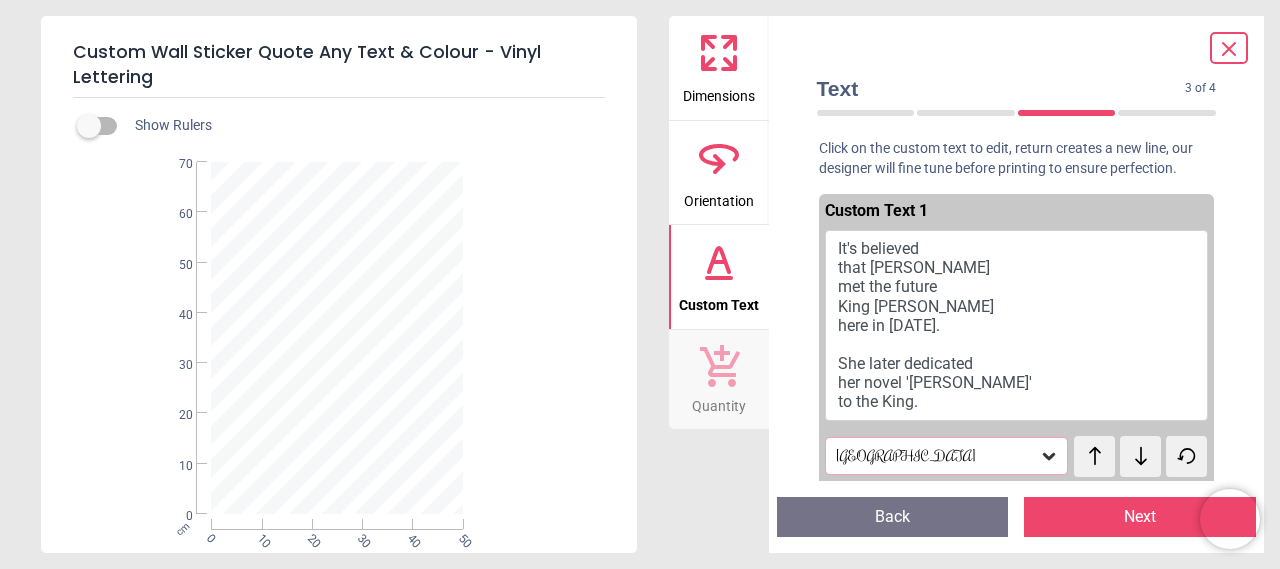click 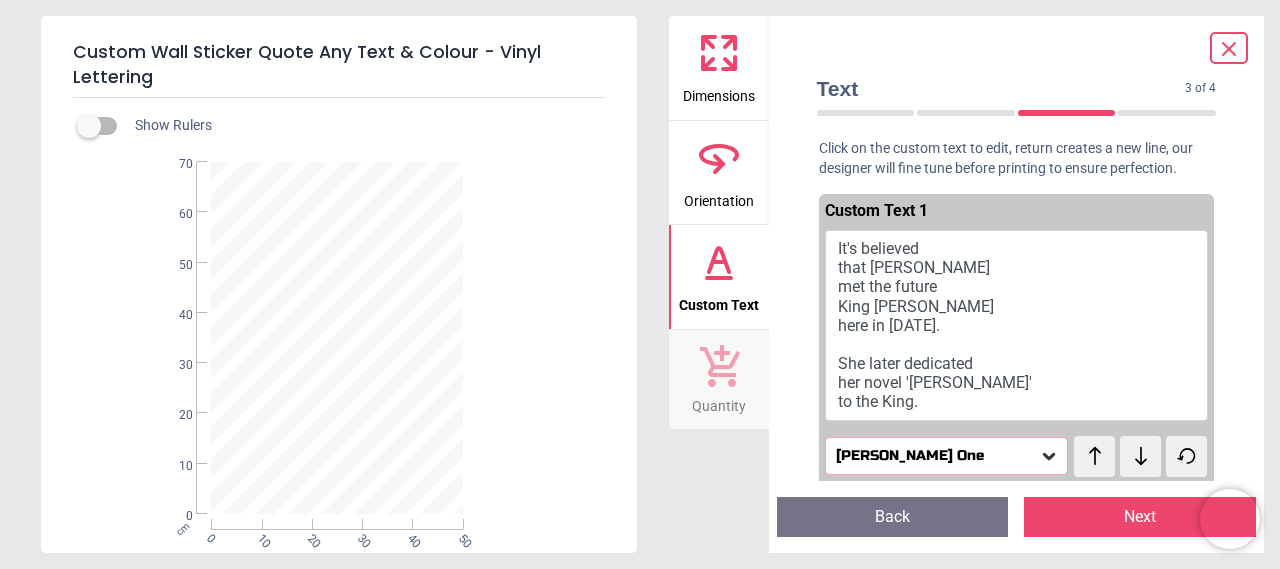 click 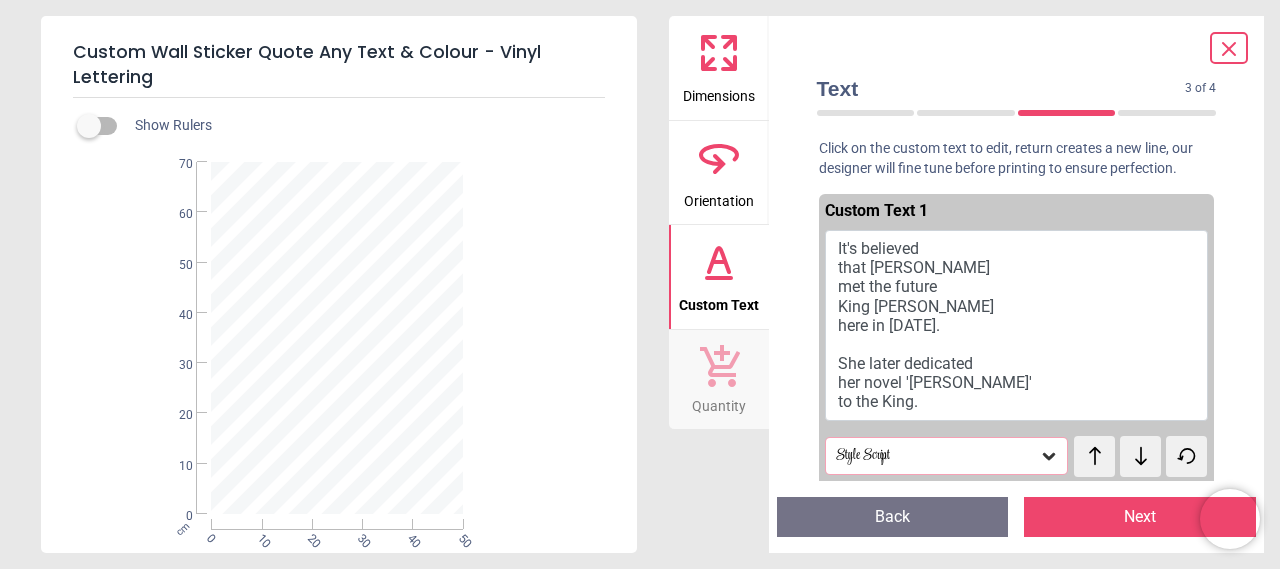click 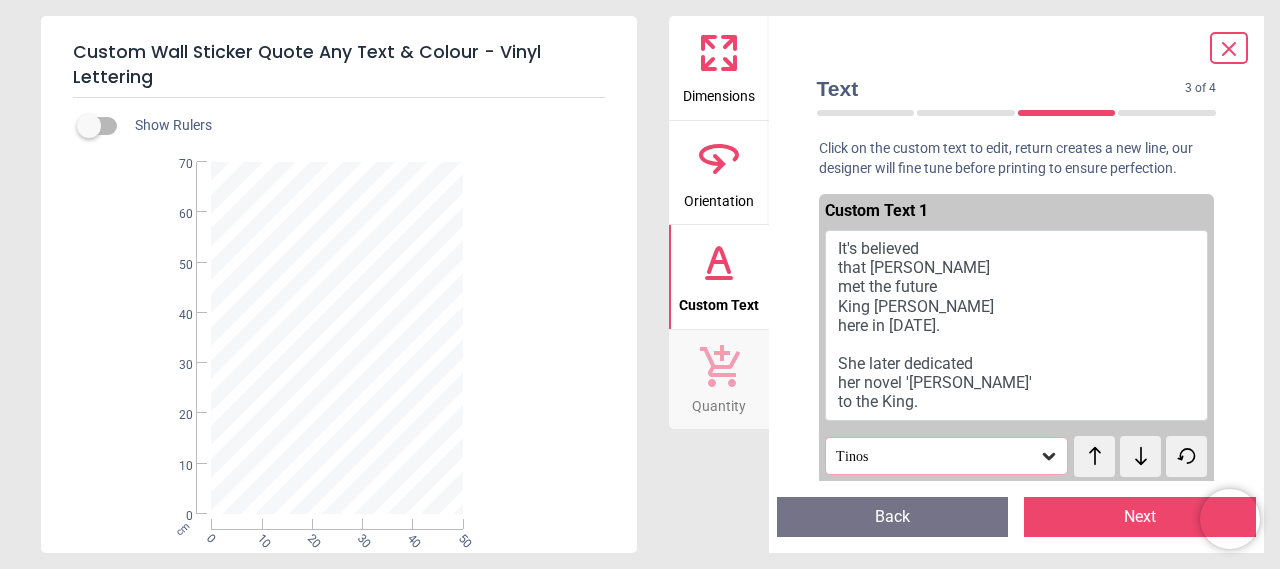 click 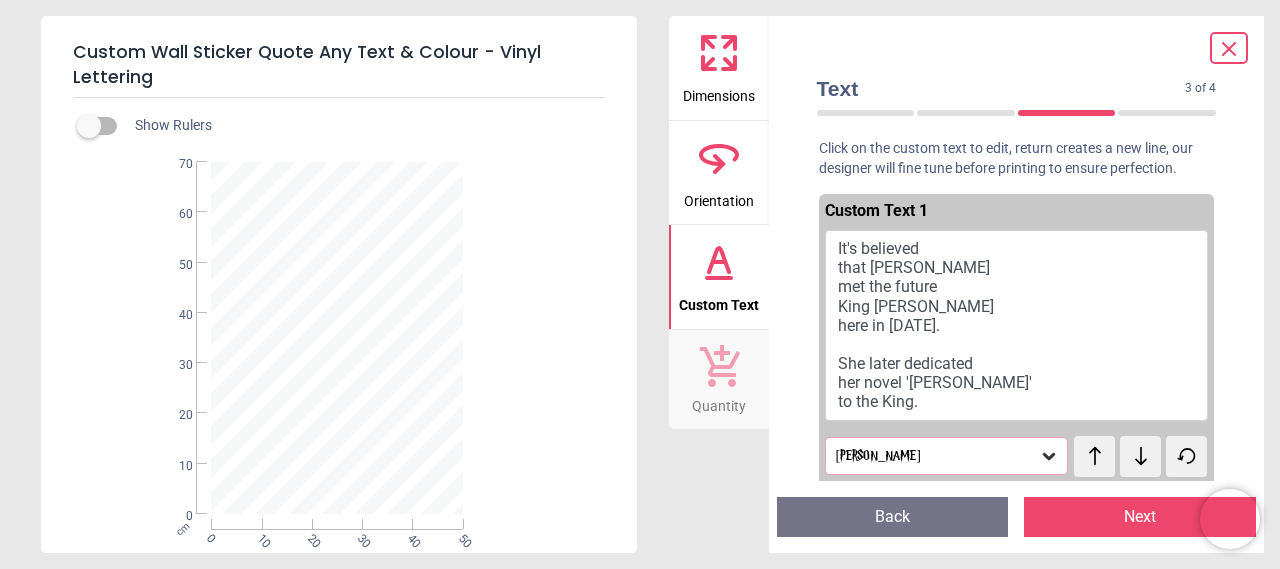 click 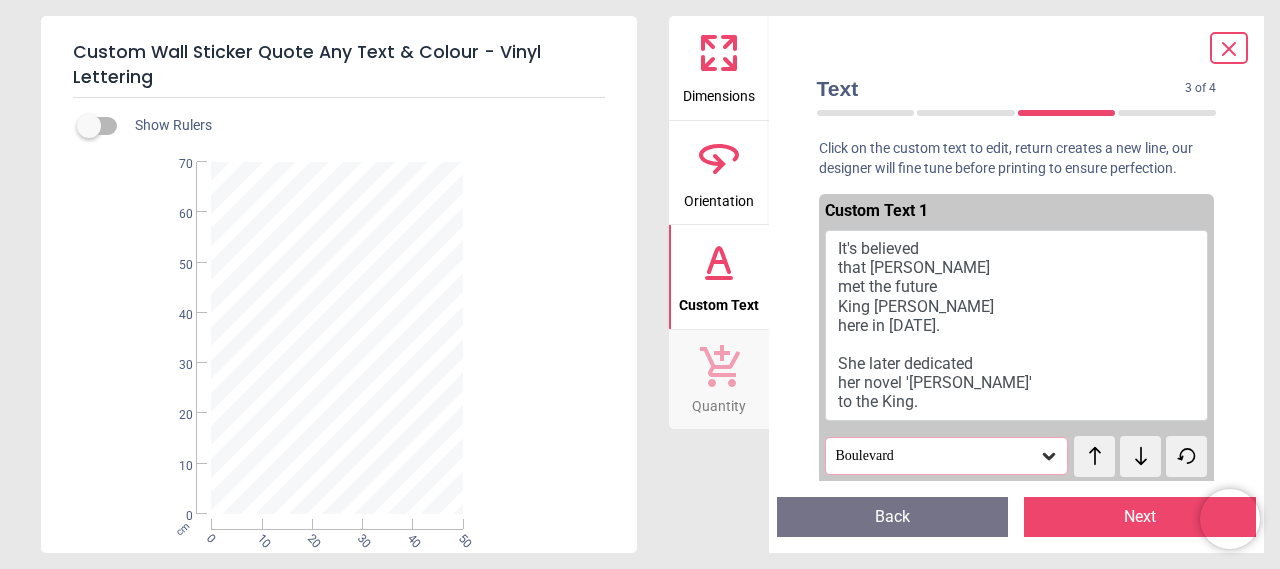 click 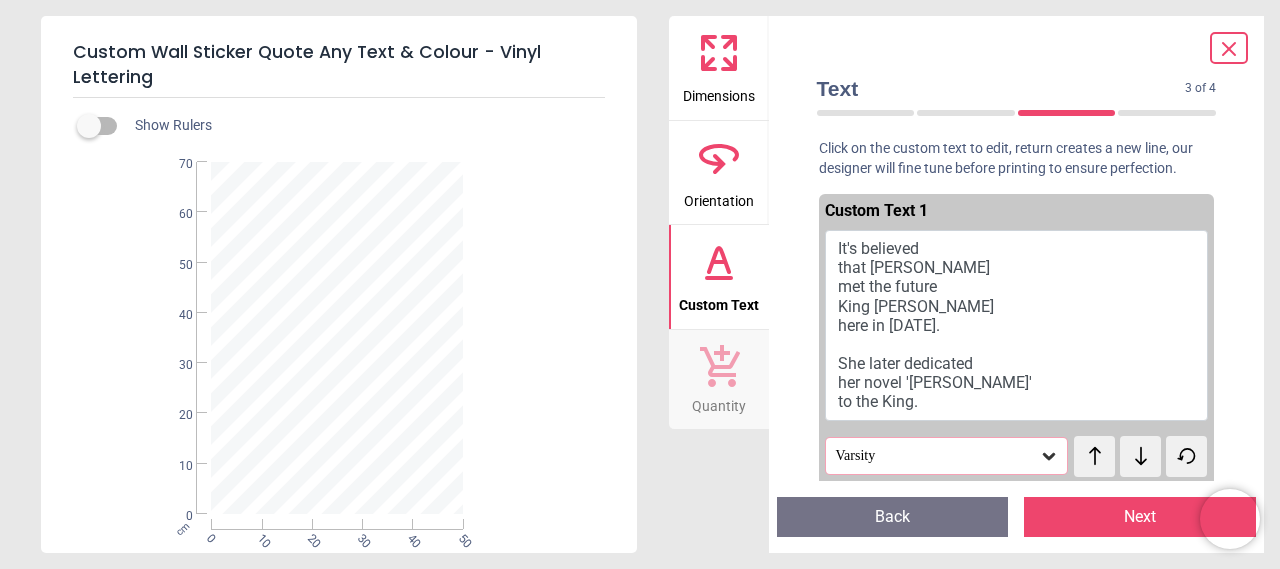 click 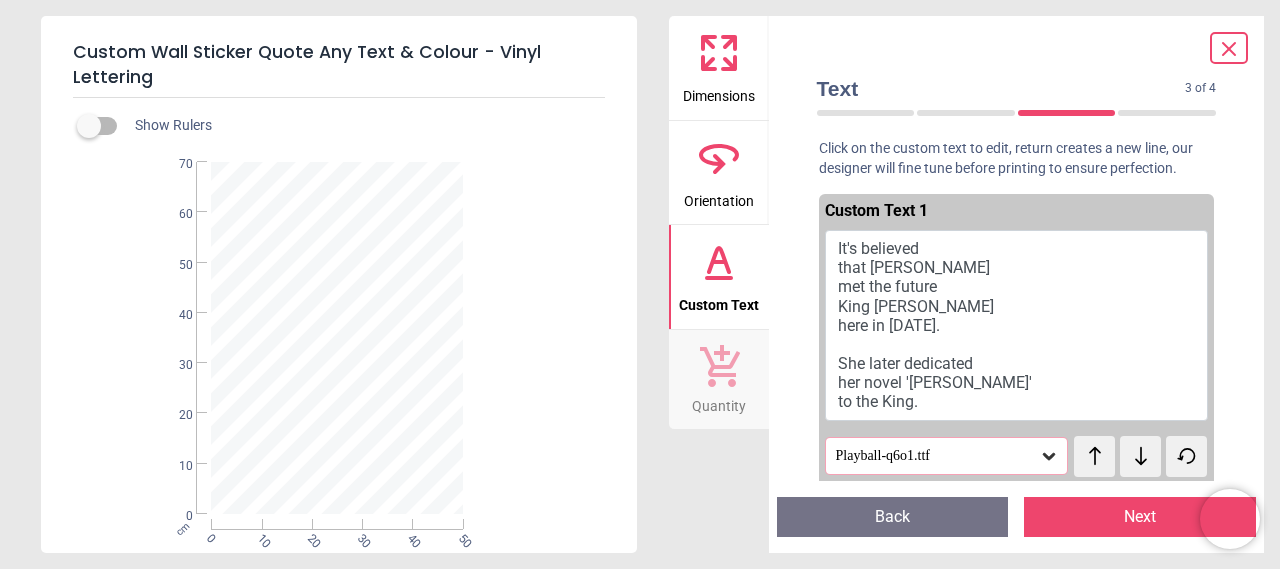 click 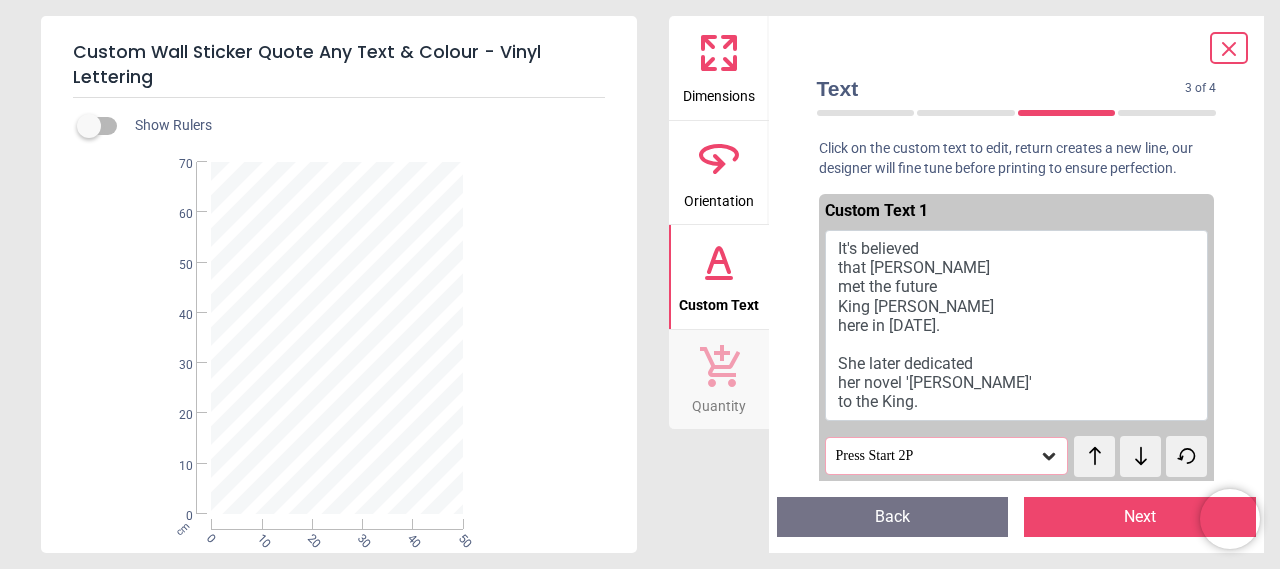 click 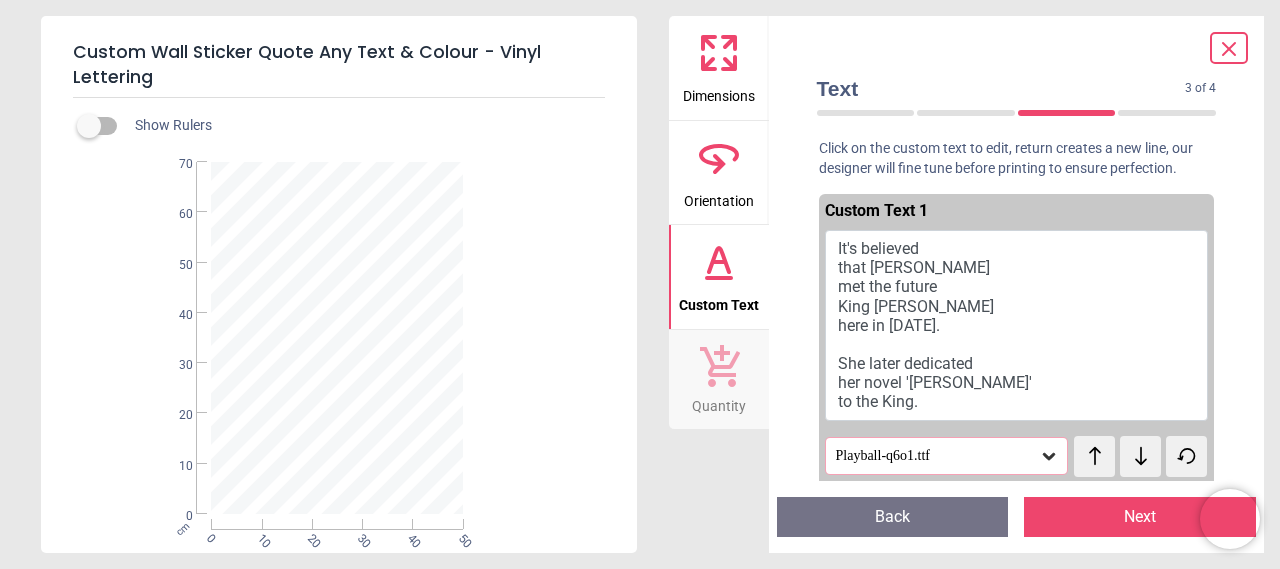 click on "Next" at bounding box center [1140, 517] 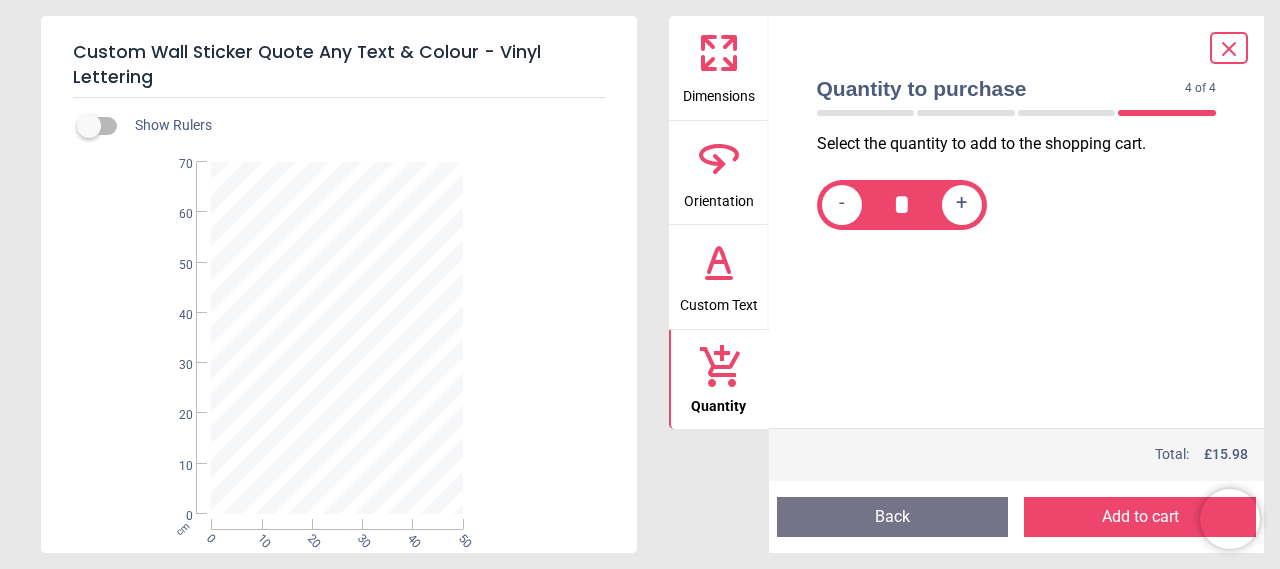 click on "Add to cart" at bounding box center (1140, 517) 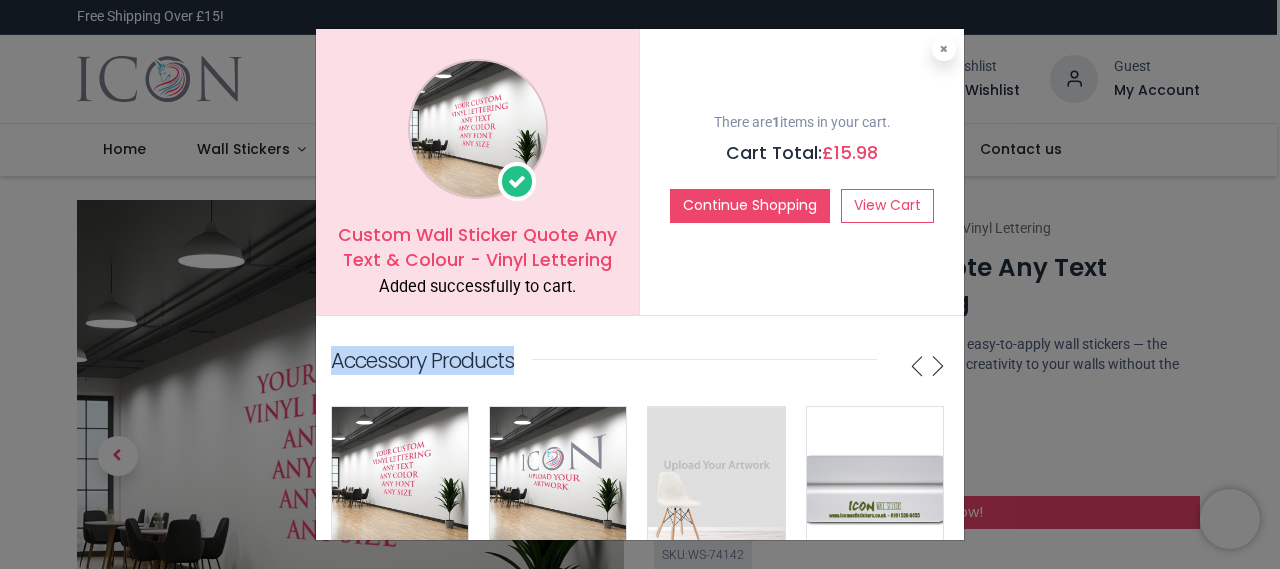 drag, startPoint x: 959, startPoint y: 279, endPoint x: 960, endPoint y: 322, distance: 43.011627 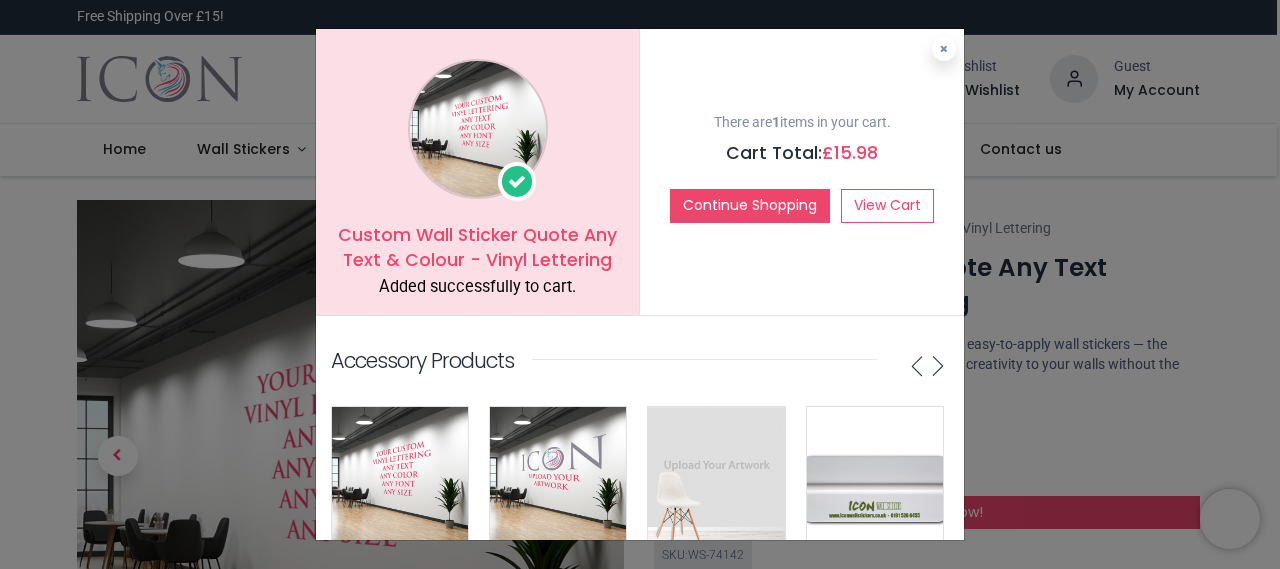 click on "There are  1  items in your cart.
Cart Total:   £  15.98
Continue Shopping
View Cart" at bounding box center [802, 172] 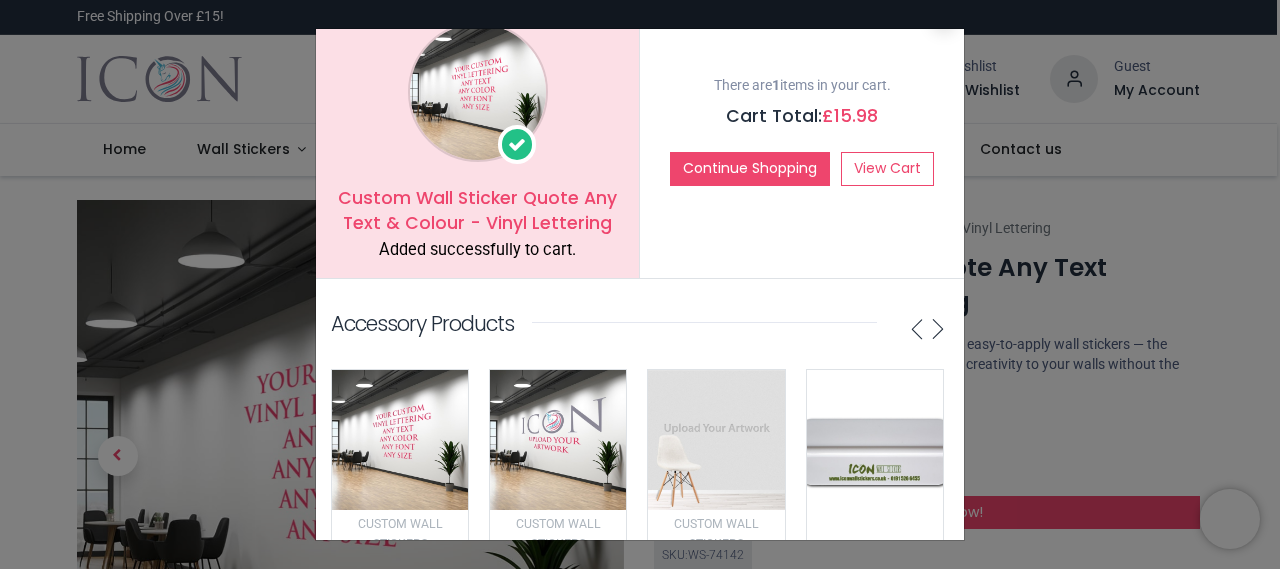 scroll, scrollTop: 19, scrollLeft: 0, axis: vertical 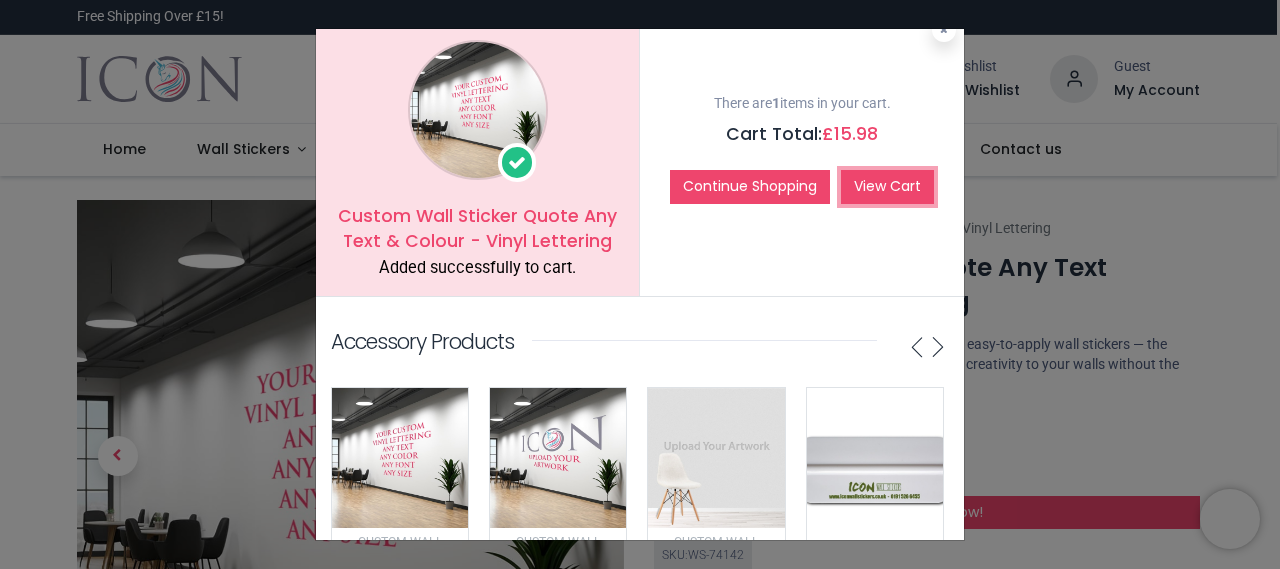 click on "View Cart" at bounding box center [887, 187] 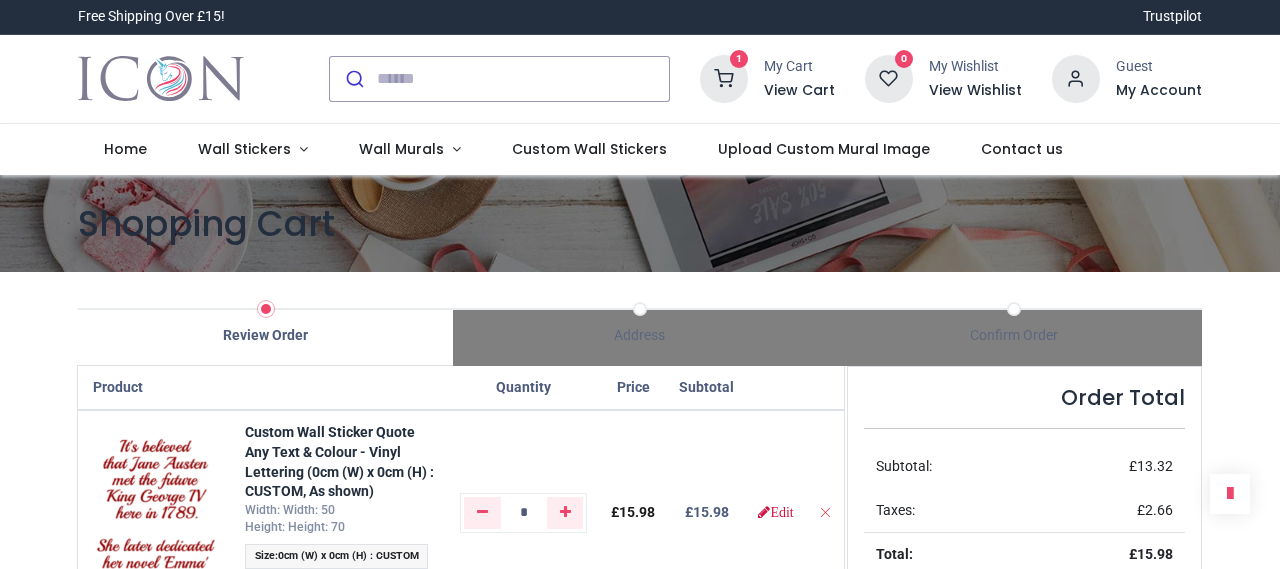 scroll, scrollTop: 0, scrollLeft: 0, axis: both 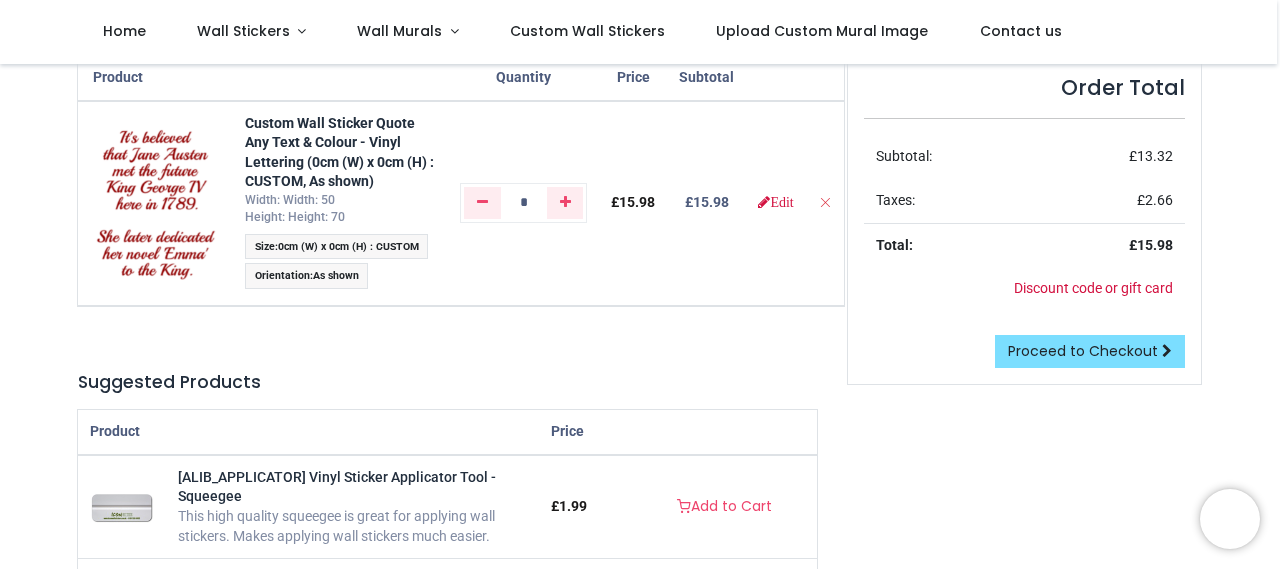 click on "Discount code or gift card" at bounding box center (1093, 288) 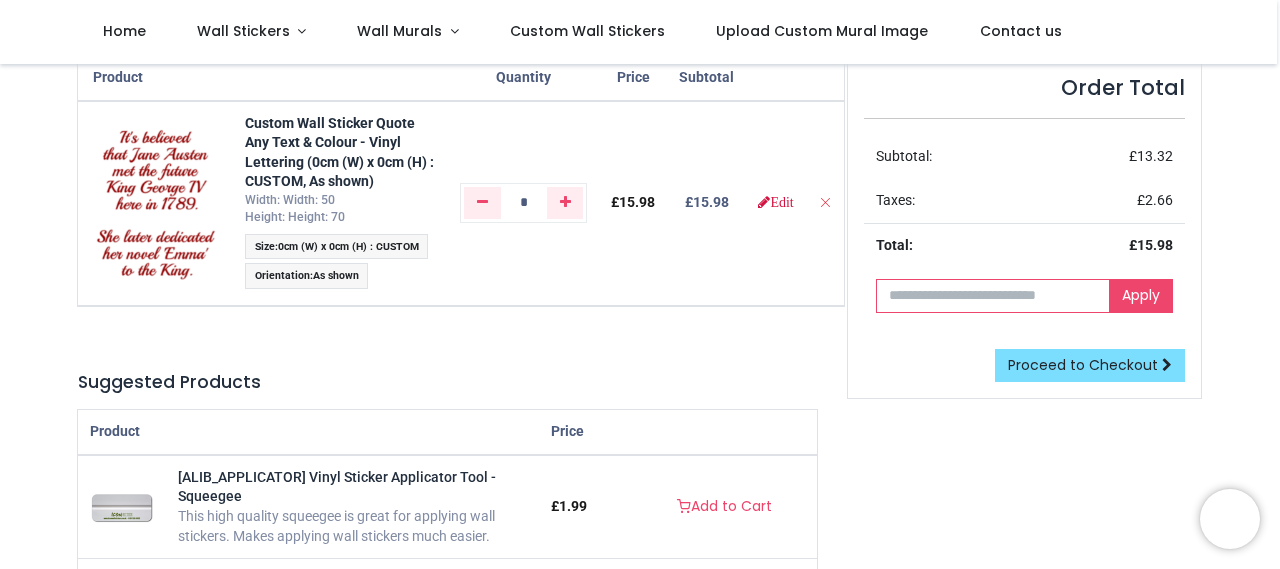 click at bounding box center (992, 296) 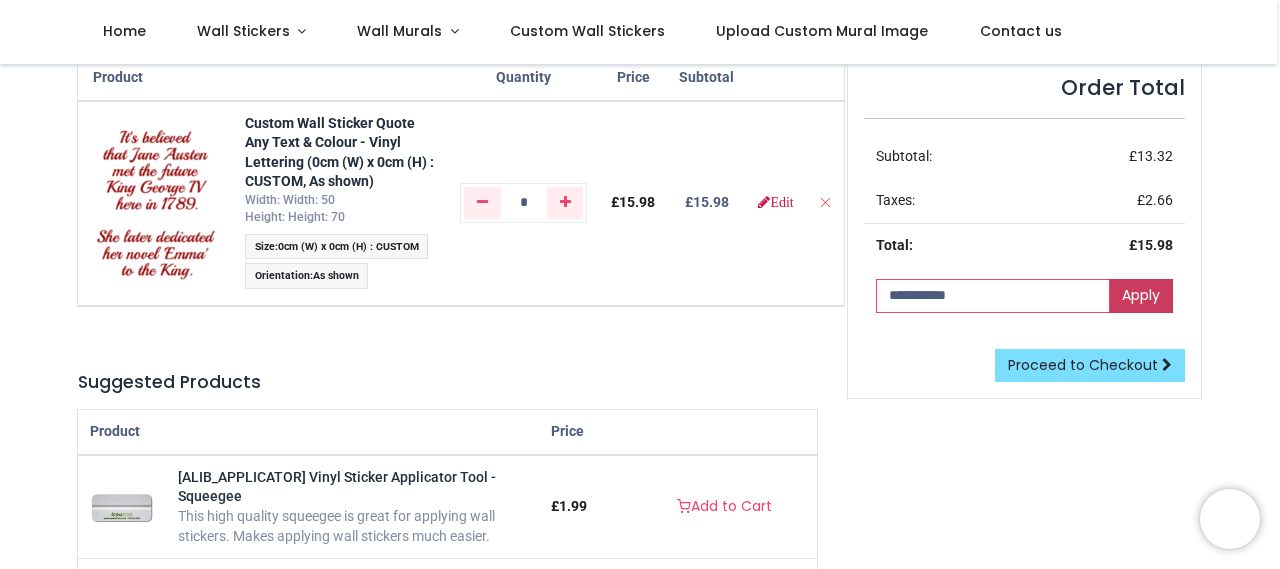 type on "**********" 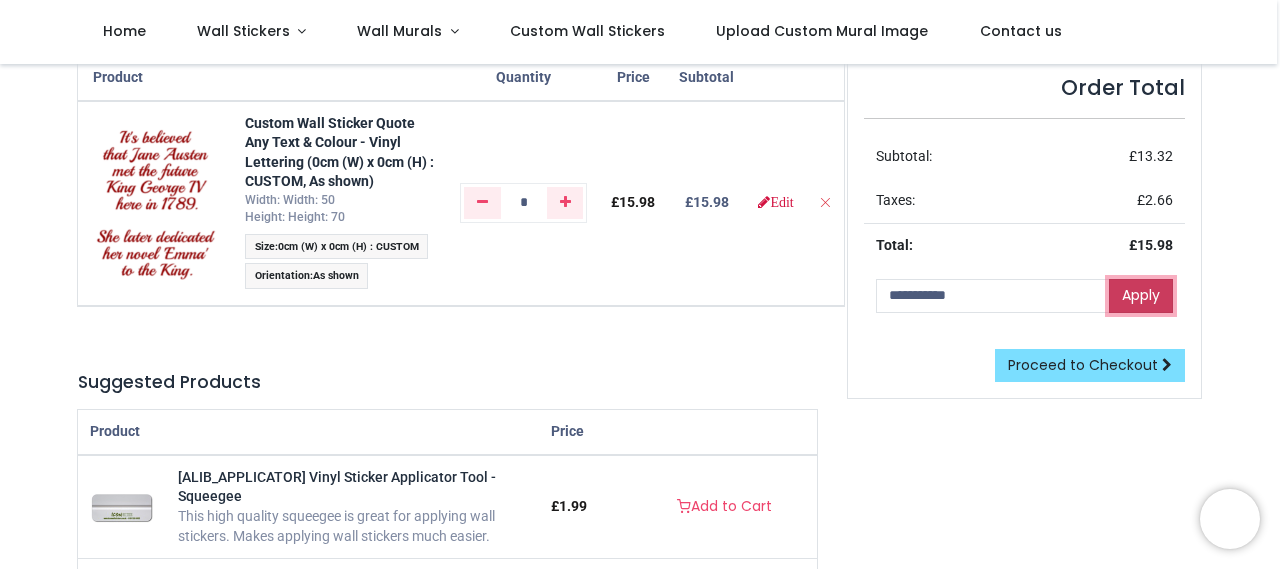 click on "Apply" at bounding box center [1141, 296] 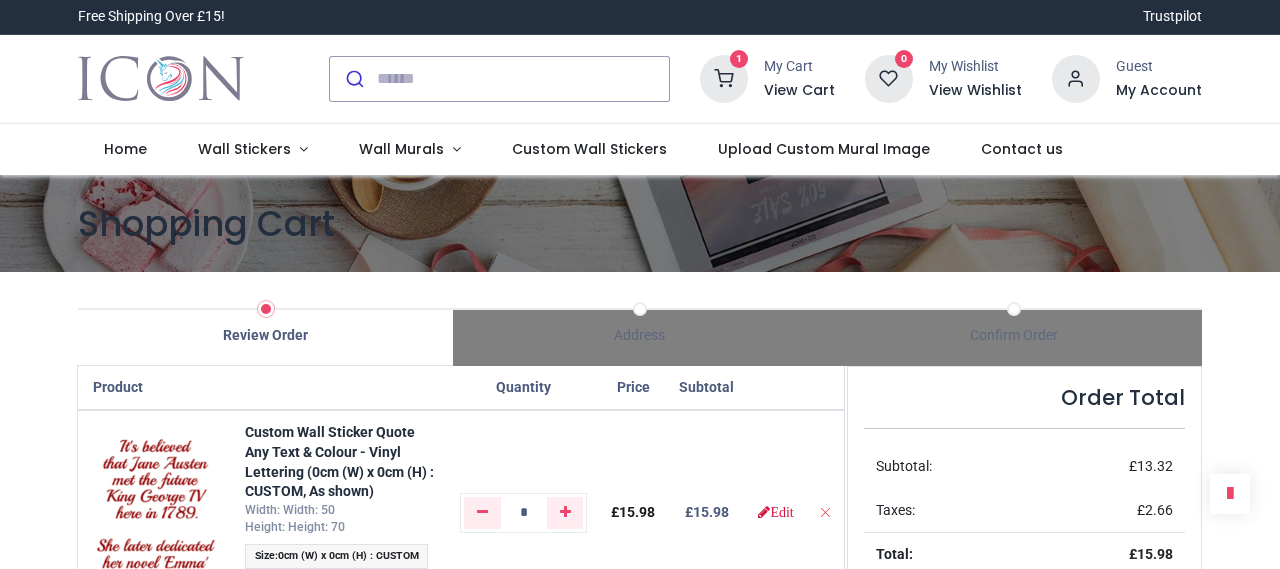 scroll, scrollTop: 0, scrollLeft: 0, axis: both 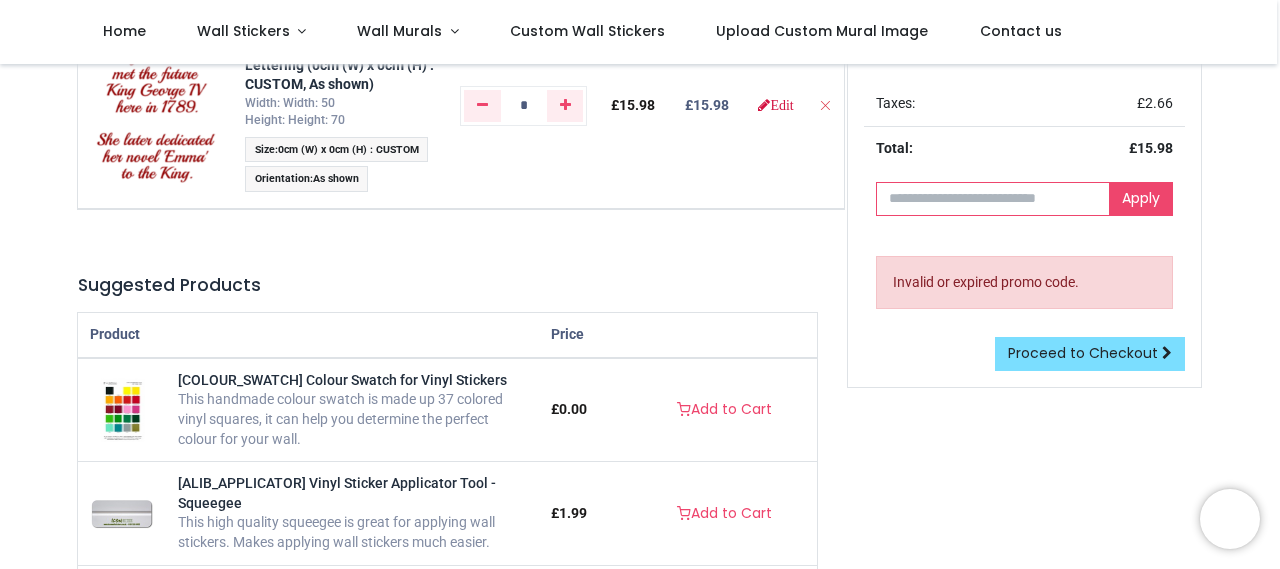 click at bounding box center [992, 199] 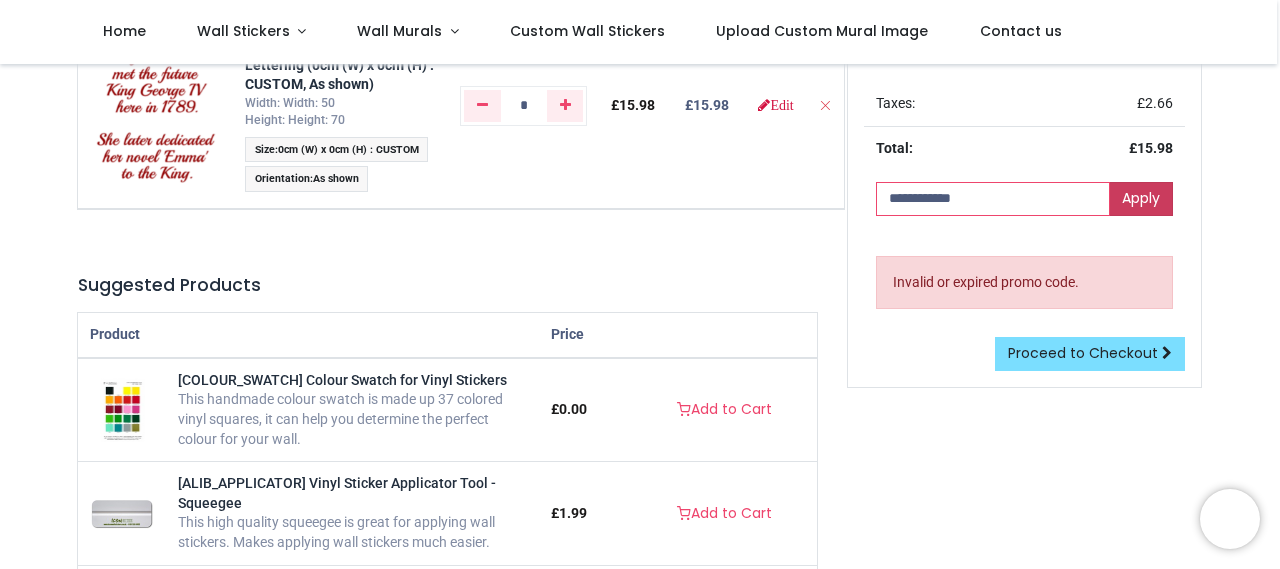 type on "**********" 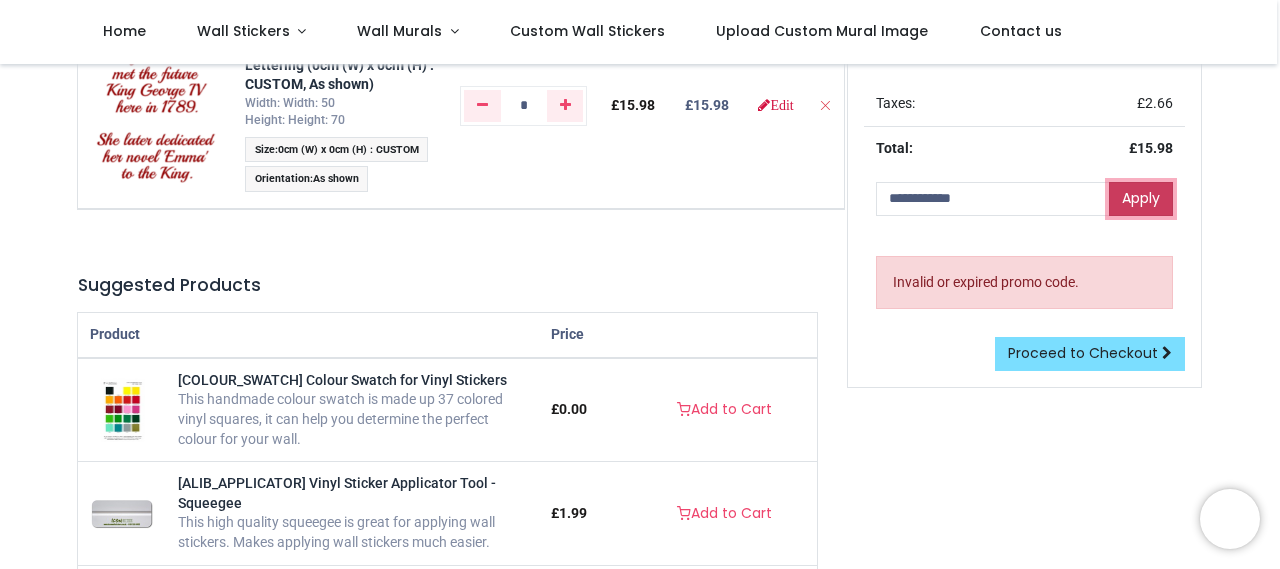 click on "Apply" at bounding box center (1141, 199) 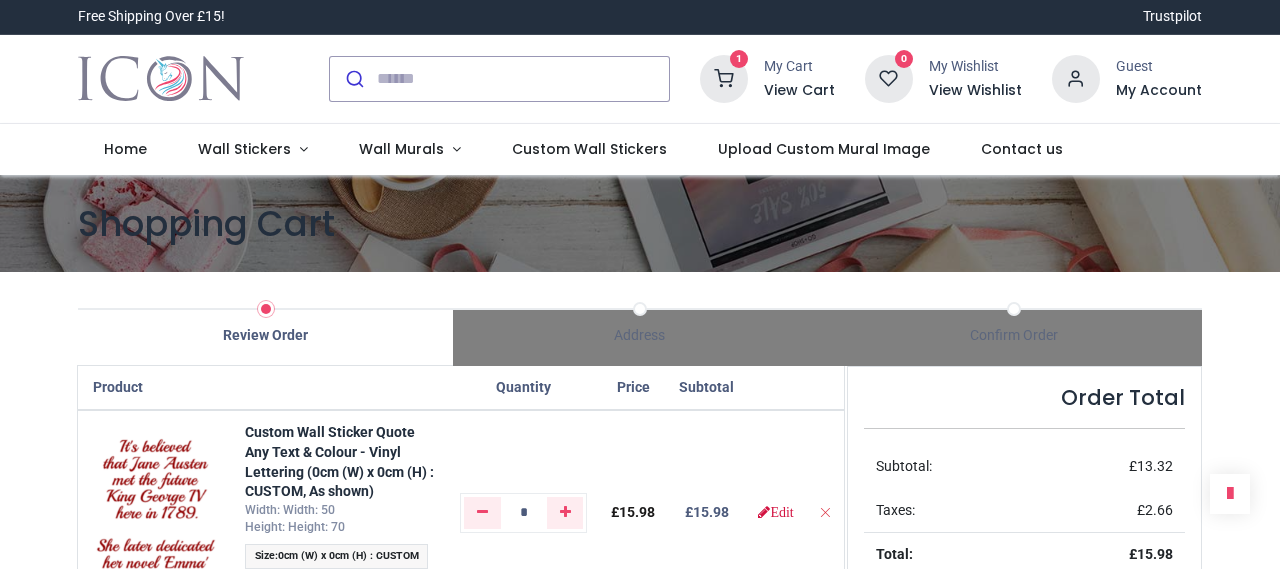 scroll, scrollTop: 0, scrollLeft: 0, axis: both 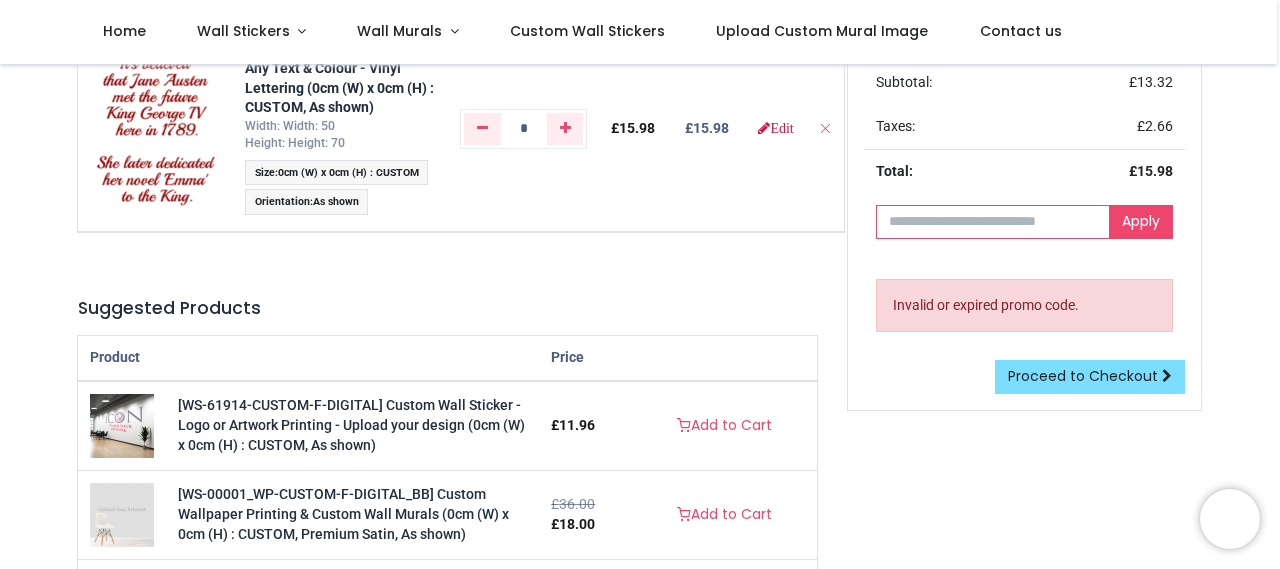 click at bounding box center [992, 222] 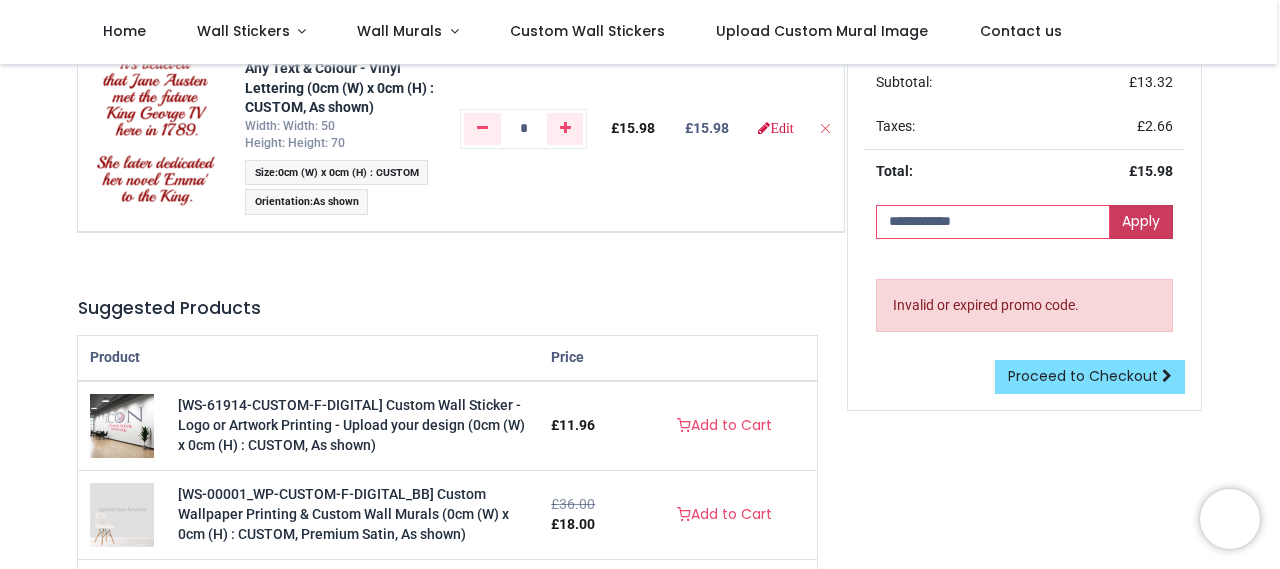 type on "**********" 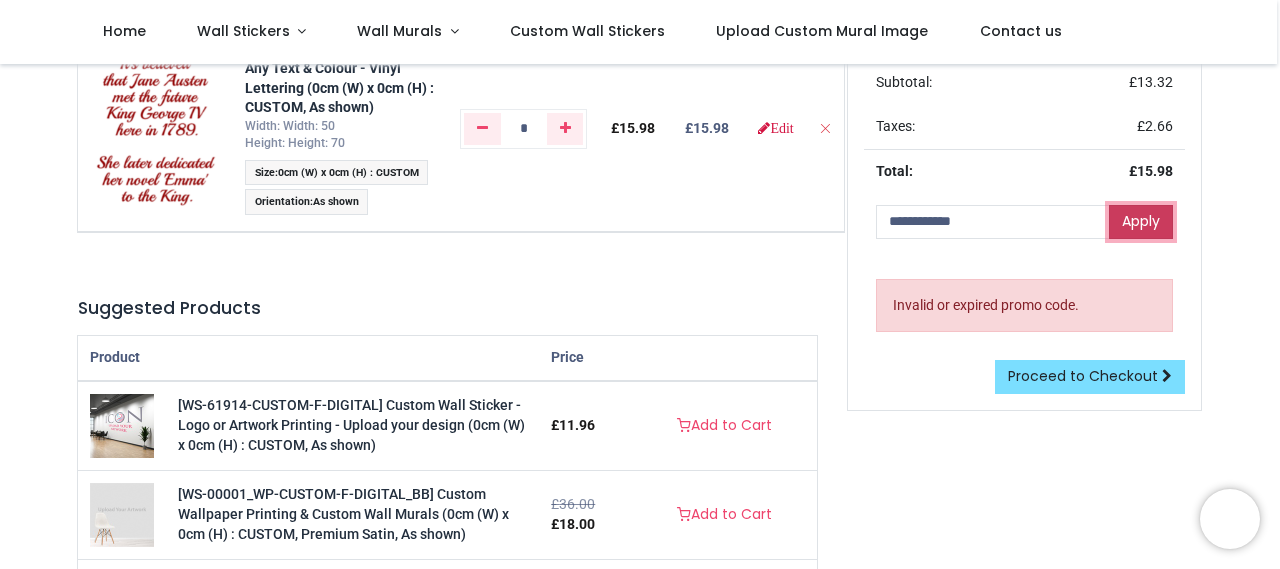 click on "Apply" at bounding box center (1141, 222) 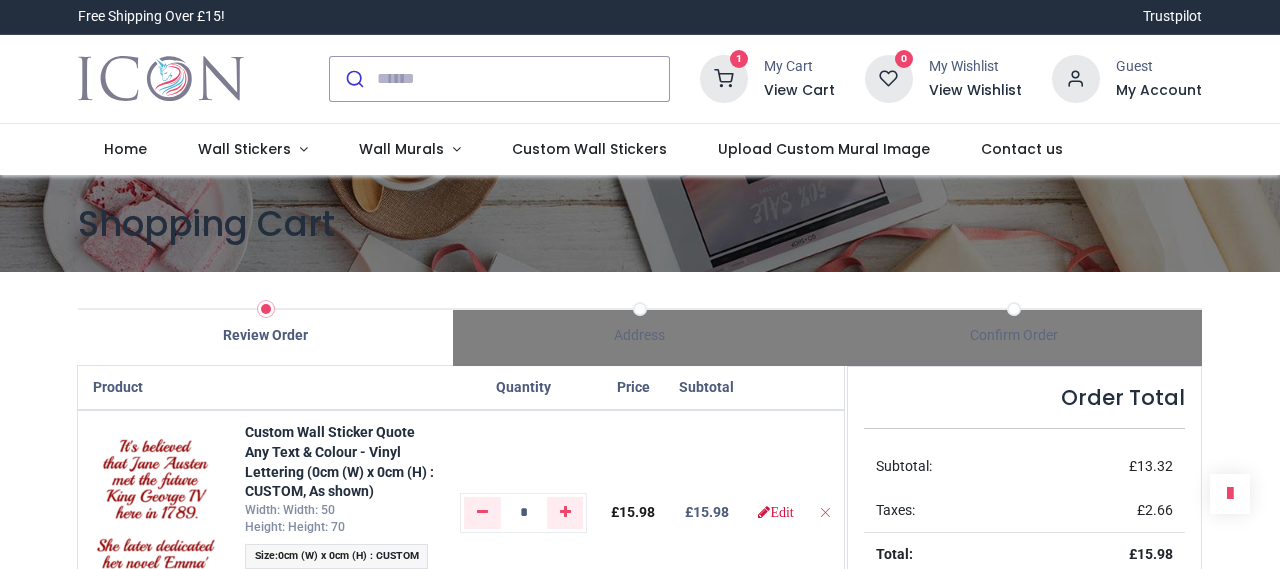 scroll, scrollTop: 0, scrollLeft: 0, axis: both 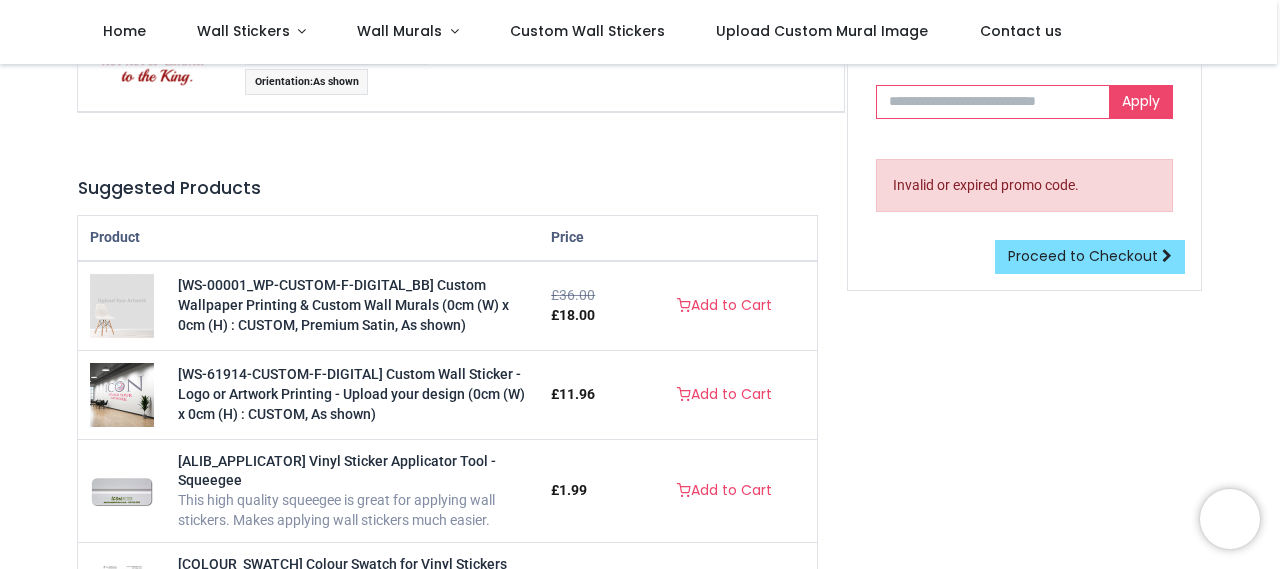 click at bounding box center [992, 102] 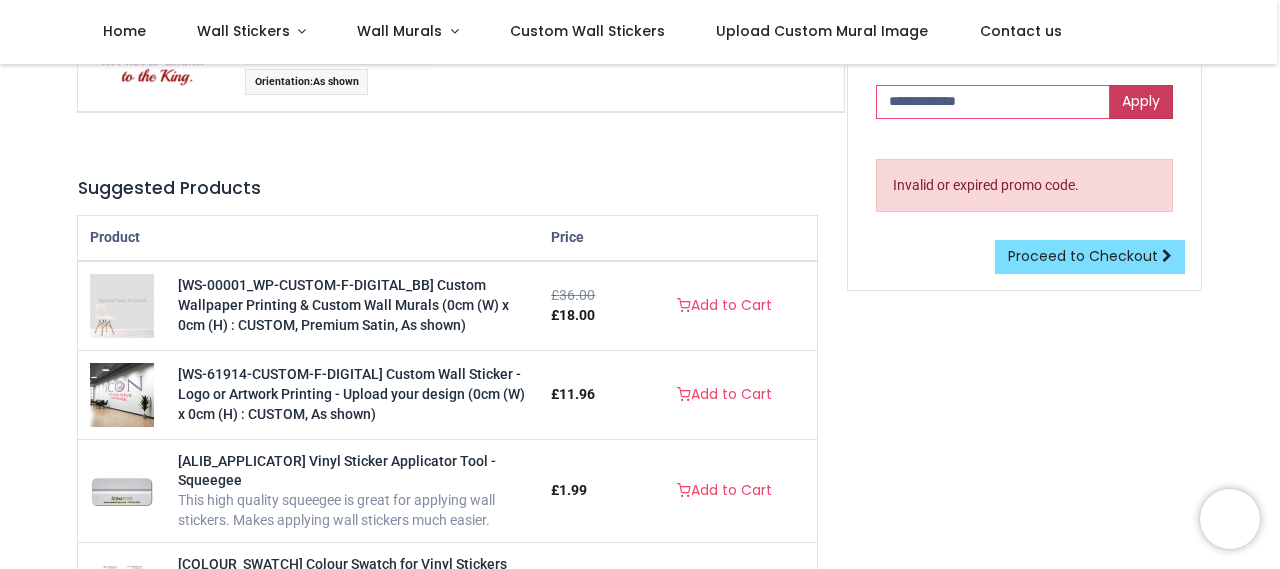 type on "**********" 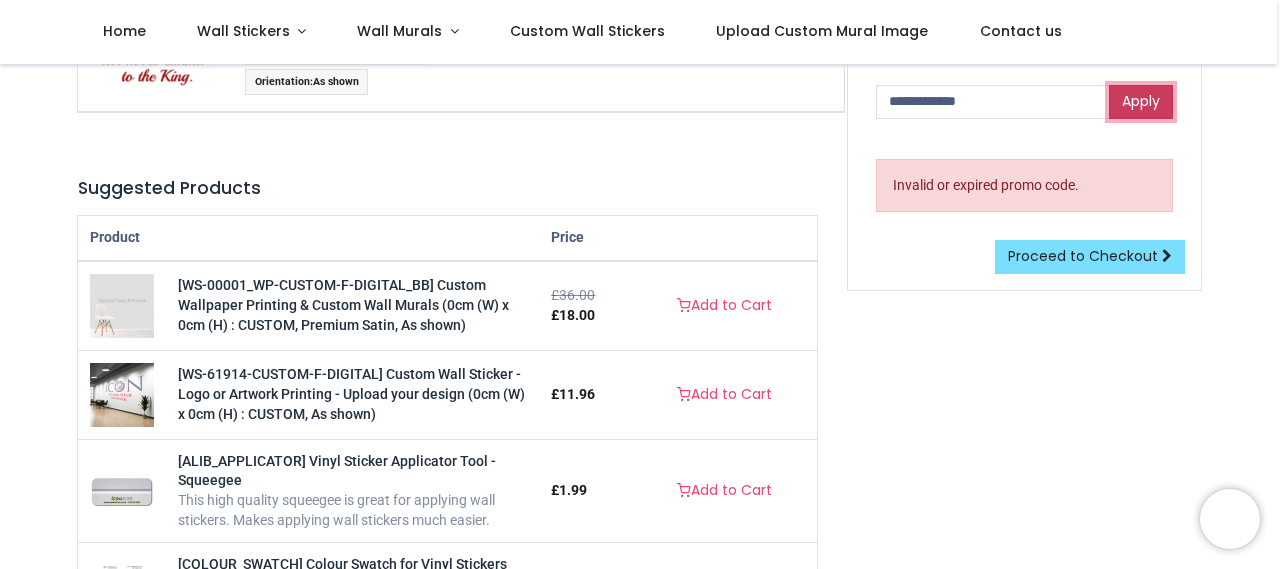 click on "Apply" at bounding box center [1141, 102] 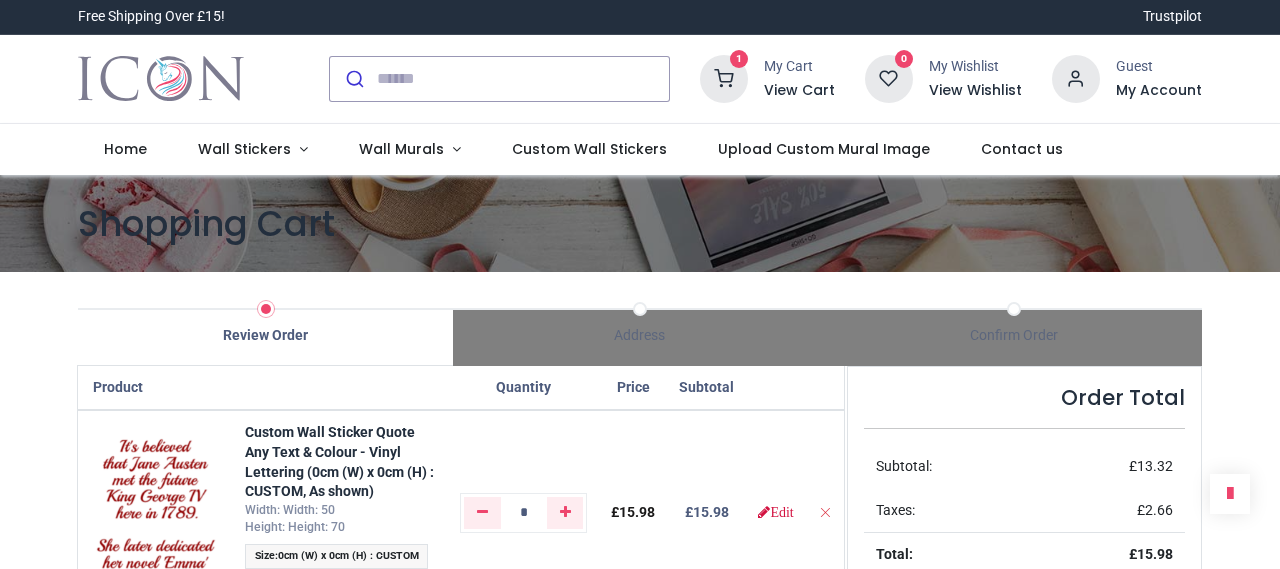 scroll, scrollTop: 0, scrollLeft: 0, axis: both 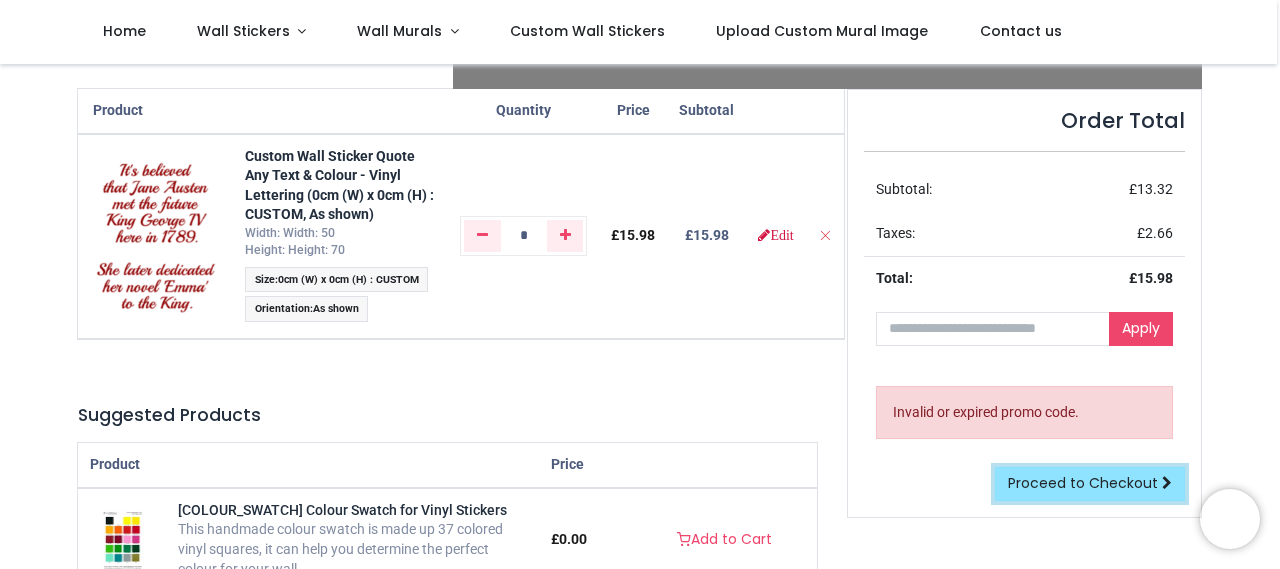 click on "Proceed to Checkout" at bounding box center [1083, 483] 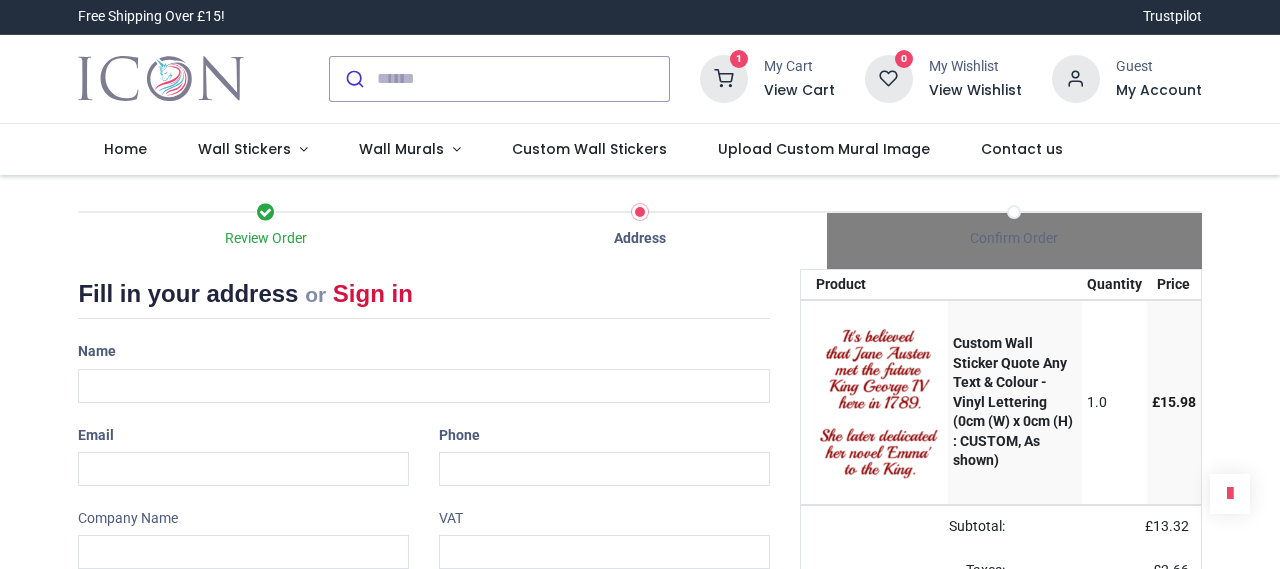 scroll, scrollTop: 0, scrollLeft: 0, axis: both 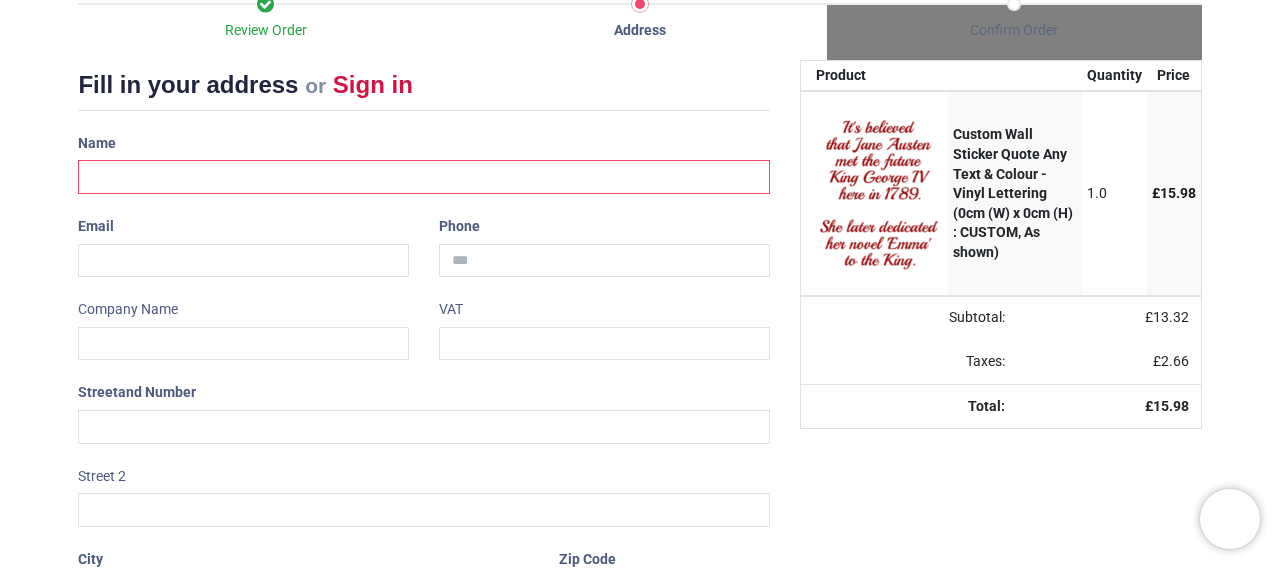 click at bounding box center (423, 177) 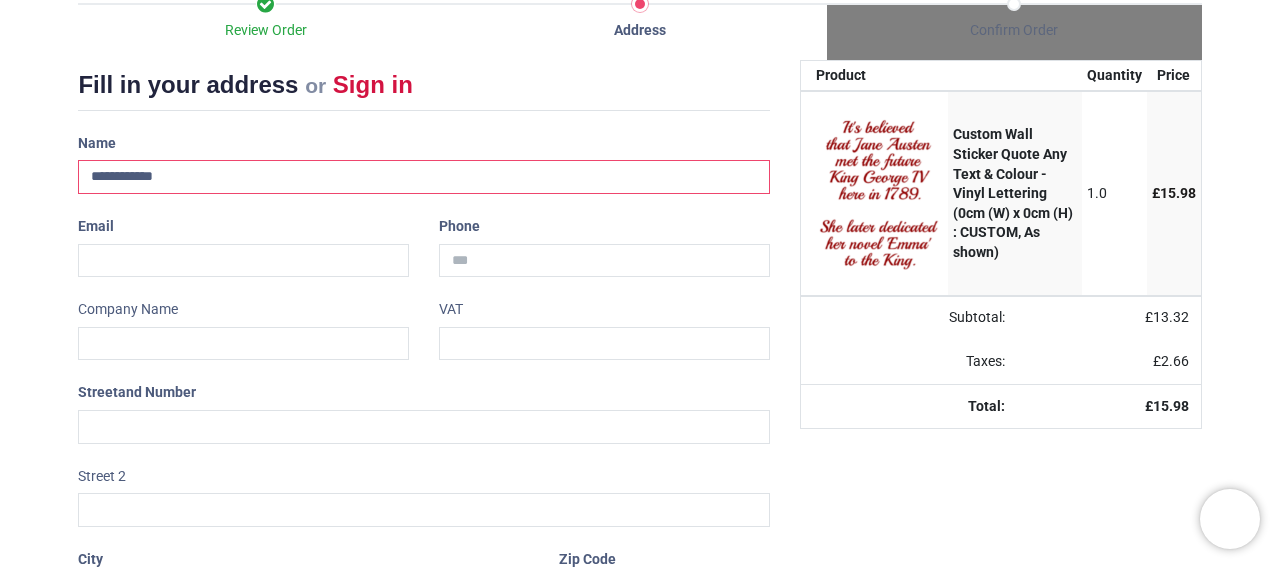 type on "**********" 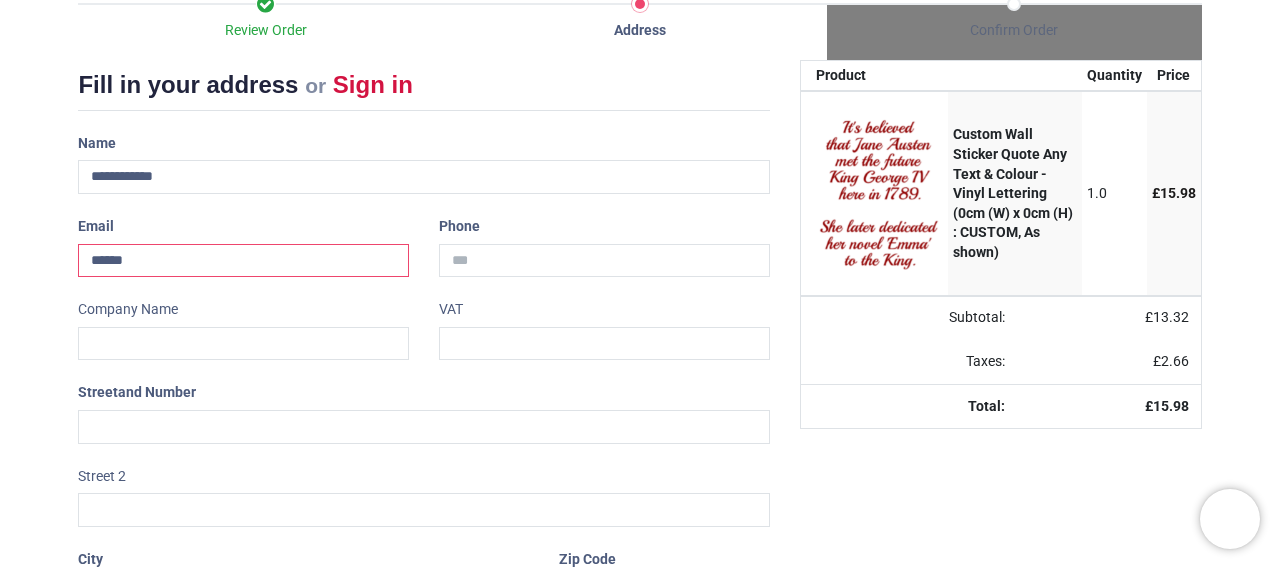 type on "**********" 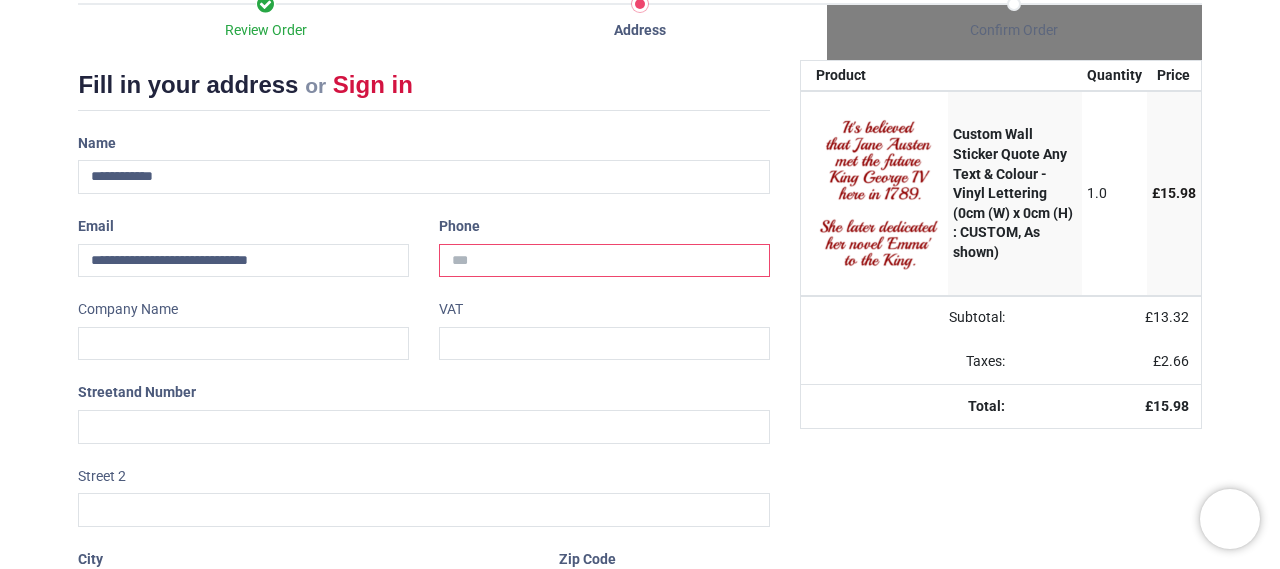 type on "**********" 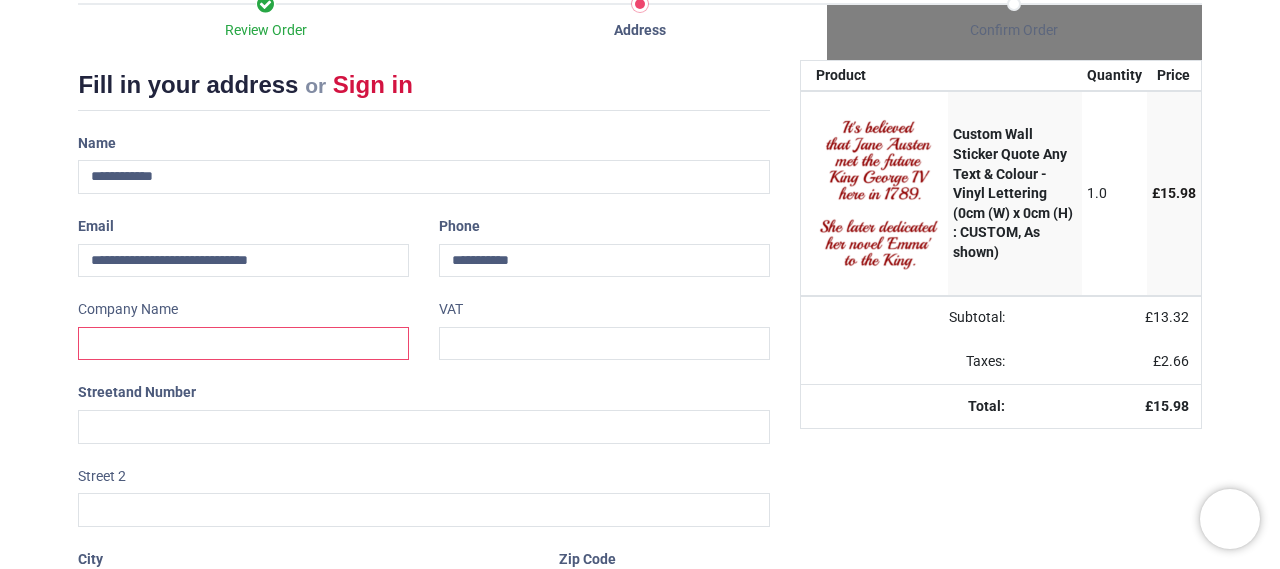 type on "**********" 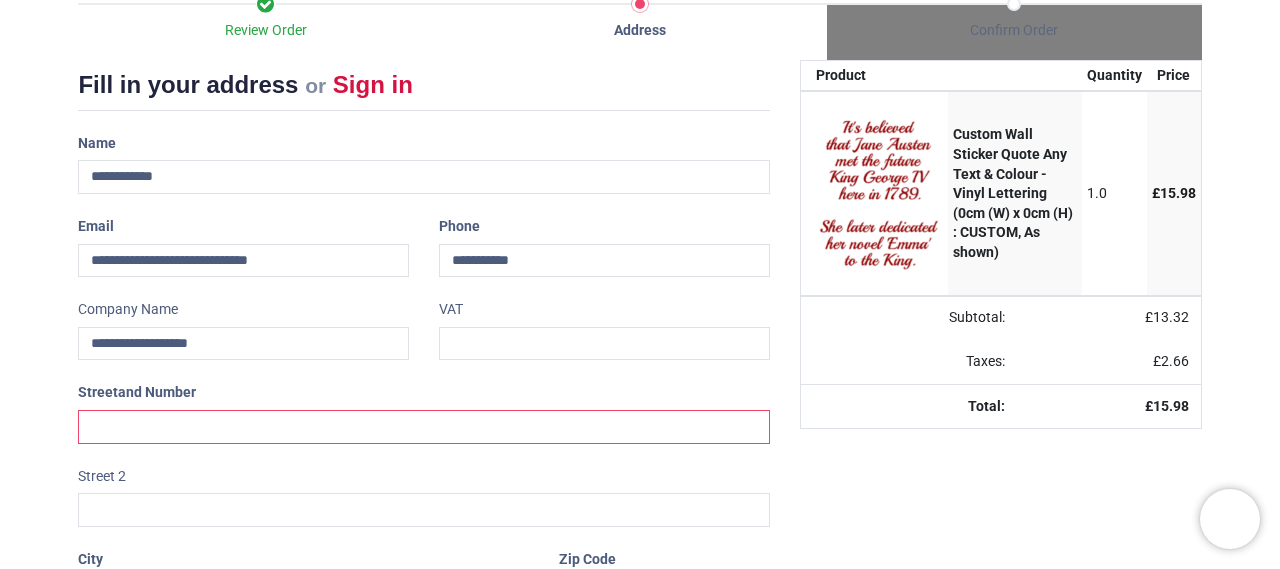 type on "**********" 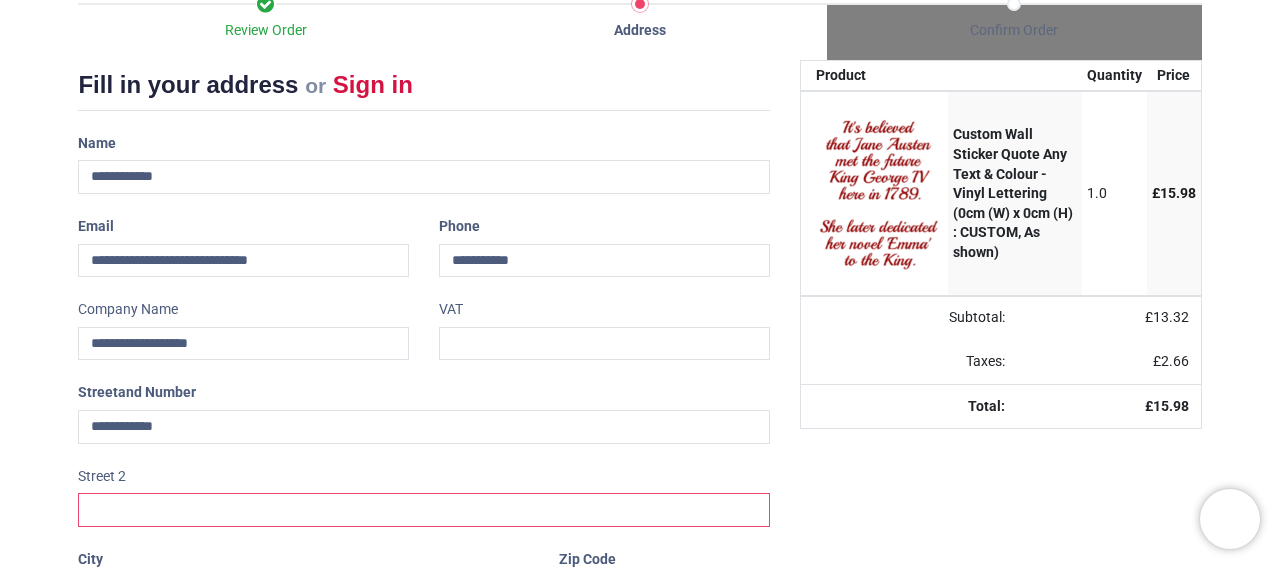 type on "**********" 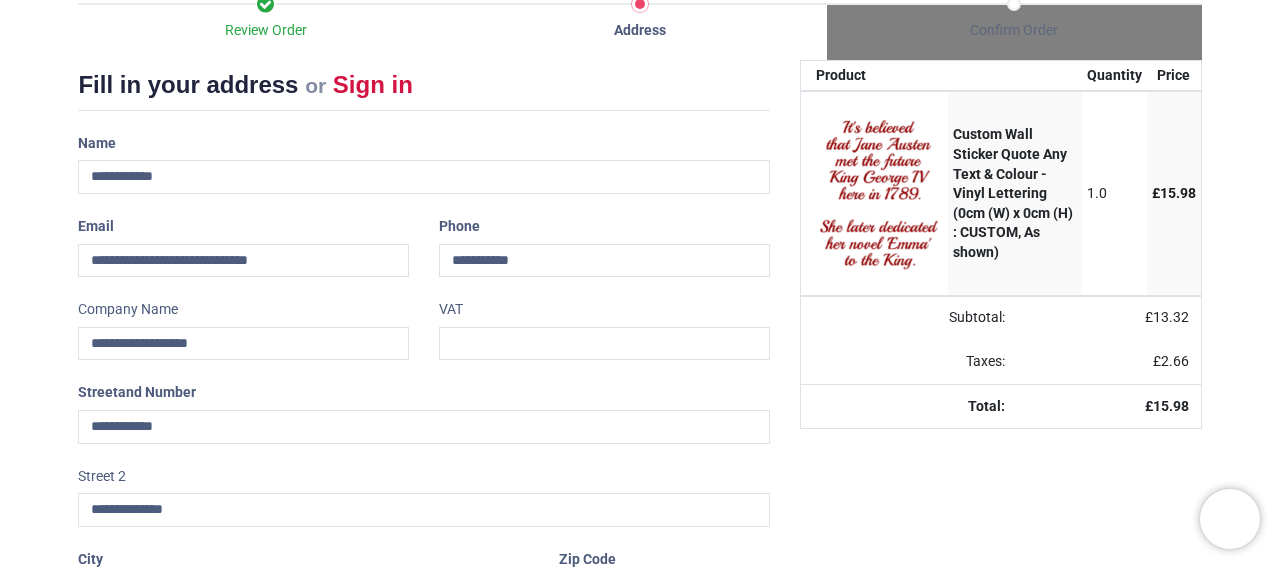 type on "*******" 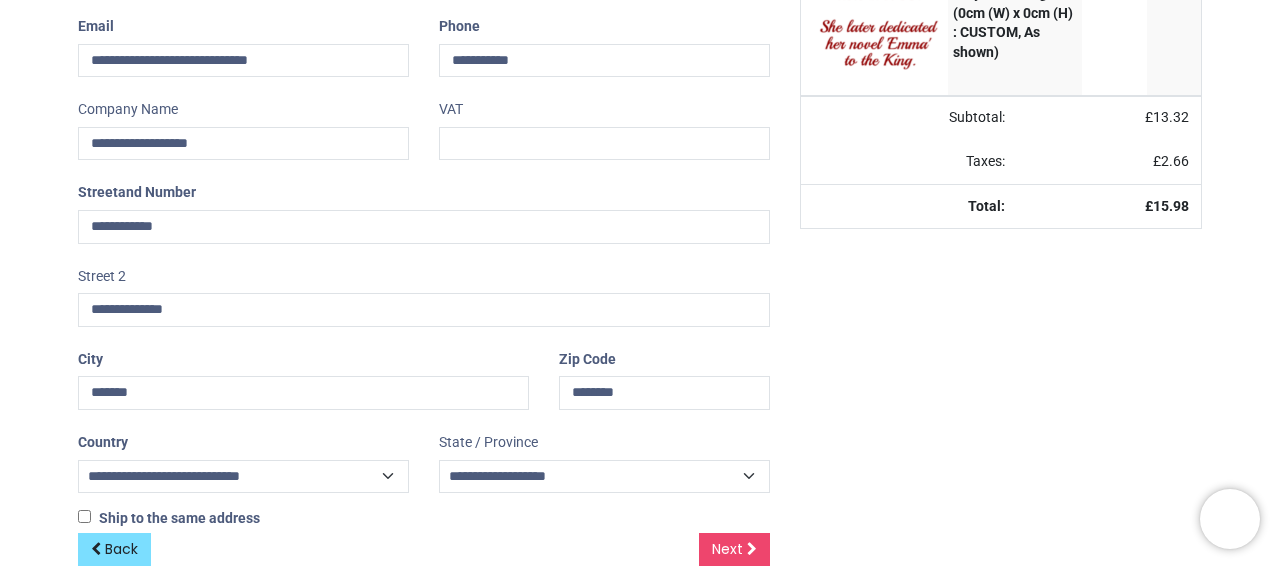 scroll, scrollTop: 442, scrollLeft: 0, axis: vertical 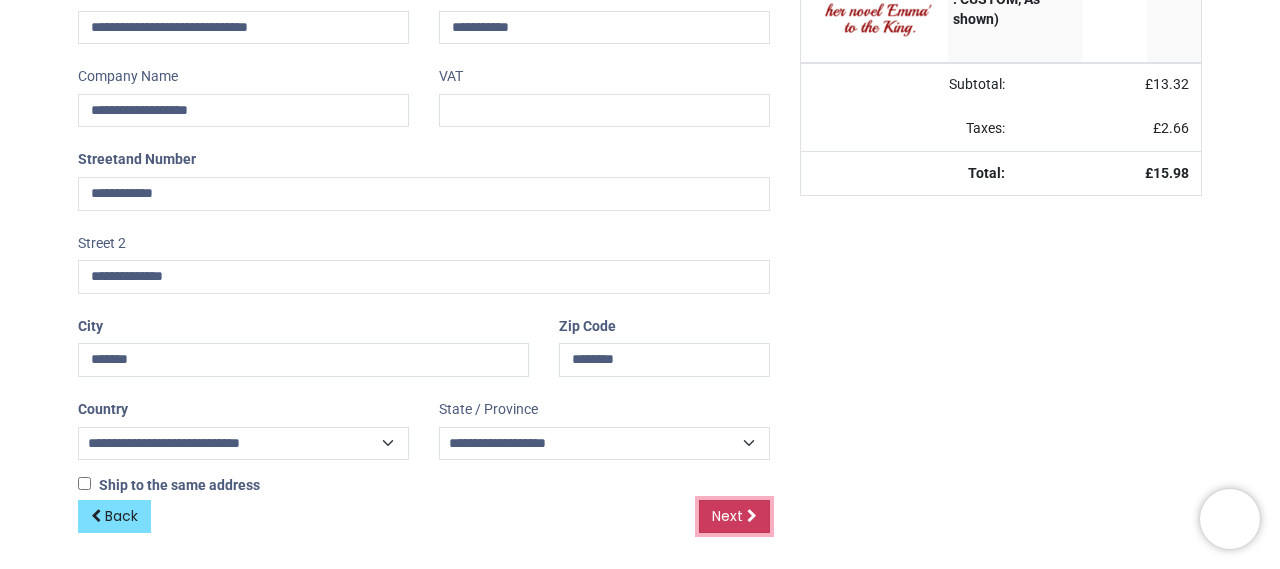 click on "Next" at bounding box center [734, 517] 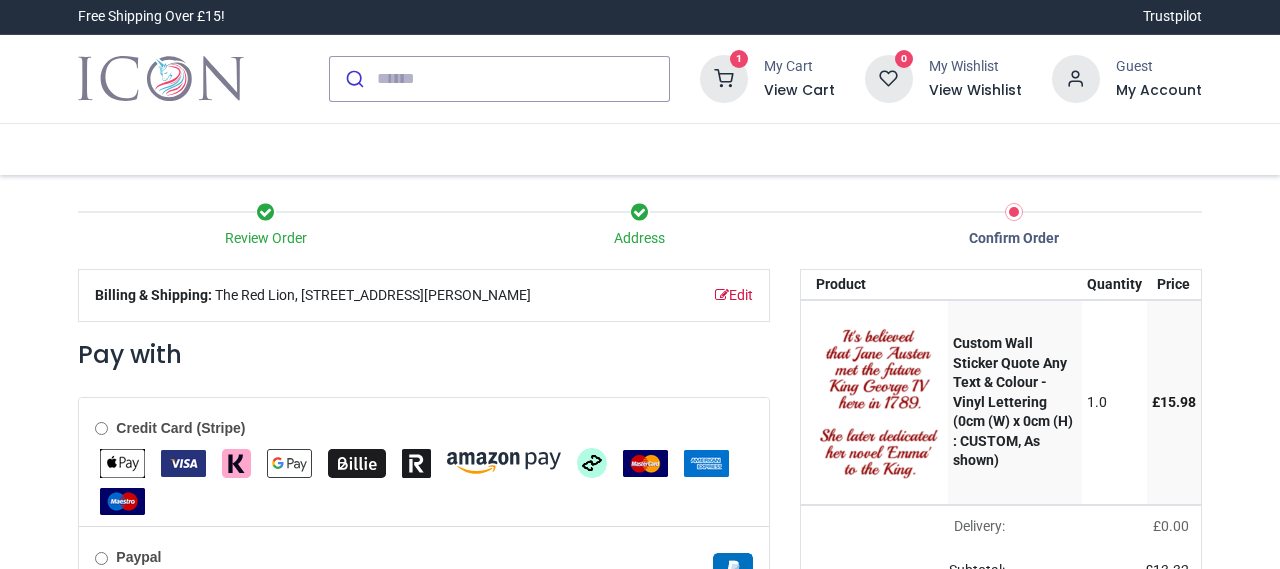 scroll, scrollTop: 0, scrollLeft: 0, axis: both 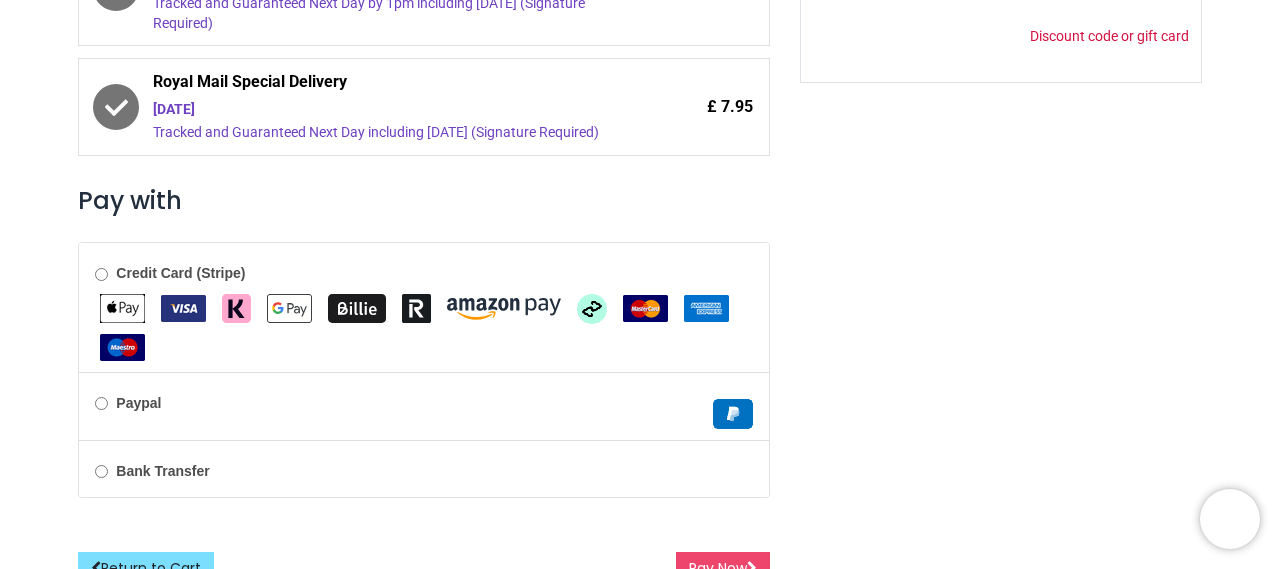 click at bounding box center (183, 308) 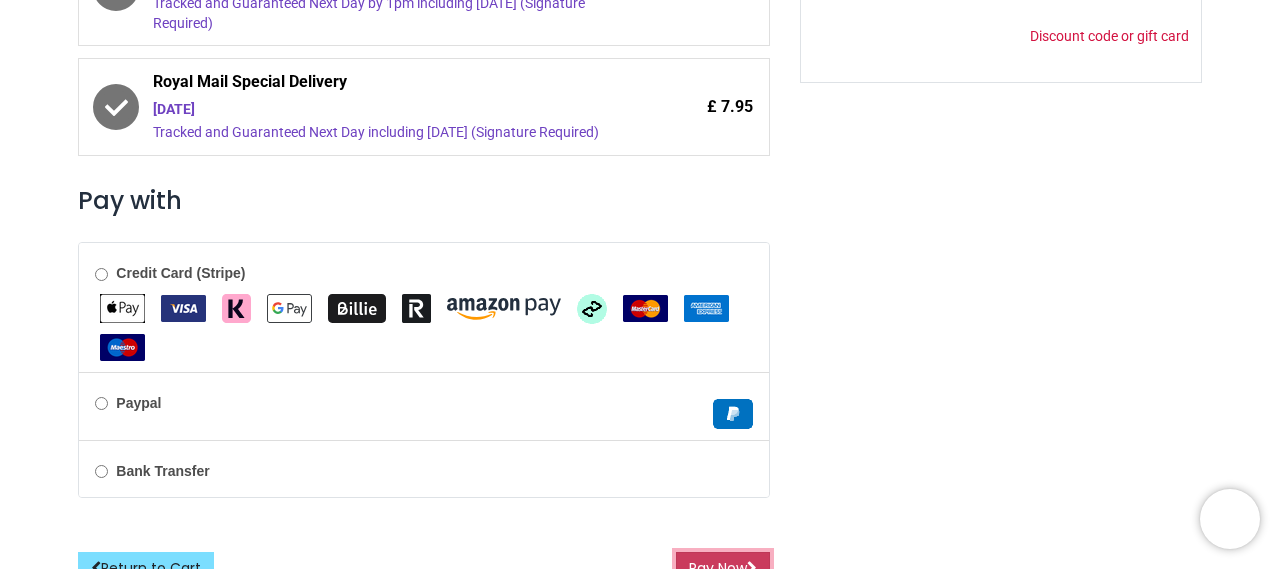 click on "Pay Now" at bounding box center (723, 569) 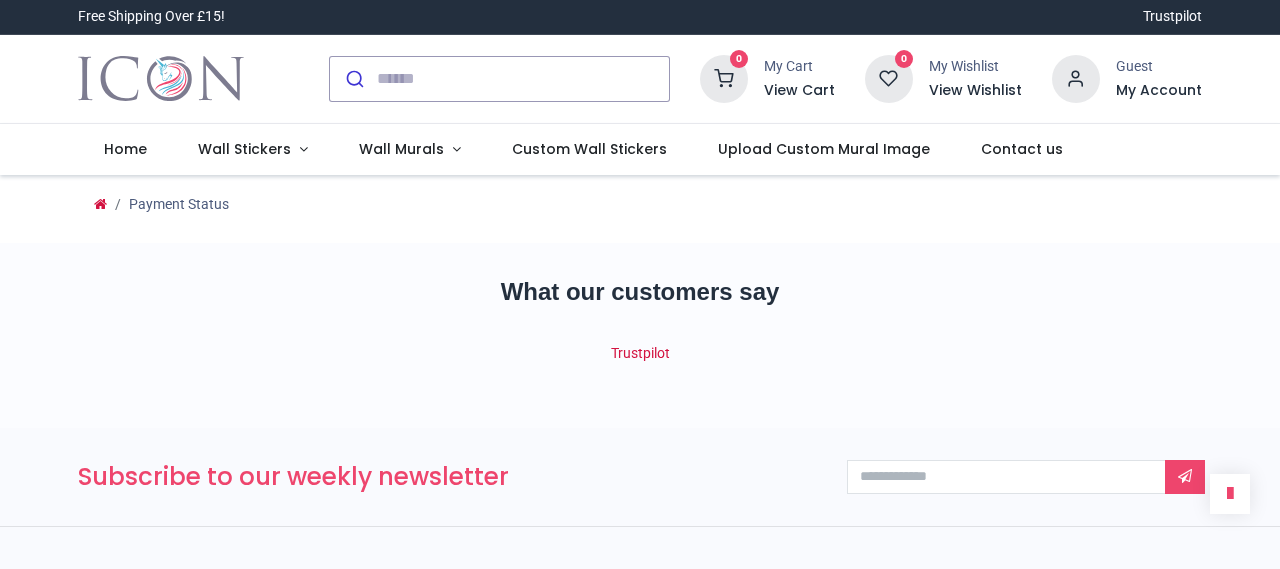 scroll, scrollTop: 0, scrollLeft: 0, axis: both 